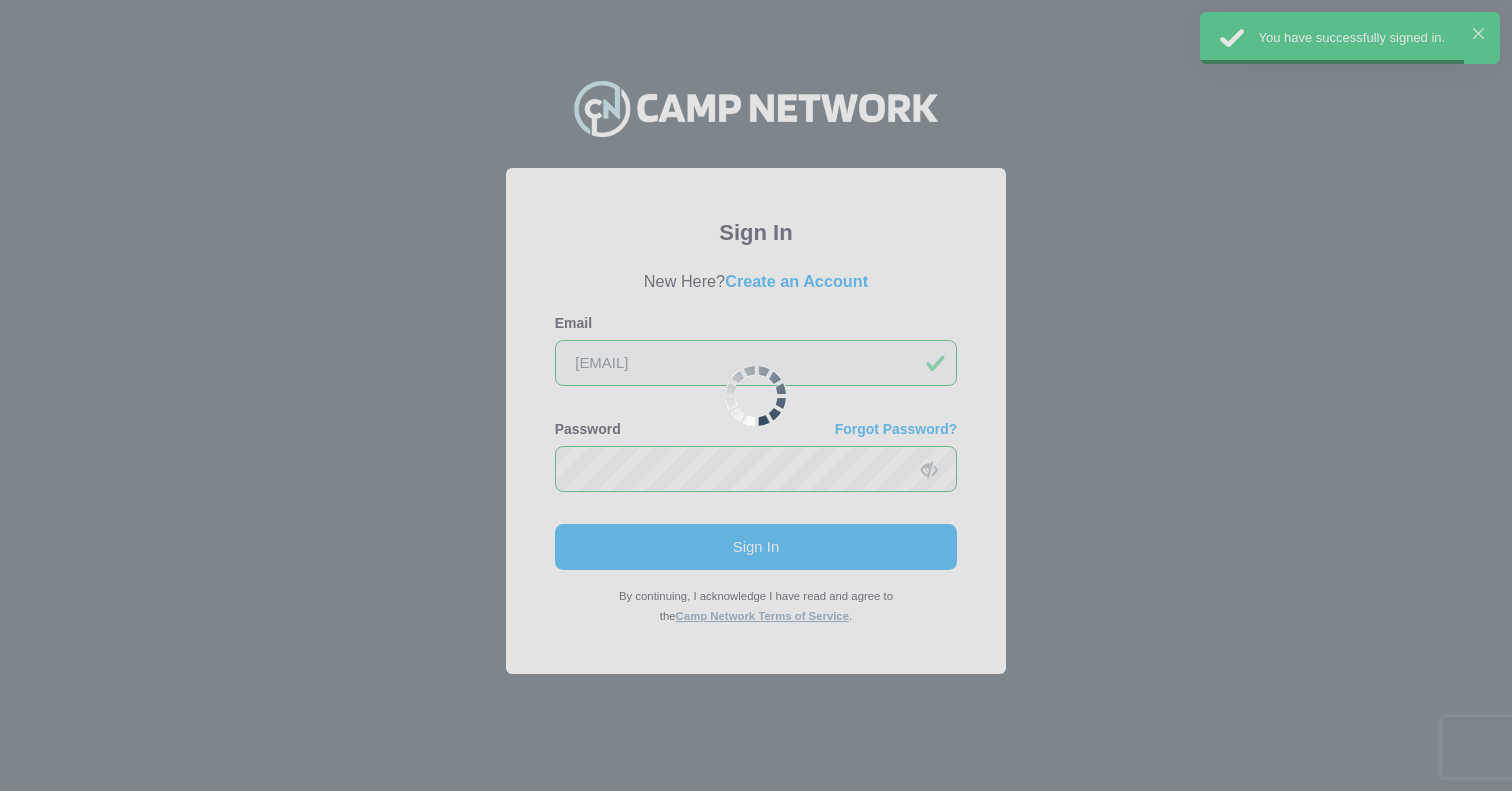 scroll, scrollTop: 0, scrollLeft: 0, axis: both 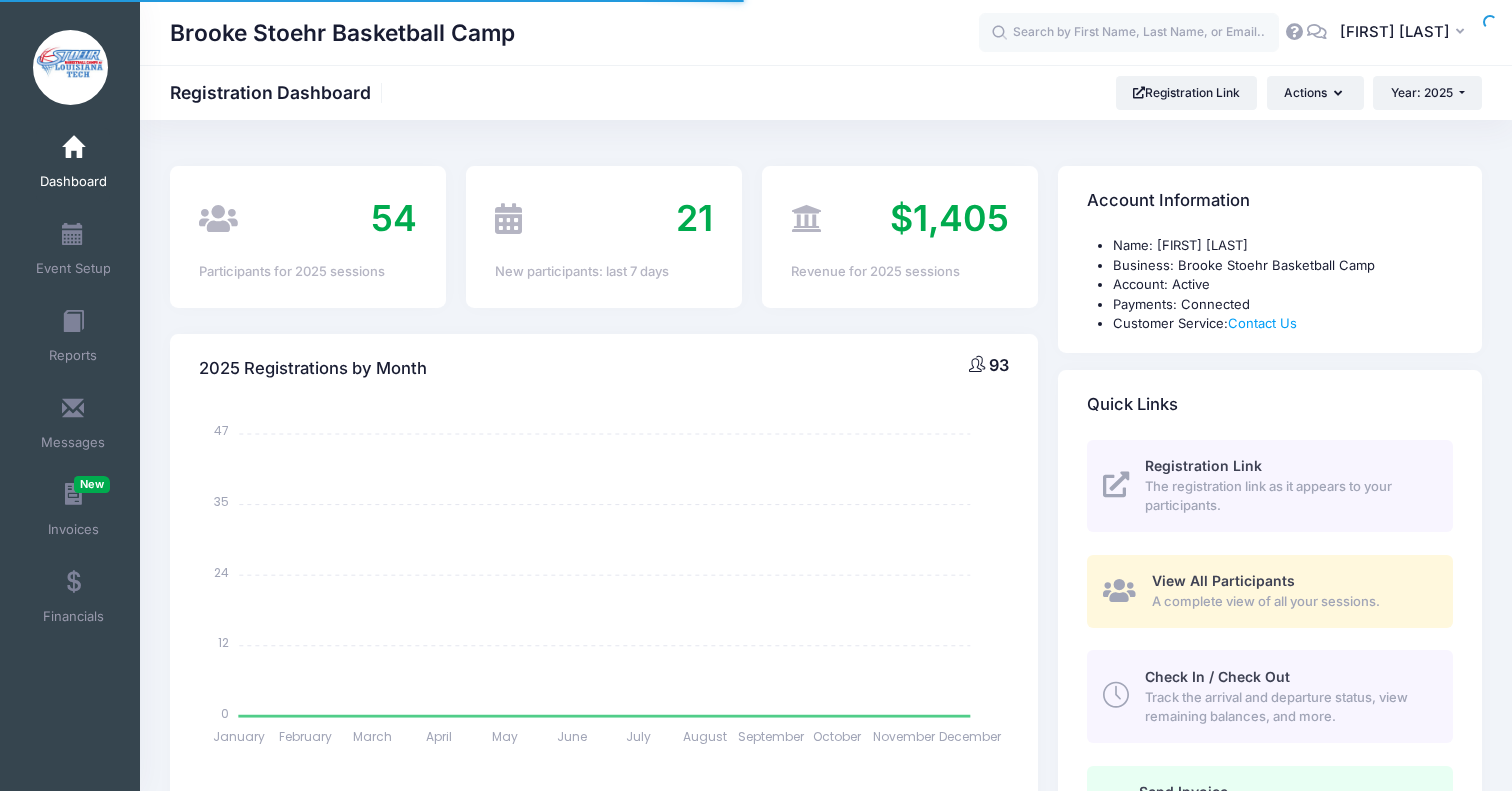 select 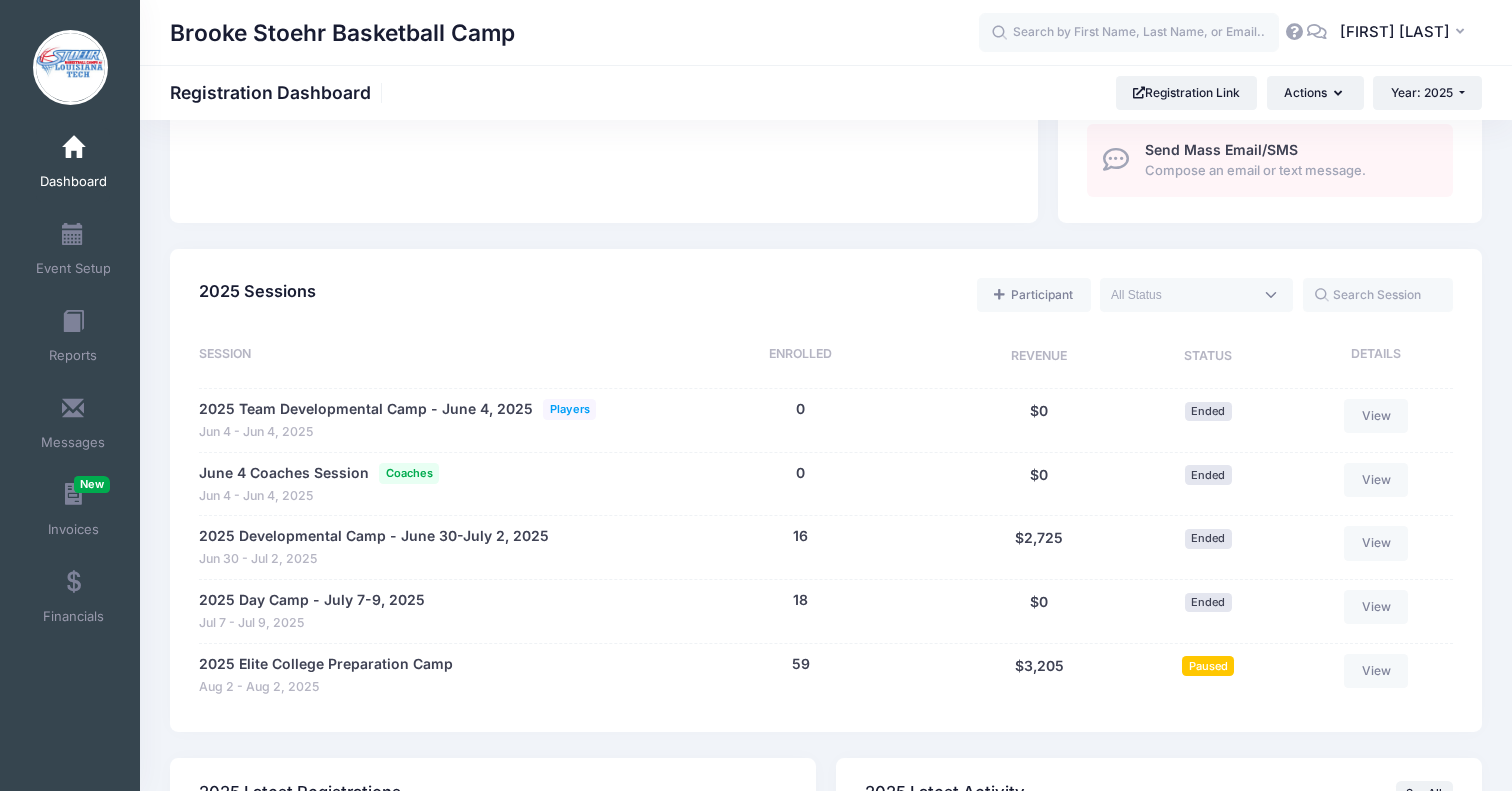scroll, scrollTop: 765, scrollLeft: 0, axis: vertical 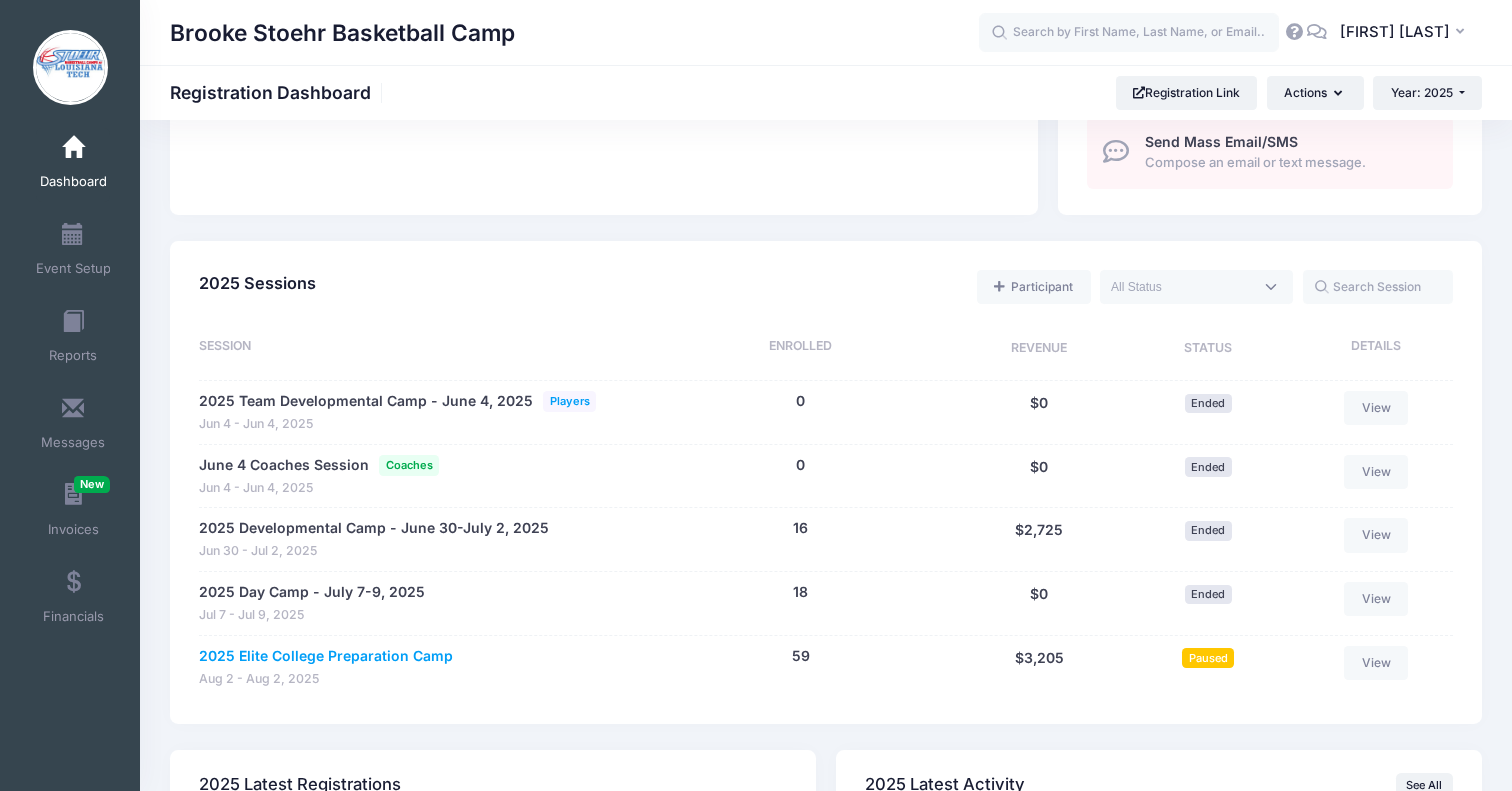 click on "2025 Elite College Preparation Camp" at bounding box center [326, 656] 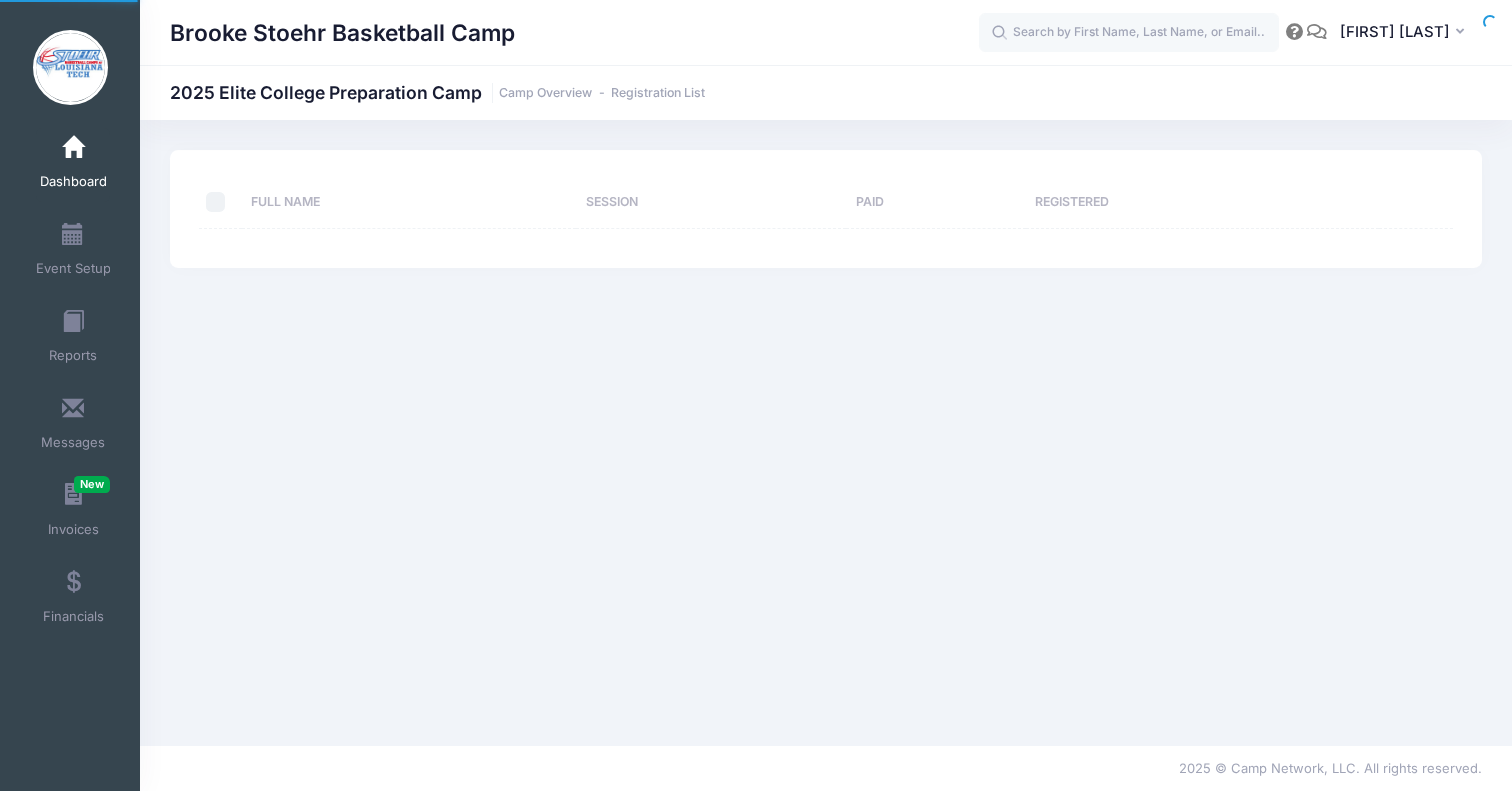 scroll, scrollTop: 0, scrollLeft: 0, axis: both 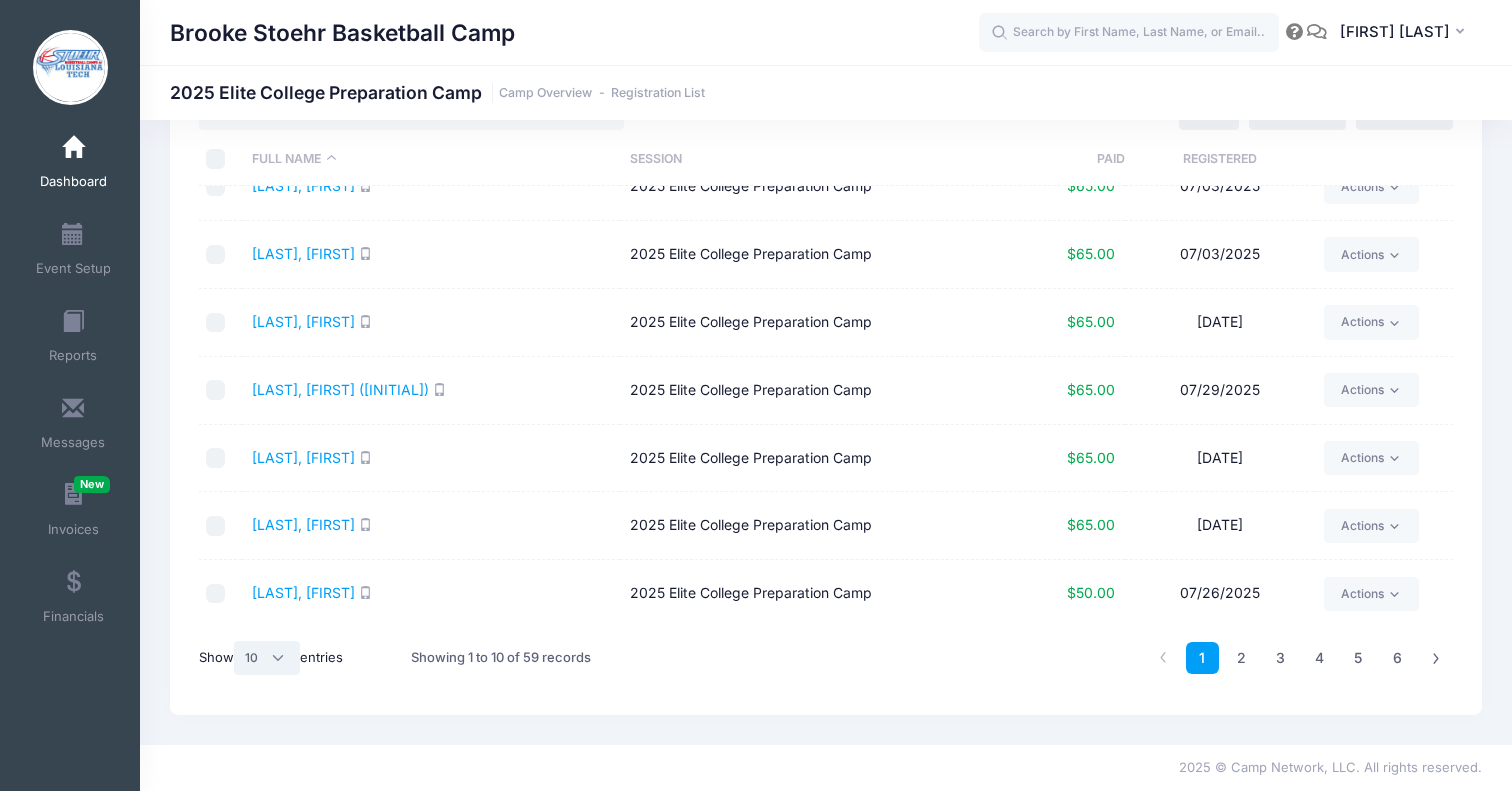 click on "All 10 25 50" at bounding box center (267, 658) 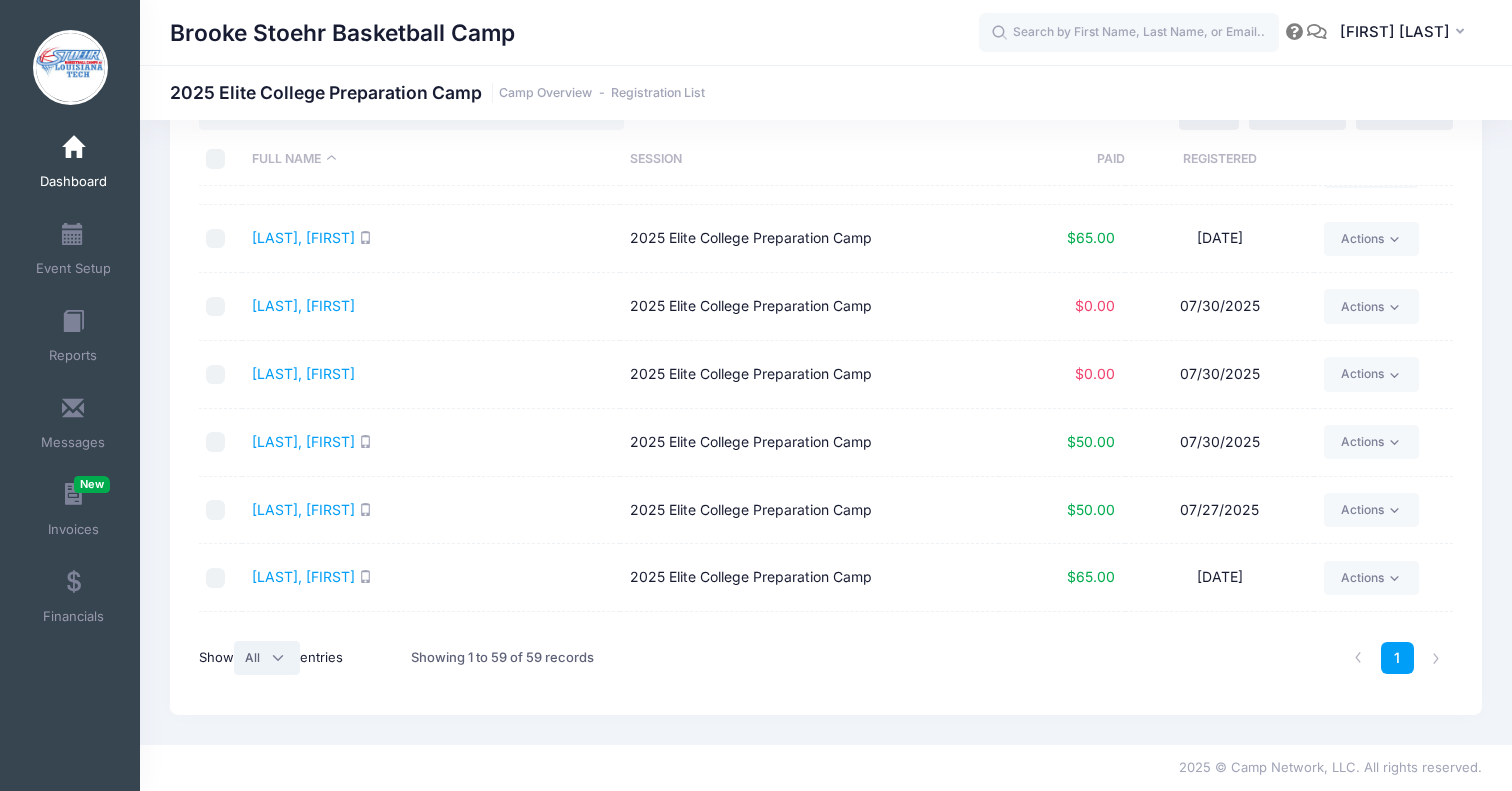 scroll, scrollTop: 2182, scrollLeft: 0, axis: vertical 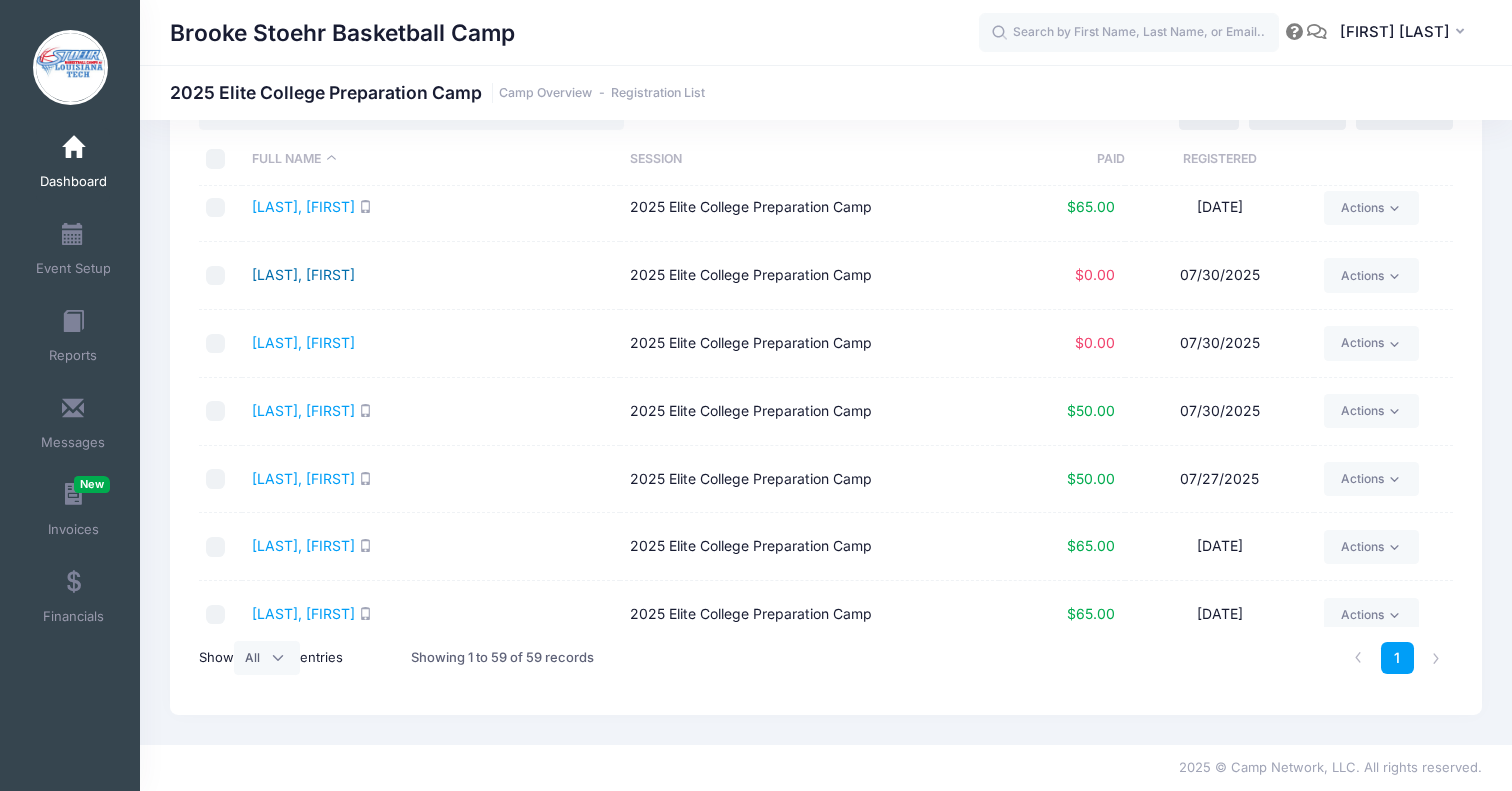 click on "Jones, Hannah" at bounding box center [303, 274] 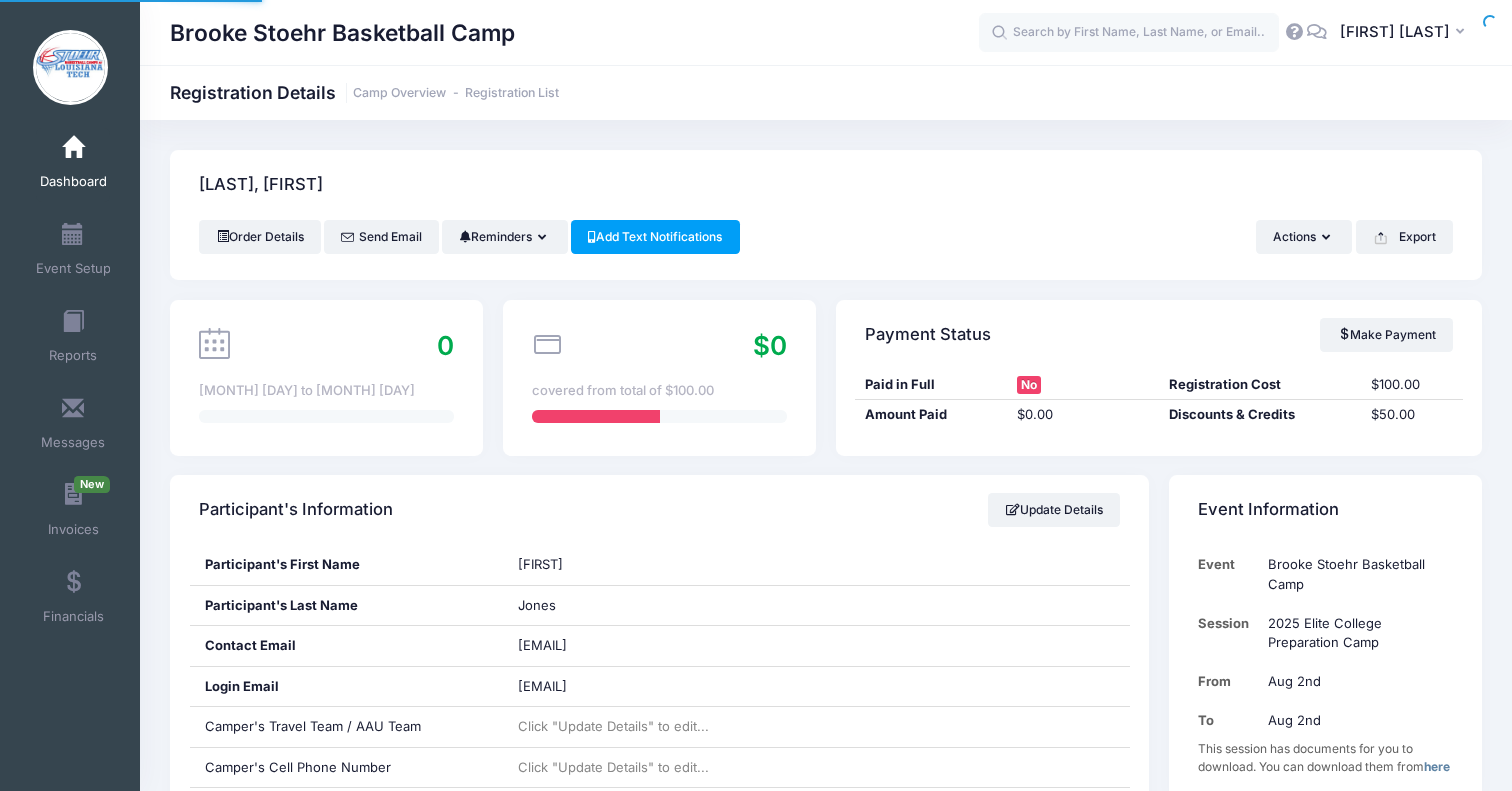 scroll, scrollTop: 0, scrollLeft: 0, axis: both 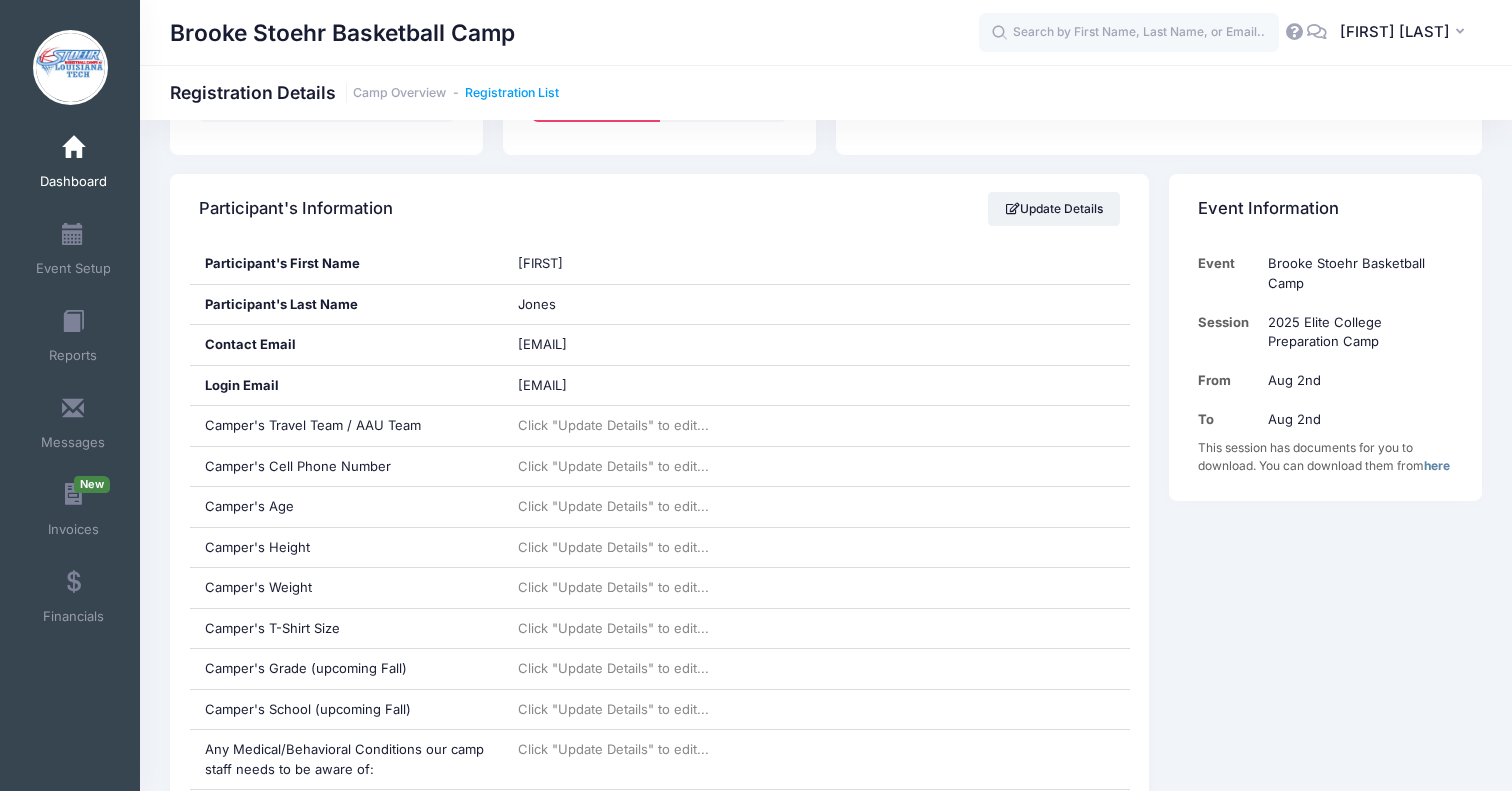 click on "Registration List" at bounding box center (512, 93) 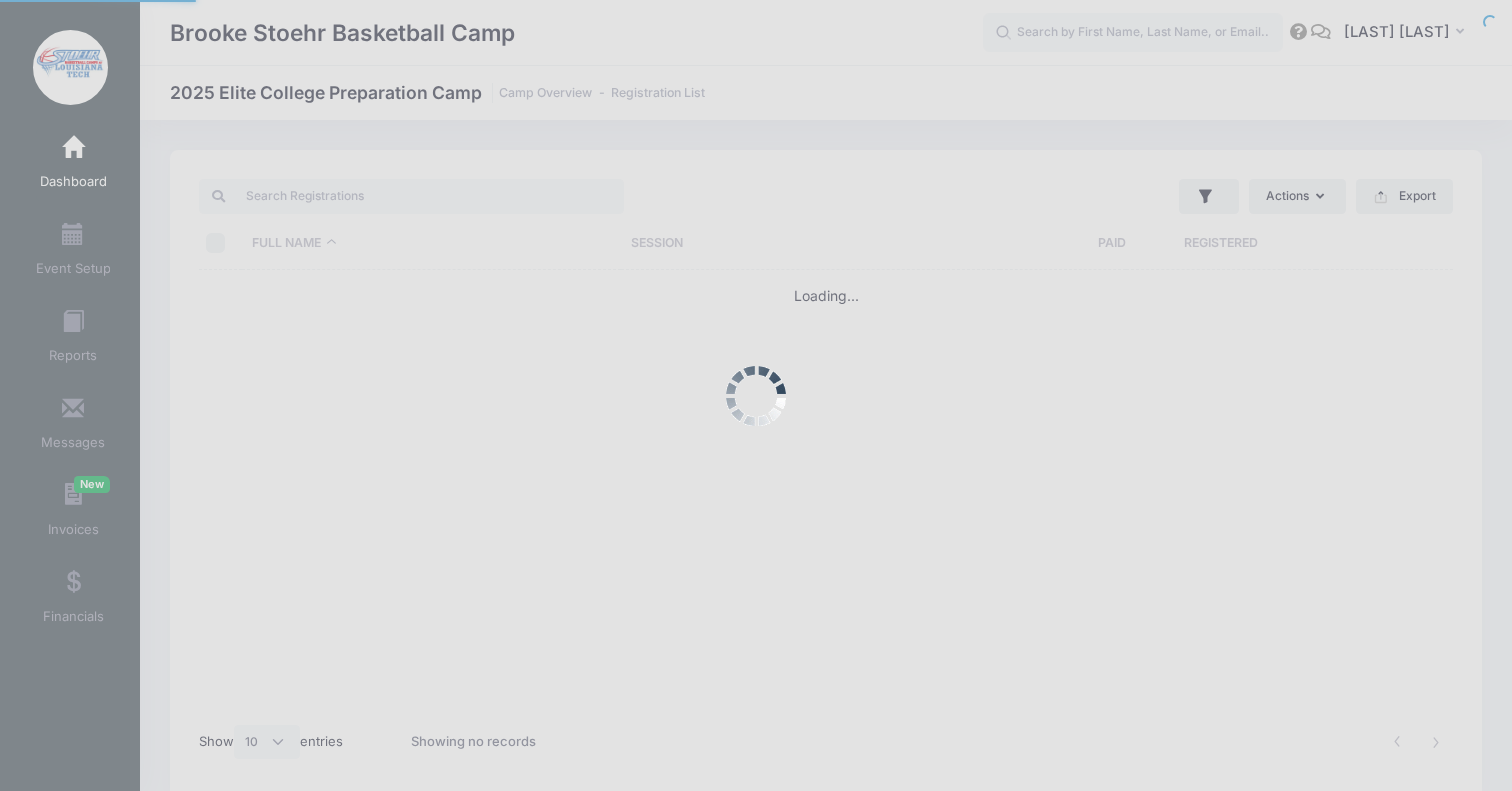 scroll, scrollTop: 0, scrollLeft: 0, axis: both 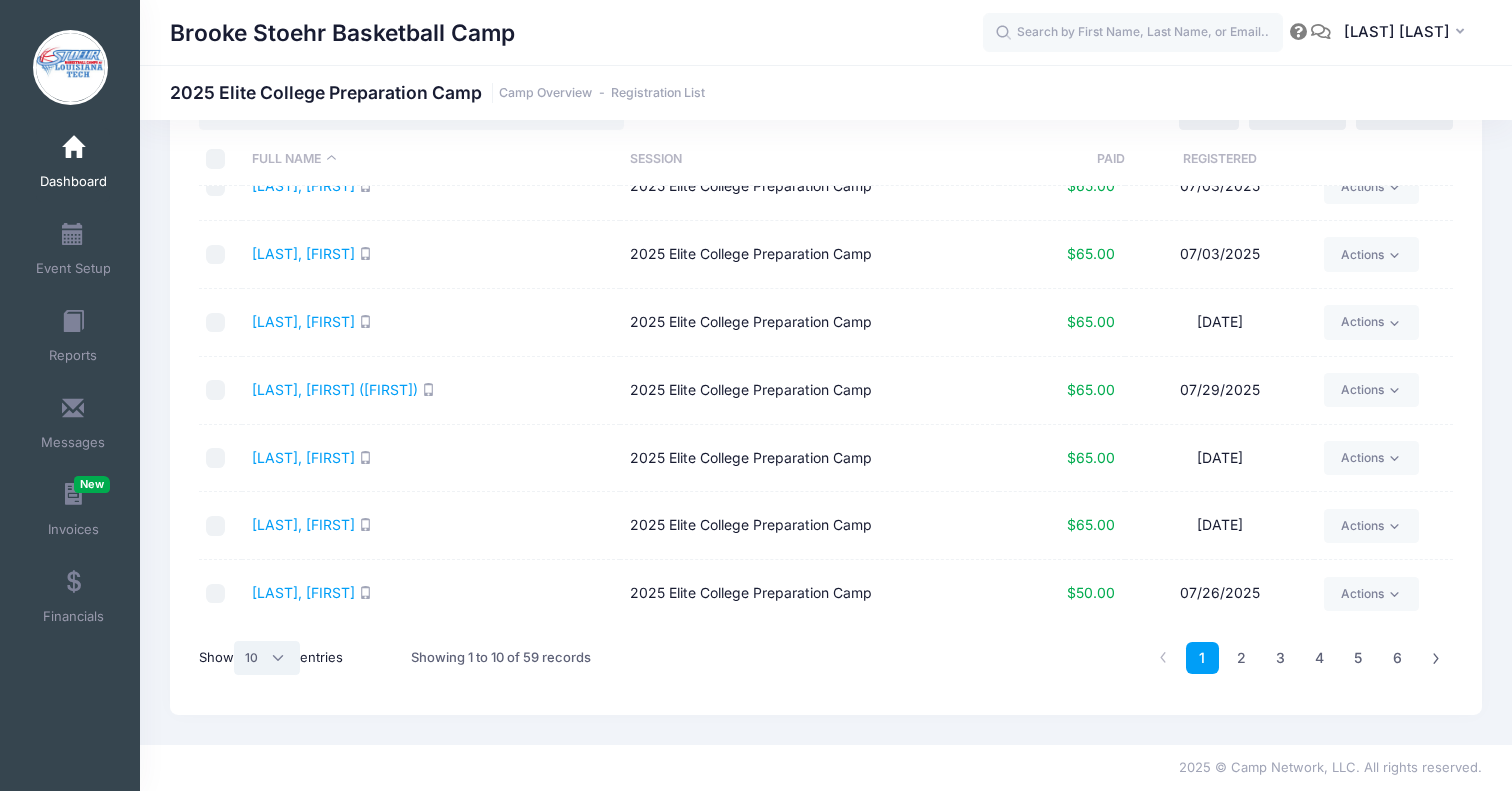click on "All 10 25 50" at bounding box center (267, 658) 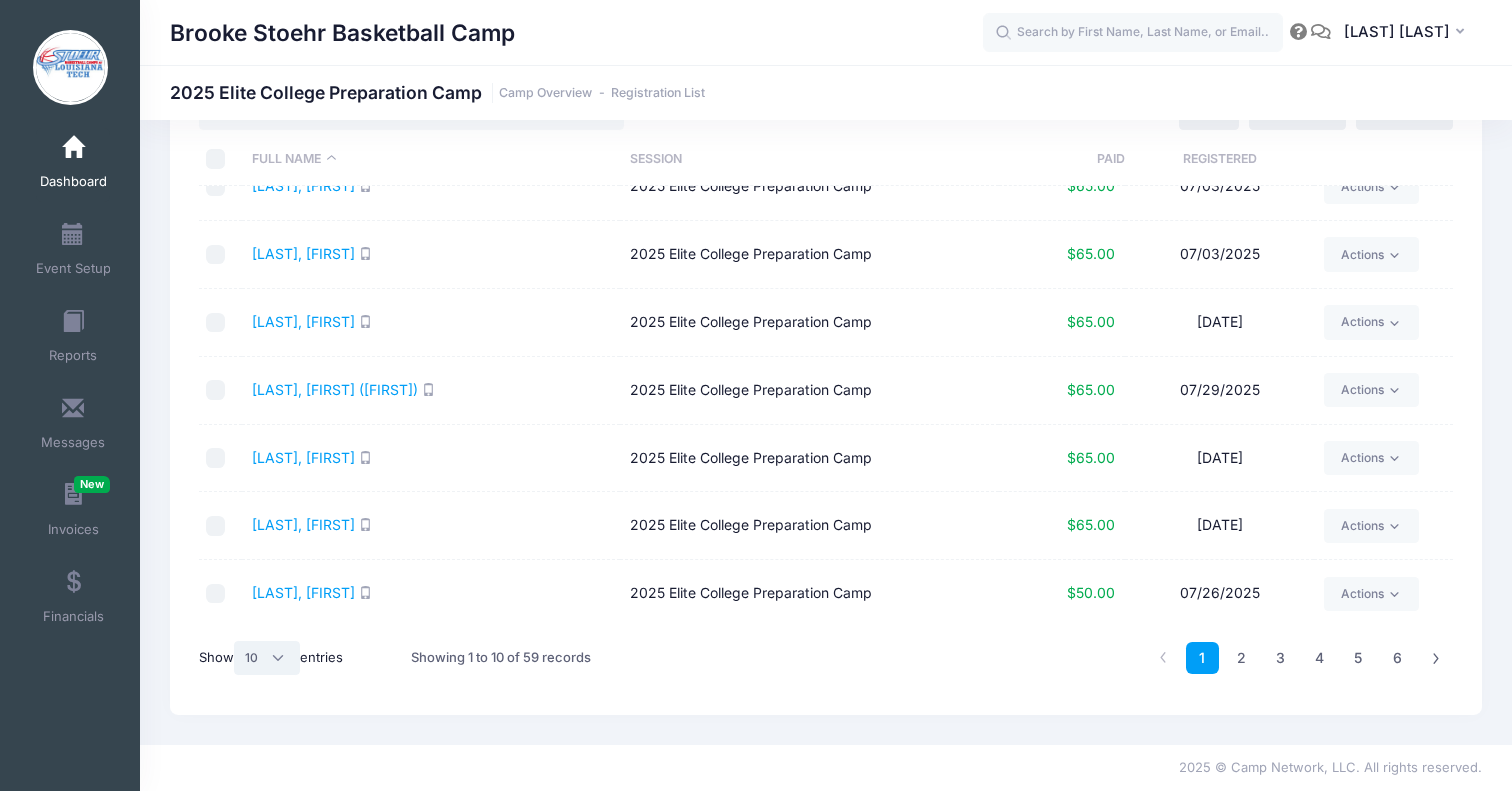 select on "-1" 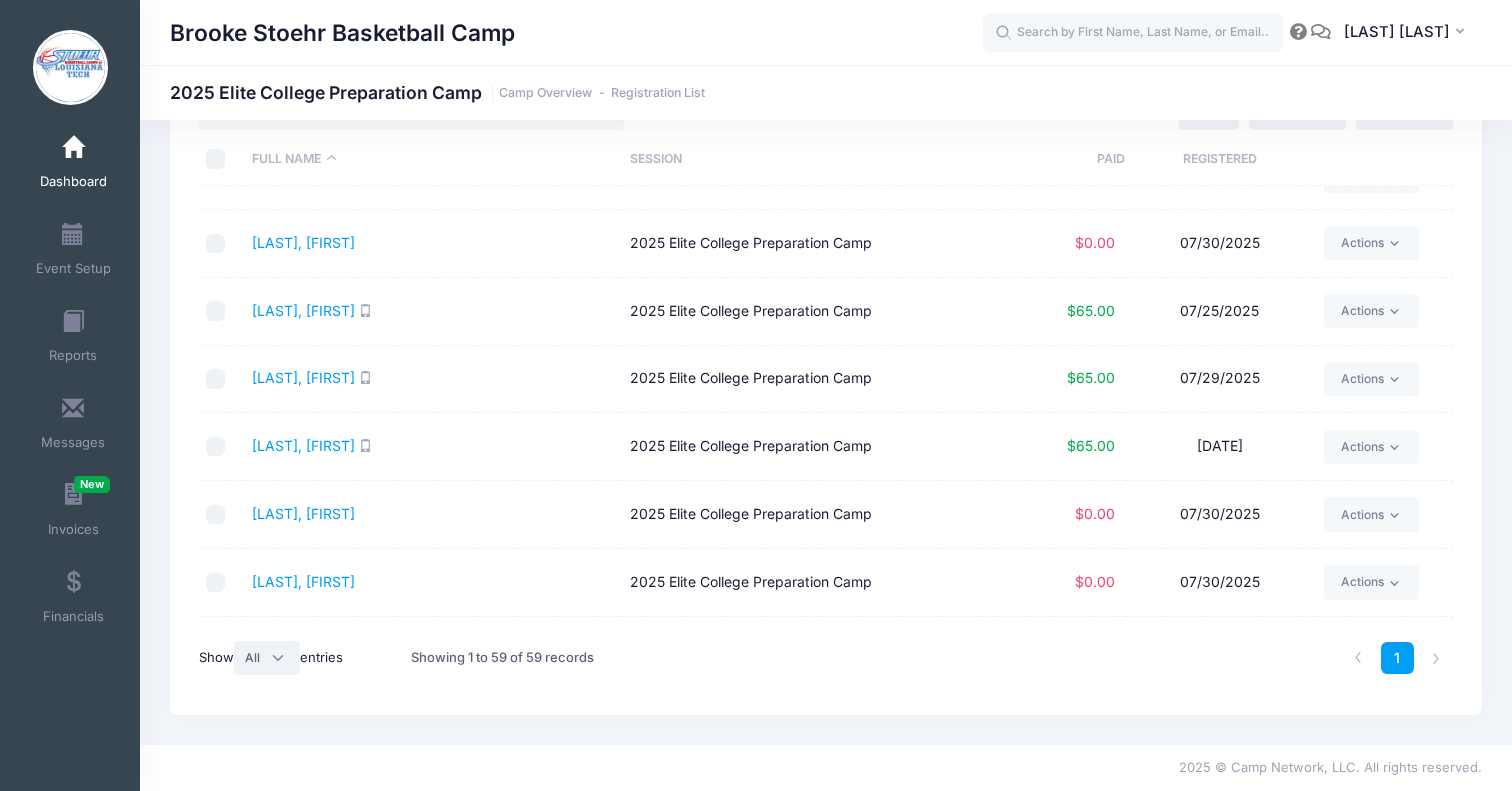 scroll, scrollTop: 2001, scrollLeft: 0, axis: vertical 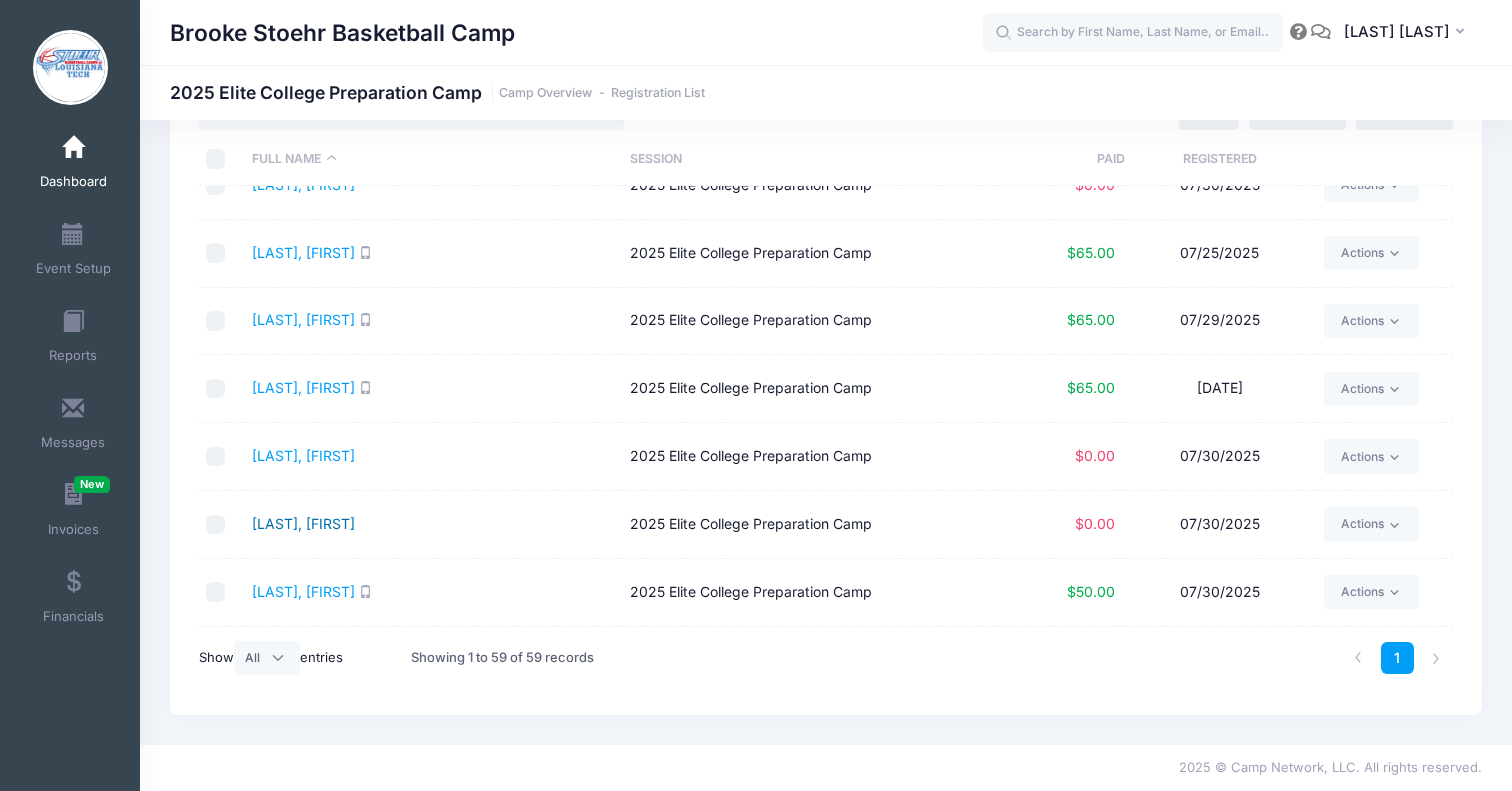 click on "Jones, Heaven" at bounding box center (303, 523) 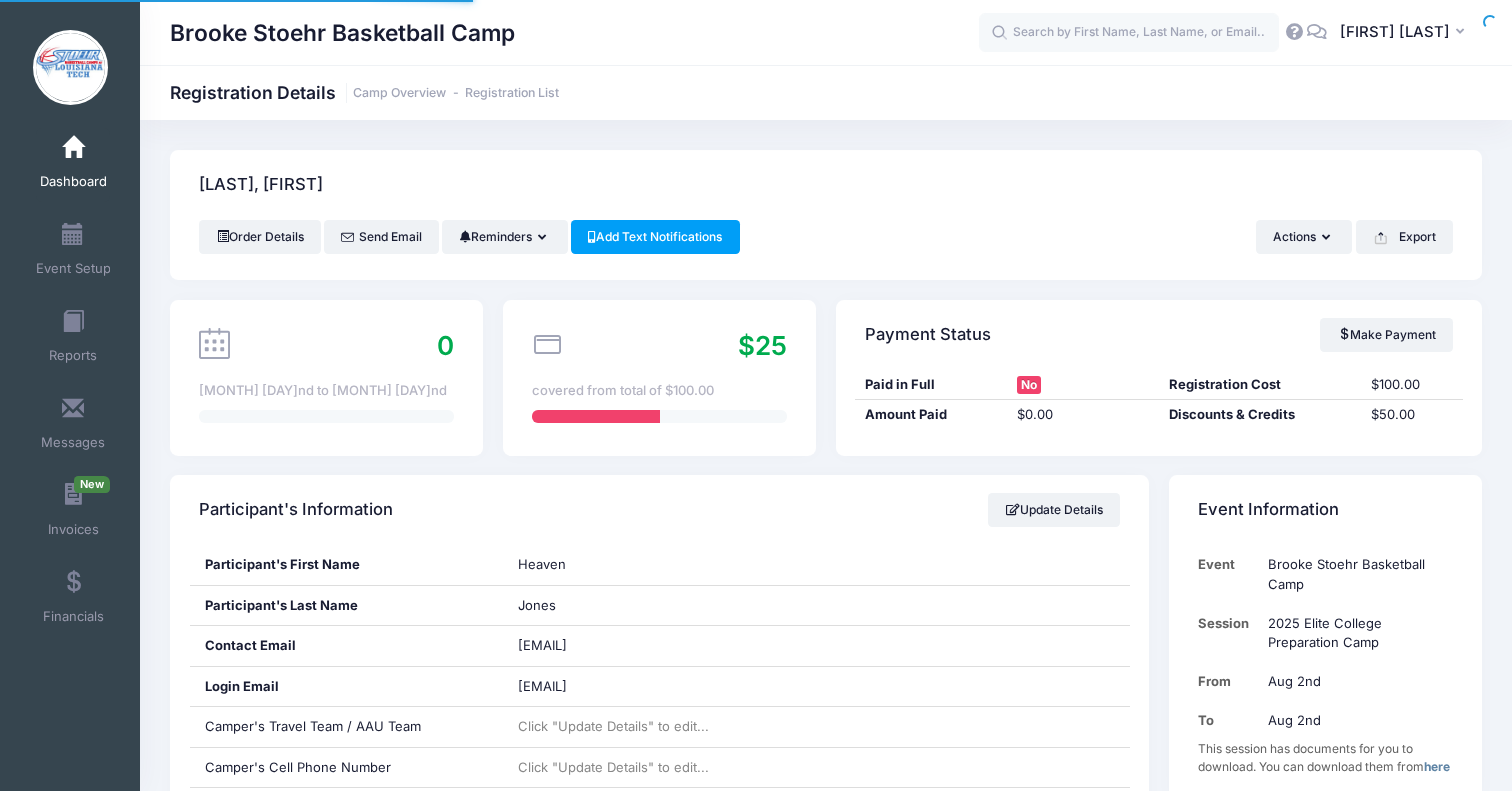 scroll, scrollTop: 0, scrollLeft: 0, axis: both 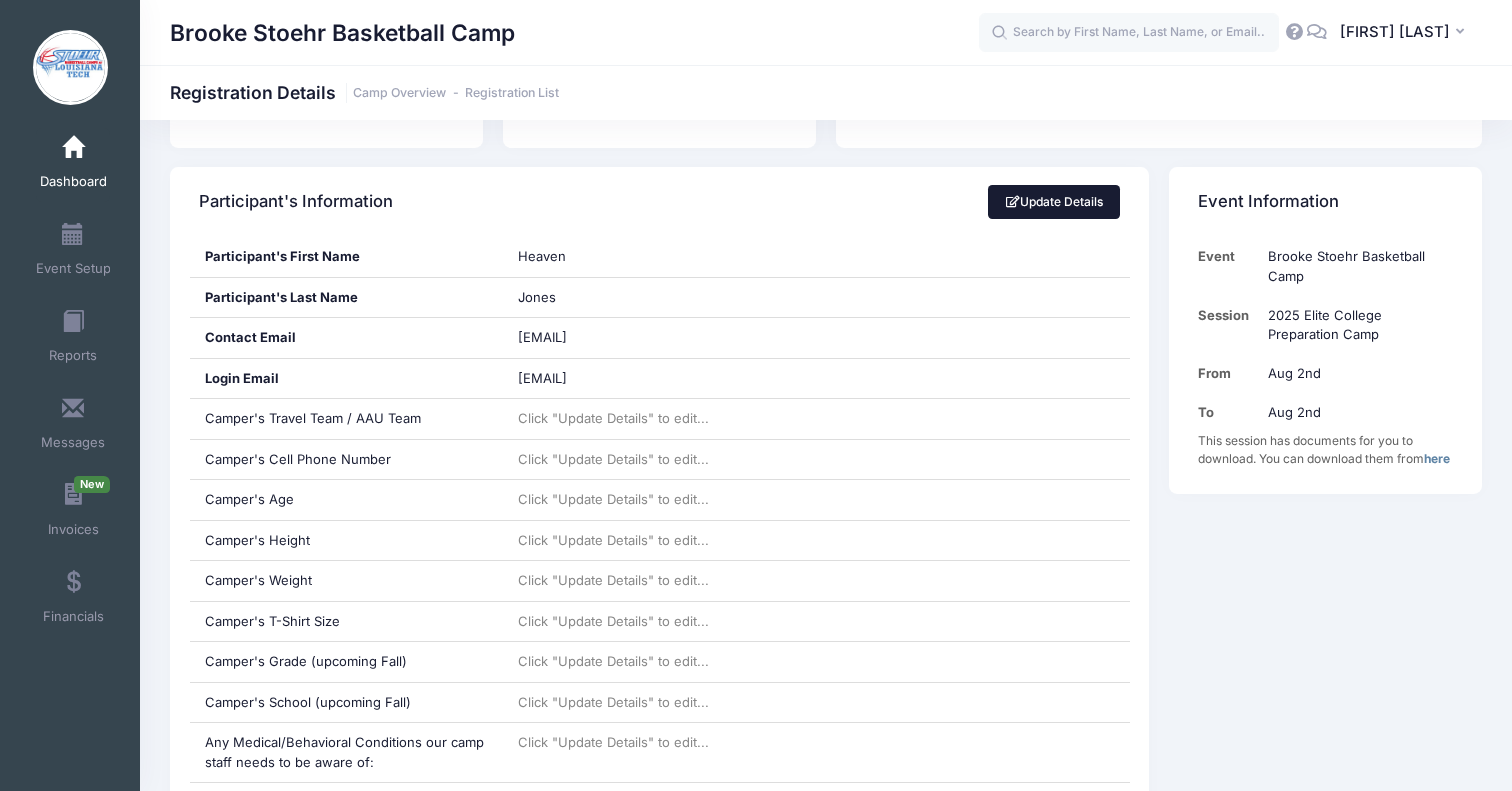 click on "Update Details" at bounding box center [1054, 202] 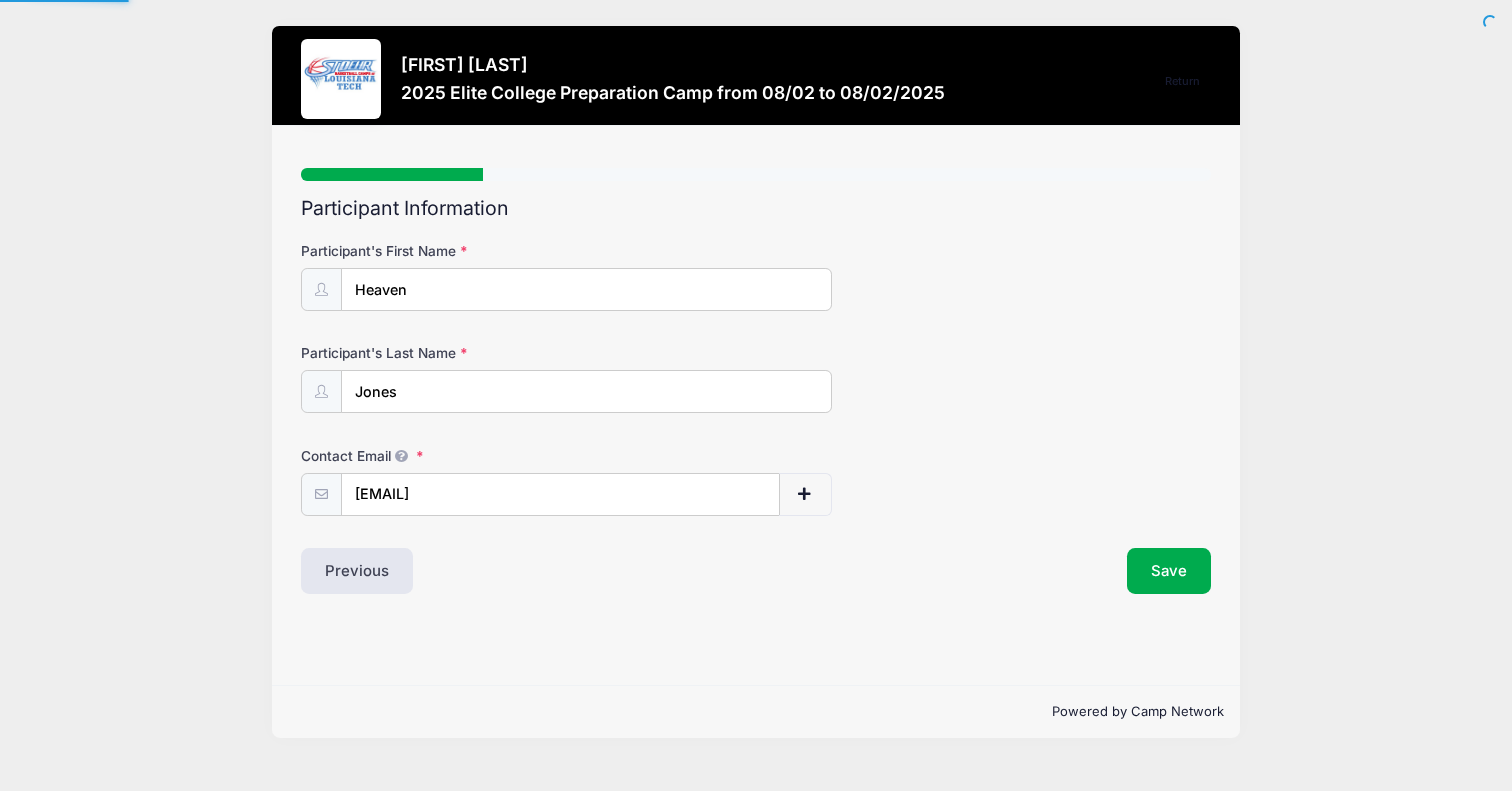 scroll, scrollTop: 0, scrollLeft: 0, axis: both 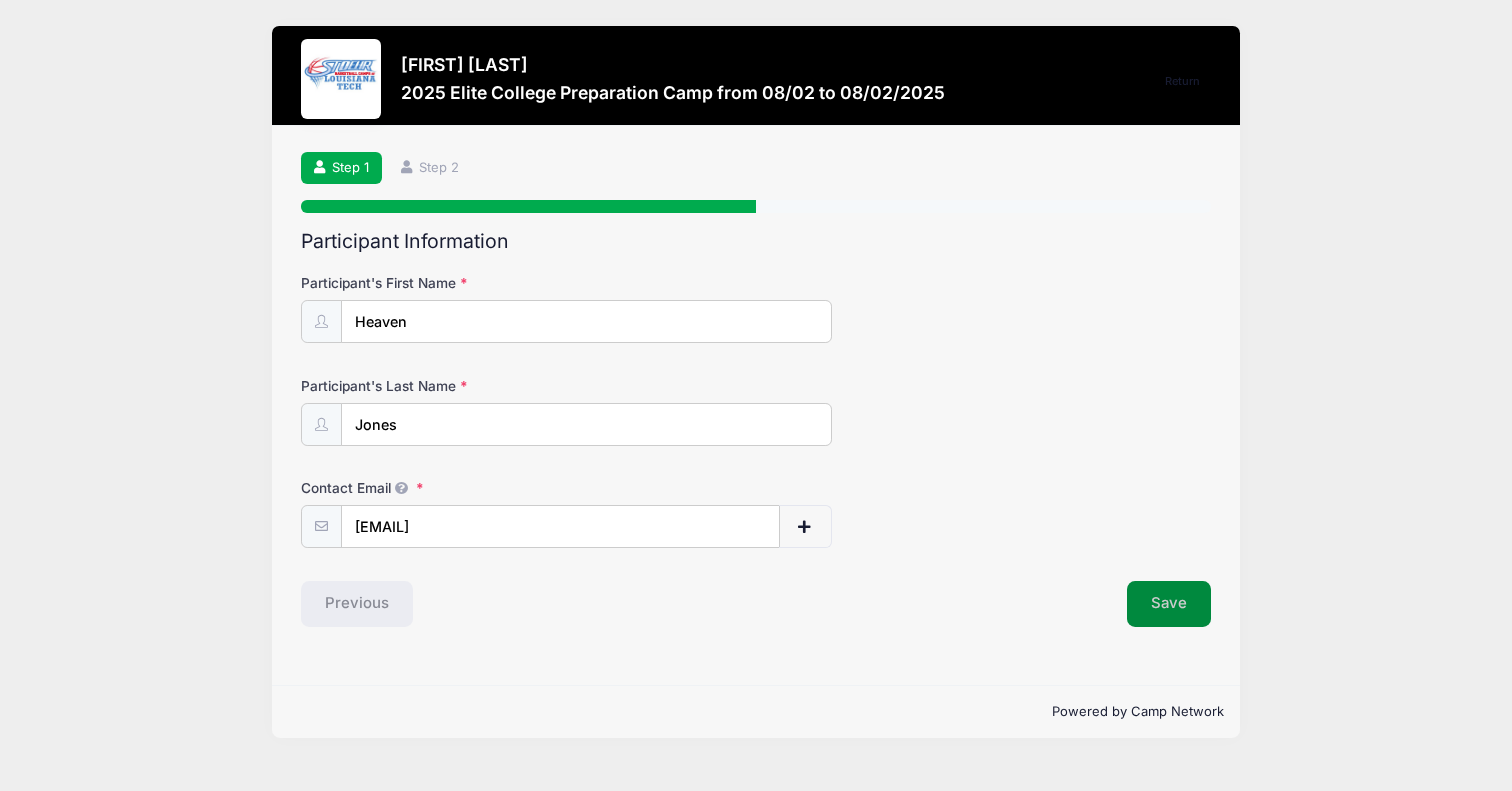 click on "Save" at bounding box center [1169, 604] 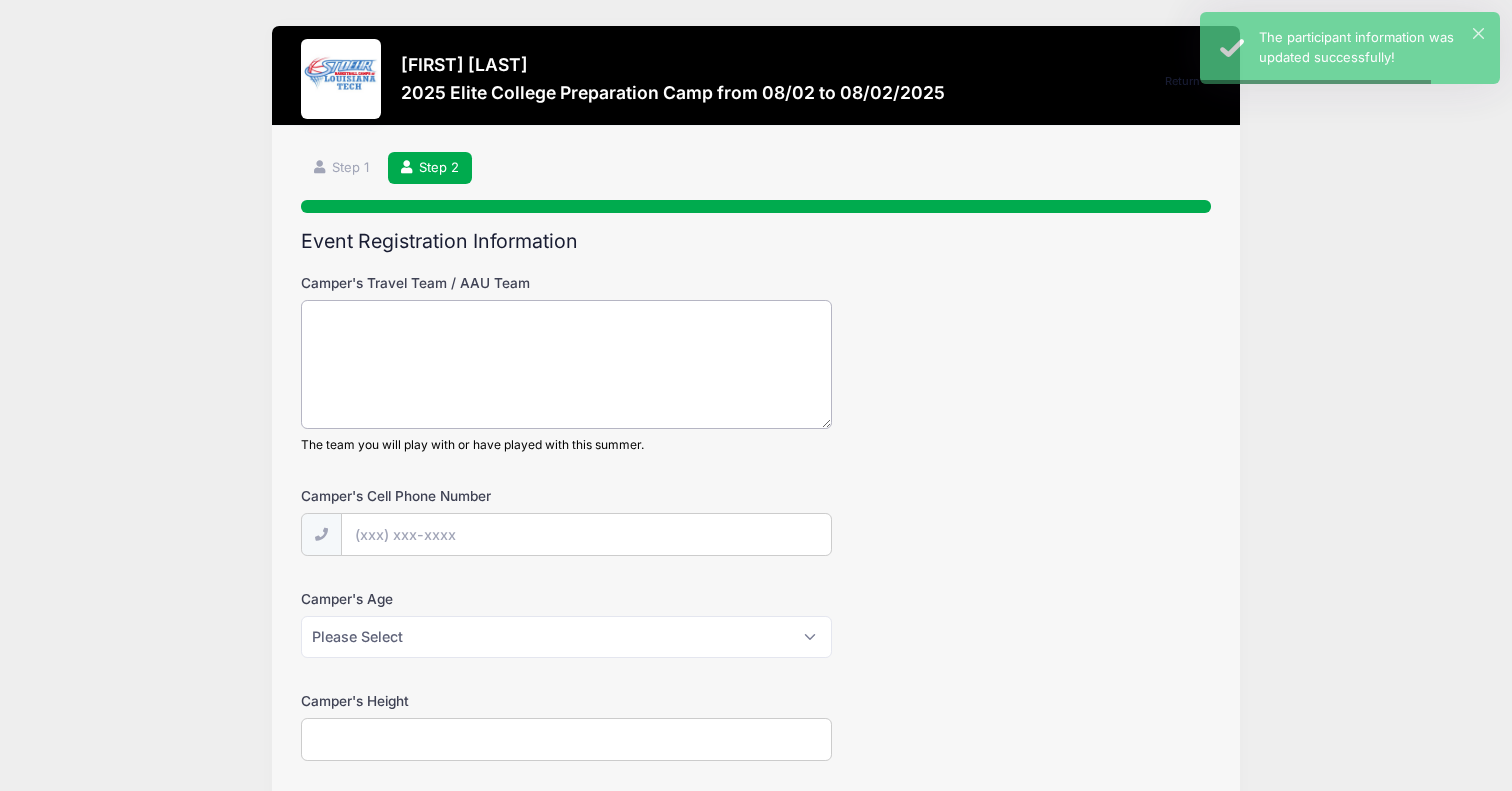 click on "Camper's Travel Team / AAU Team" at bounding box center [566, 364] 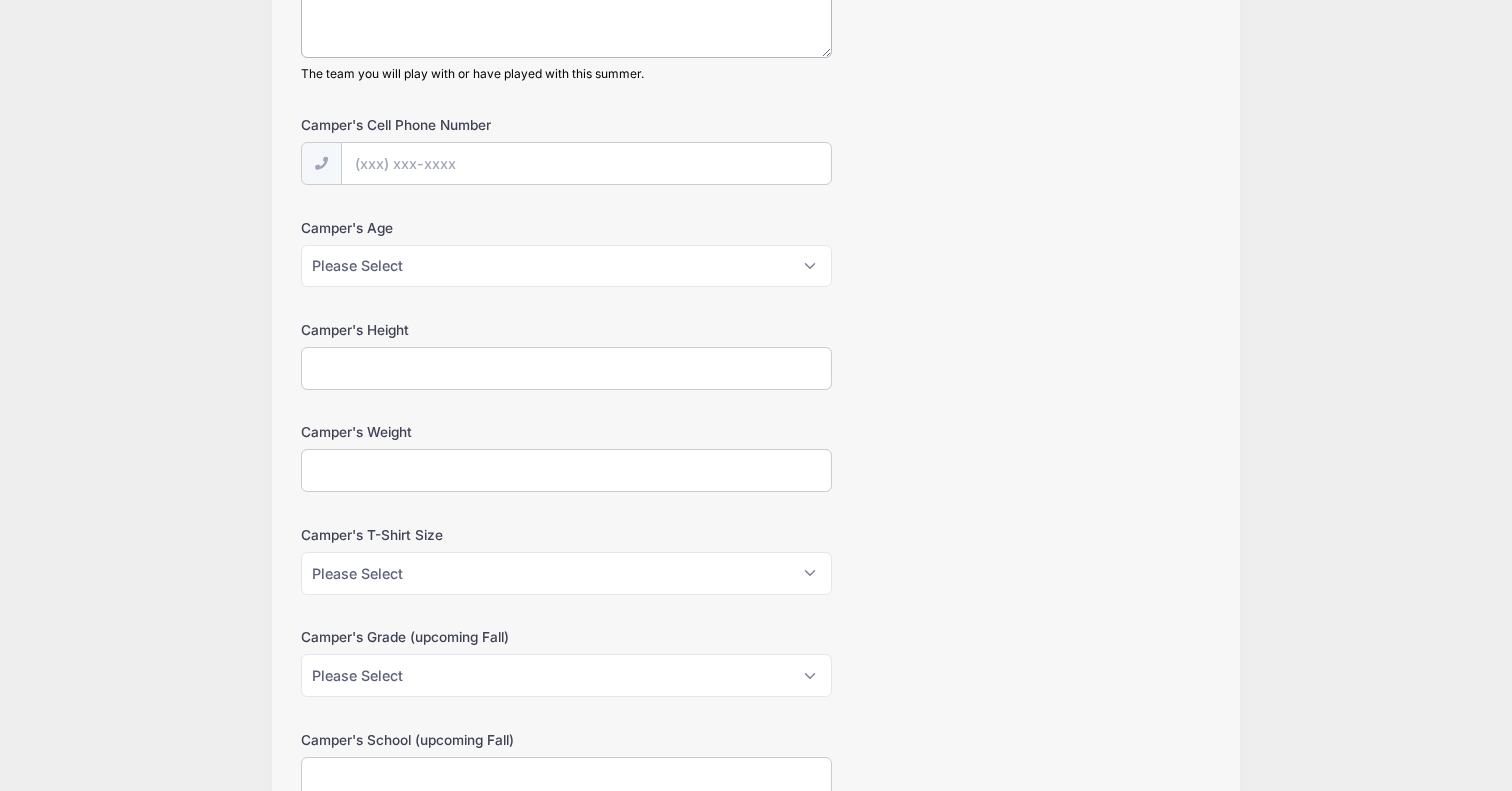 scroll, scrollTop: 0, scrollLeft: 0, axis: both 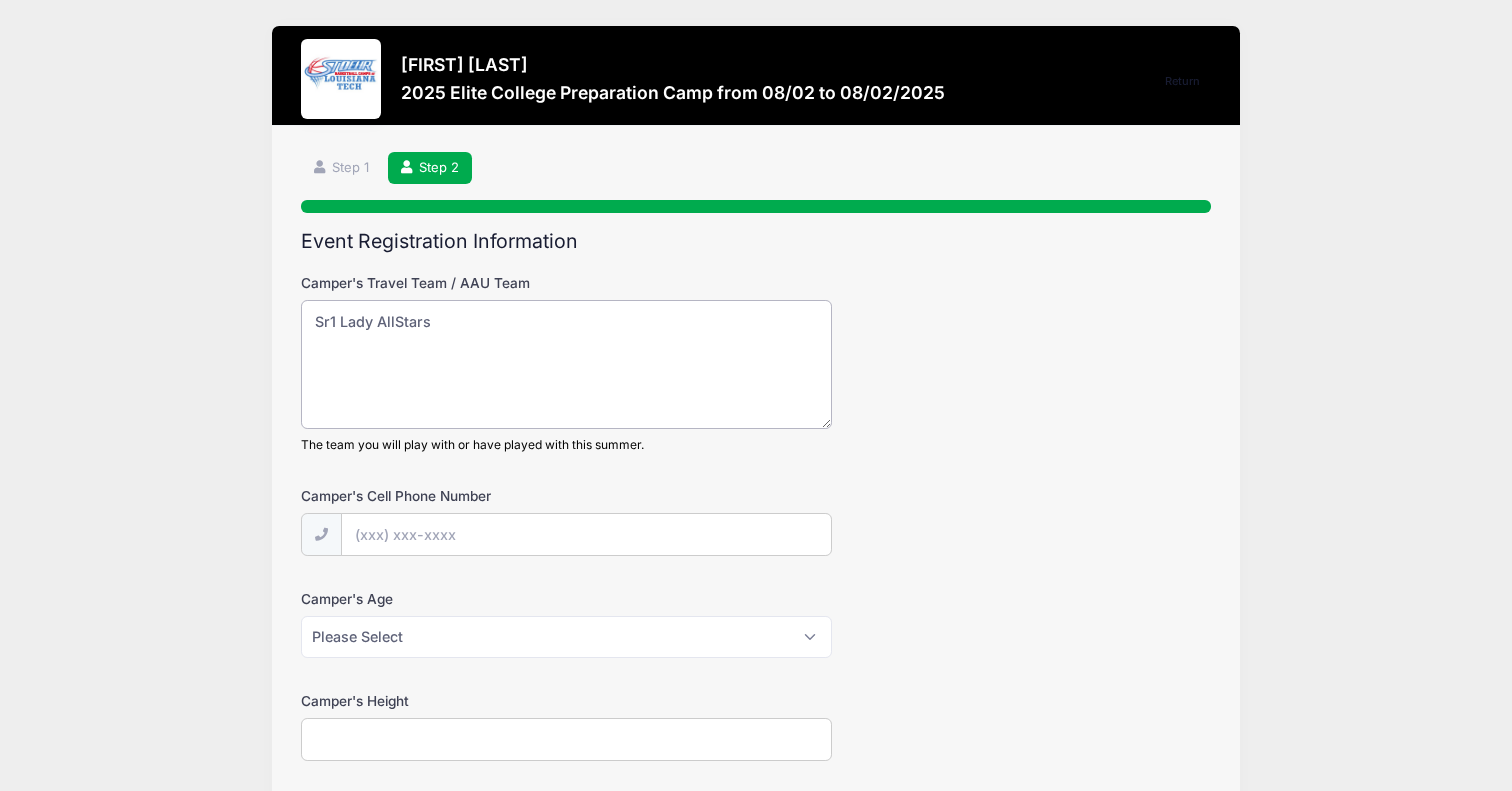 type on "Sr1 Lady AllStars" 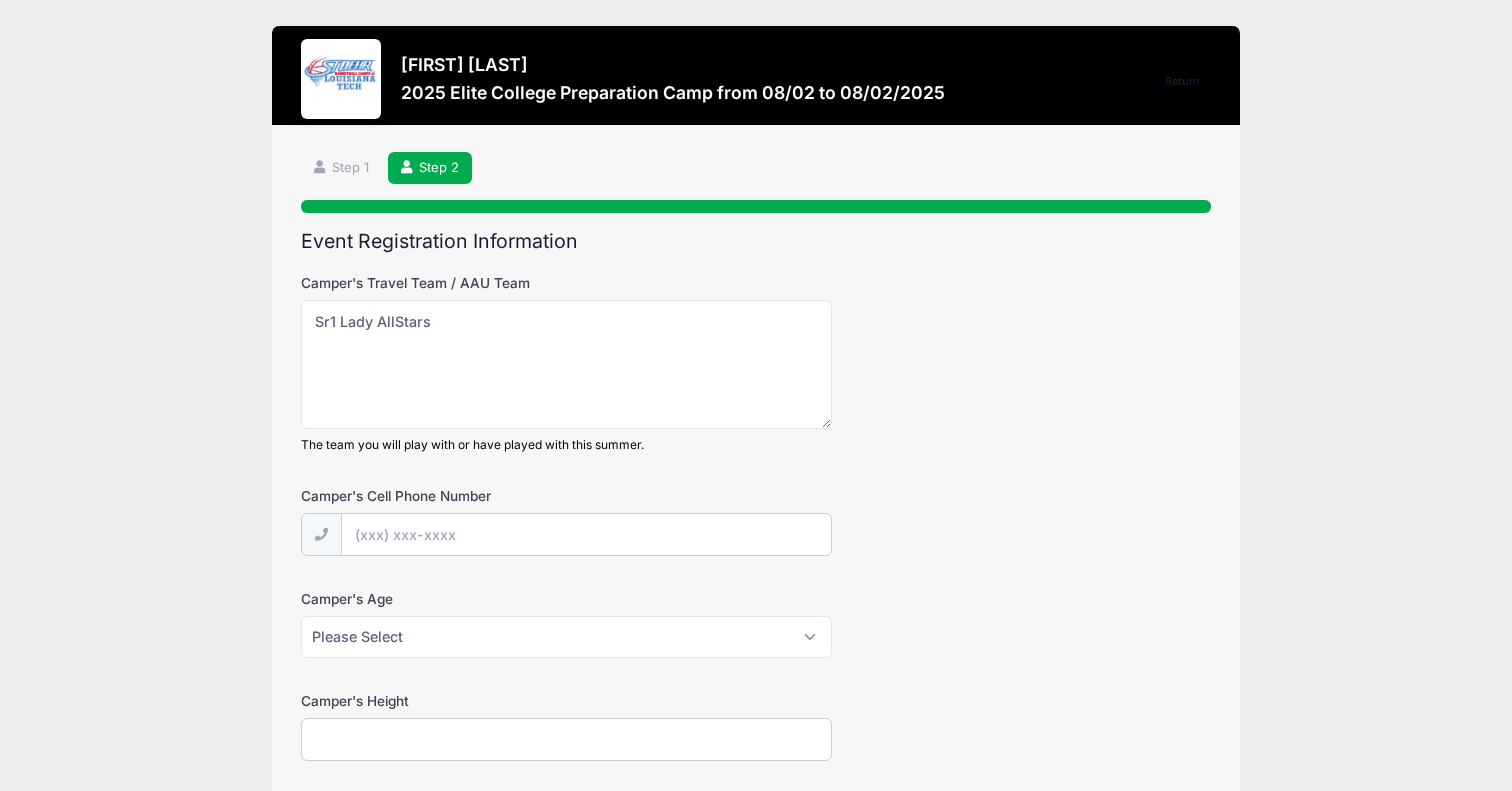 click on "Camper's Cell Phone Number" at bounding box center [586, 534] 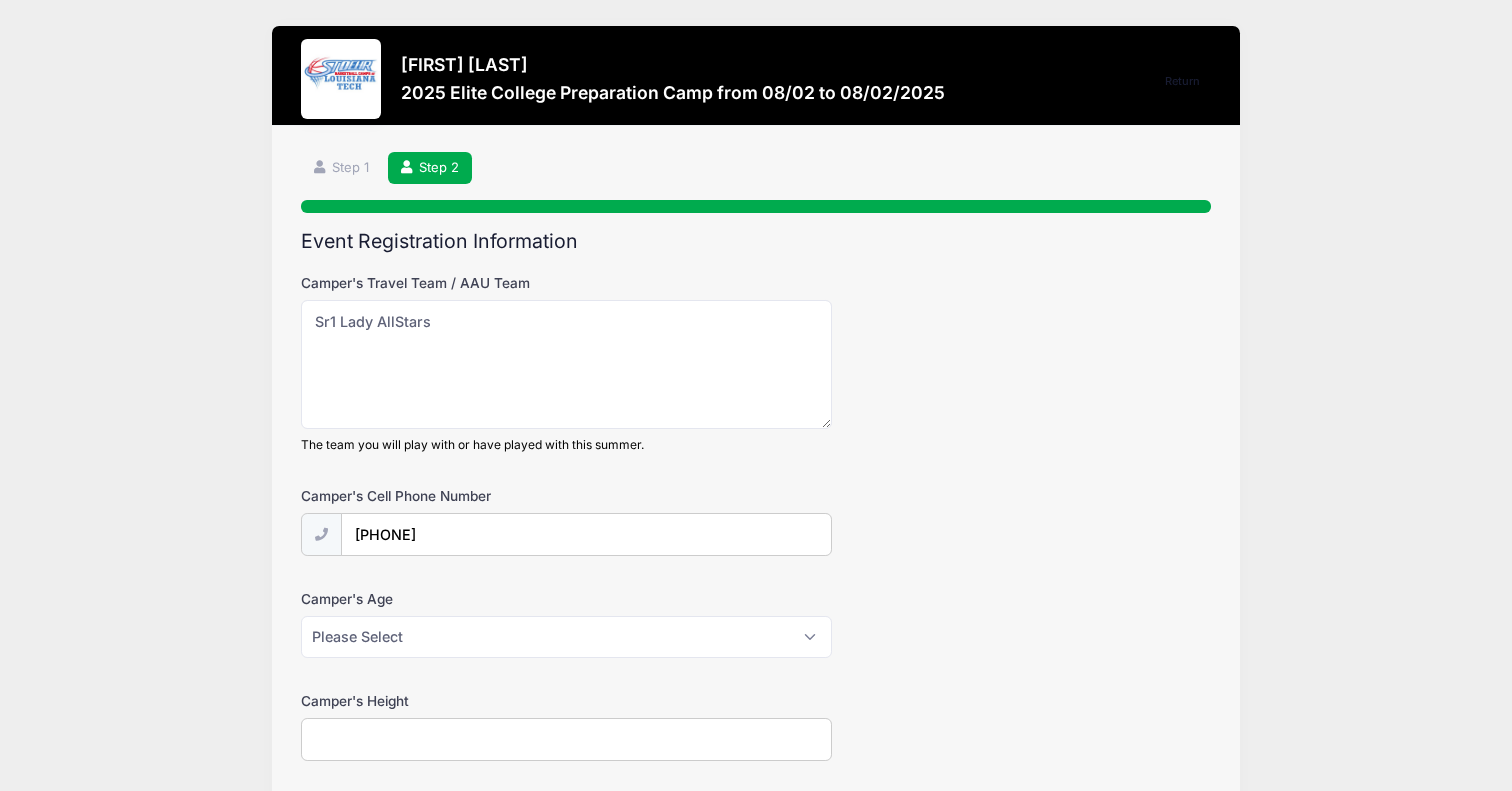 type on "[PHONE]" 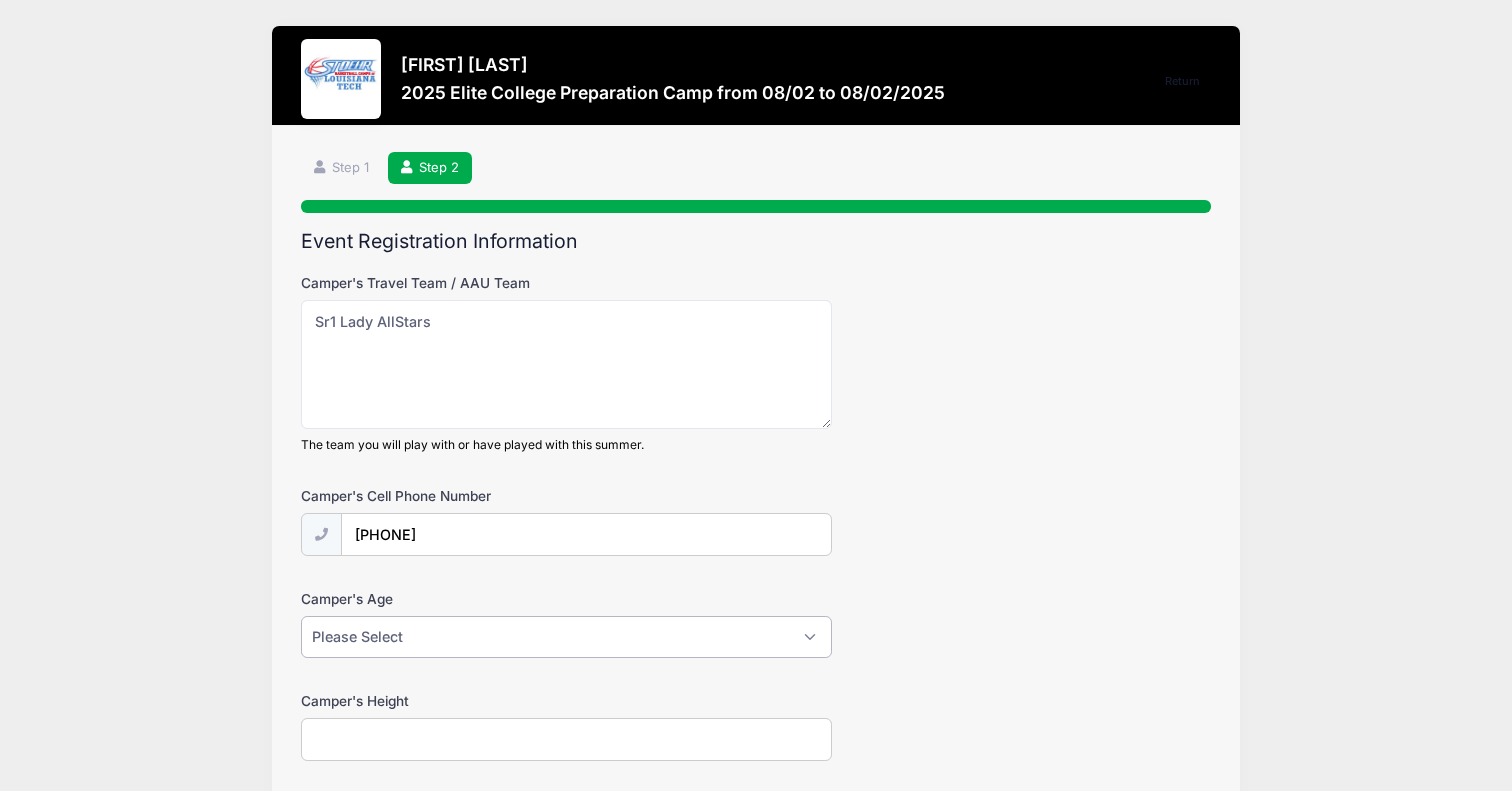 click on "Please Select 1
2
3
4
5
6
7
8
9
10
11
12
13
14
15
16
17
18" at bounding box center (566, 637) 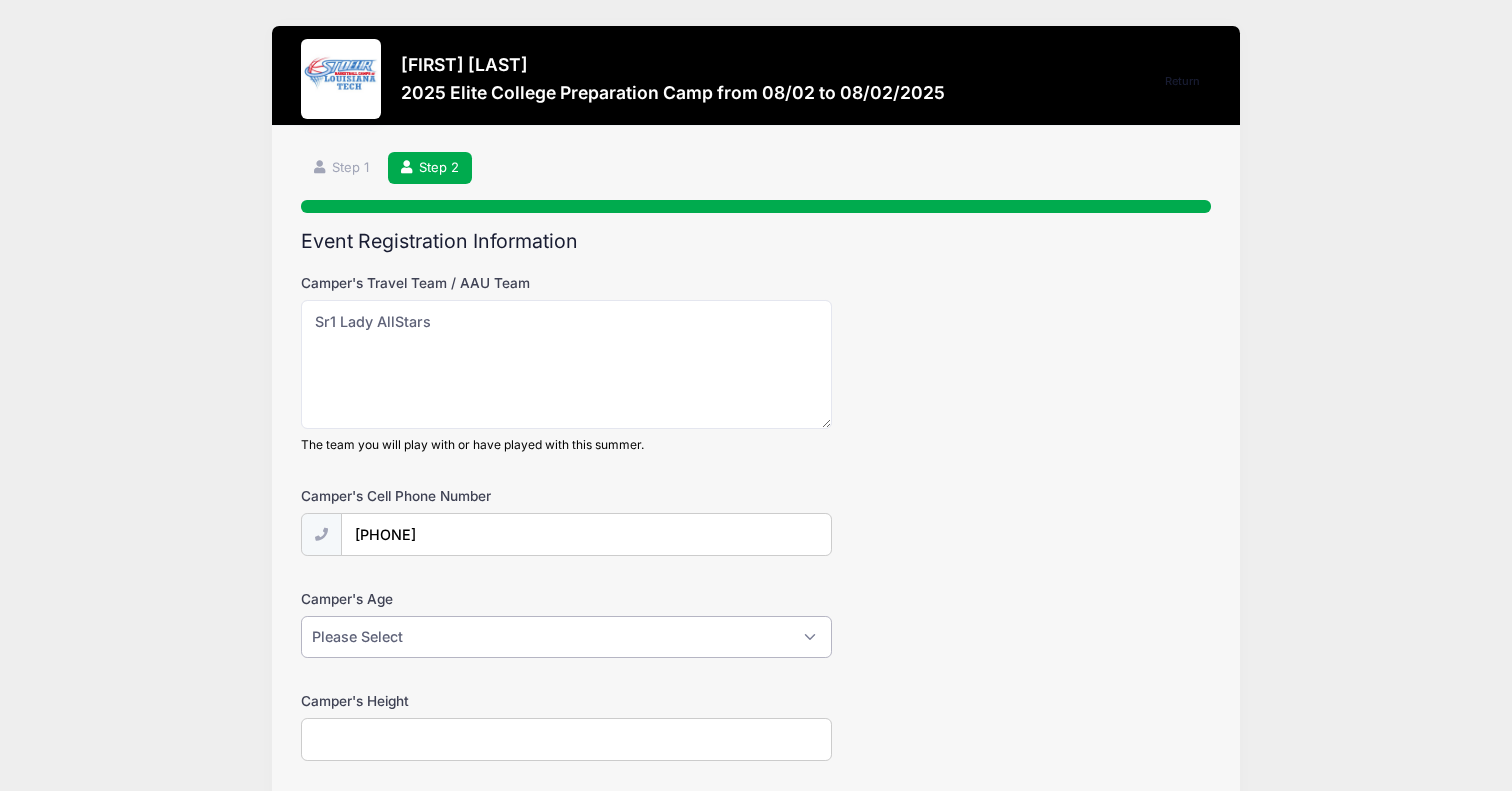 select on "15" 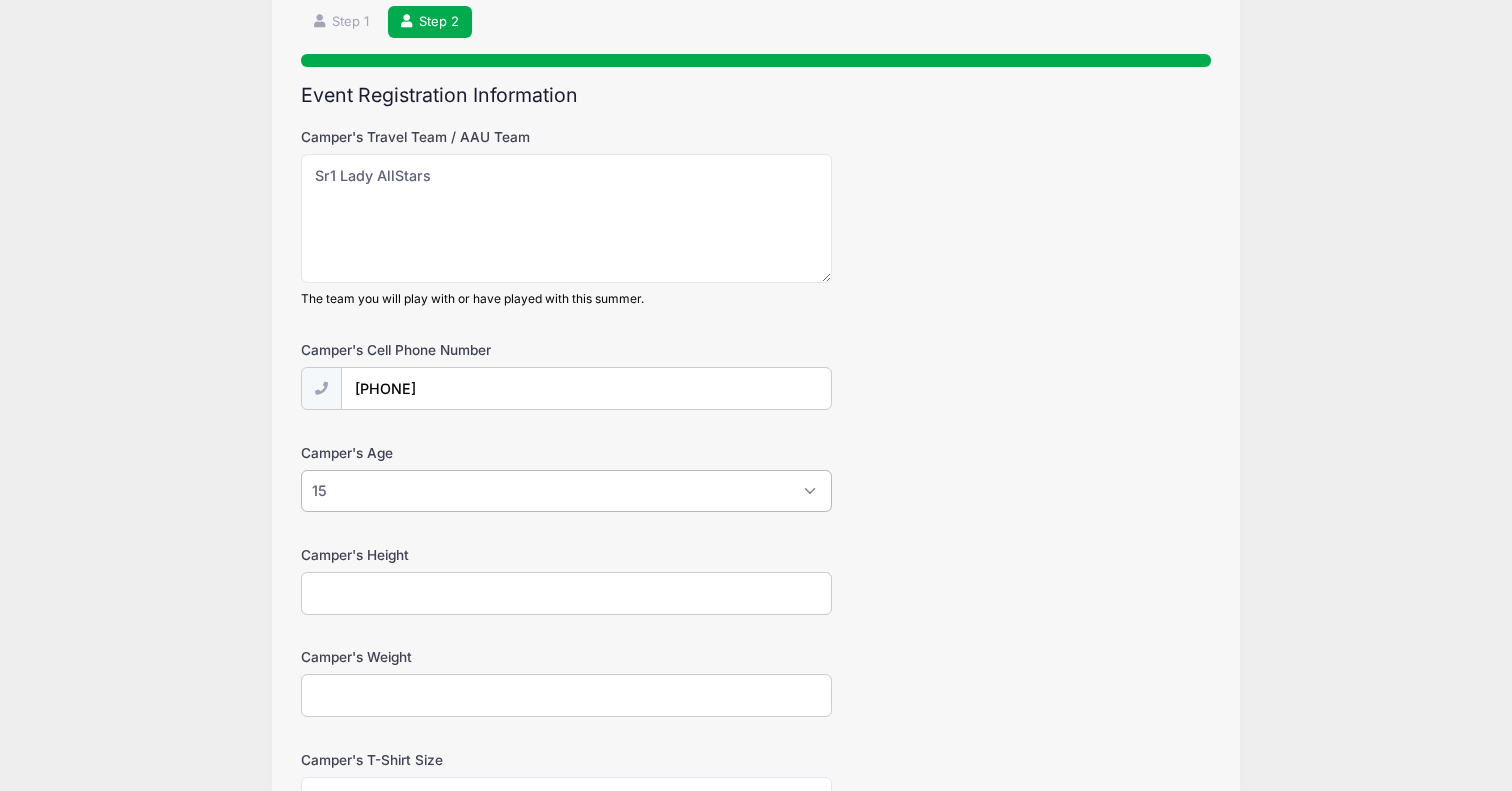 scroll, scrollTop: 206, scrollLeft: 0, axis: vertical 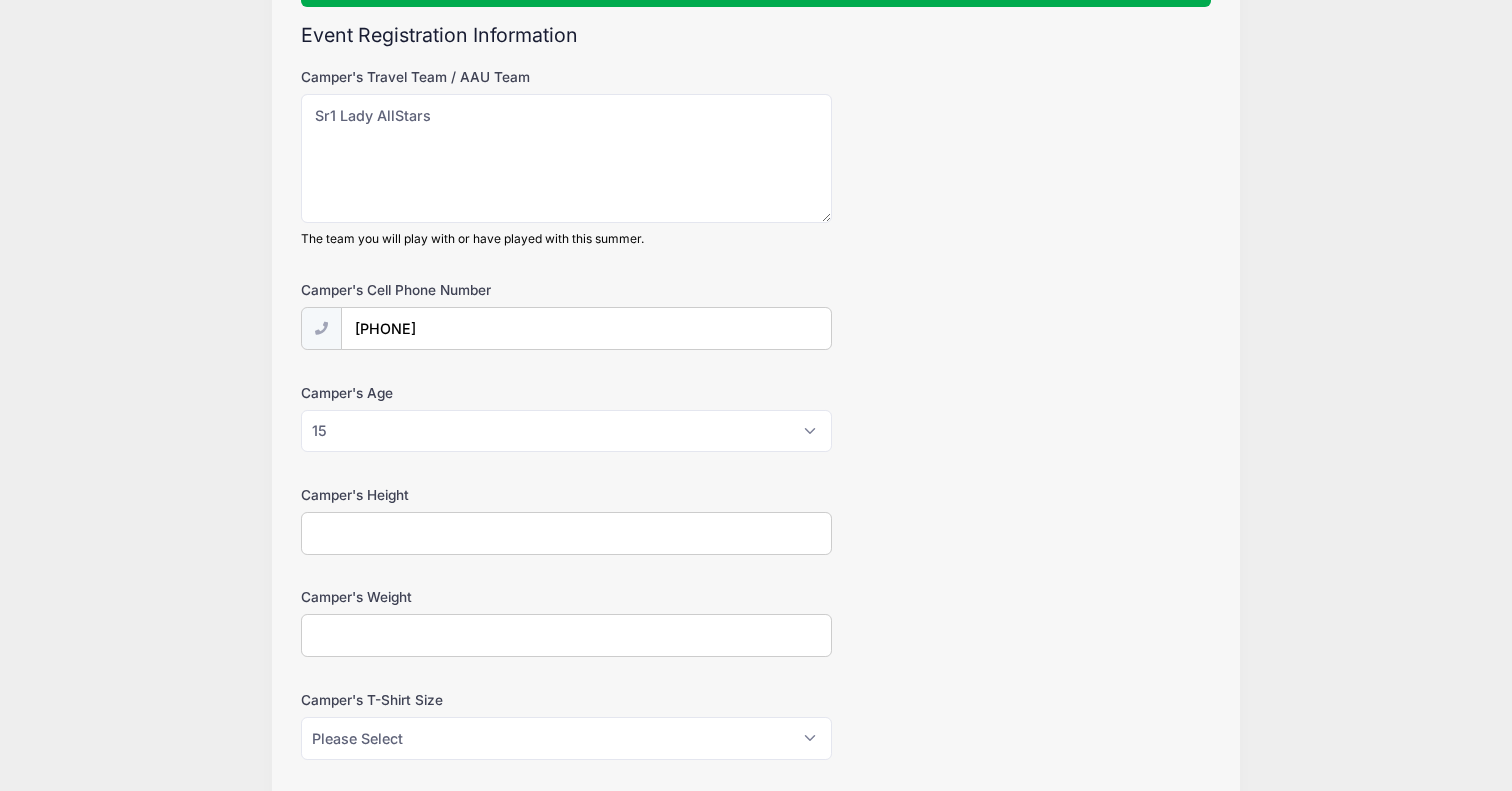click on "Camper's Height" at bounding box center (566, 533) 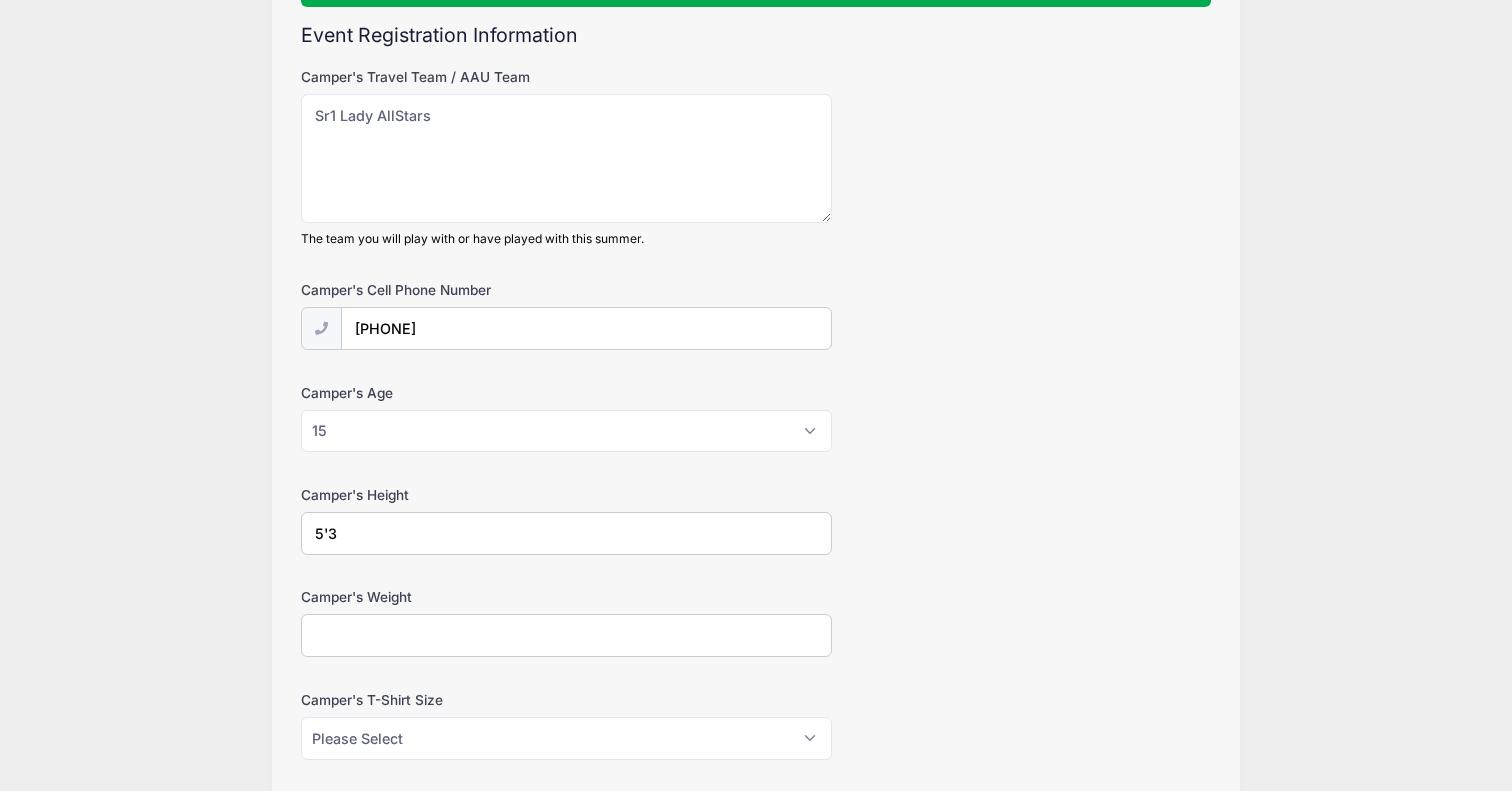 click on "Camper's Weight" at bounding box center (566, 635) 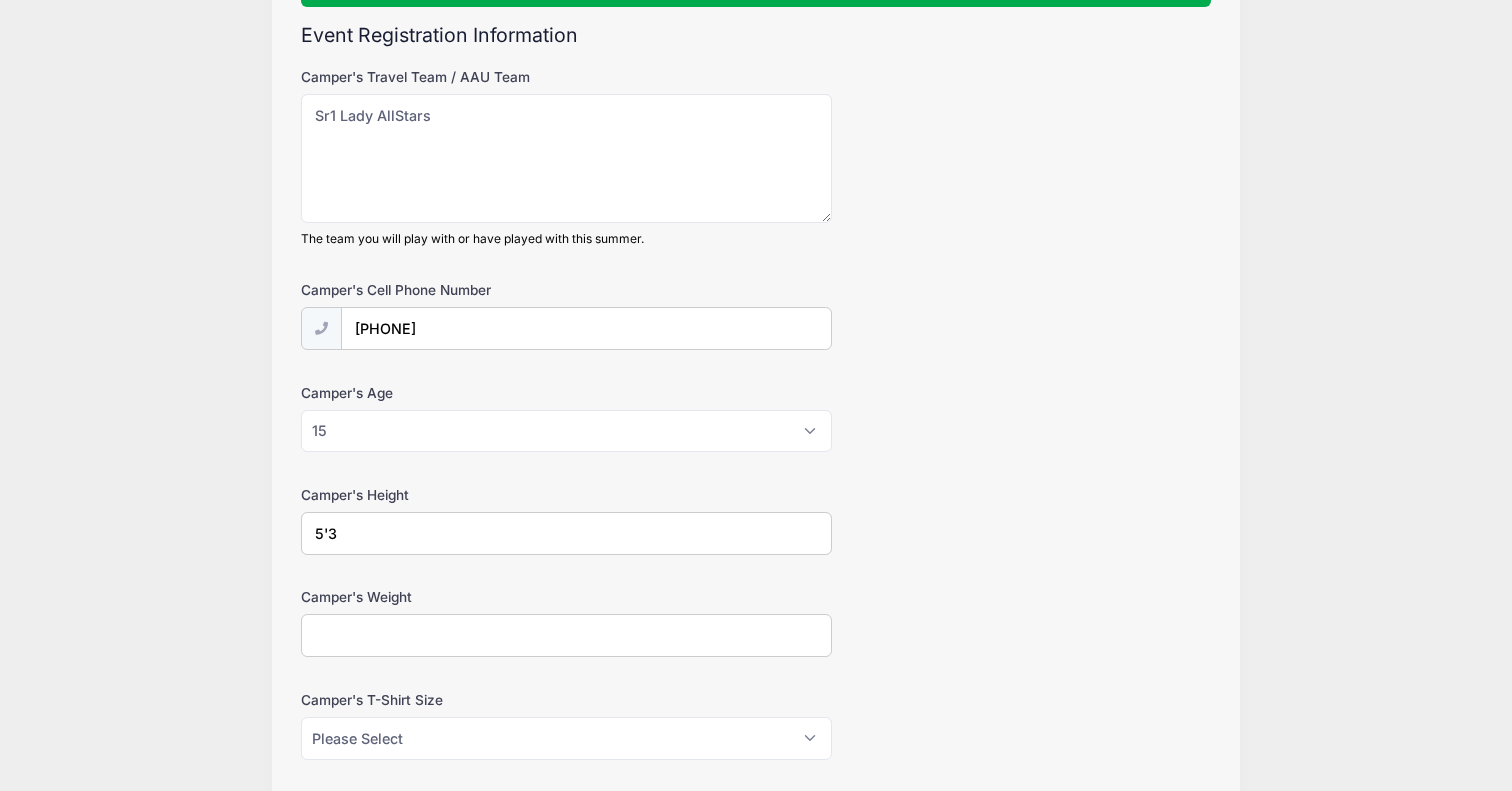 type on "145" 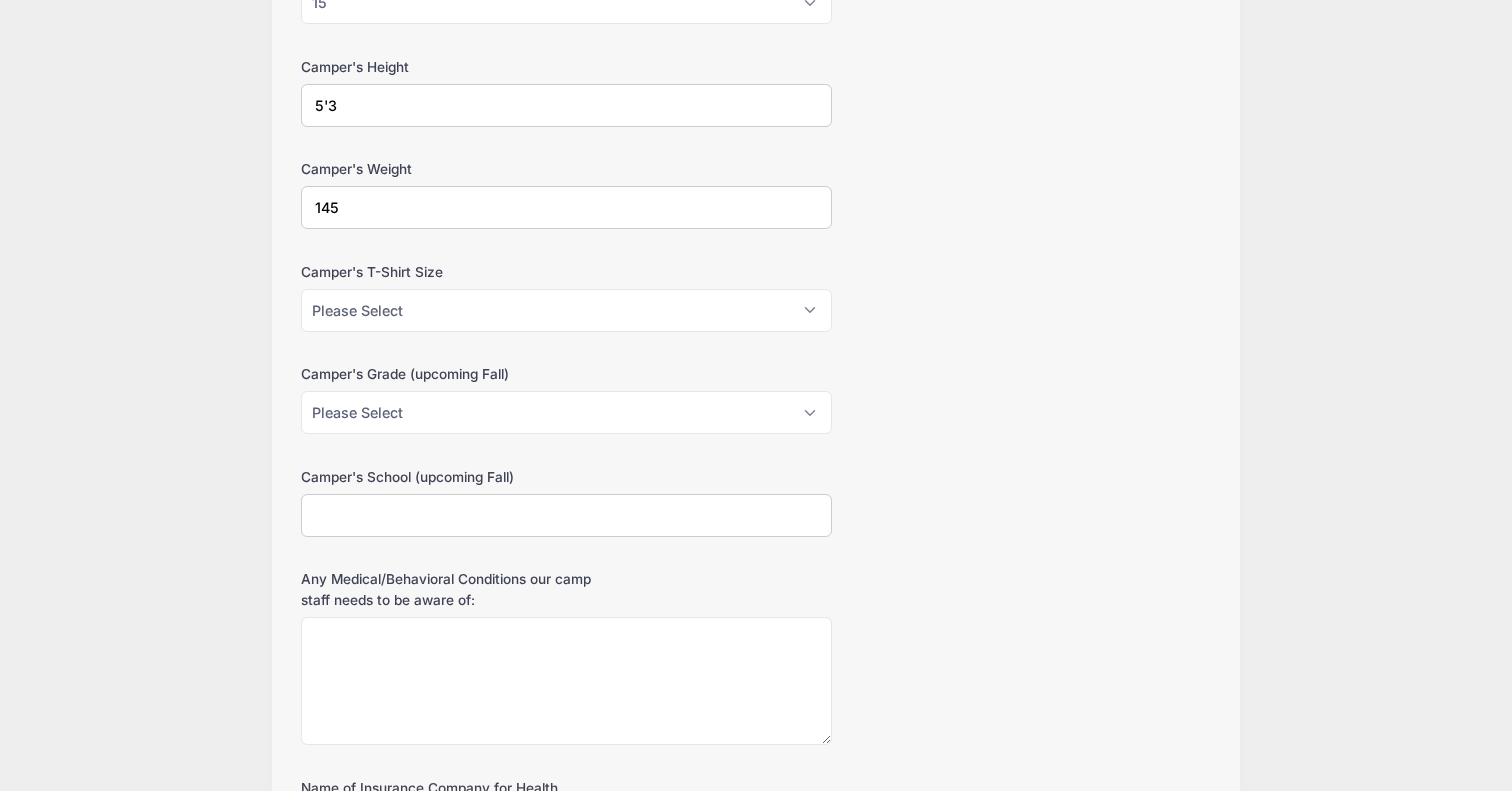 scroll, scrollTop: 768, scrollLeft: 0, axis: vertical 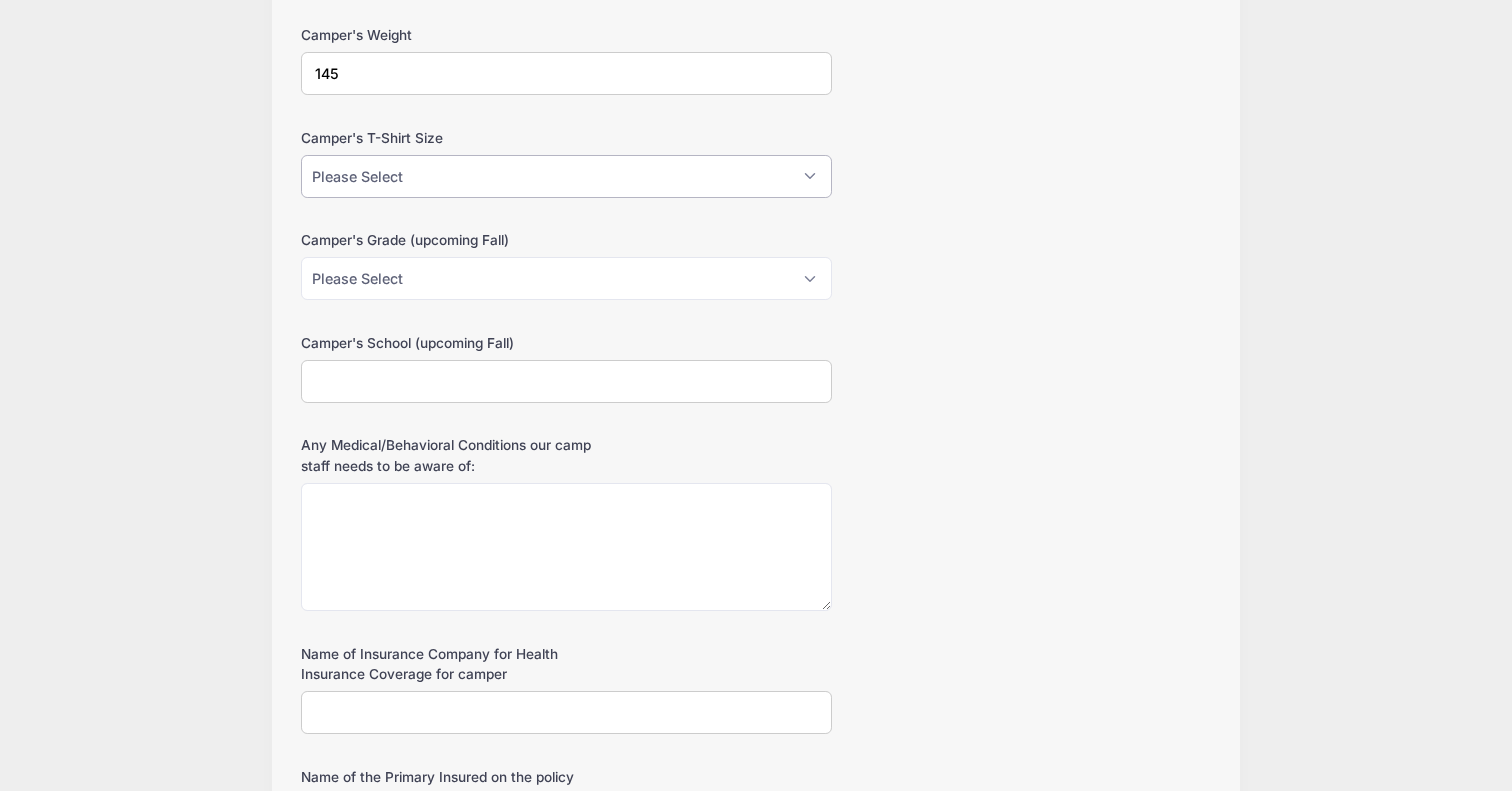 click on "Please Select Child S
Child M
Child L
Adult S
Adult M
Adult L
Adult XL" at bounding box center (566, 176) 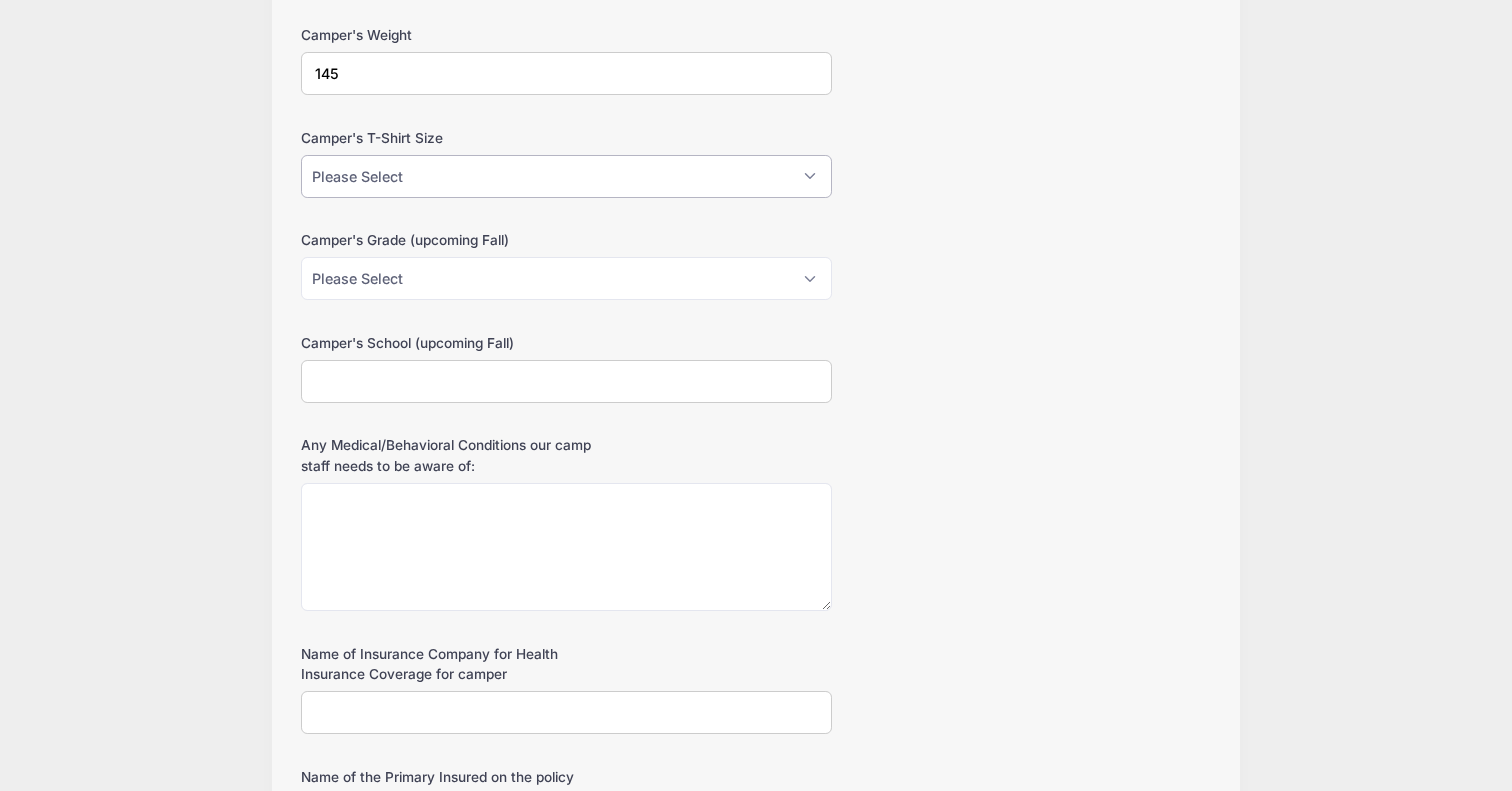 select on "Adult M" 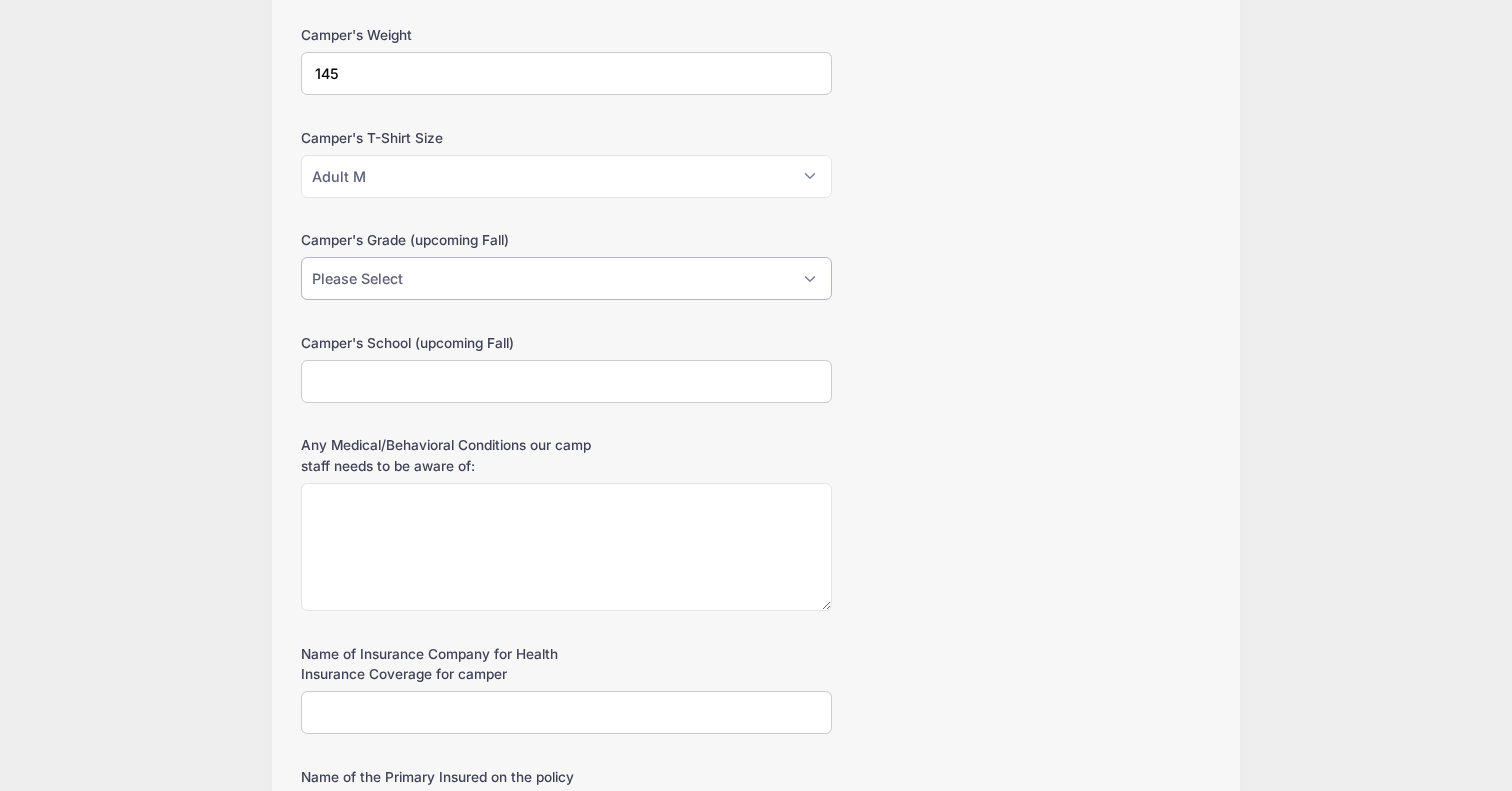 click on "Please Select Pre-K
K
1st
2nd
3rd
4th
5th
6th
7th
8th
9th
10th
11th
12th" at bounding box center [566, 278] 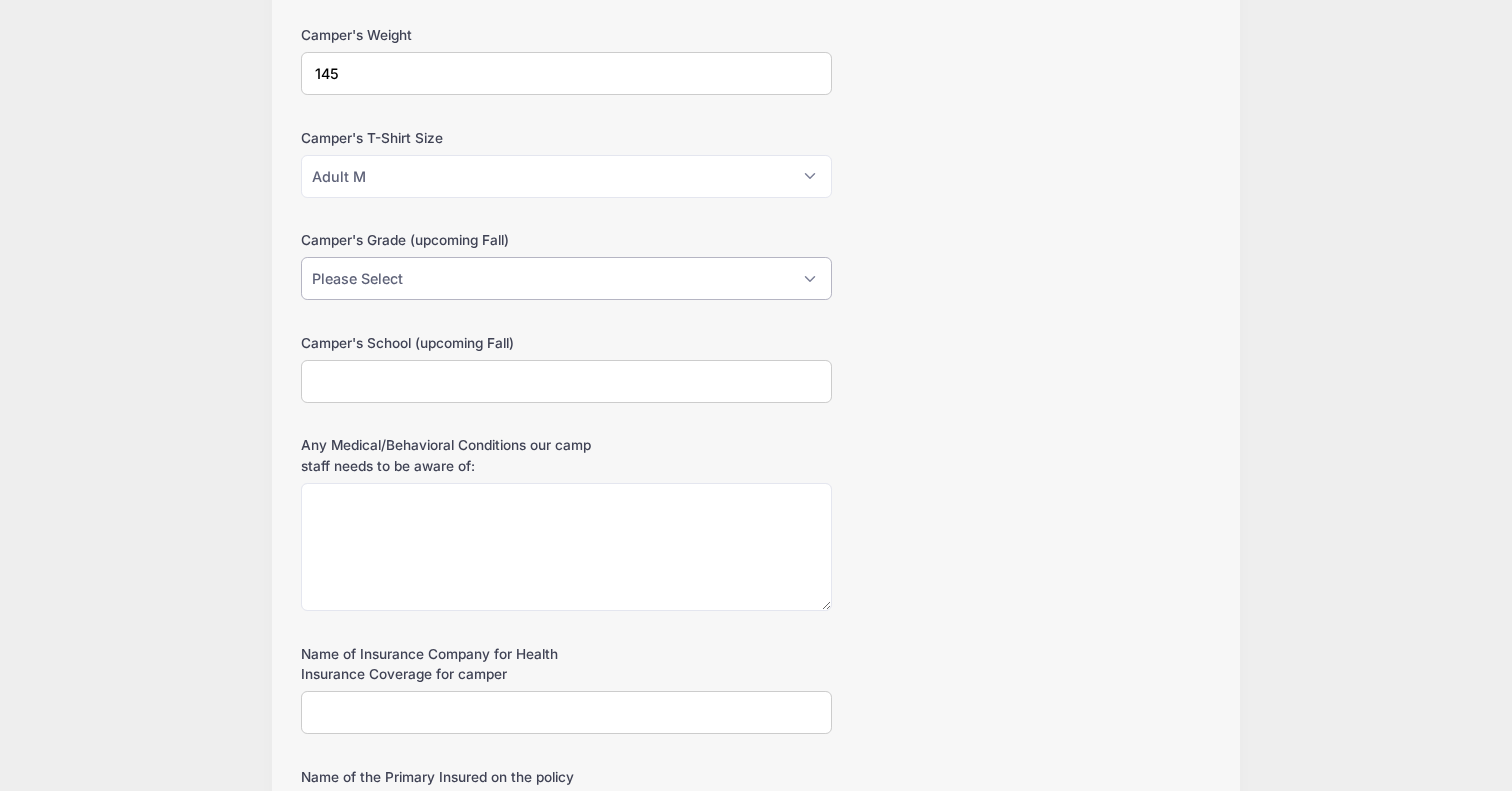 select on "11th" 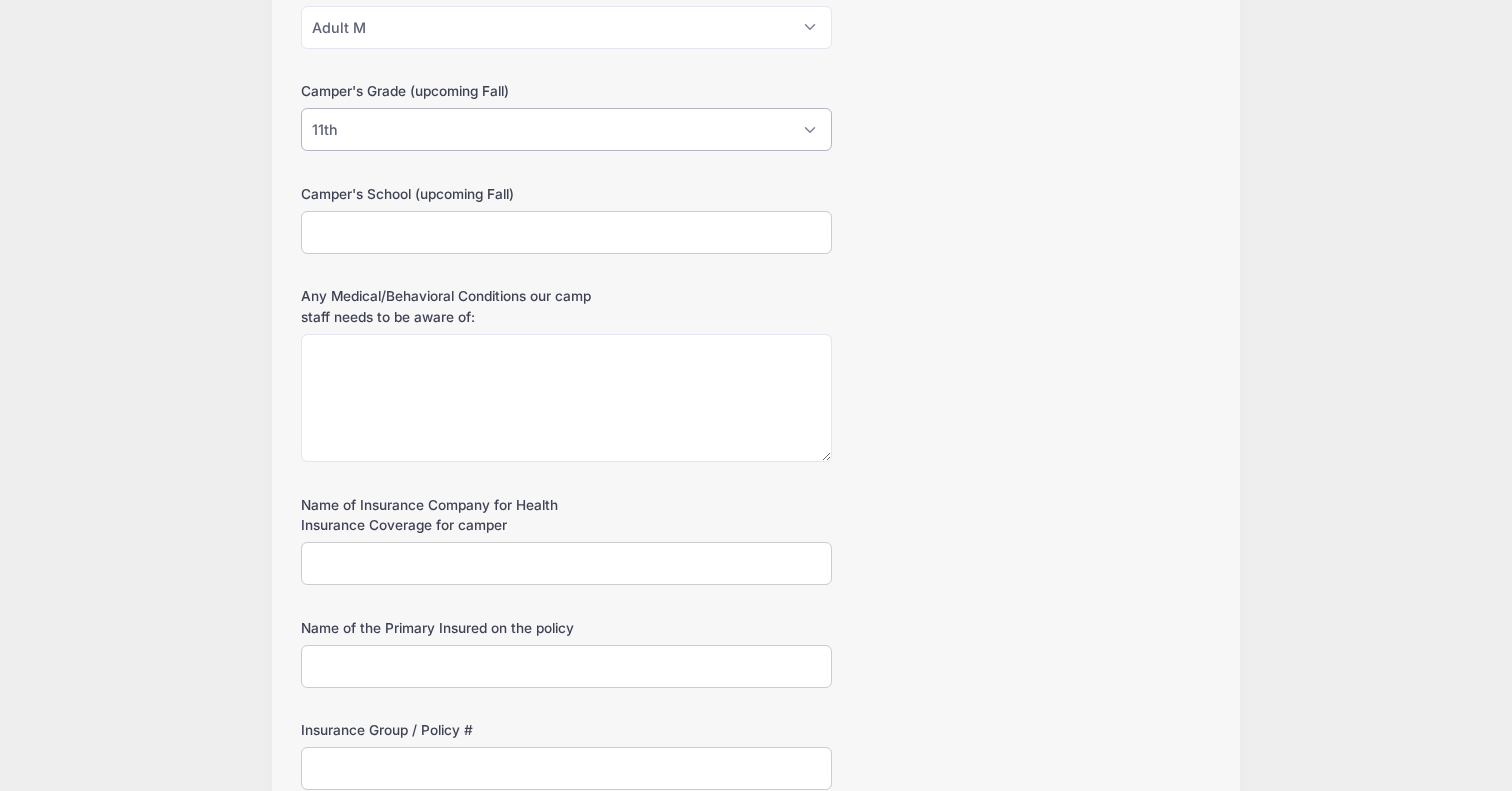 scroll, scrollTop: 932, scrollLeft: 0, axis: vertical 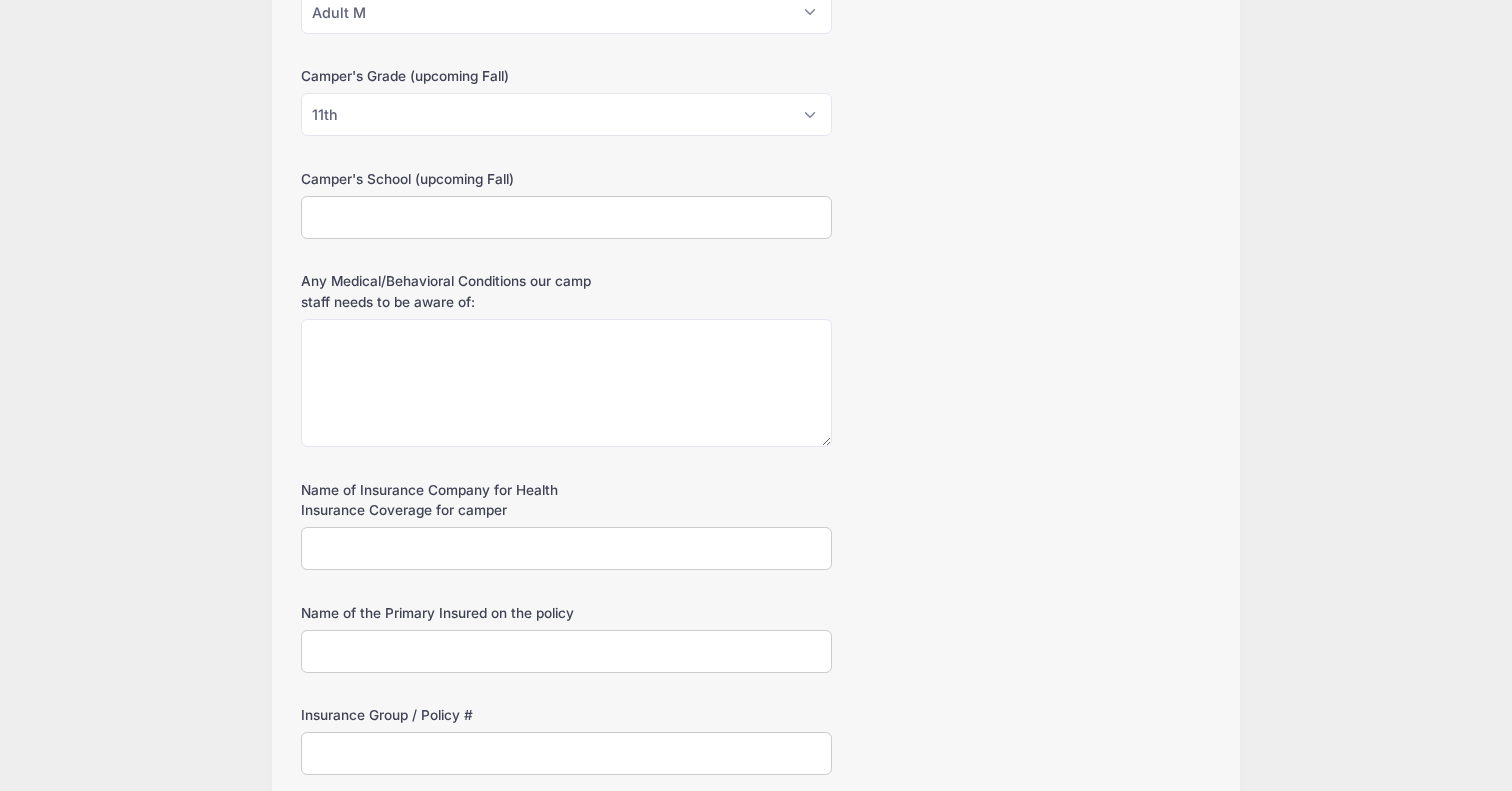 click on "Camper's Travel Team / AAU Team
Sr1 Lady AllStars
The team you will play with or have played with this summer.
Camper's Cell Phone Number
(662) 550-0952
Camper's Age
Please Select 1
2
3
4
5
6
7
8
9
10
11
12
13
14
15
16
17
18" at bounding box center [756, 820] 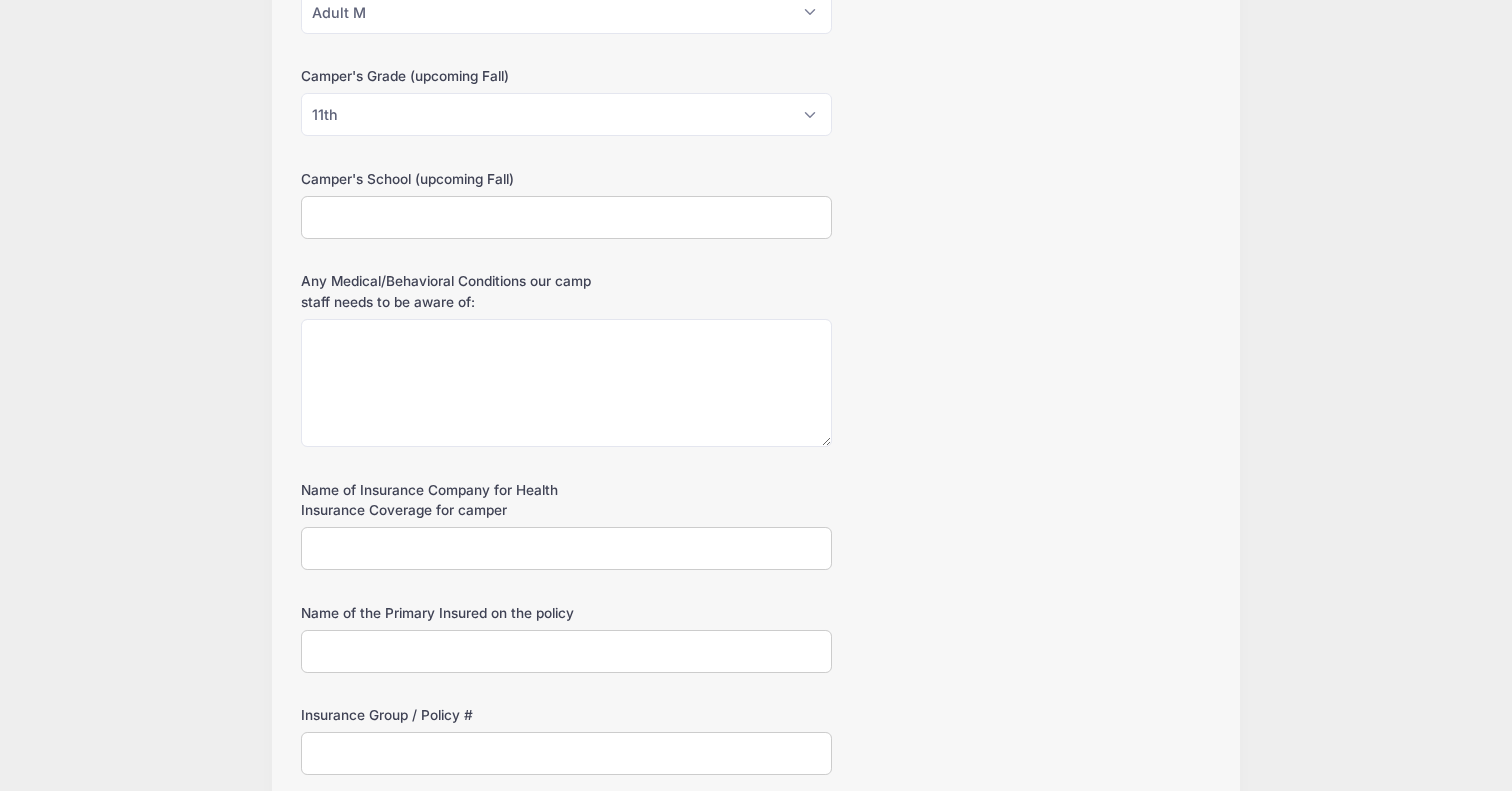 click on "Camper's School (upcoming Fall)" at bounding box center (566, 217) 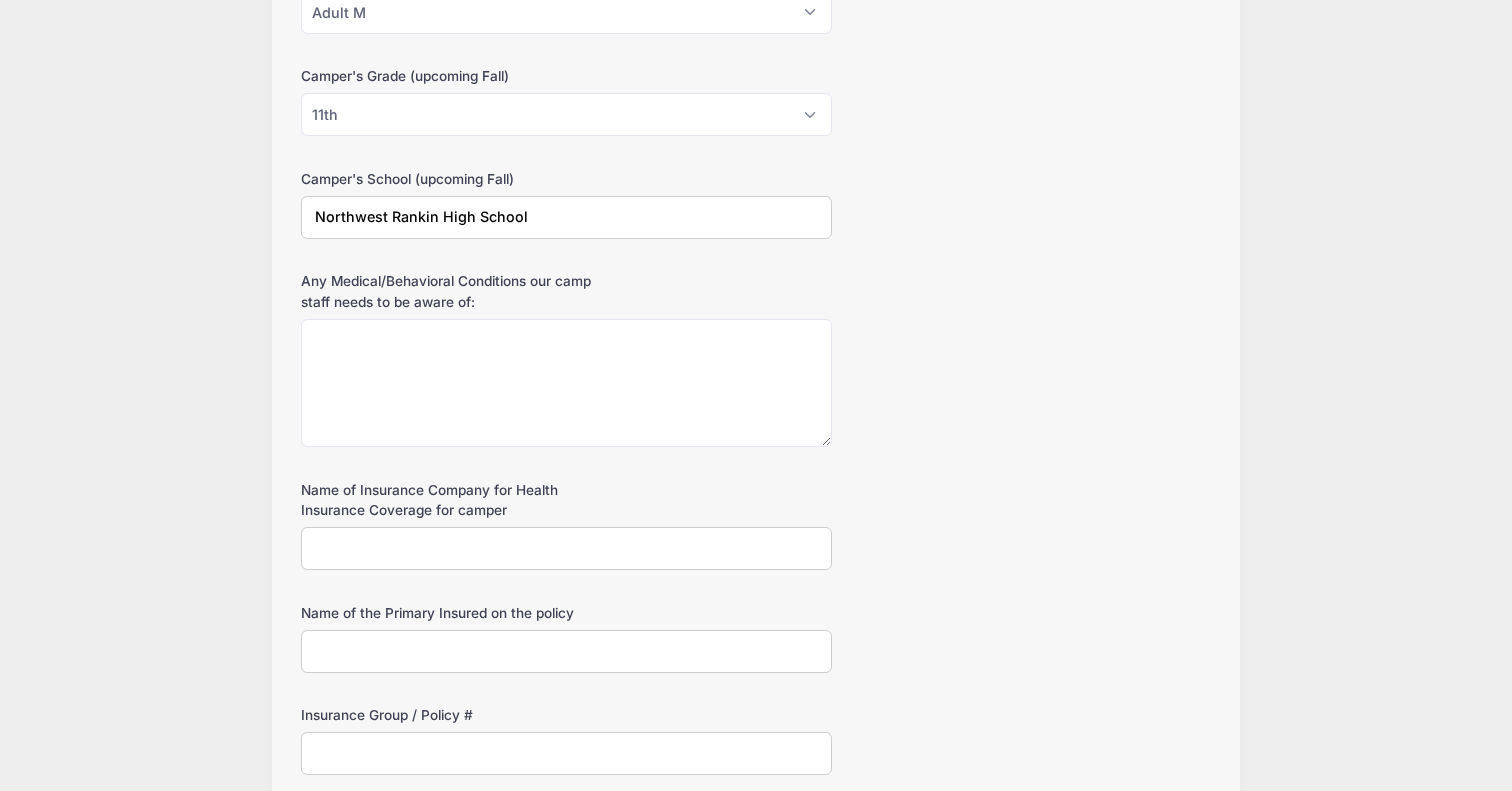 type on "Northwest Rankin High School" 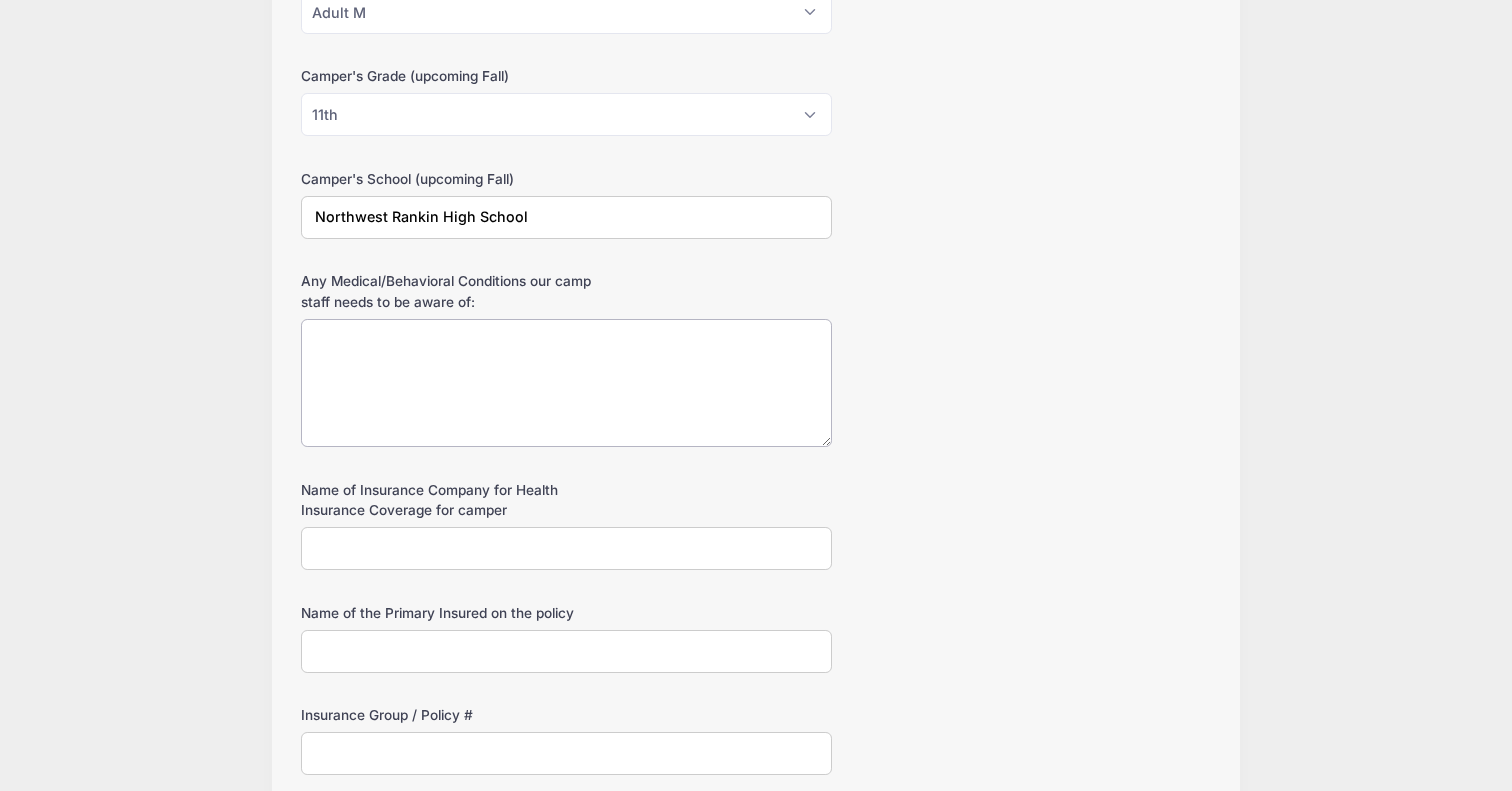 click on "Any Medical/Behavioral Conditions our camp staff needs to be aware of:" at bounding box center (566, 383) 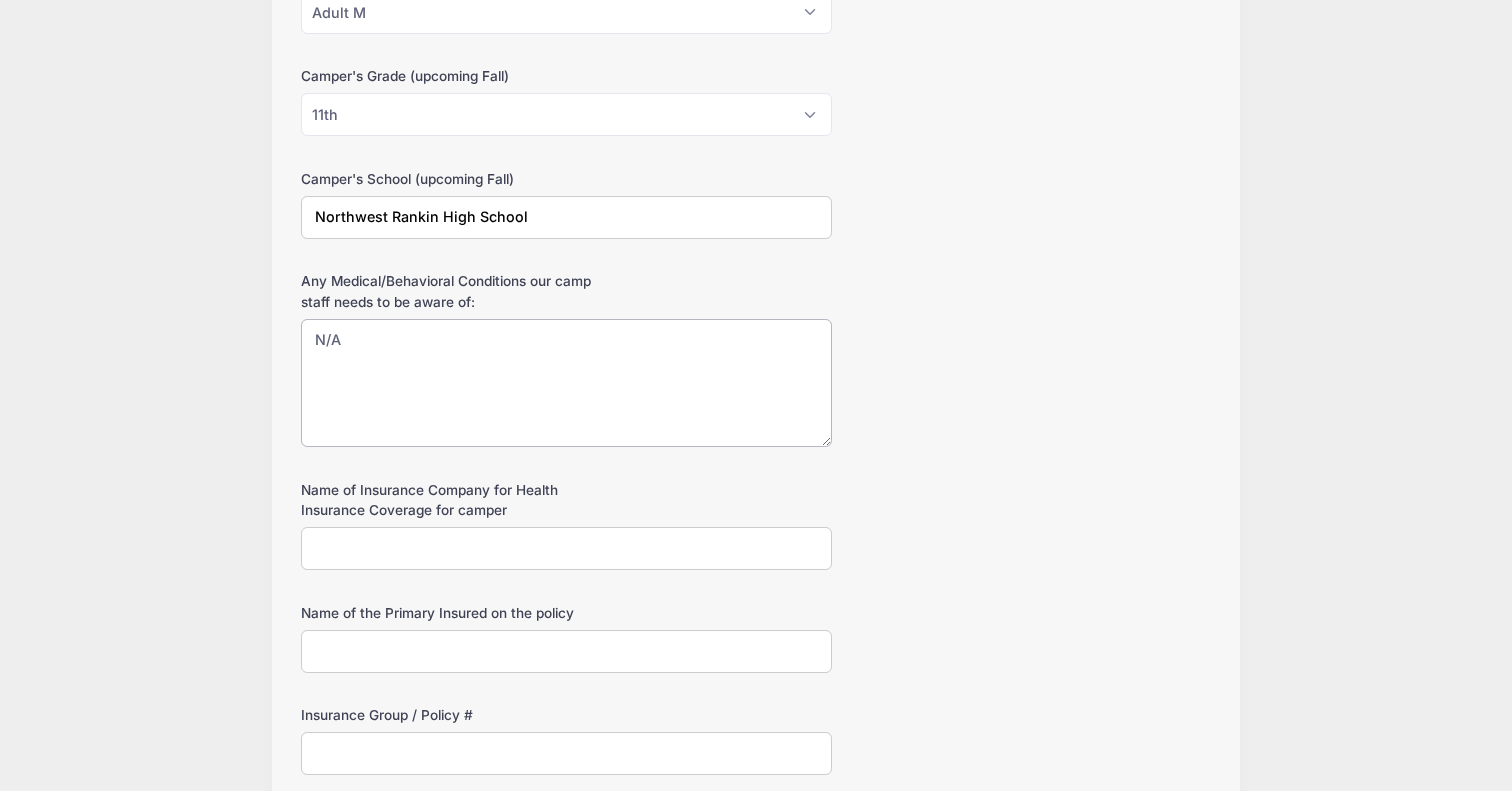 type on "N/A" 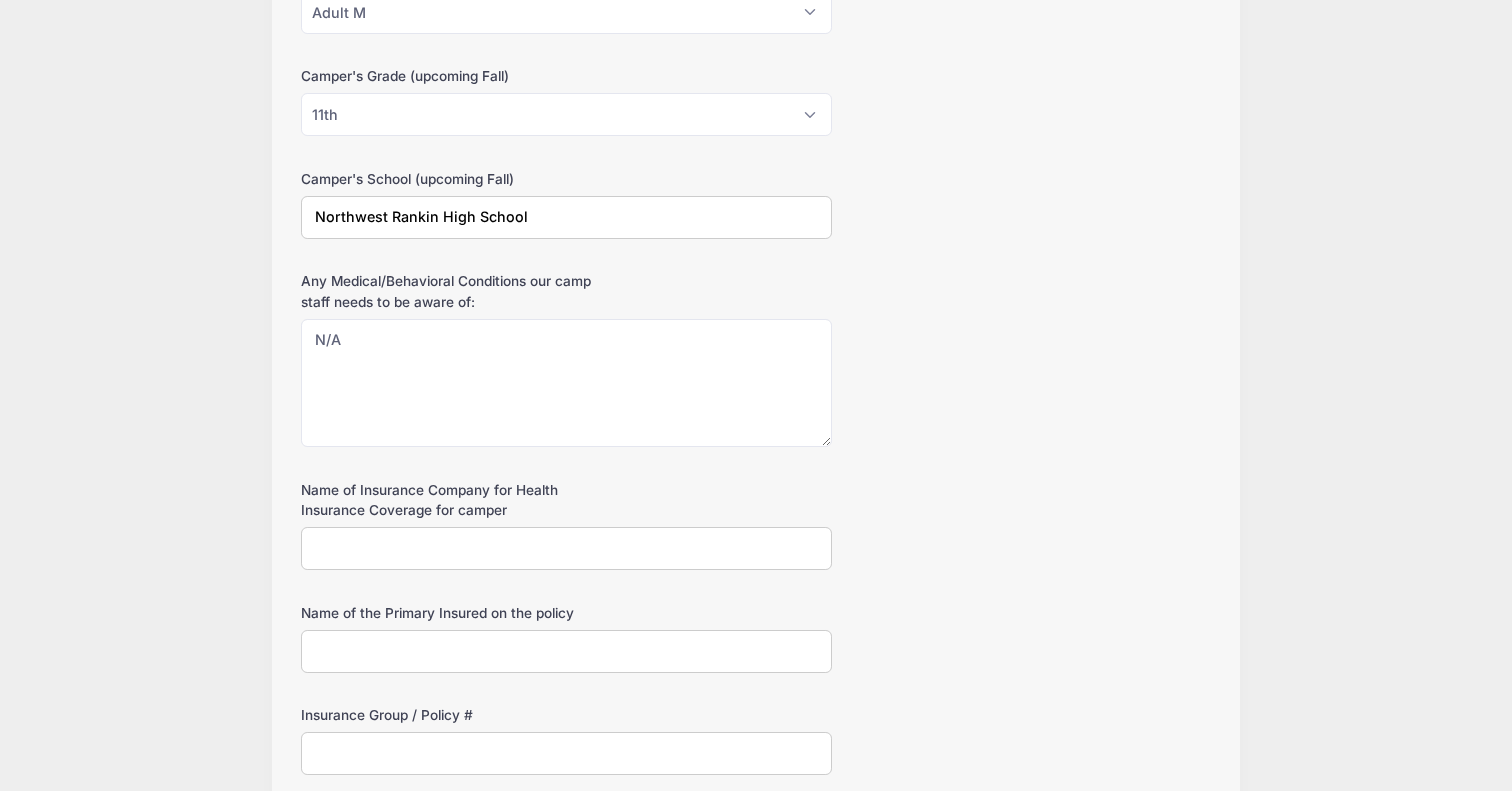 click on "Name of Insurance Company for Health Insurance Coverage for camper" at bounding box center [566, 548] 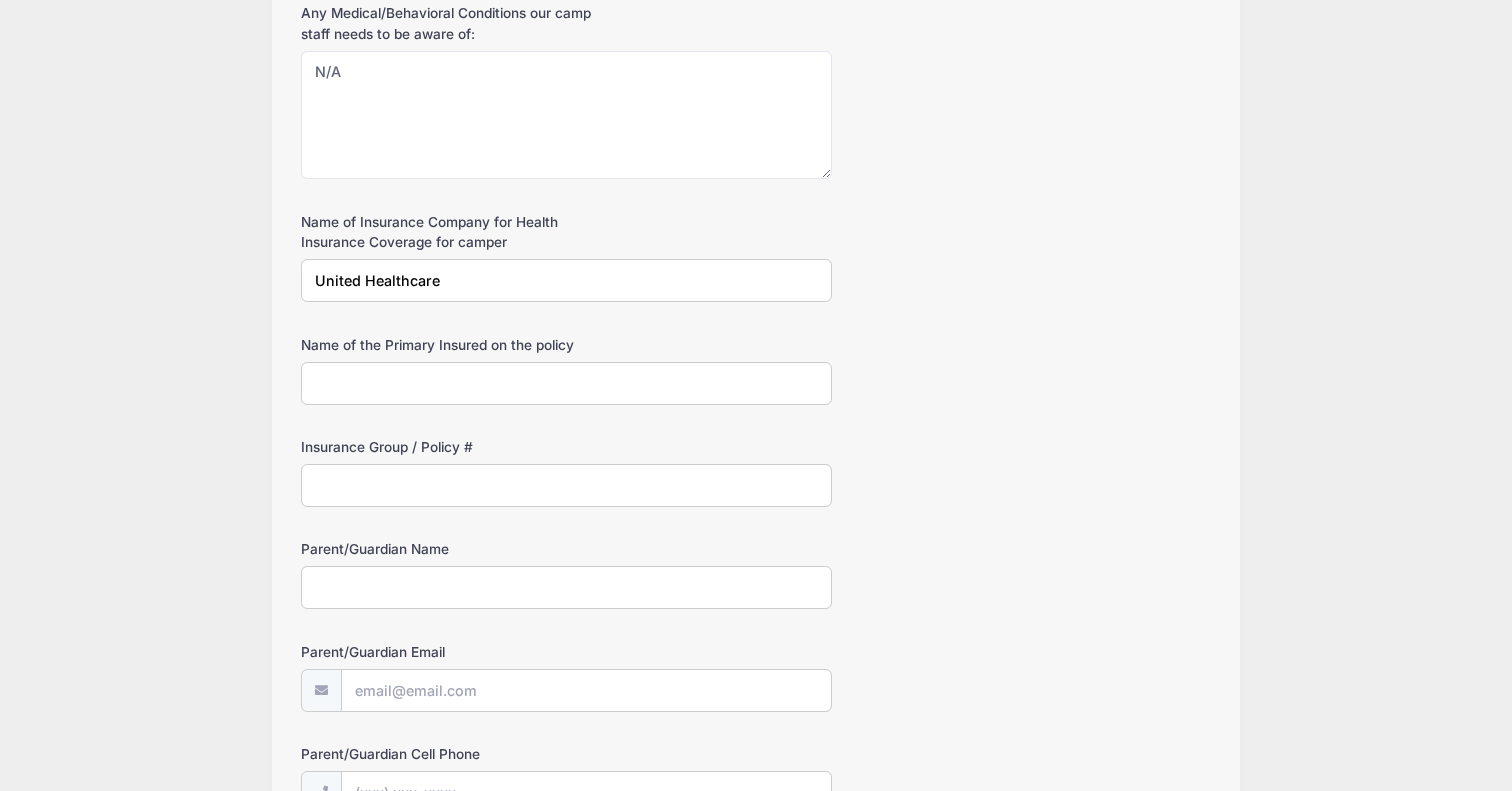 scroll, scrollTop: 1204, scrollLeft: 0, axis: vertical 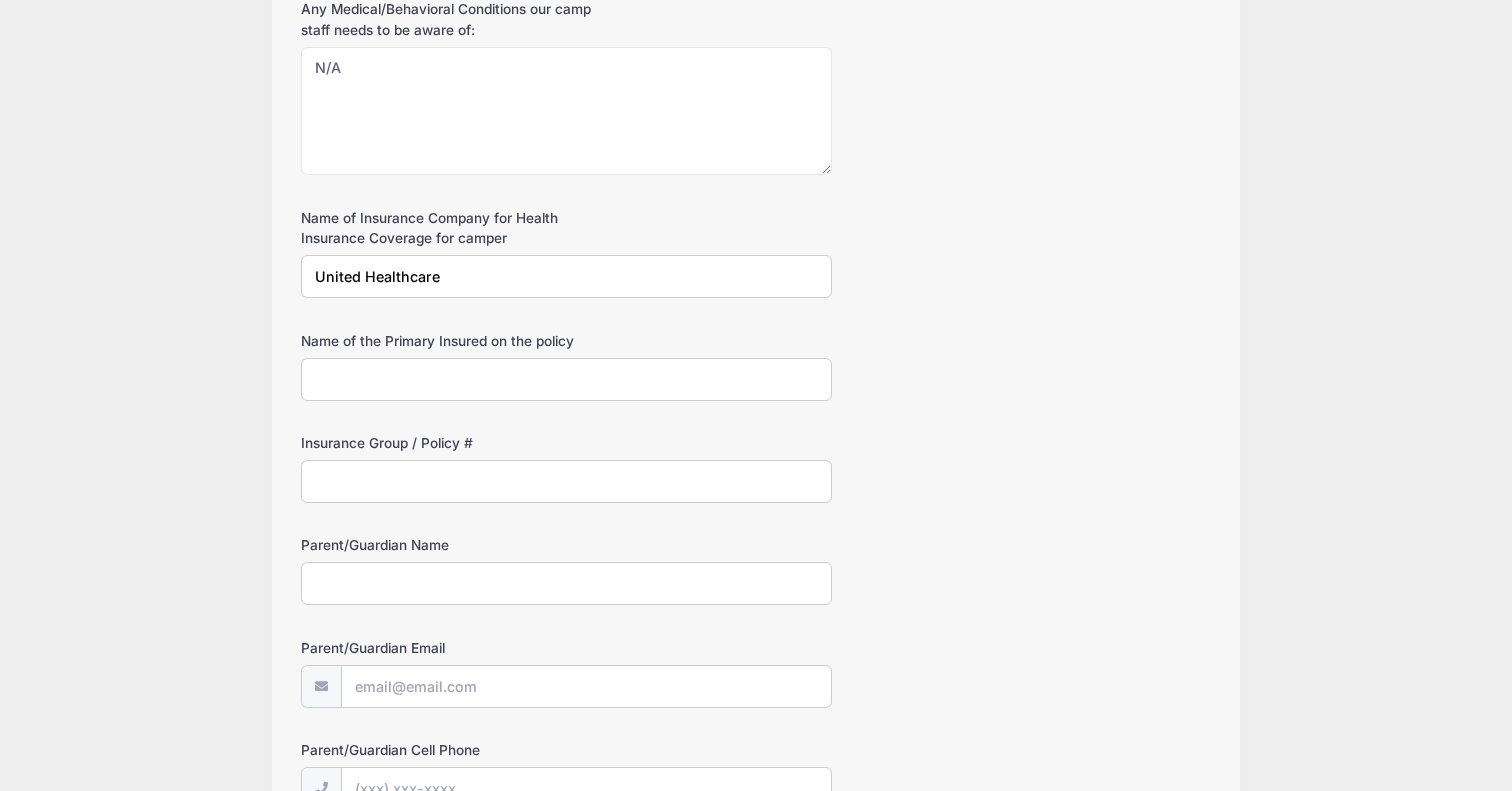 type on "United Healthcare" 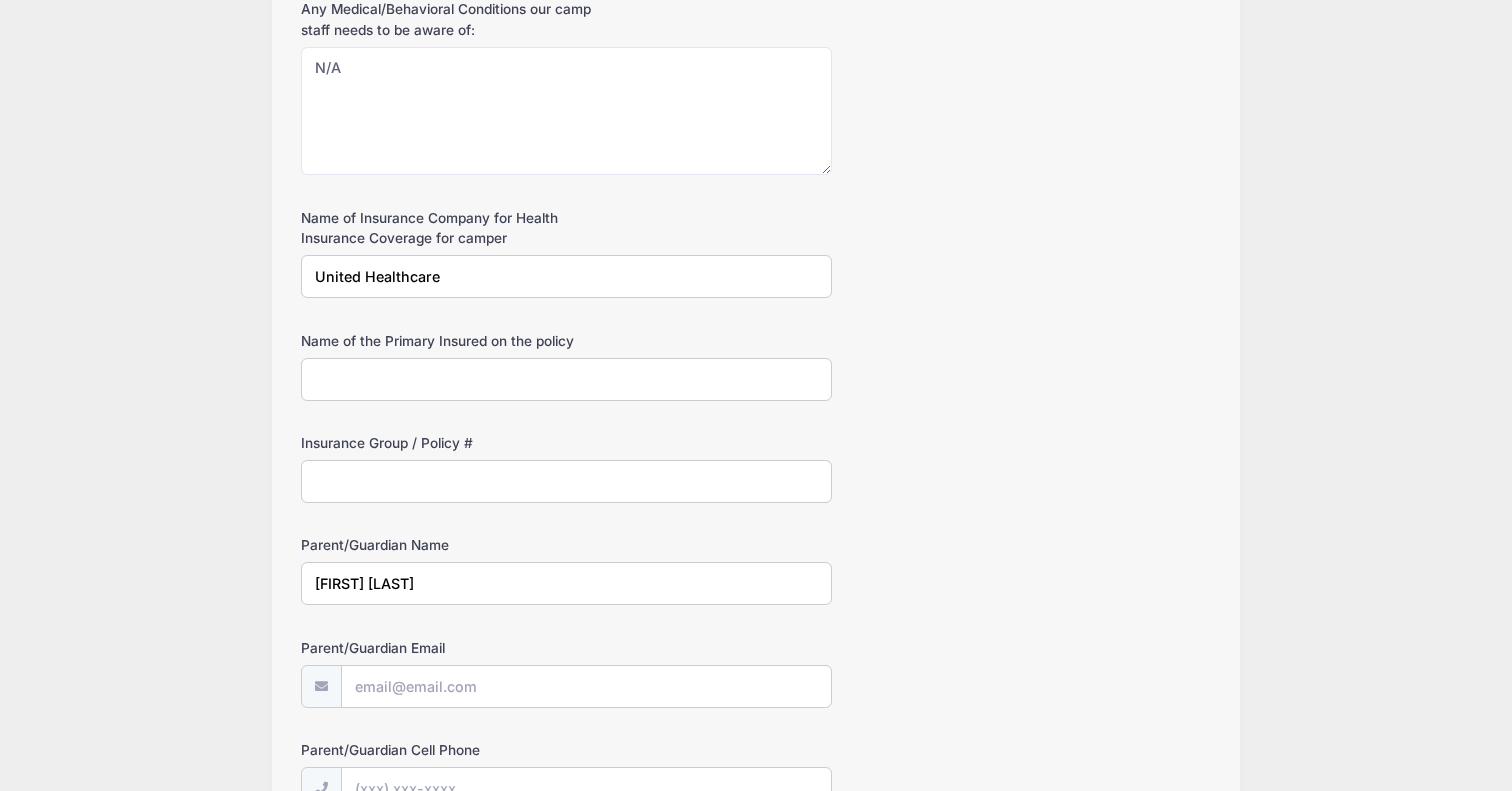 type on "[FIRST] [LAST]" 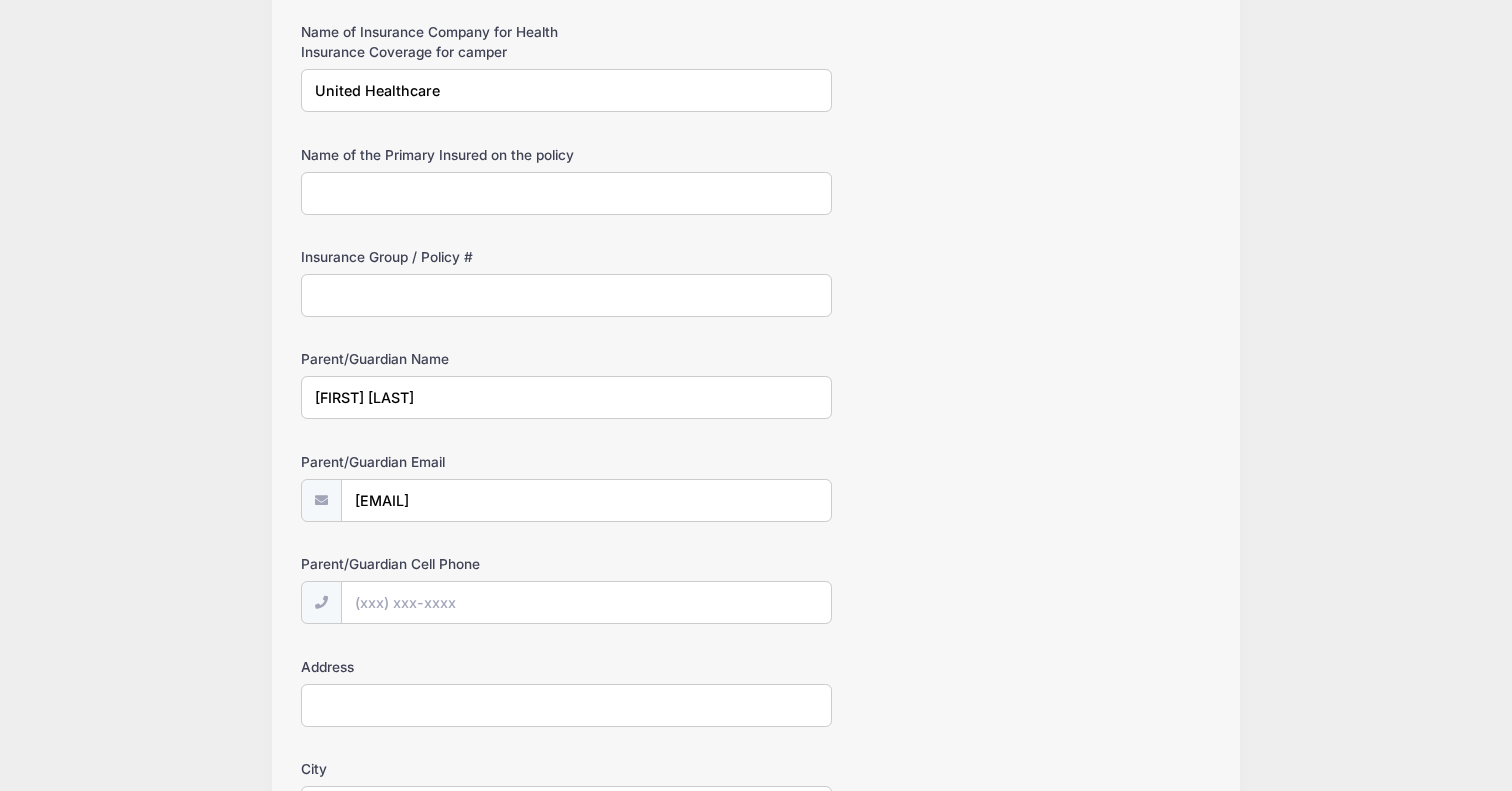 scroll, scrollTop: 1397, scrollLeft: 0, axis: vertical 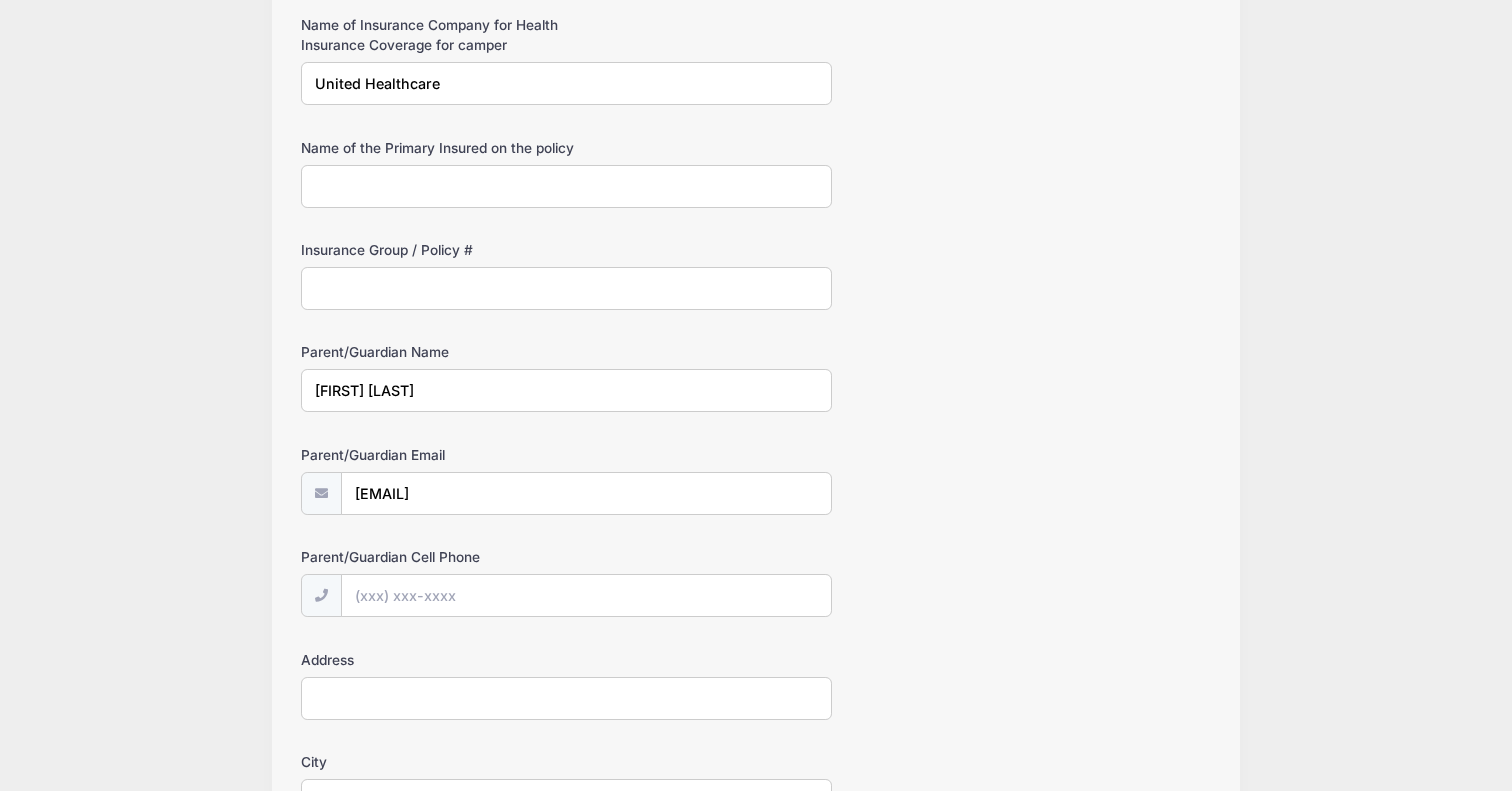 type on "[EMAIL]" 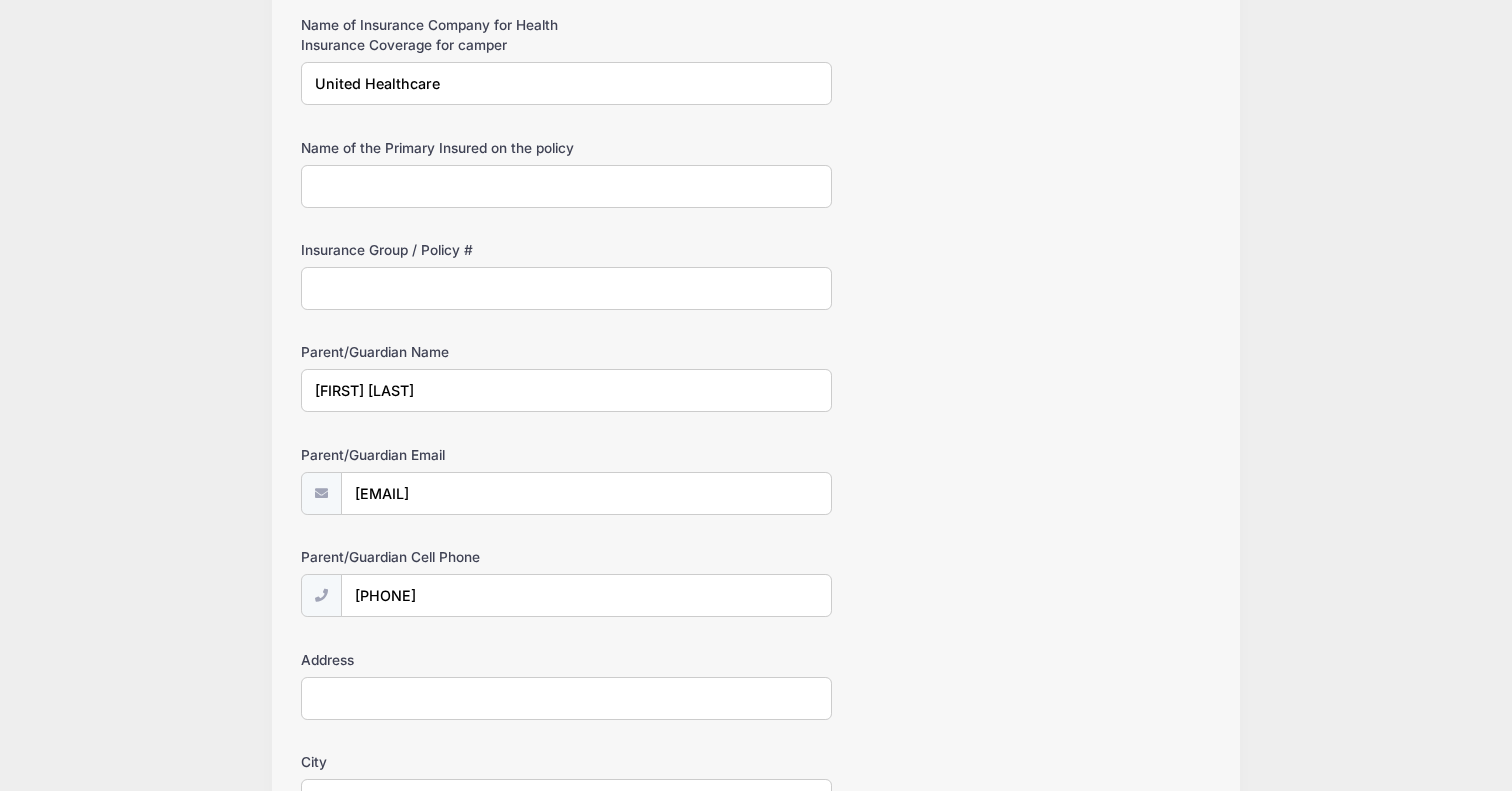 type on "[PHONE]" 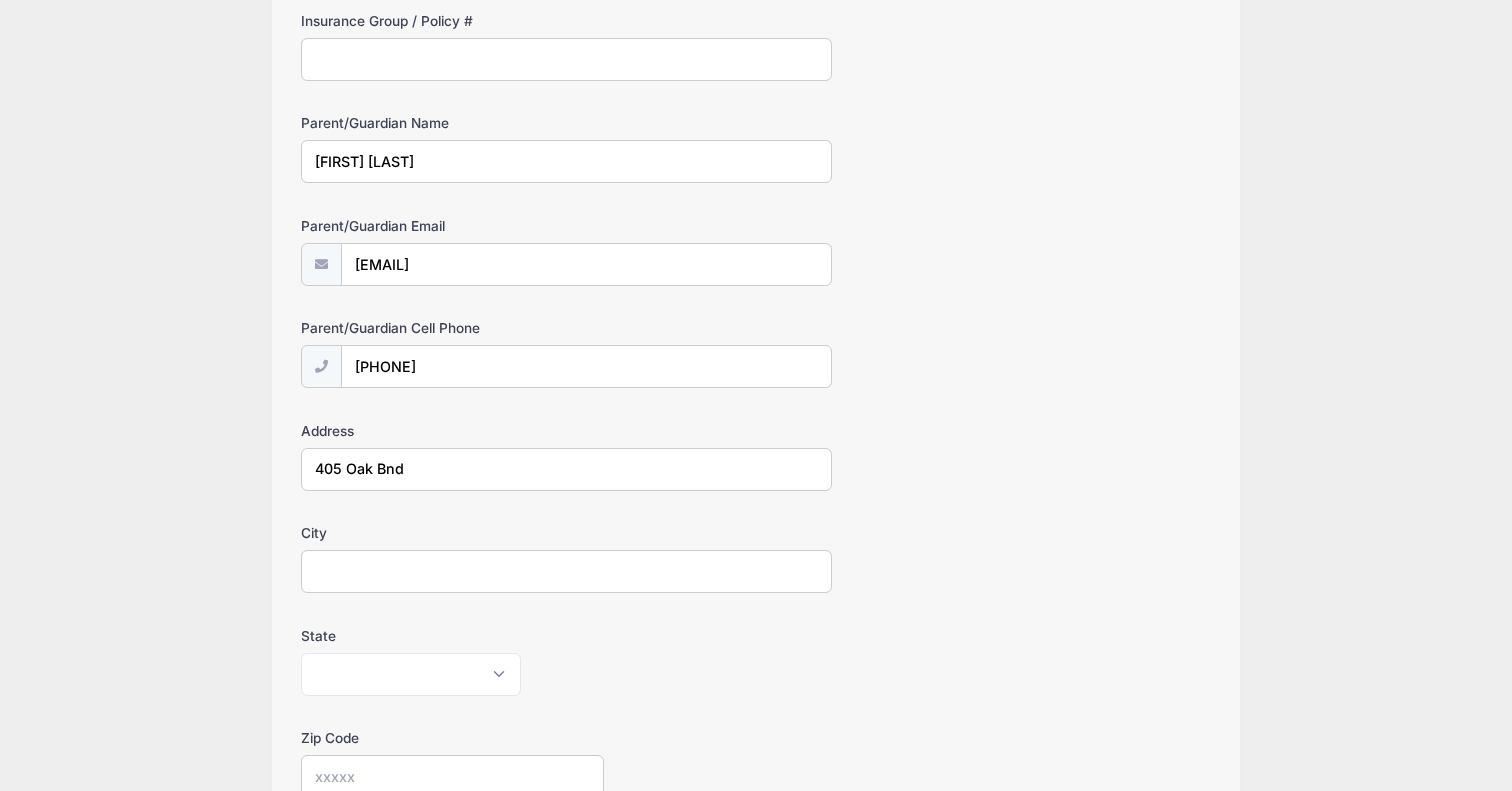 scroll, scrollTop: 1664, scrollLeft: 0, axis: vertical 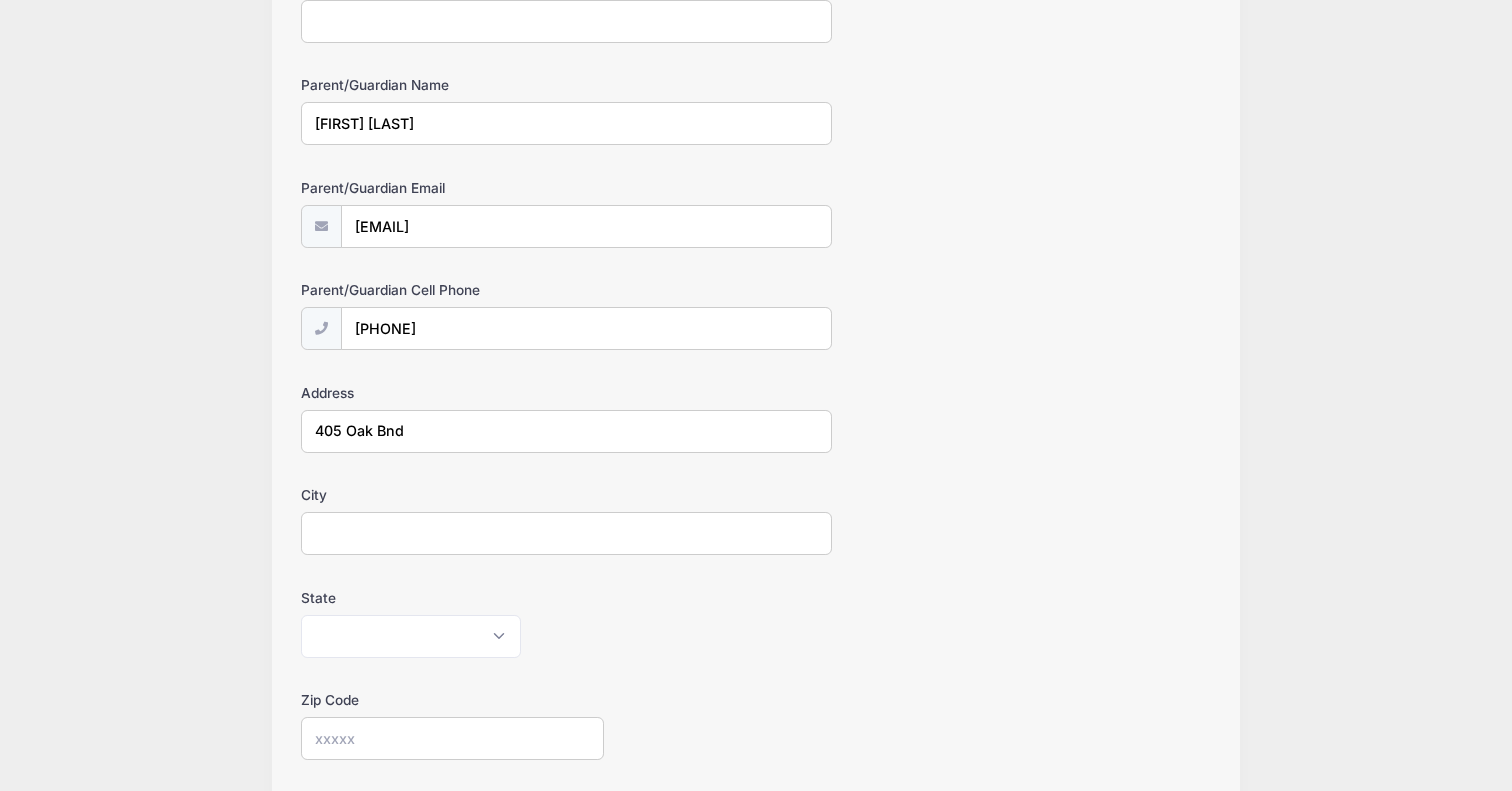 type on "405 Oak Bnd" 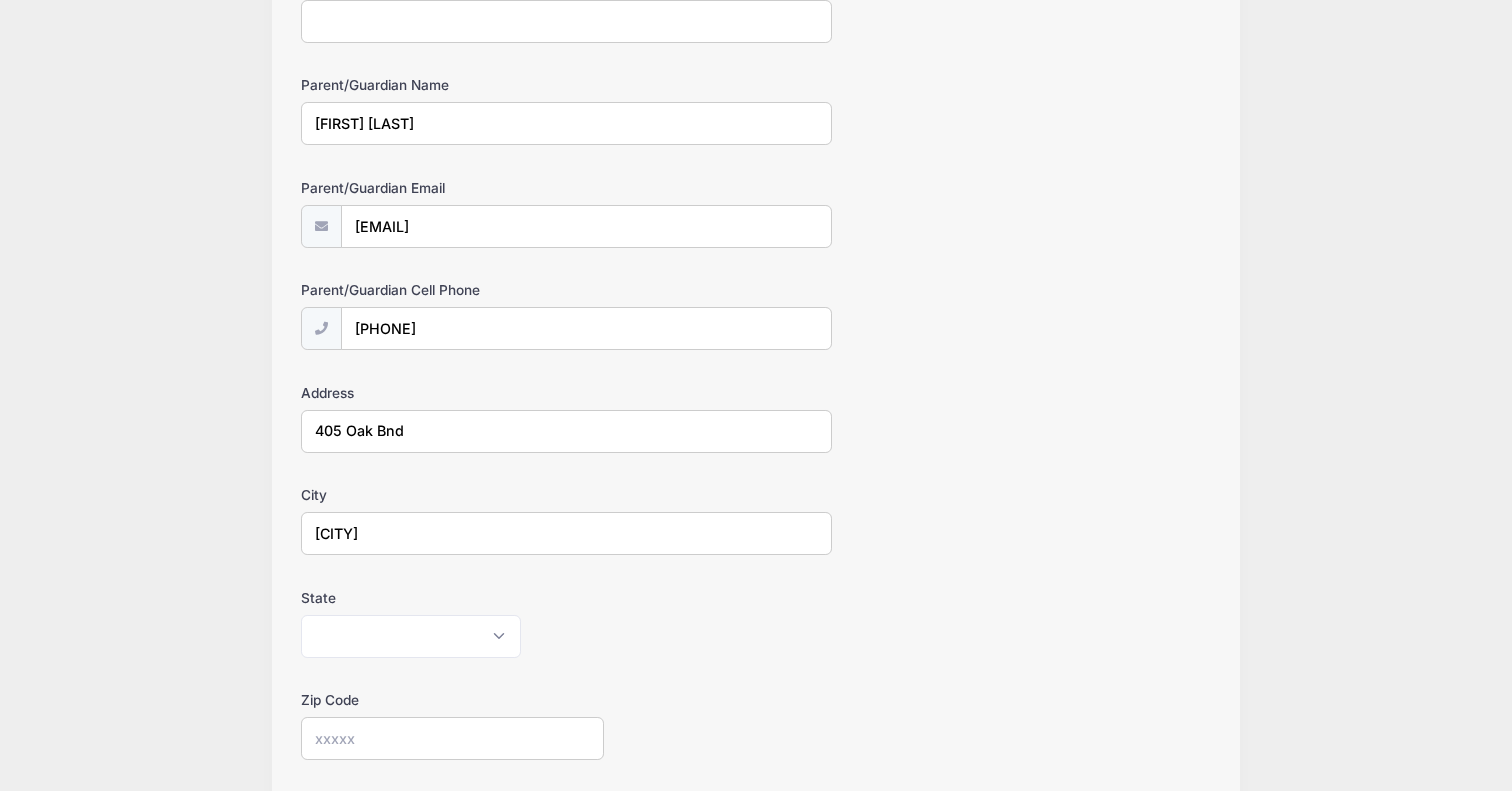 type on "[FIRST]" 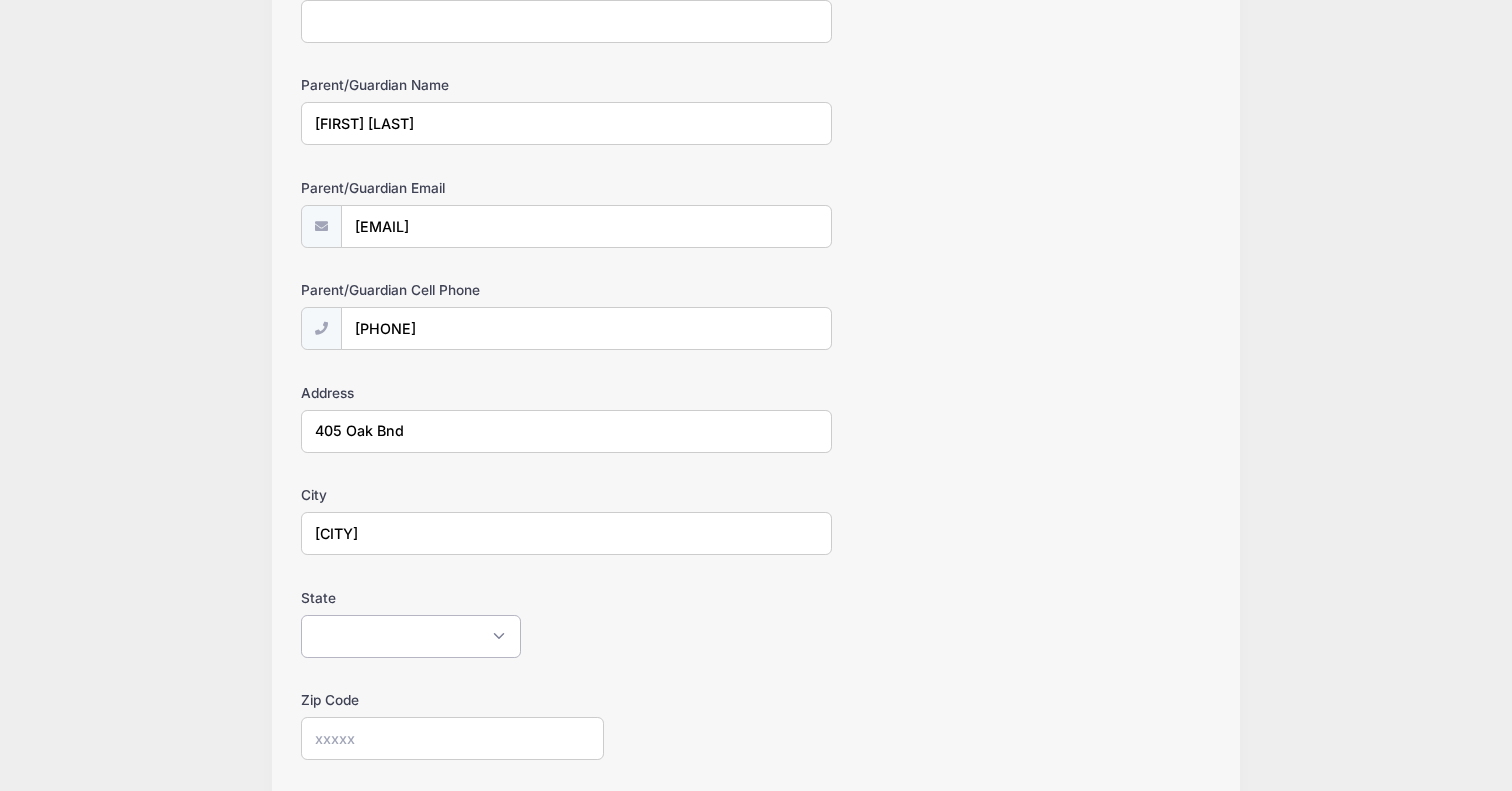 click on "Alabama Alaska American Samoa Arizona Arkansas Armed Forces Africa Armed Forces Americas Armed Forces Canada Armed Forces Europe Armed Forces Middle East Armed Forces Pacific California Colorado Connecticut Delaware District of Columbia Federated States Of Micronesia Florida Georgia Guam Hawaii Idaho Illinois Indiana Iowa Kansas Kentucky Louisiana Maine Marshall Islands Maryland Massachusetts Michigan Minnesota Mississippi Missouri Montana Nebraska Nevada New Hampshire New Jersey New Mexico New York North Carolina North Dakota Northern Mariana Islands Ohio Oklahoma Oregon Palau Pennsylvania Puerto Rico Rhode Island South Carolina South Dakota Tennessee Texas Utah Vermont Virgin Islands Virginia Washington West Virginia Wisconsin Wyoming Other-Canada Other" at bounding box center (411, 636) 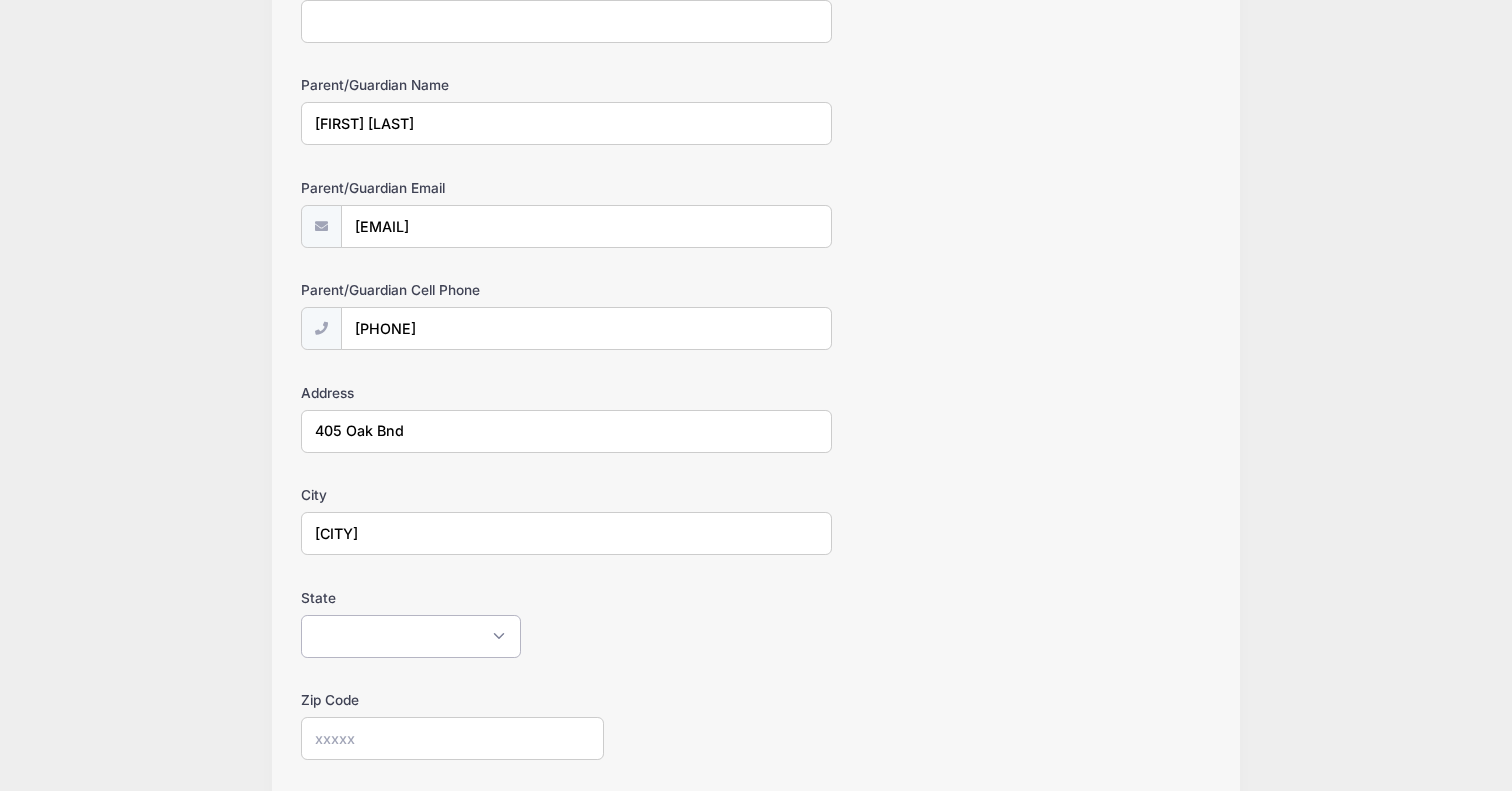 select on "MS" 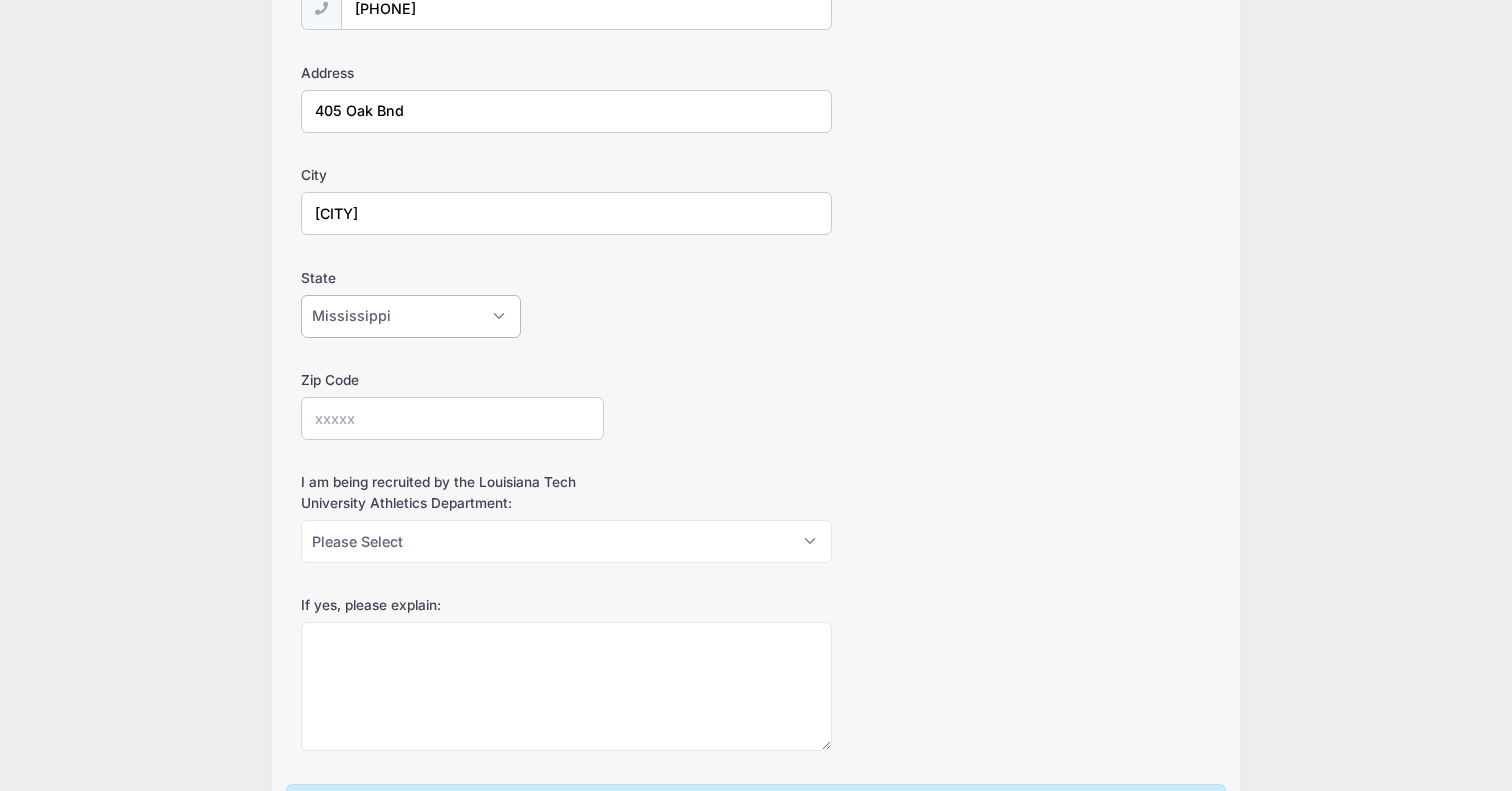 scroll, scrollTop: 2008, scrollLeft: 0, axis: vertical 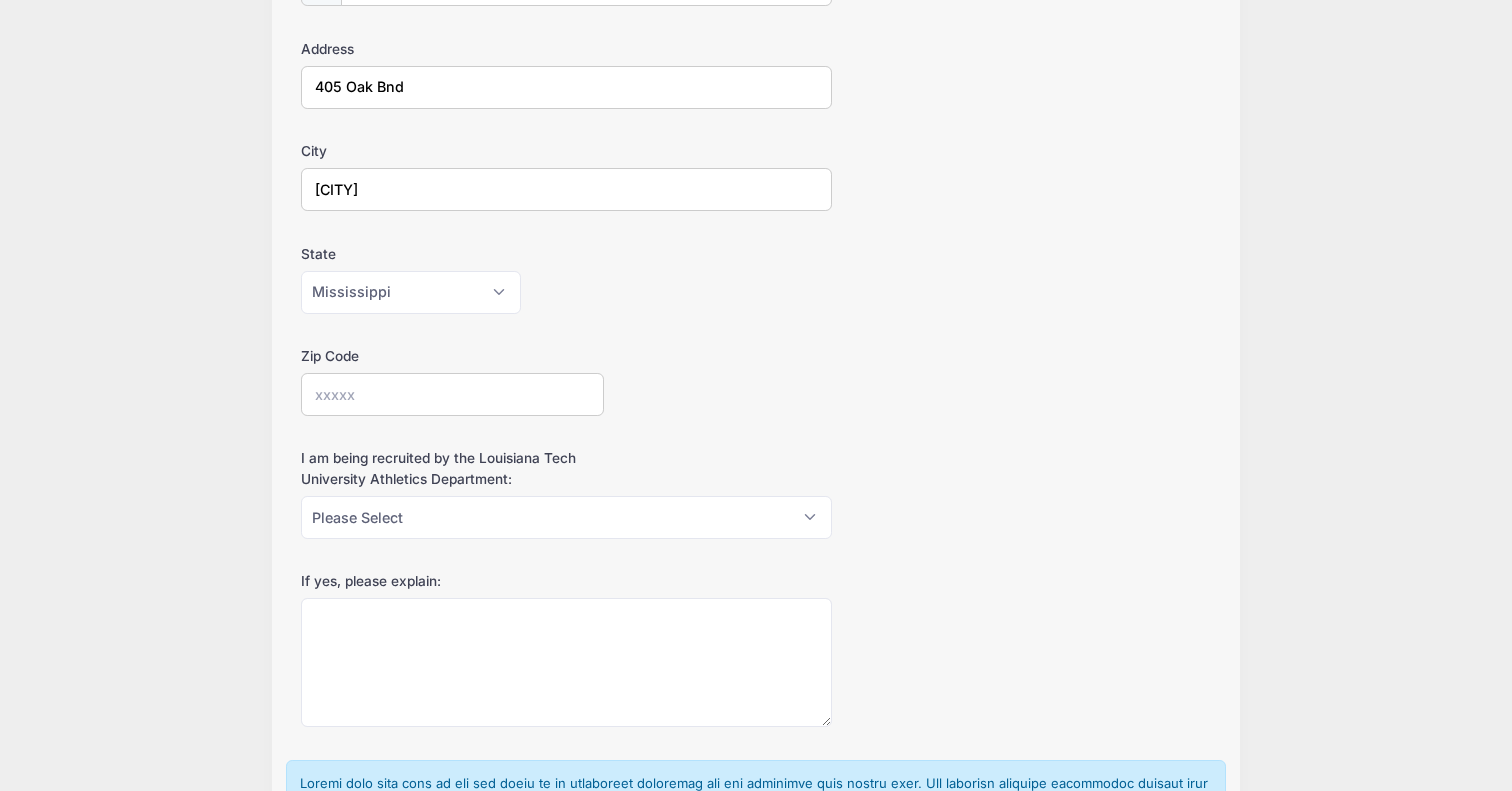 click on "Zip Code" at bounding box center (452, 394) 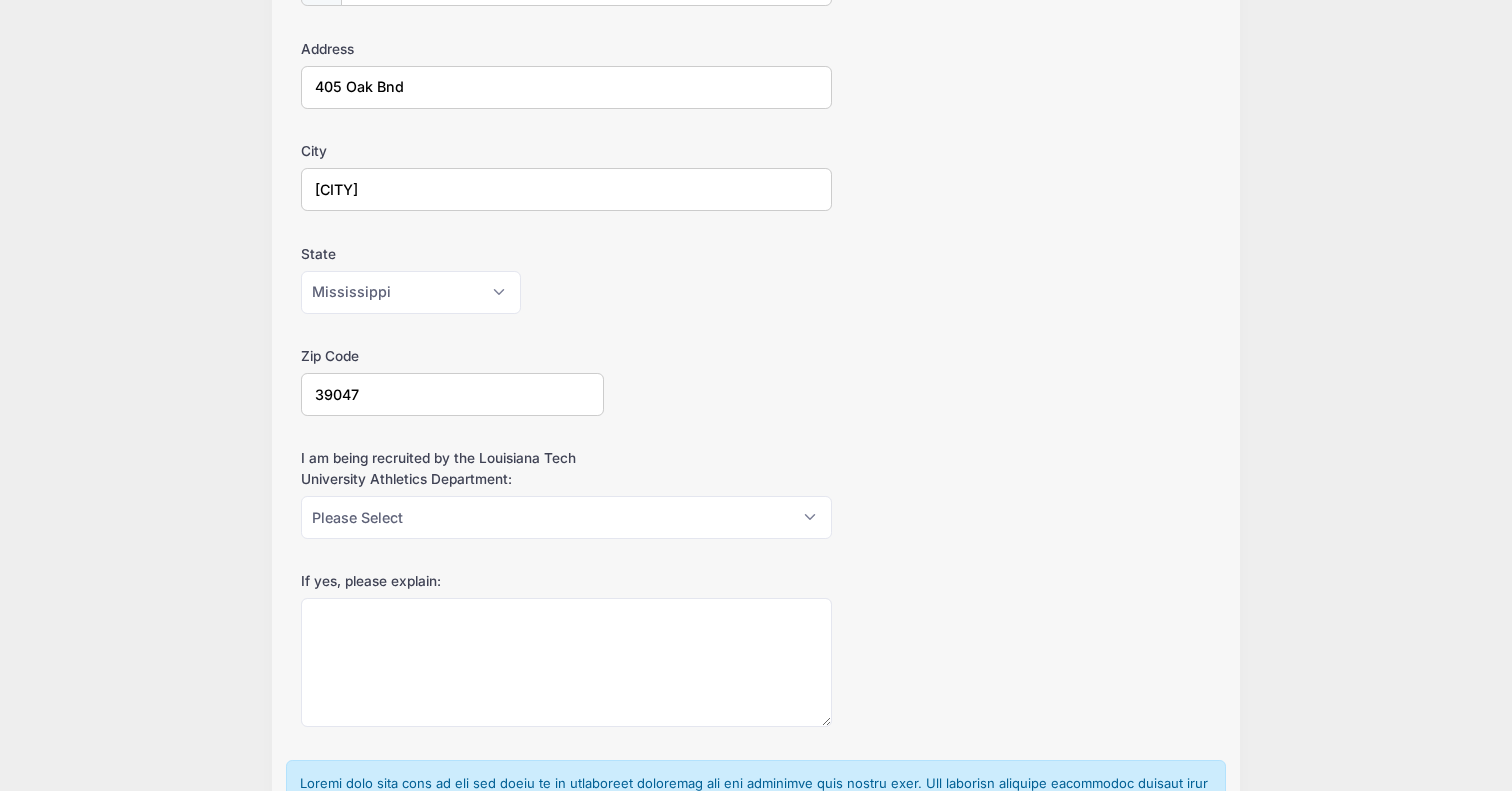 type on "39047" 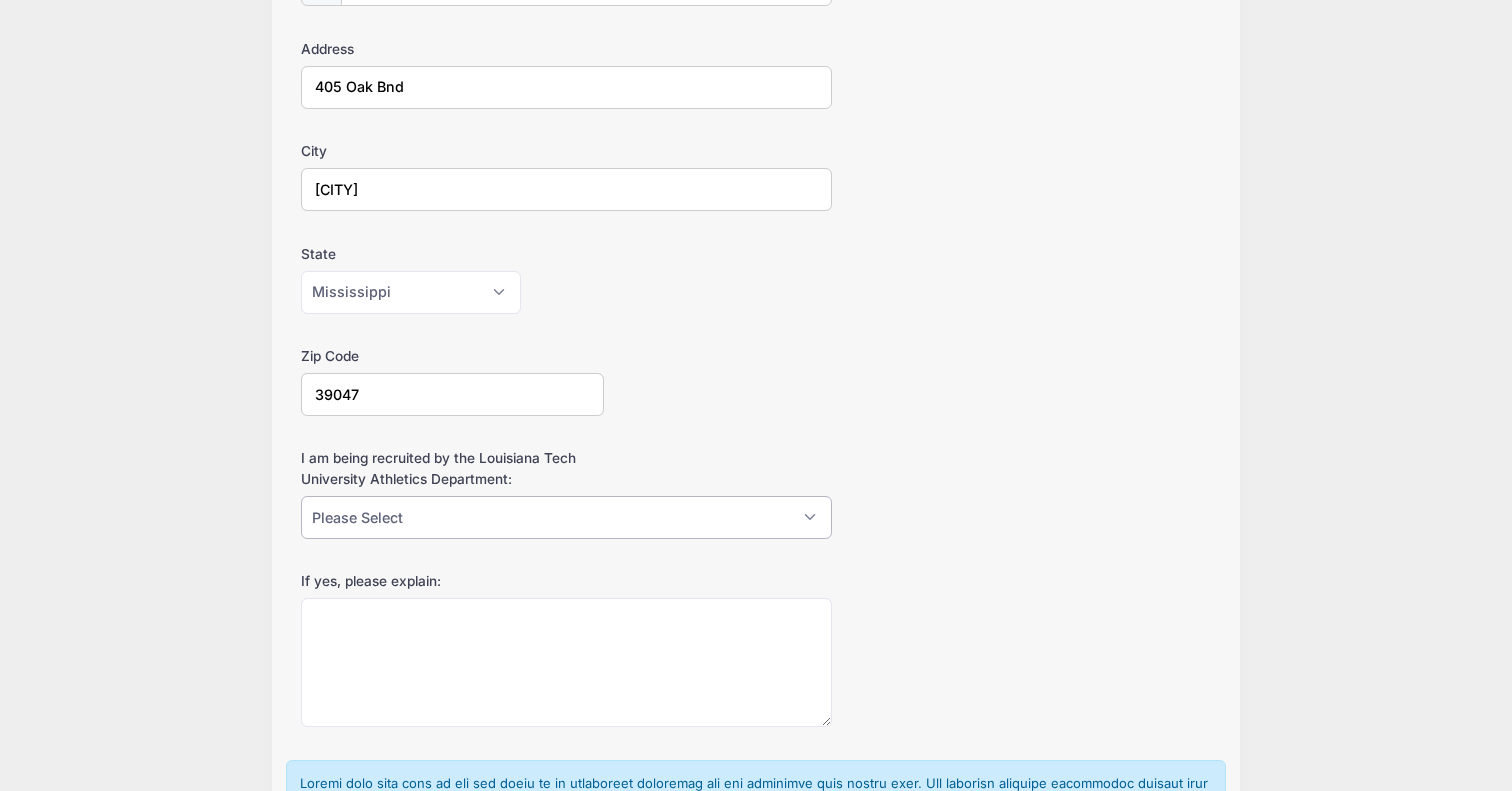click on "Please Select Yes
No" at bounding box center (566, 517) 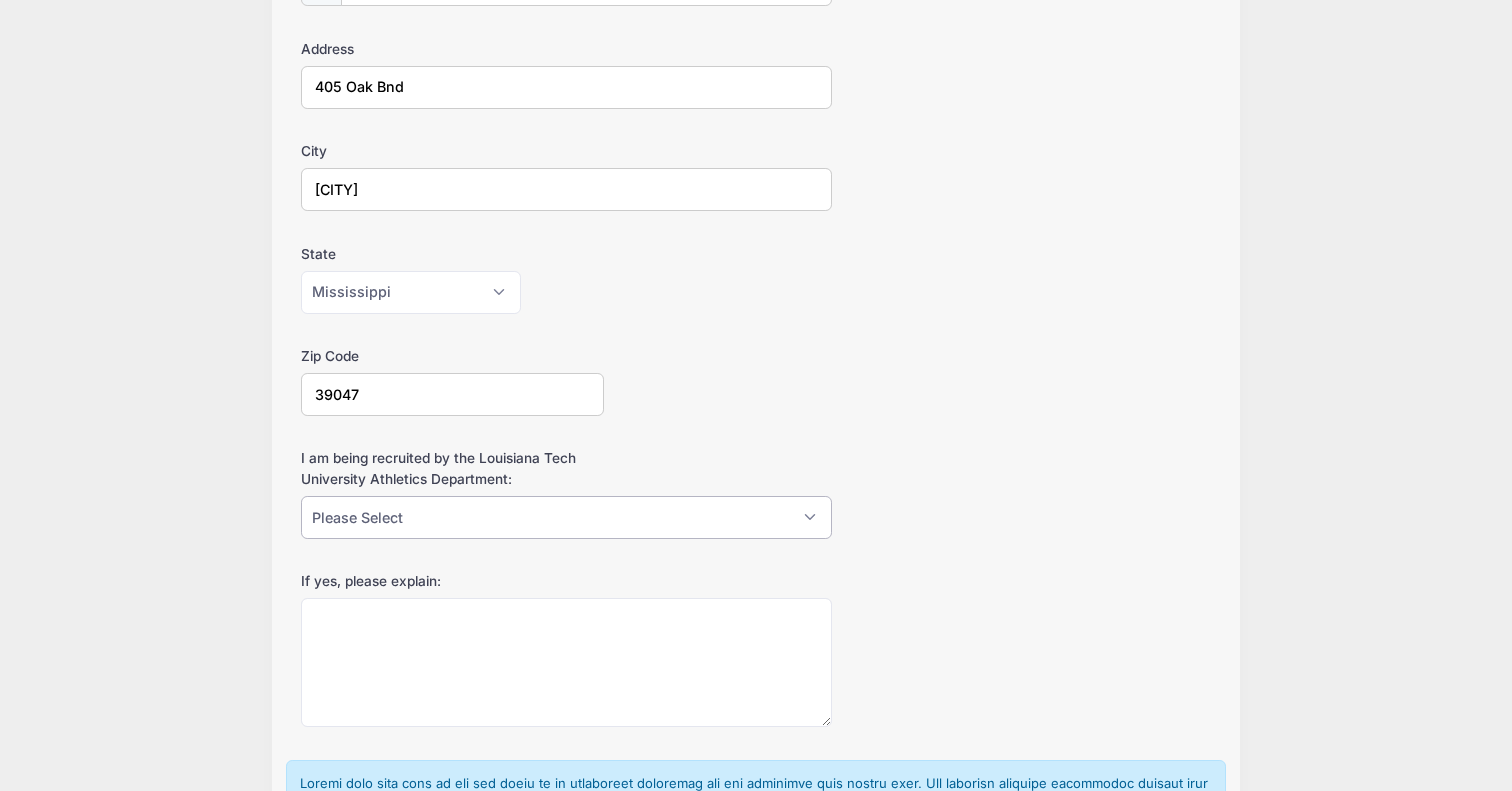 select on "No" 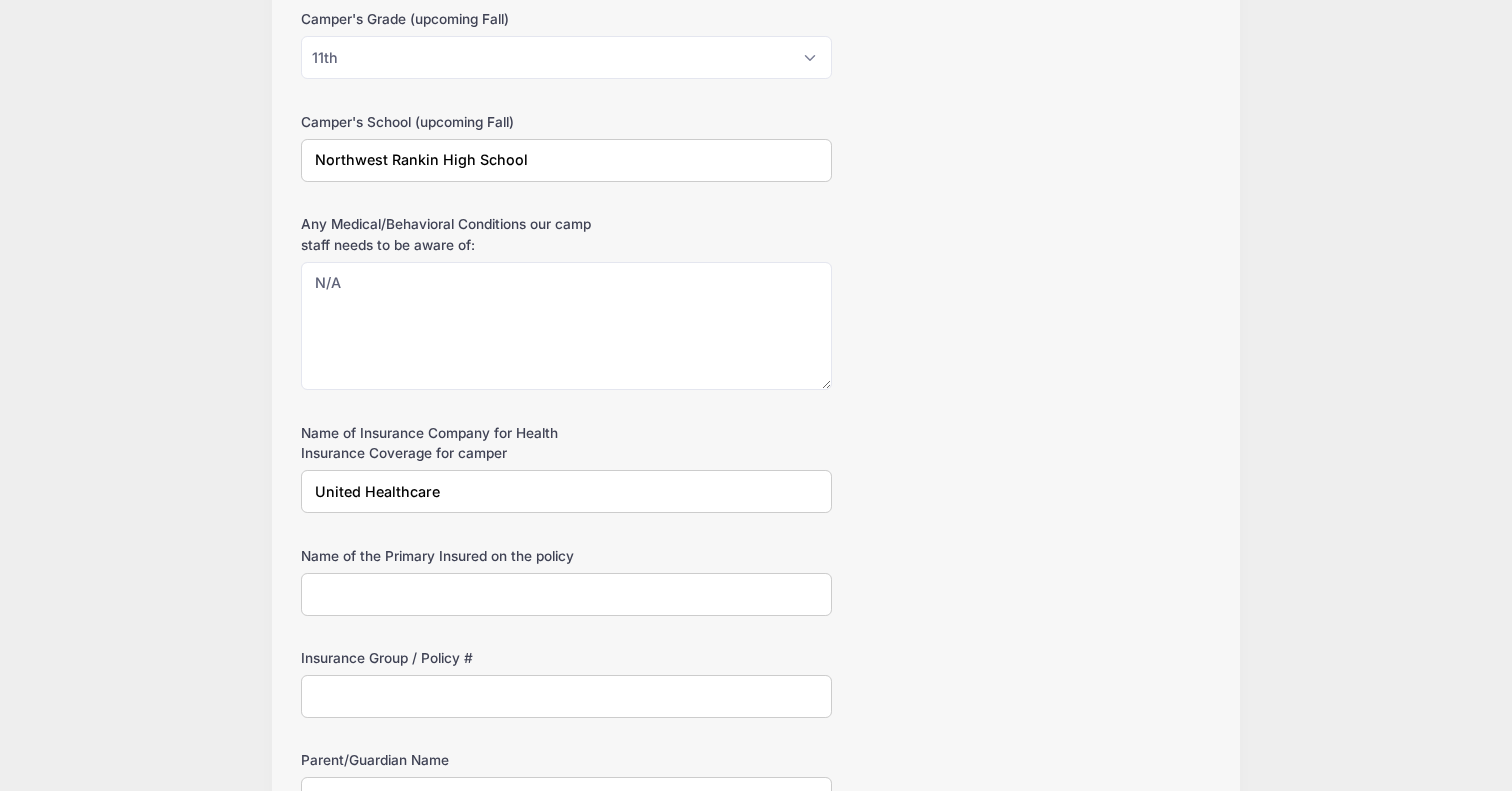 scroll, scrollTop: 1025, scrollLeft: 0, axis: vertical 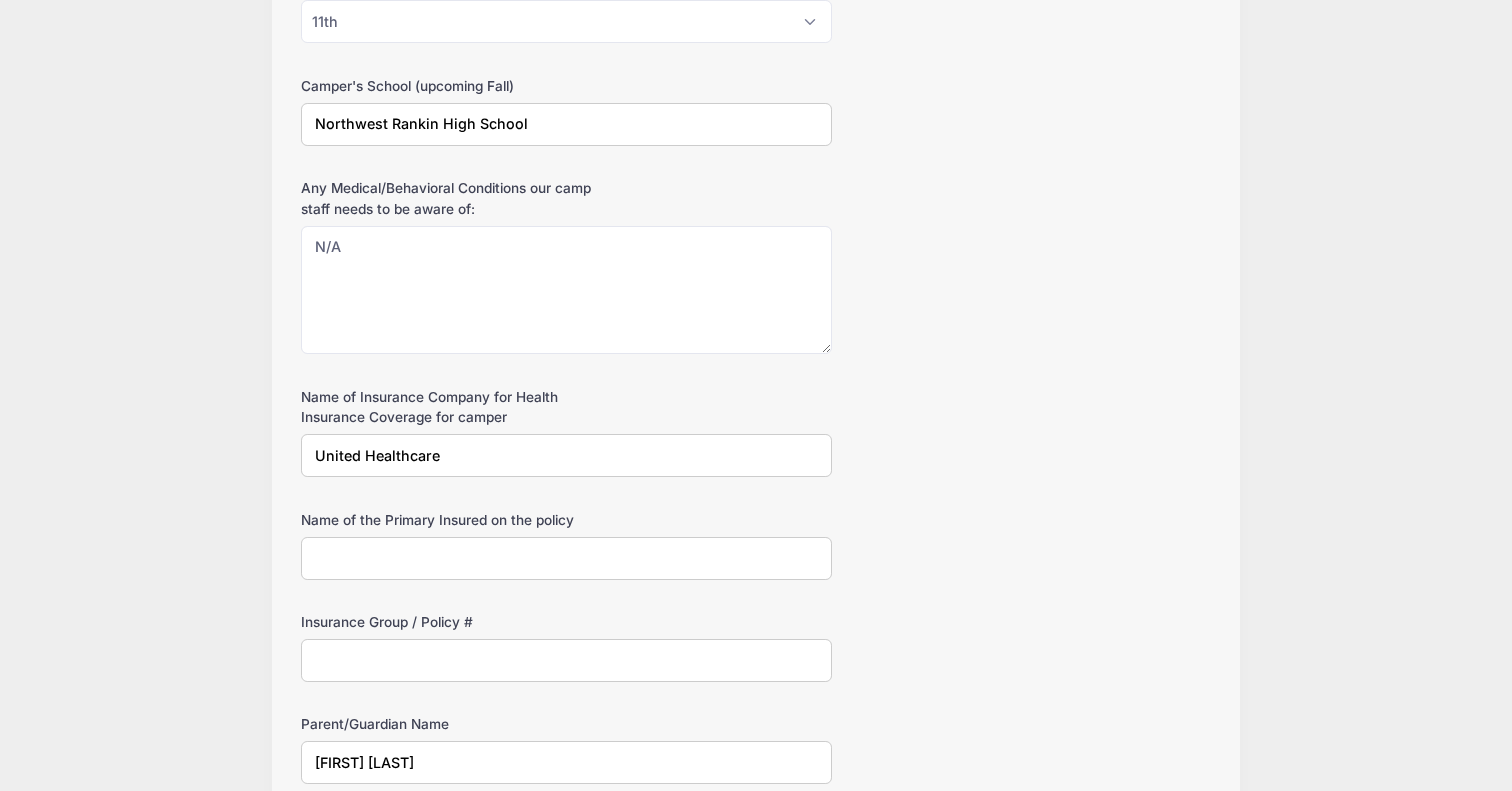 click on "Name of the Primary Insured on the policy" at bounding box center (566, 558) 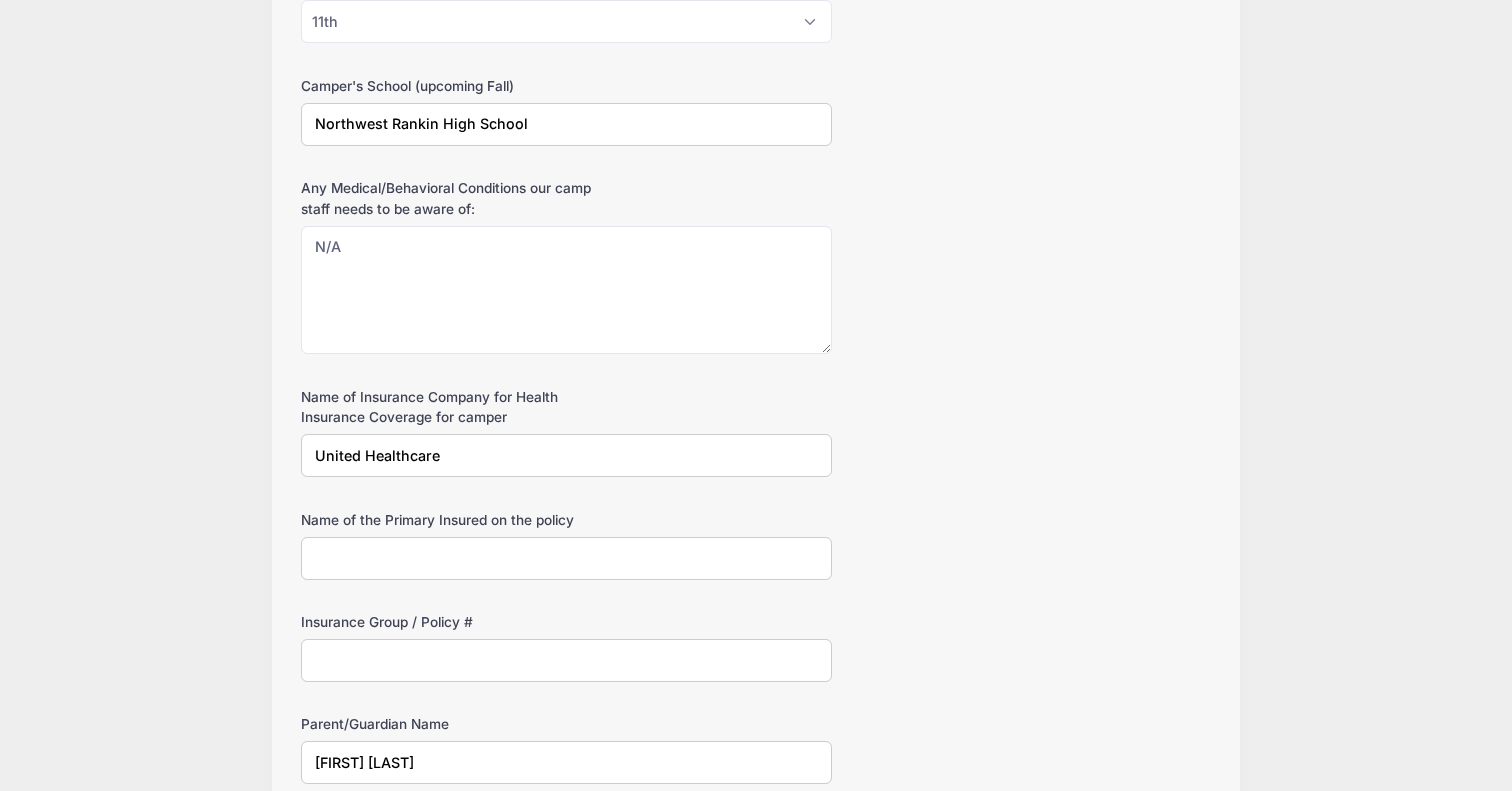 click on "Any Medical/Behavioral Conditions our camp staff needs to be aware of:
N/A" at bounding box center [756, 266] 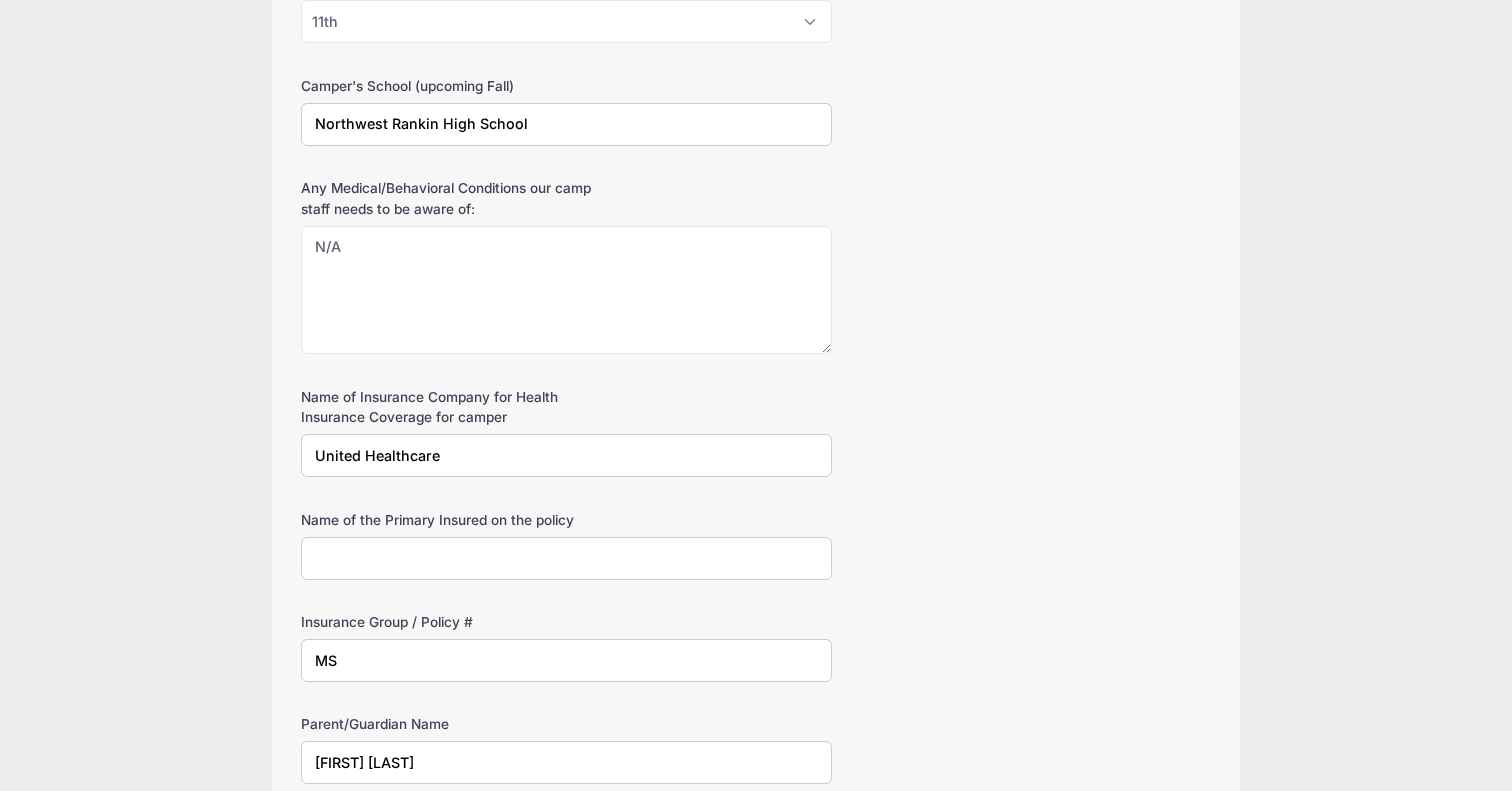 type on "M" 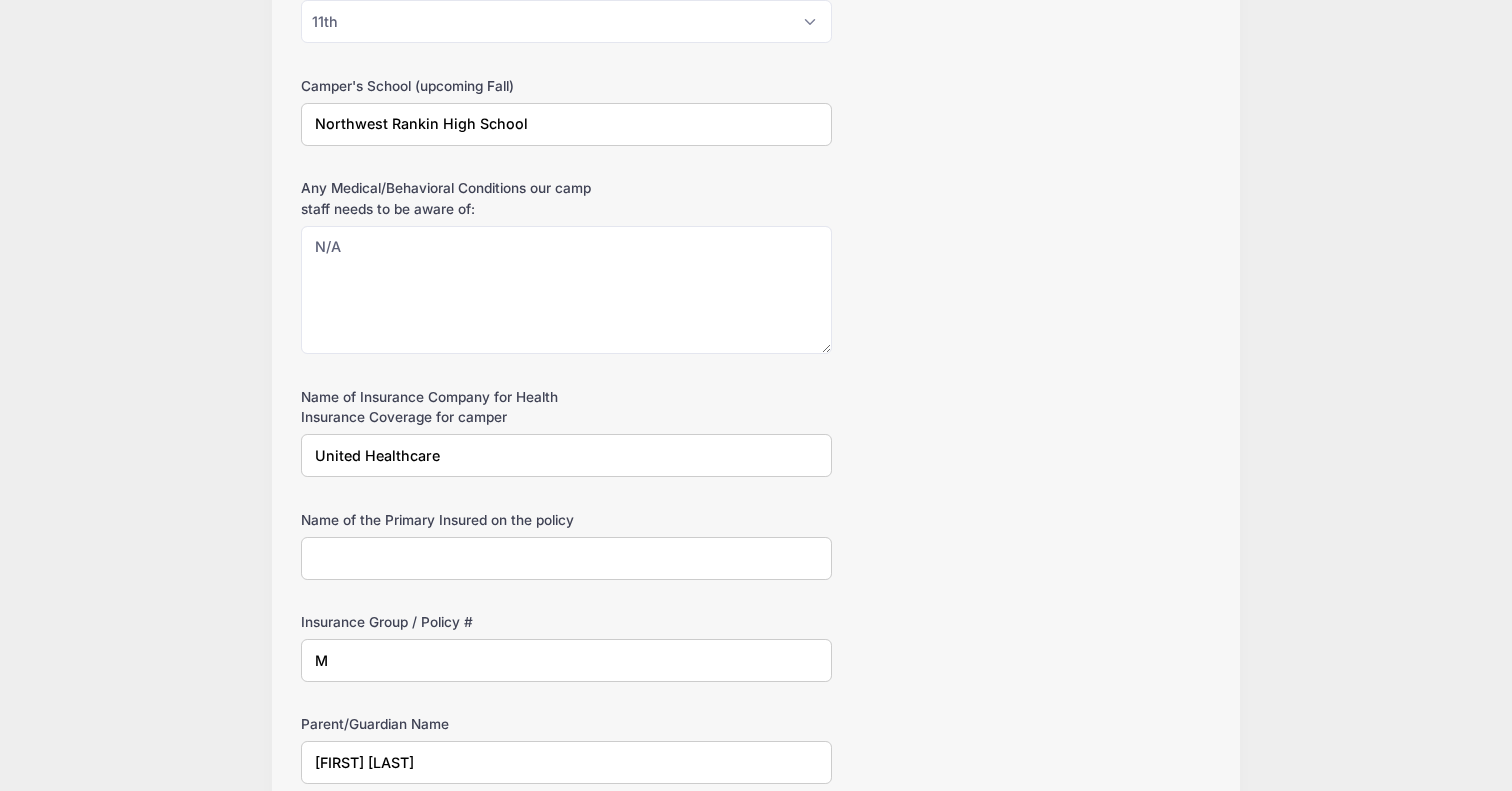 type 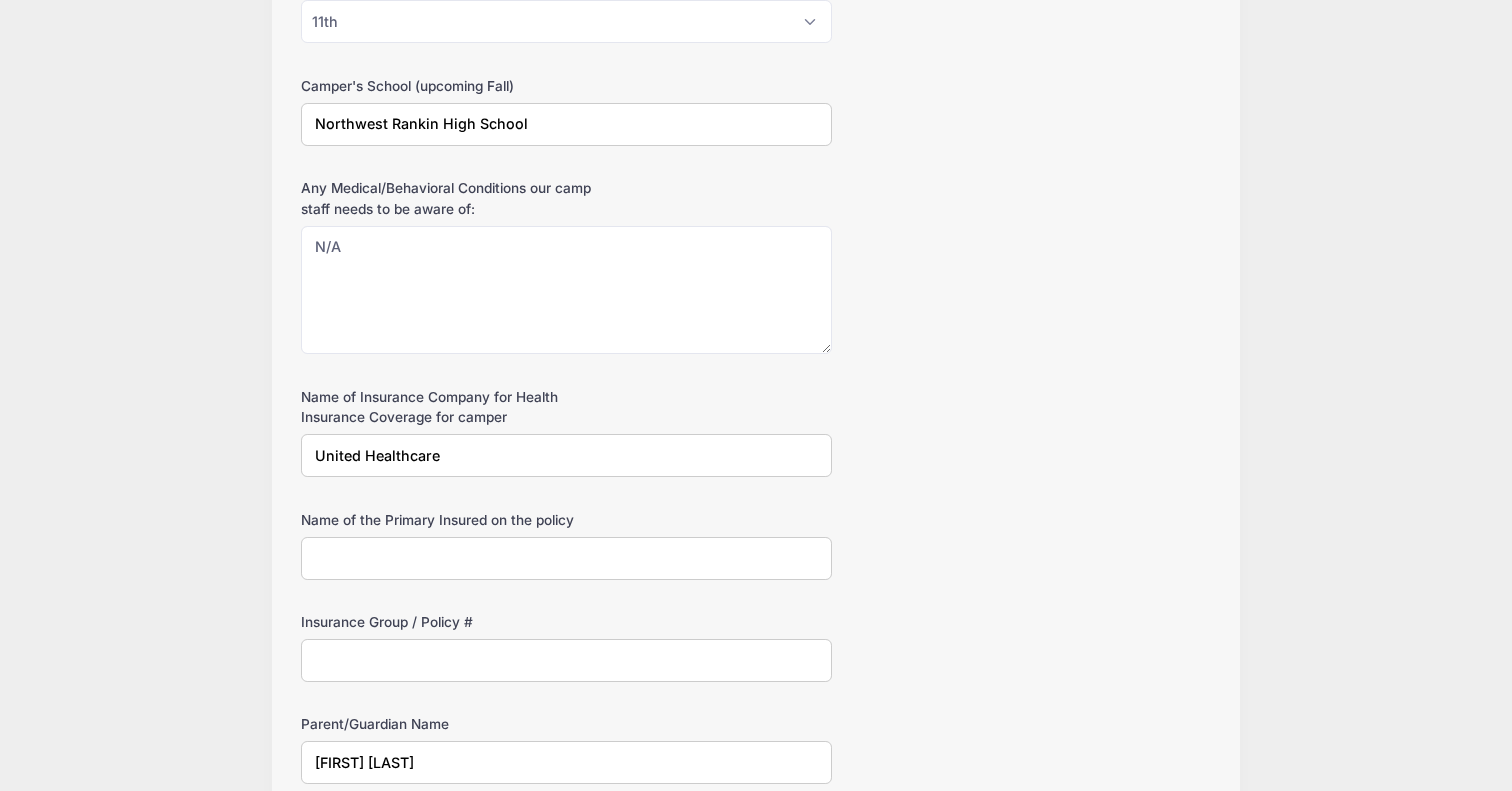 click on "Name of the Primary Insured on the policy" at bounding box center [566, 558] 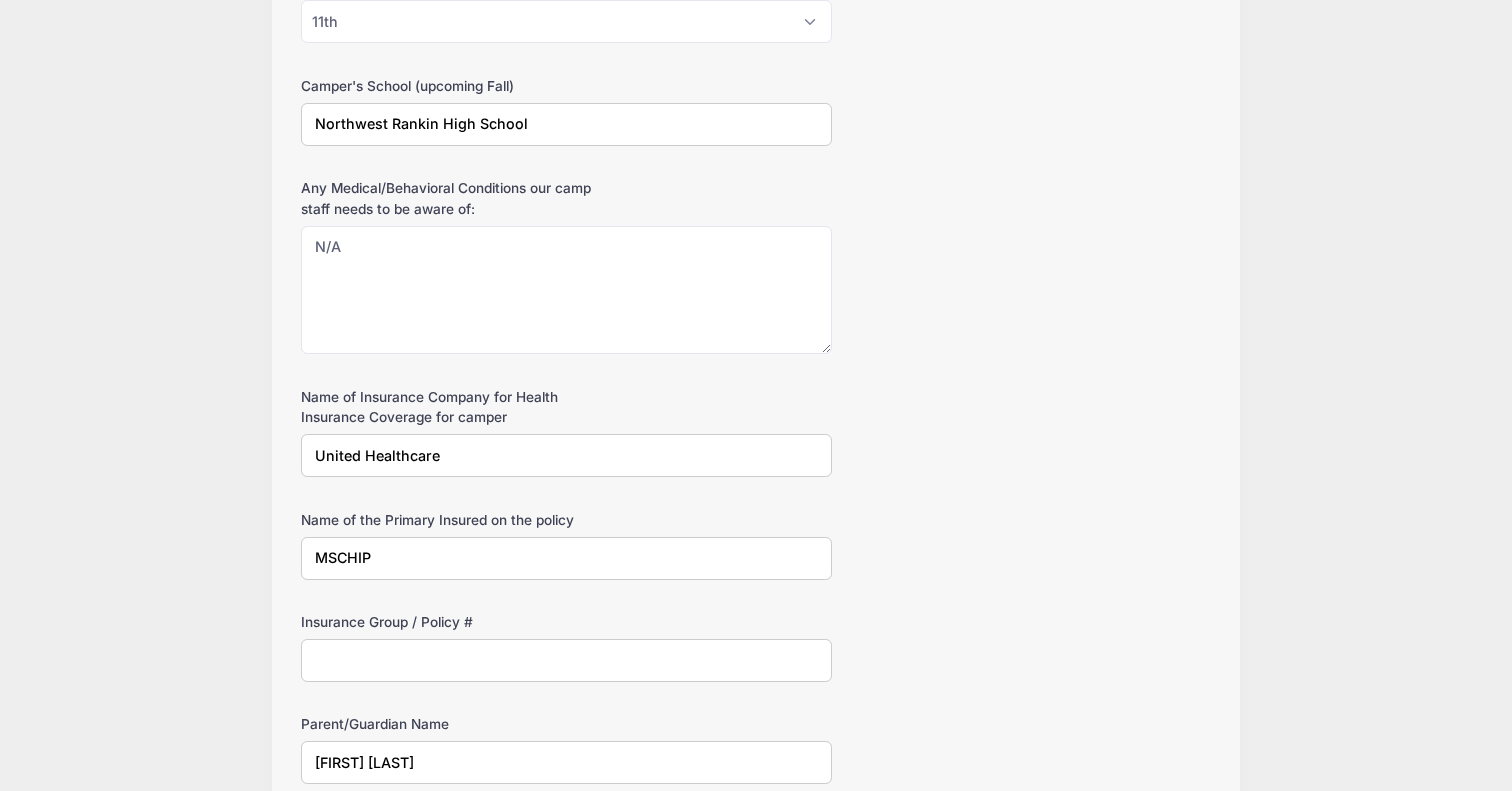 type on "MSCHIP" 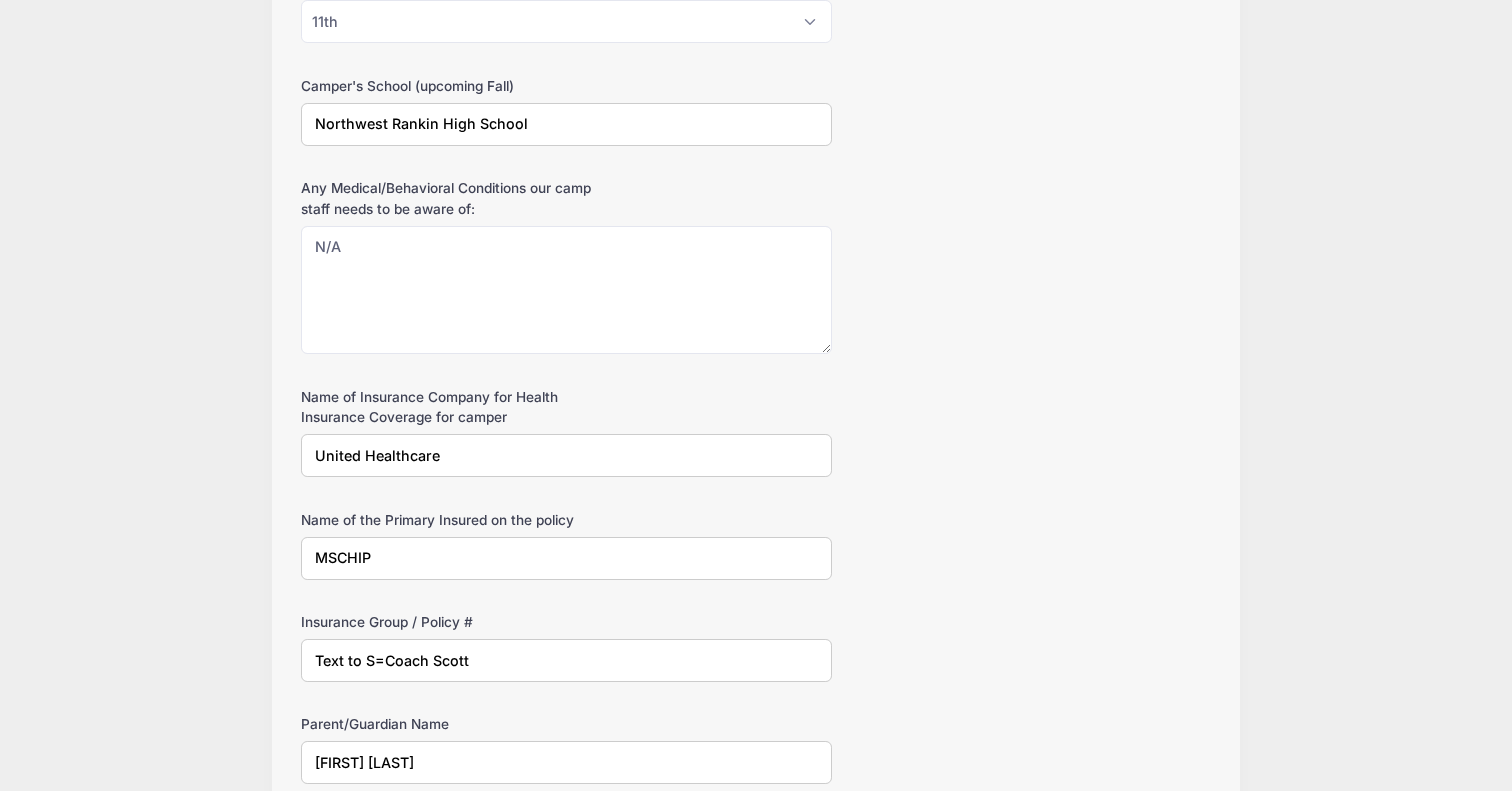 click on "Text to S=Coach Scott" at bounding box center (566, 660) 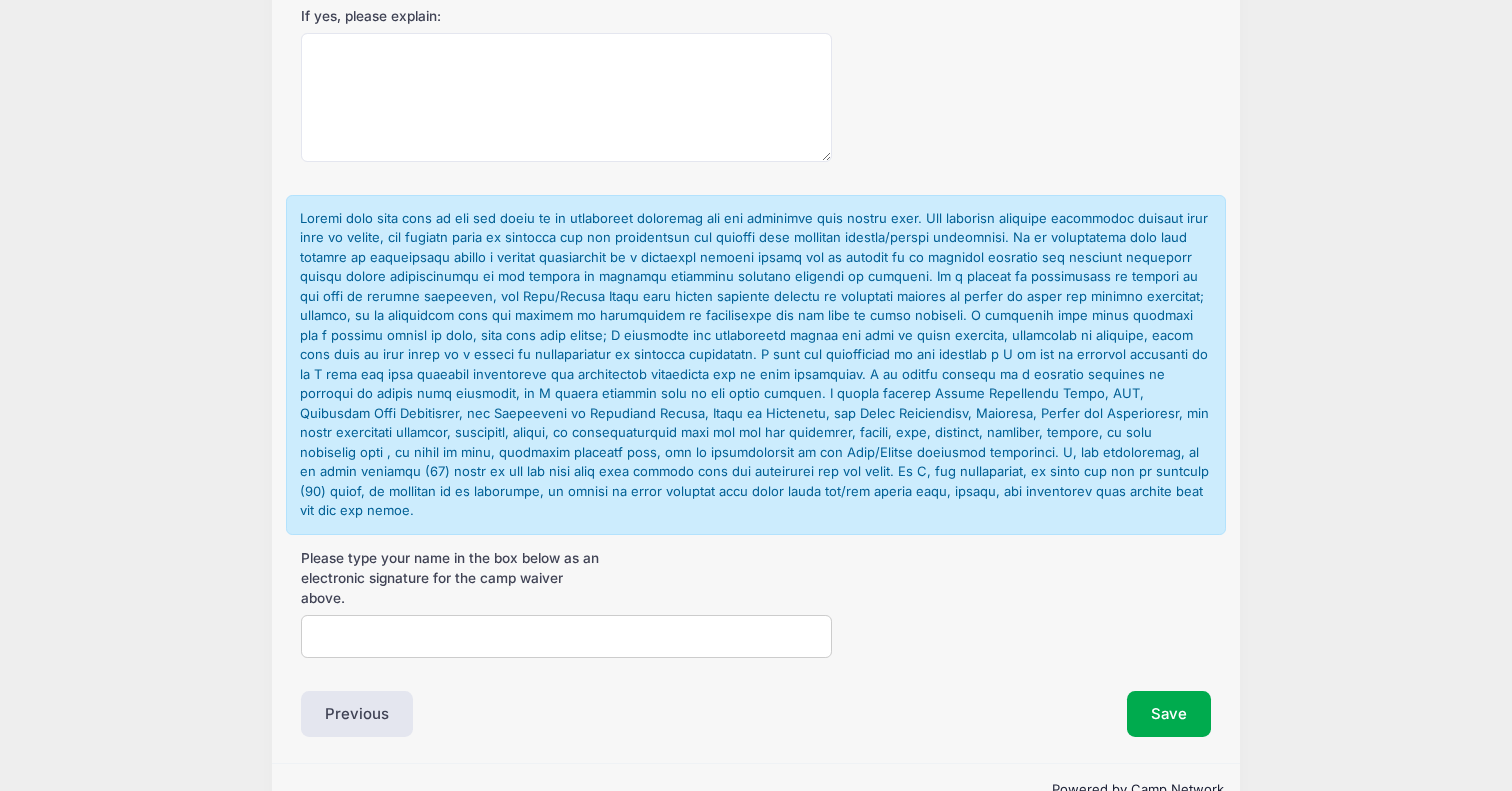 scroll, scrollTop: 2603, scrollLeft: 0, axis: vertical 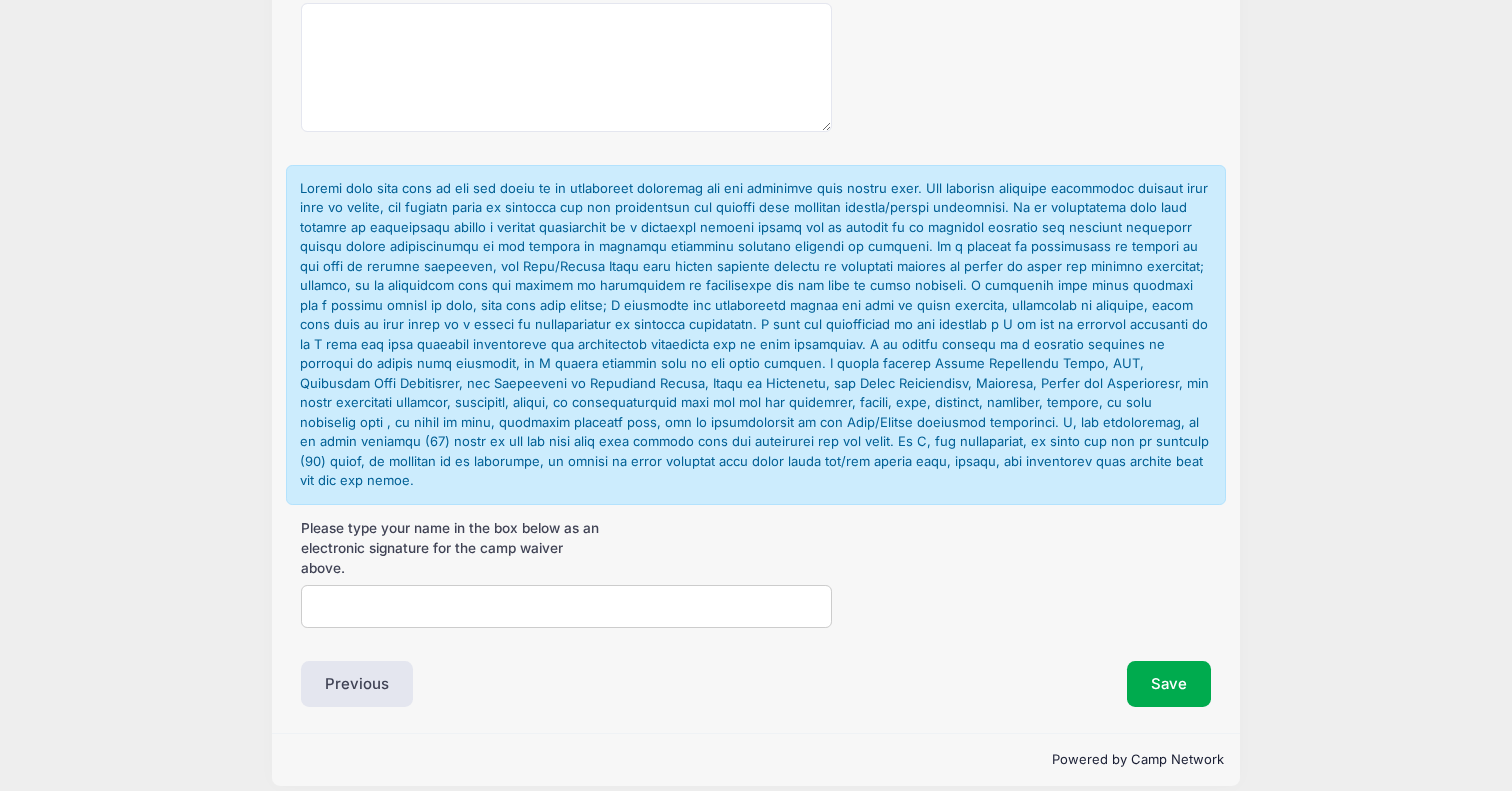 type on "Text to Coach Scott" 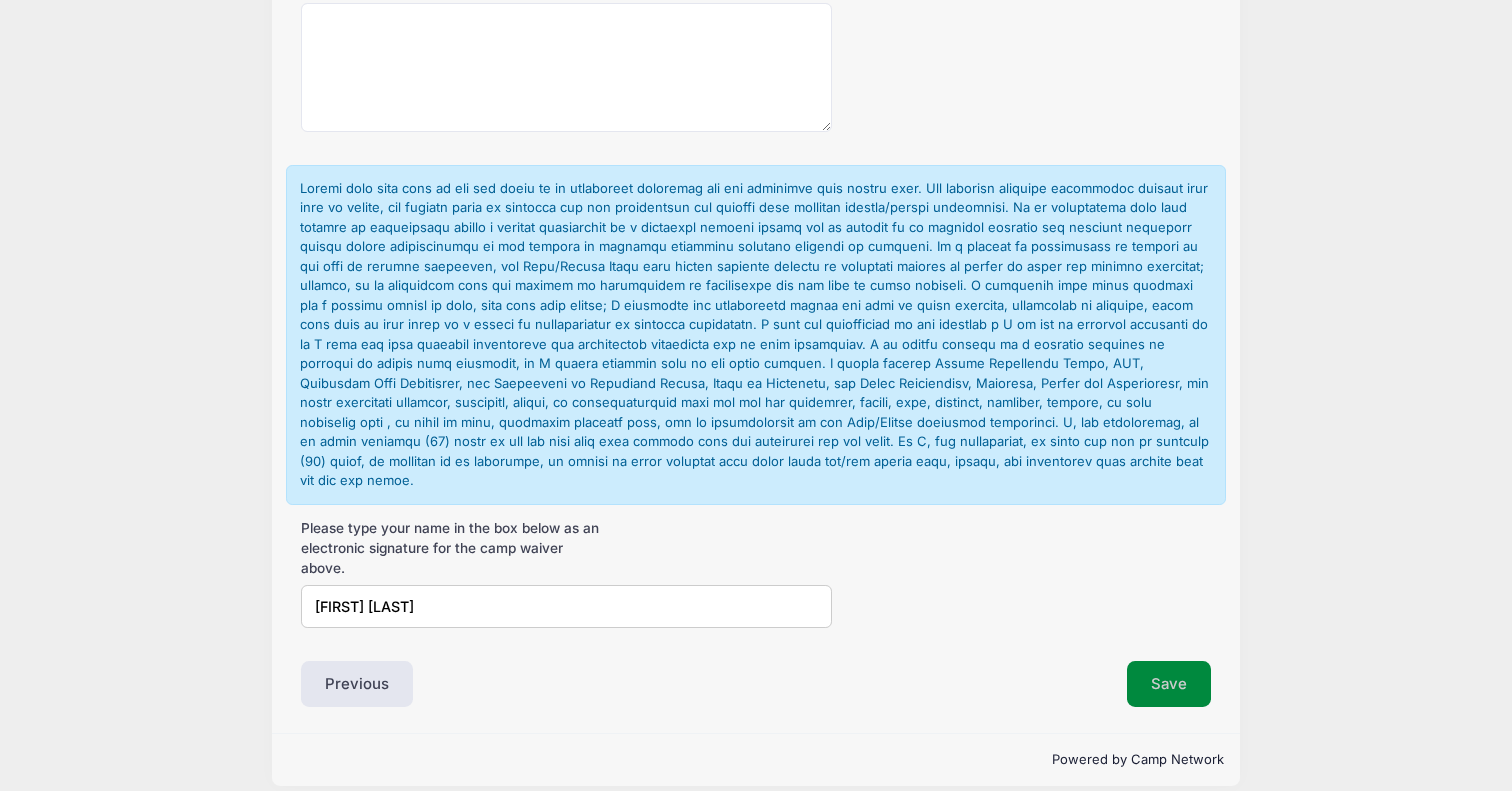 type on "Monchel Howard" 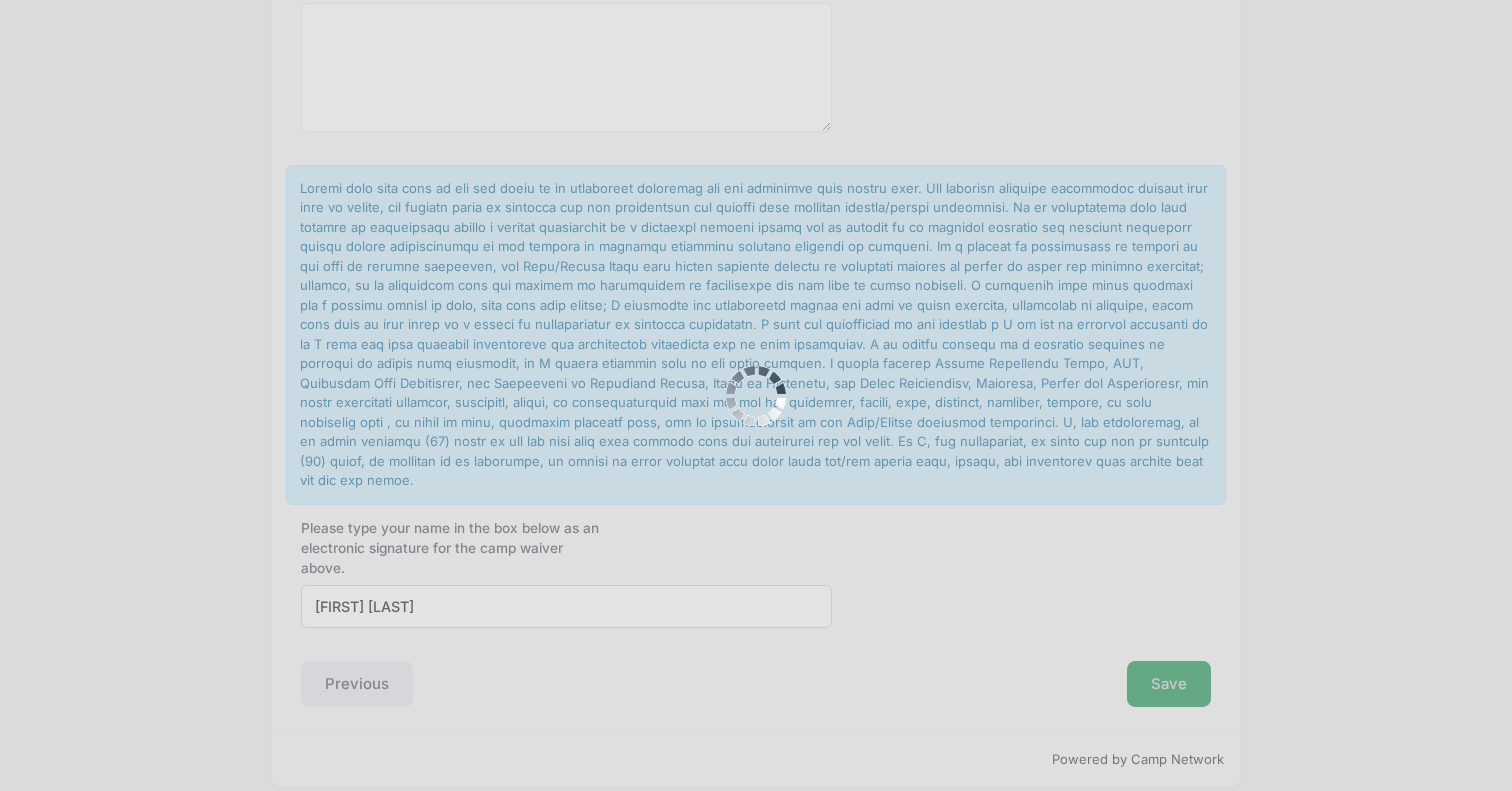 scroll, scrollTop: 0, scrollLeft: 0, axis: both 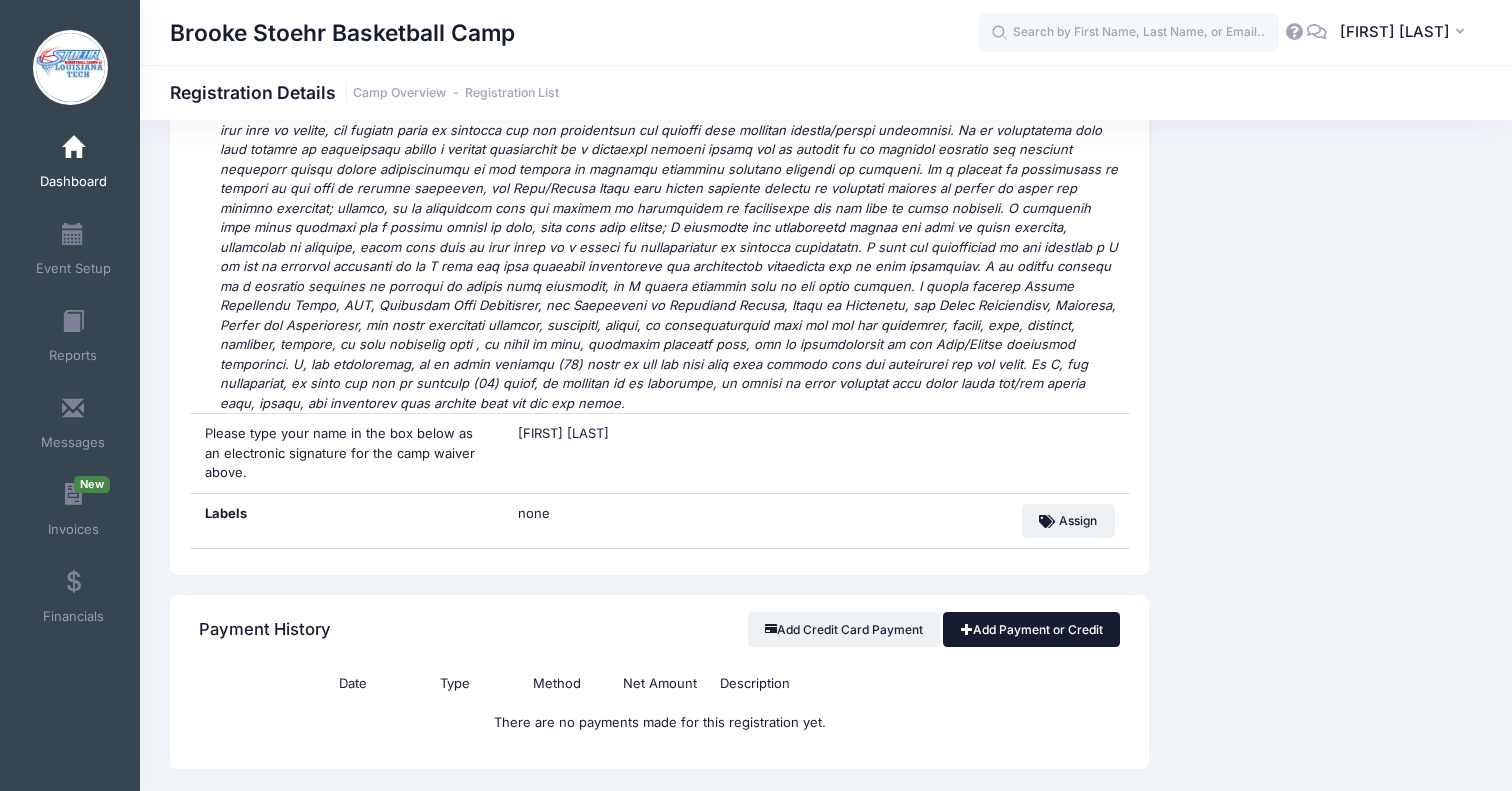 click on "Add Payment or Credit" at bounding box center [1031, 629] 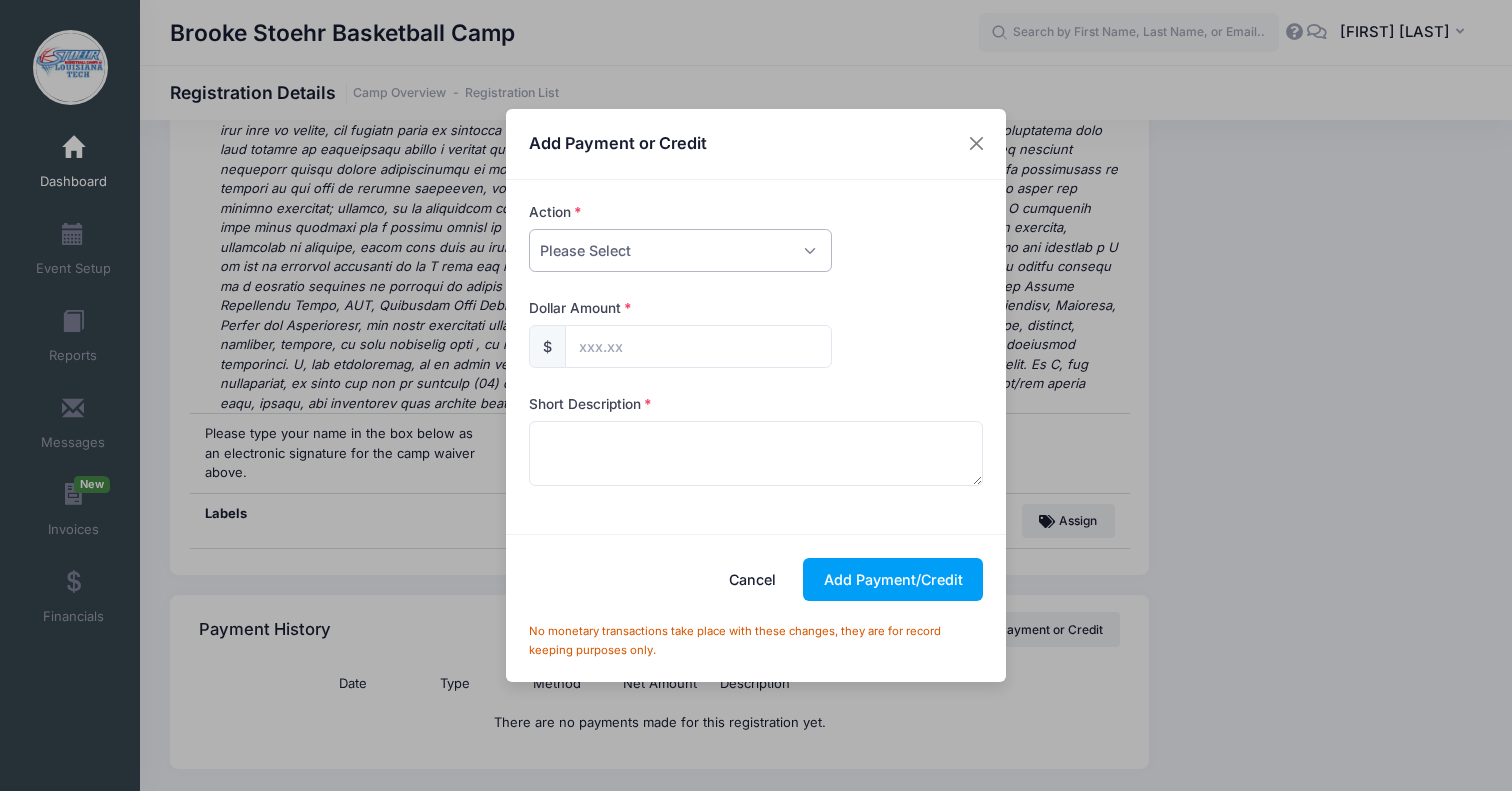 click on "Please Select
Payment
Credit
Refund (Offline)" at bounding box center (680, 250) 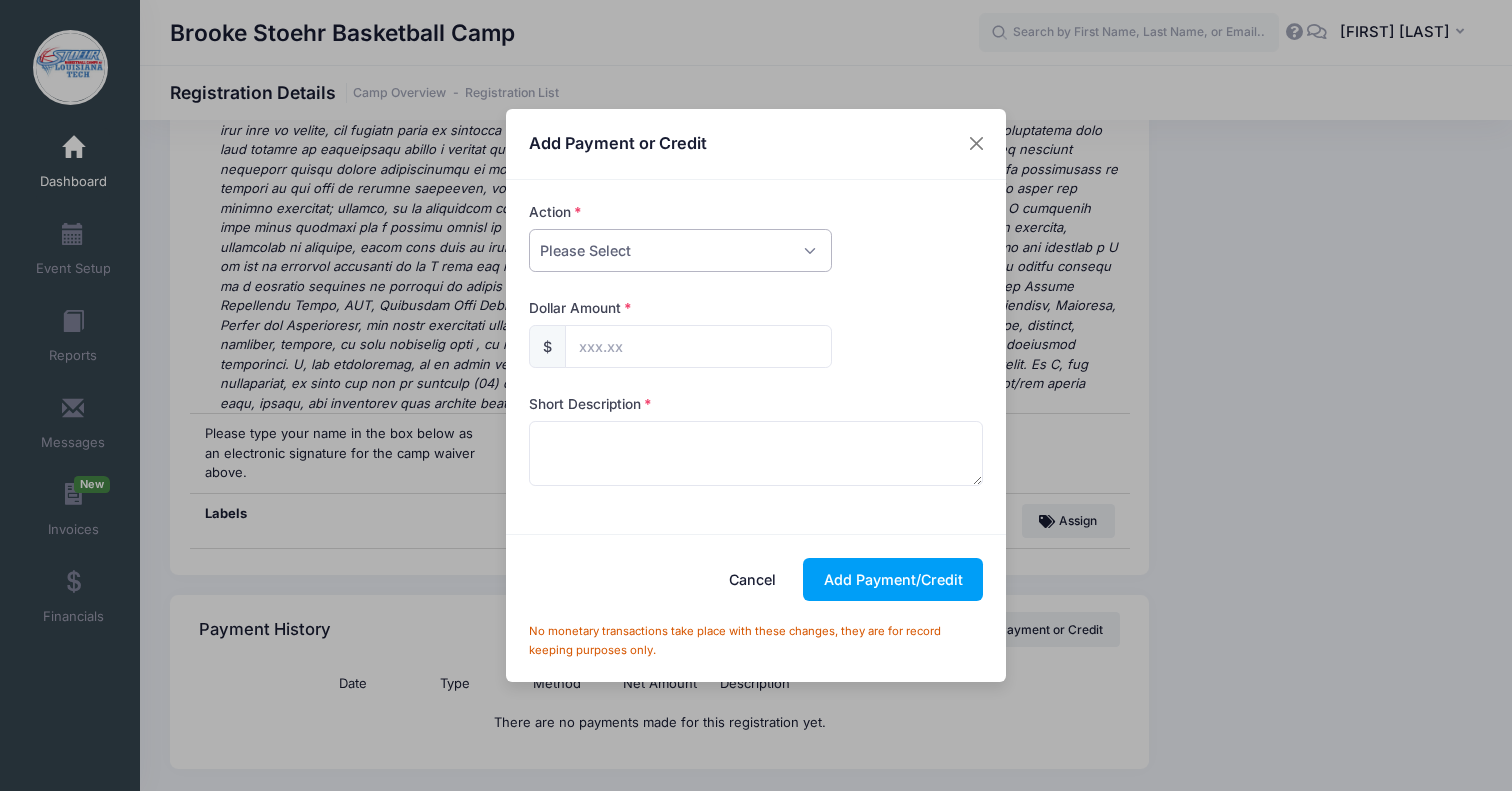 select on "payment" 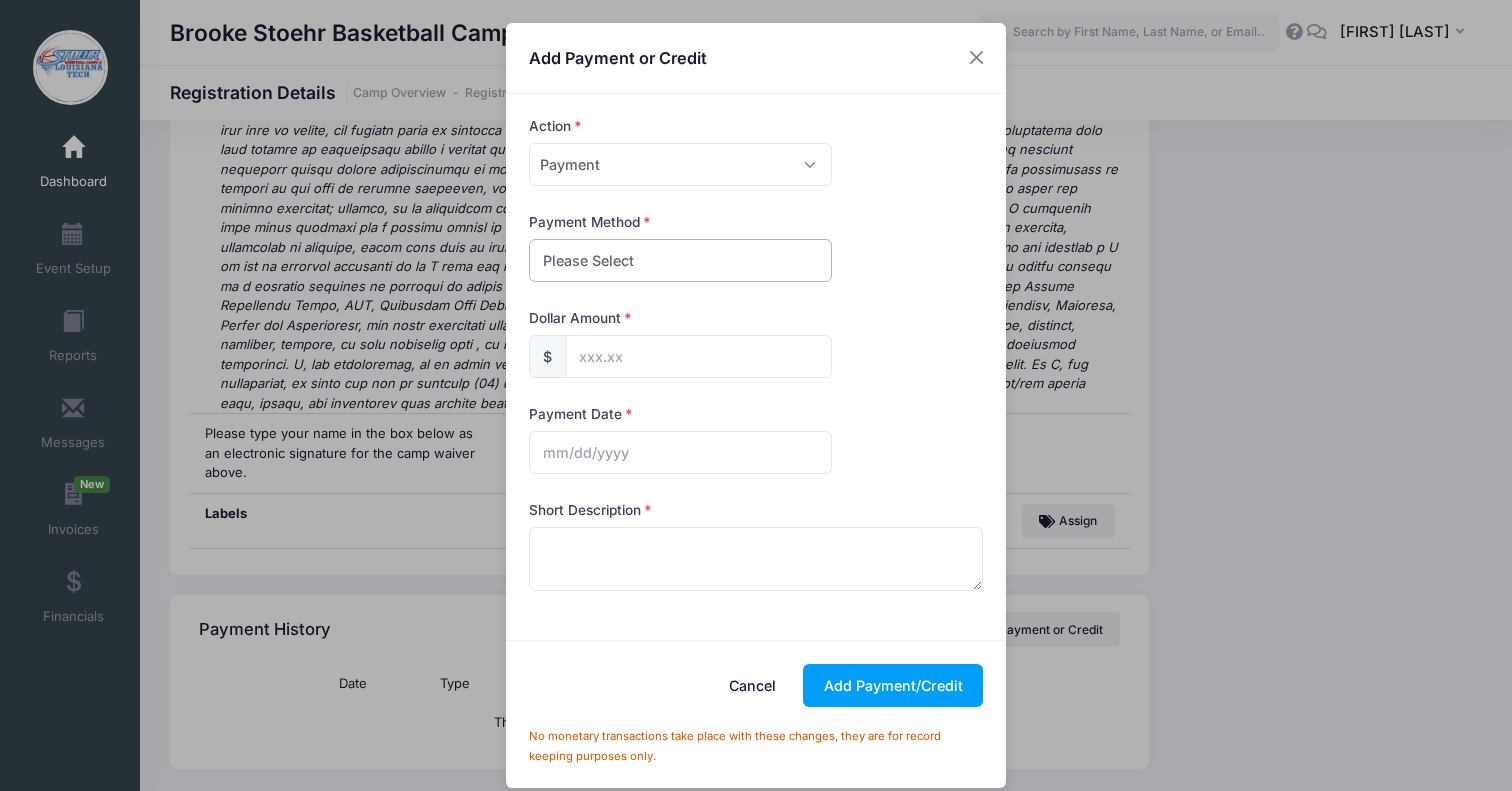click on "Please Select
PayPal
Cash
Check
Bank Transfer
Other" at bounding box center [680, 260] 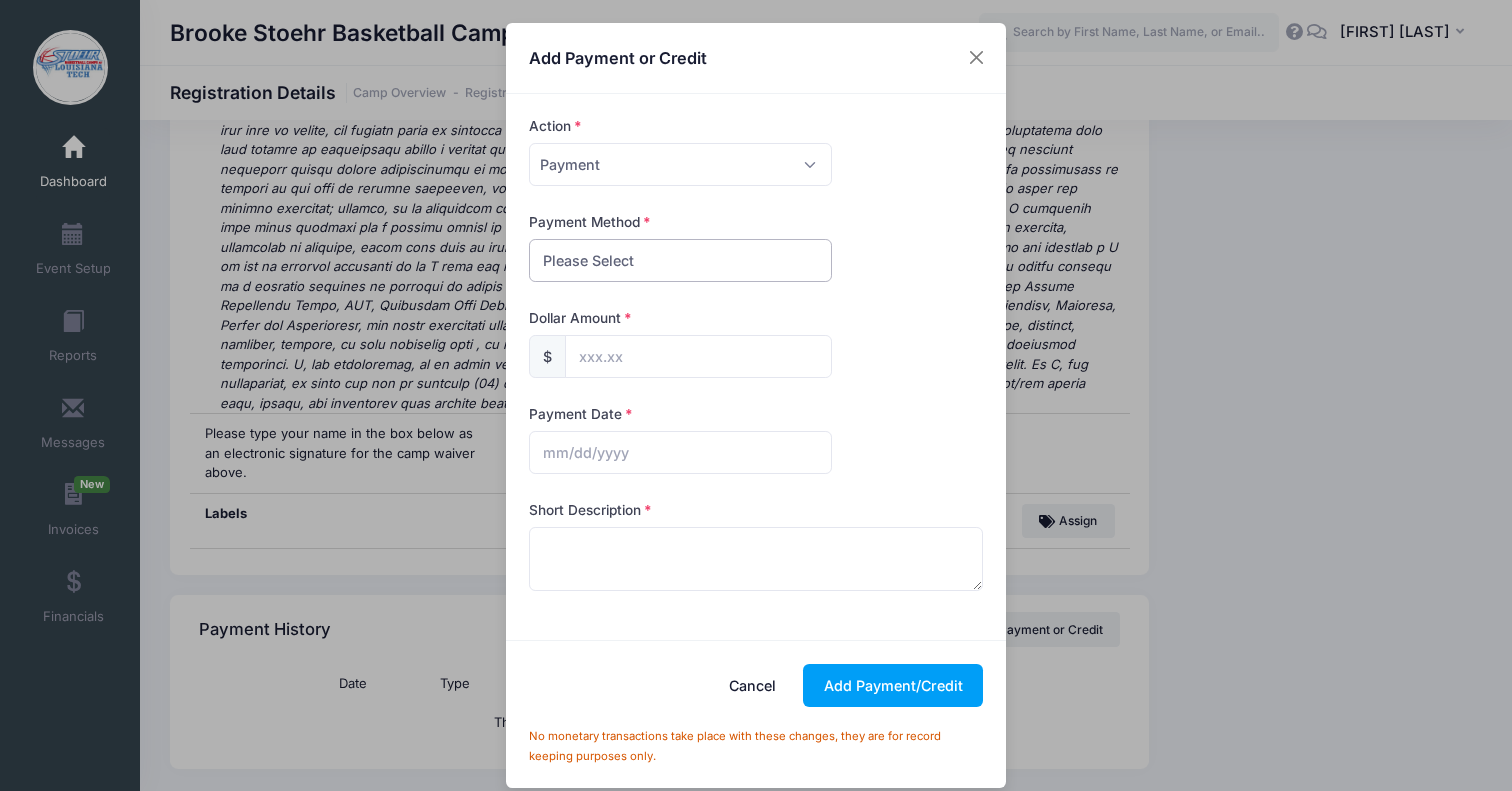 select on "cash" 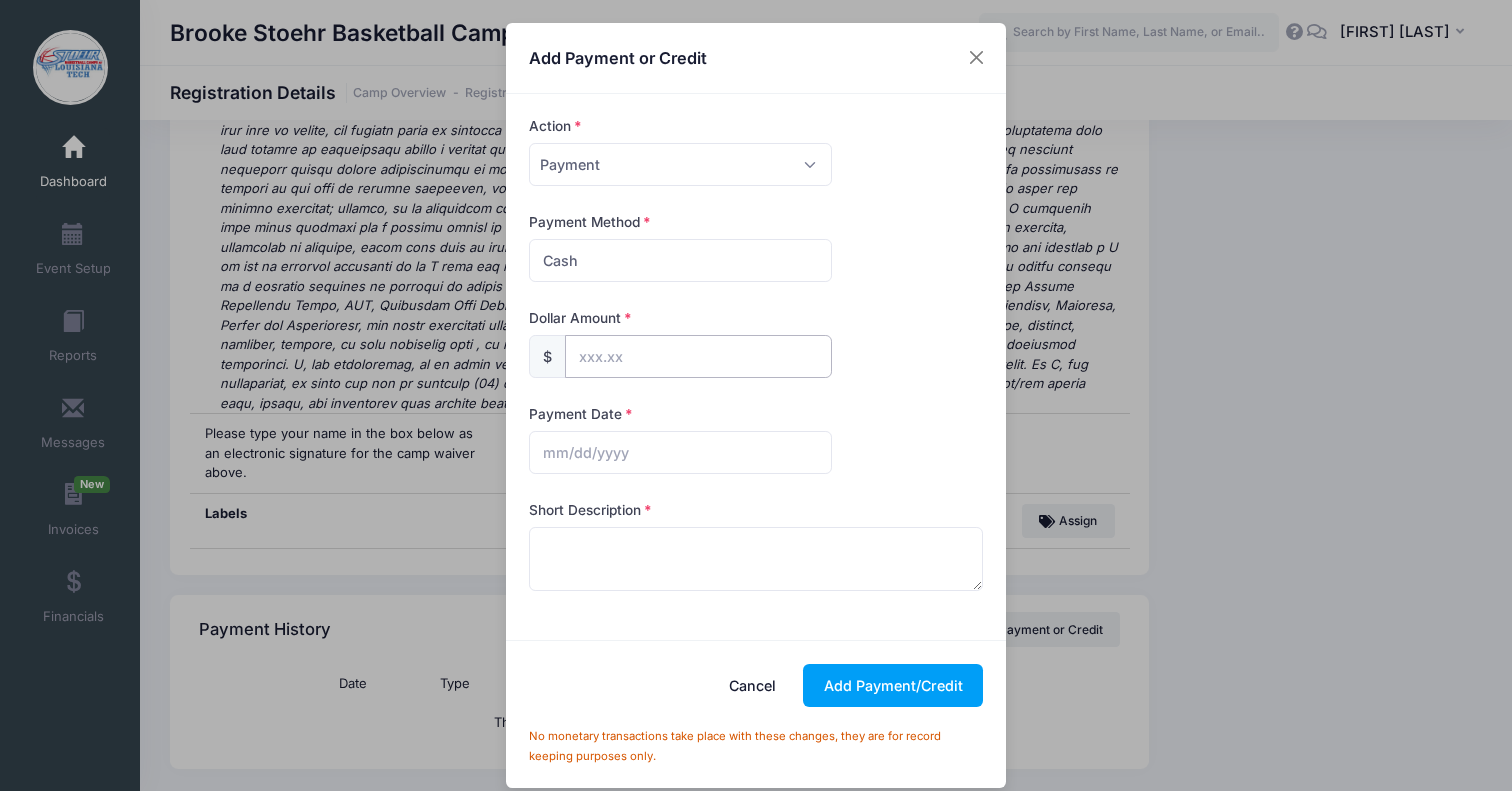 click at bounding box center [698, 356] 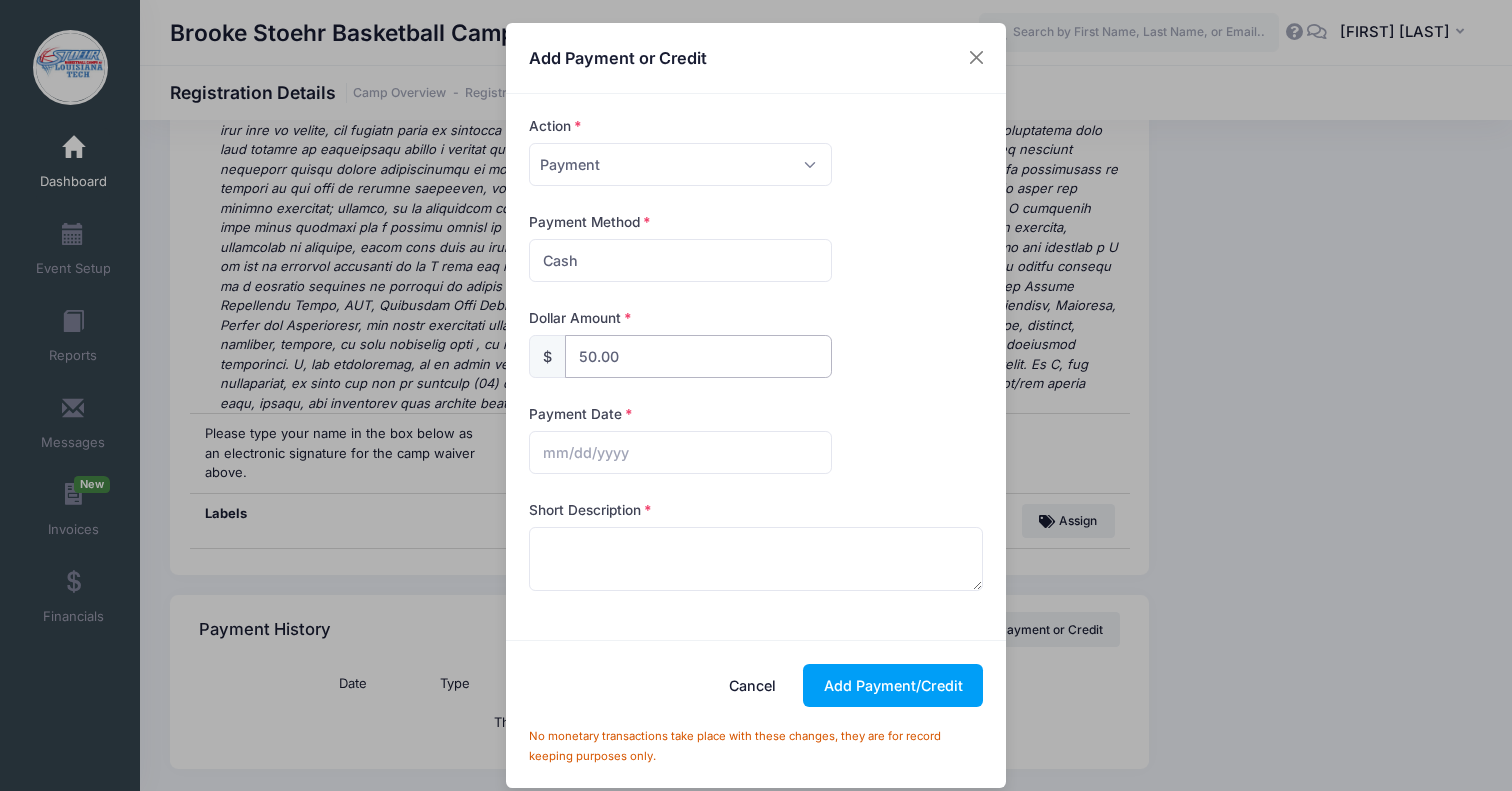 type on "50.00" 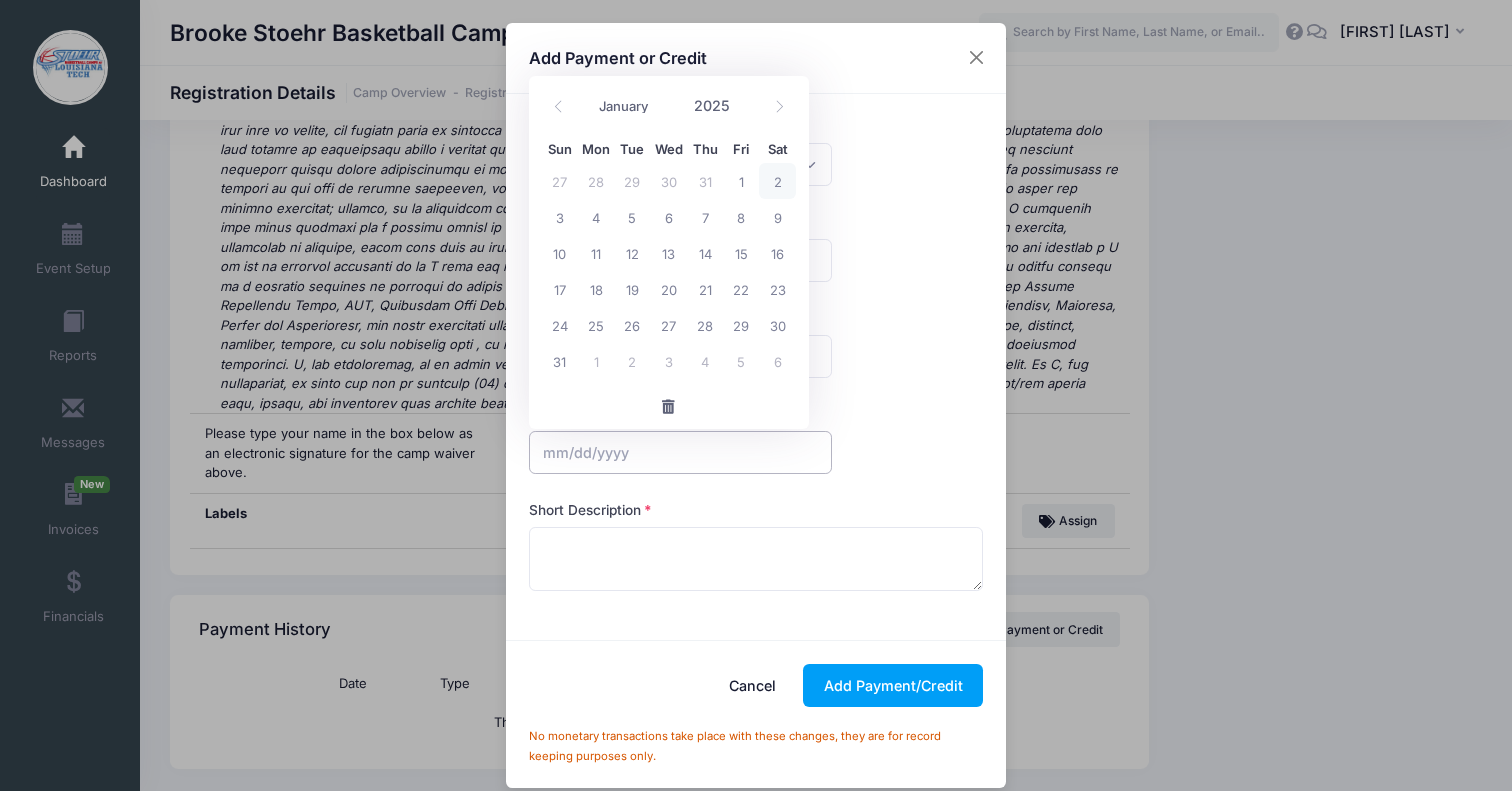 click at bounding box center (680, 452) 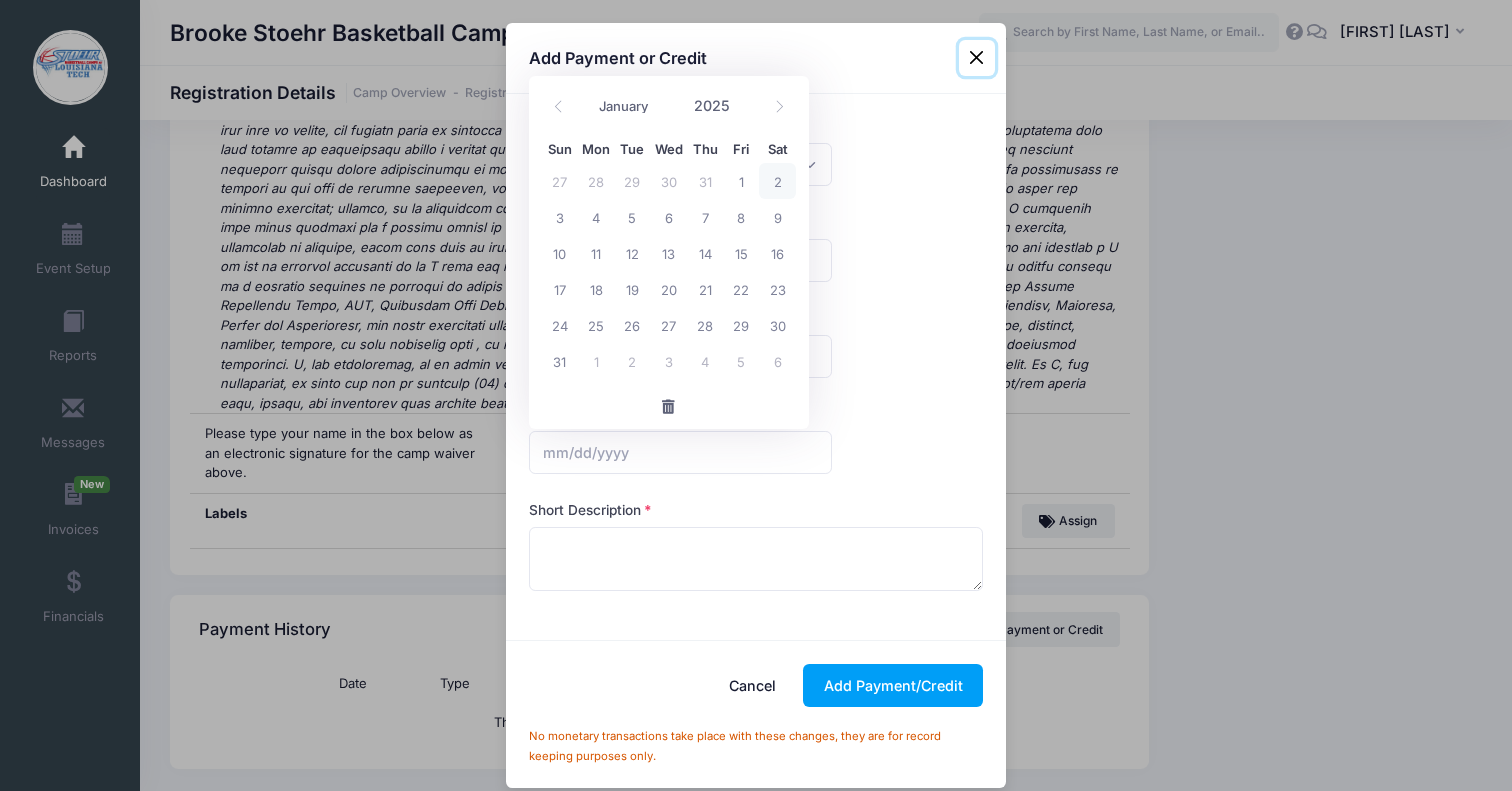 click on "2" at bounding box center [777, 181] 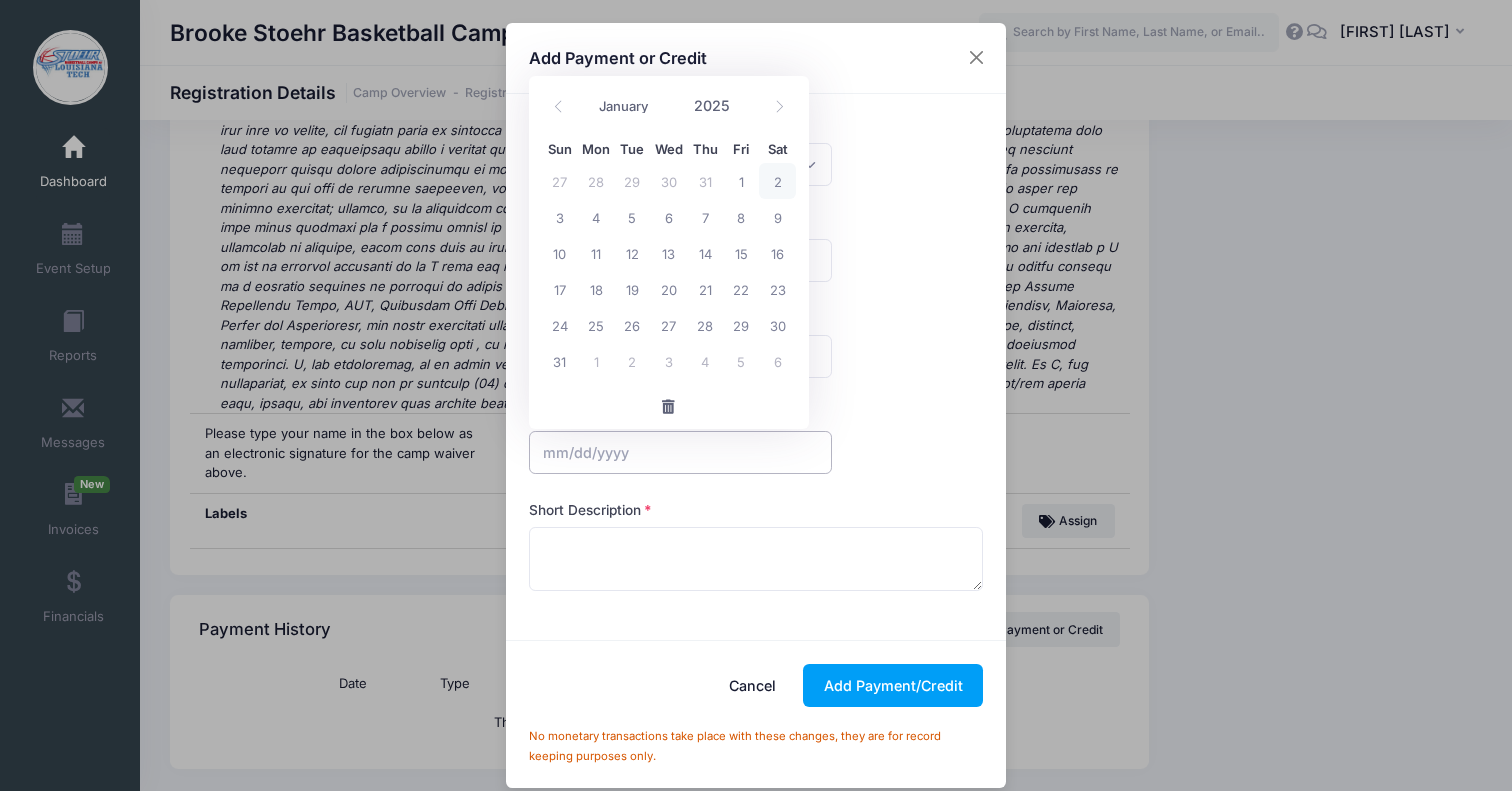 type on "08/02/2025" 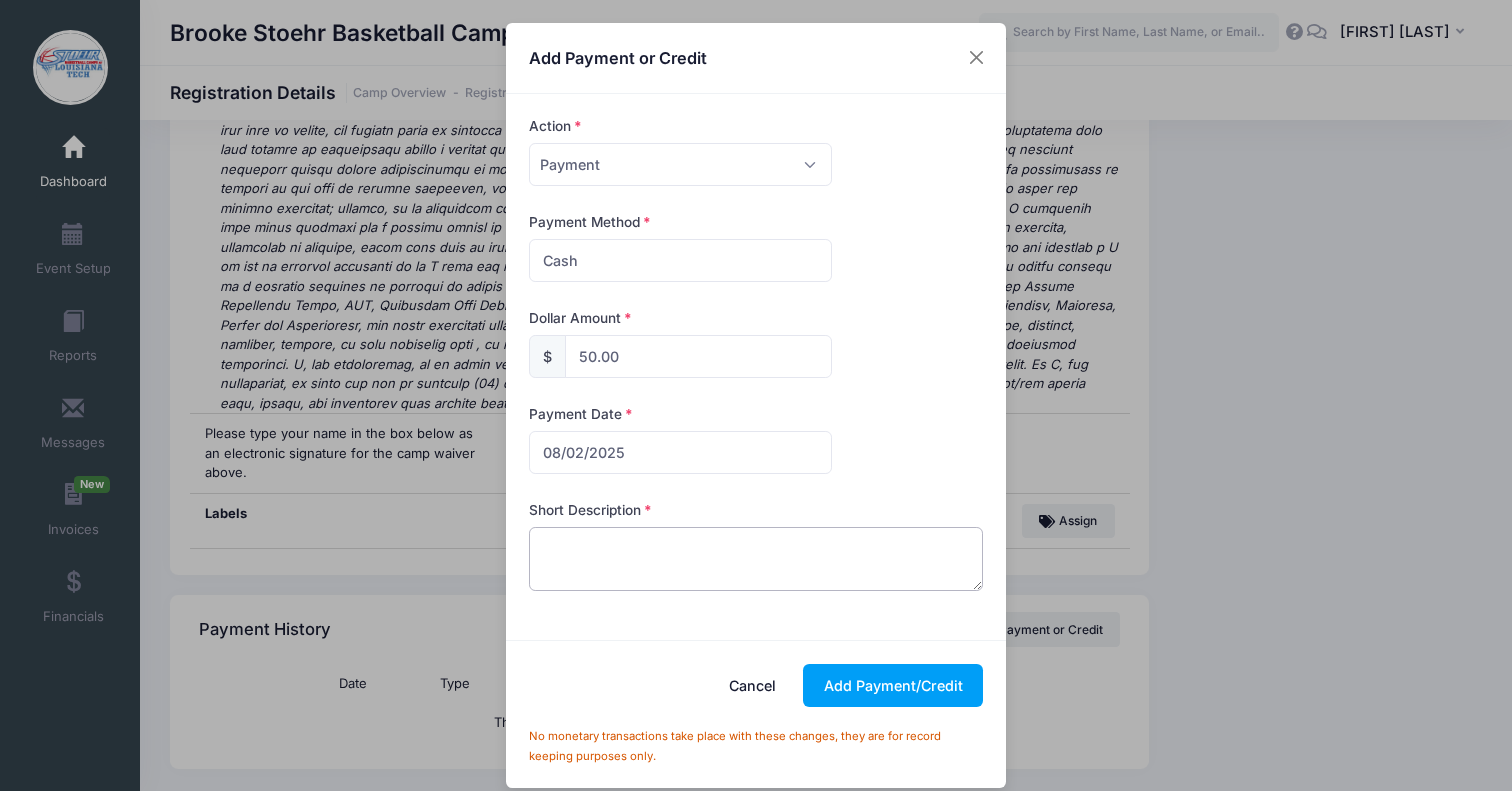 click at bounding box center (756, 559) 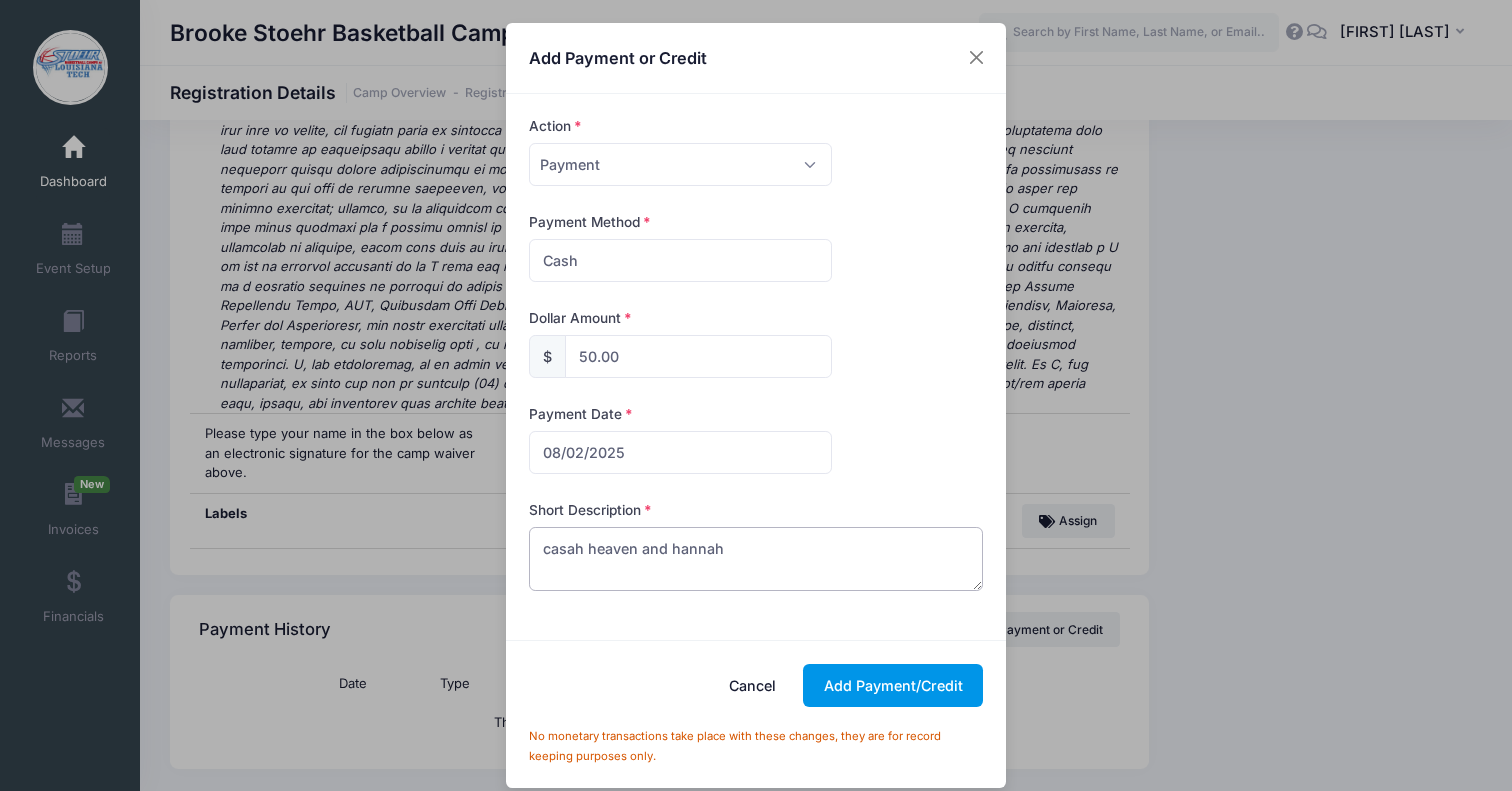 type on "casah heaven and hannah" 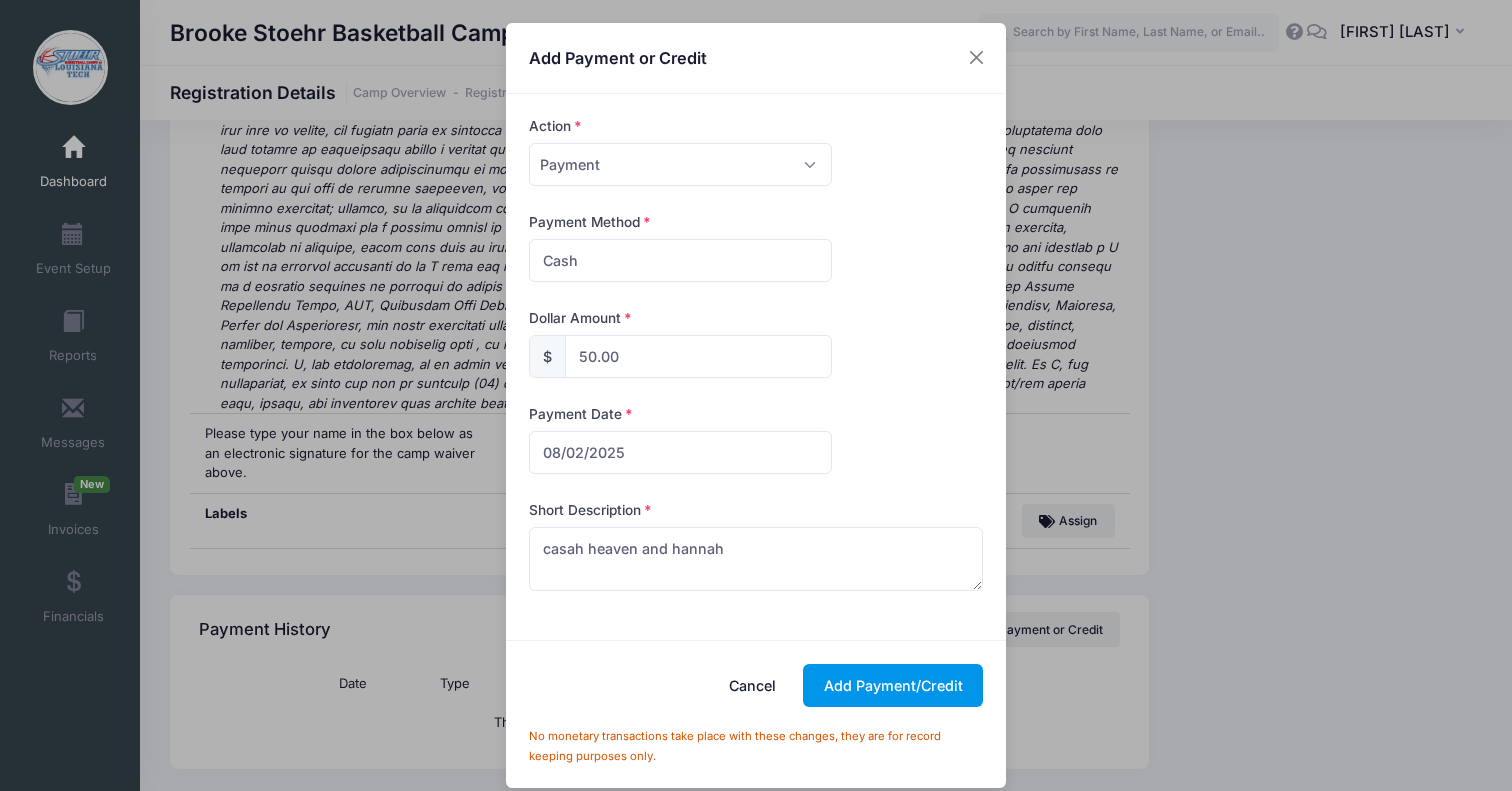 click on "Add Payment/Credit" at bounding box center [893, 685] 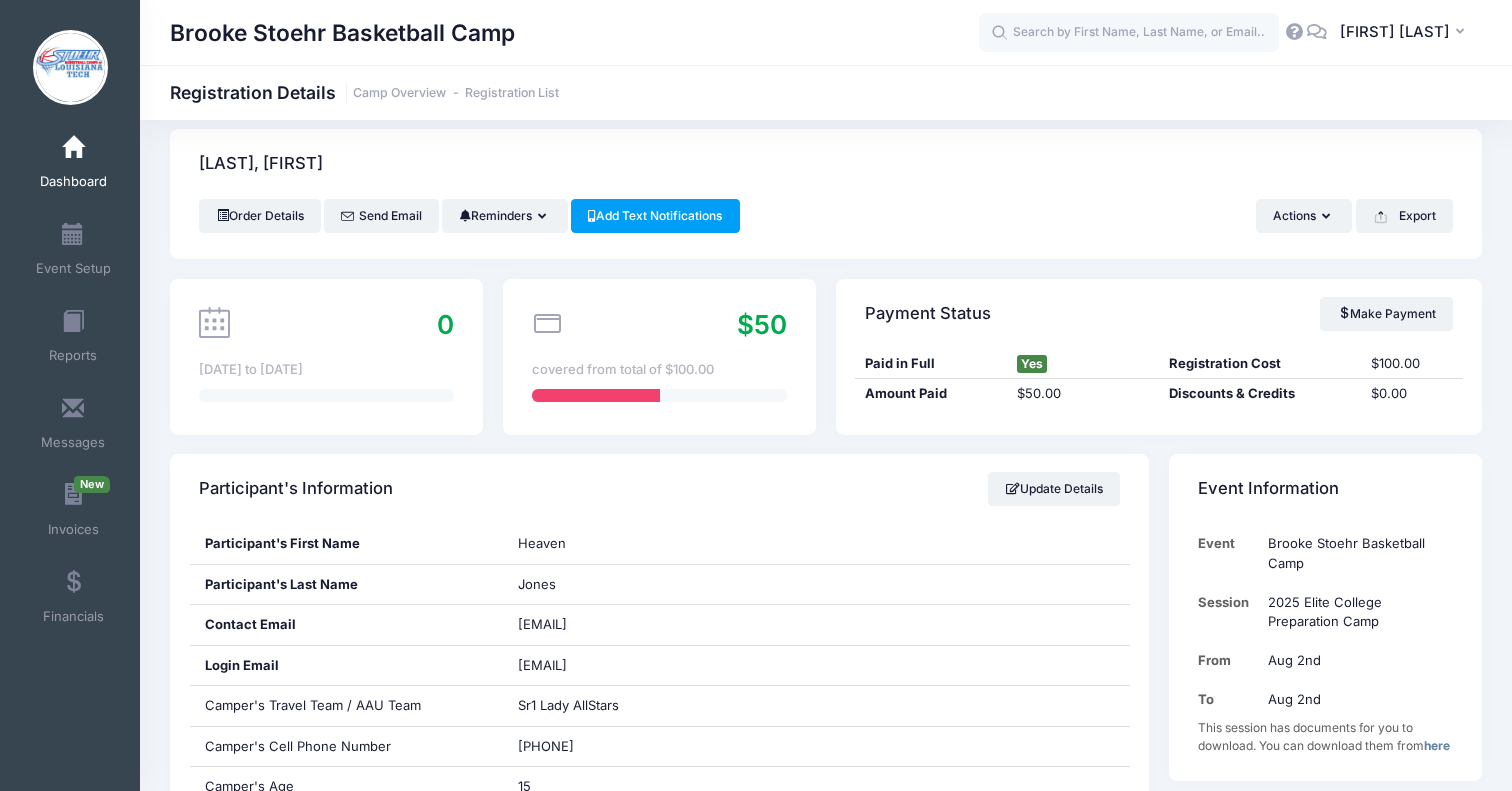 scroll, scrollTop: 0, scrollLeft: 0, axis: both 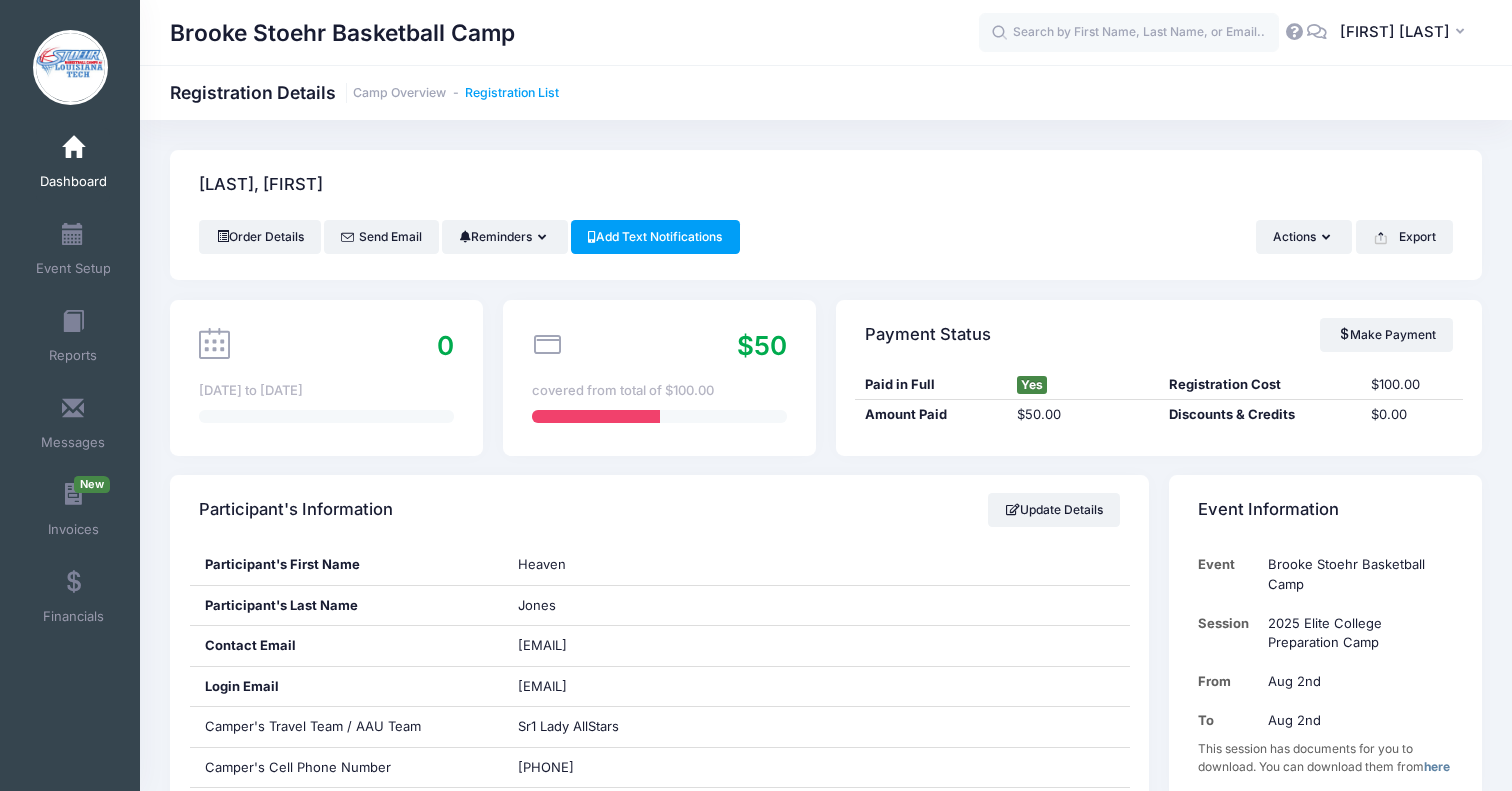 click on "Registration List" at bounding box center [512, 93] 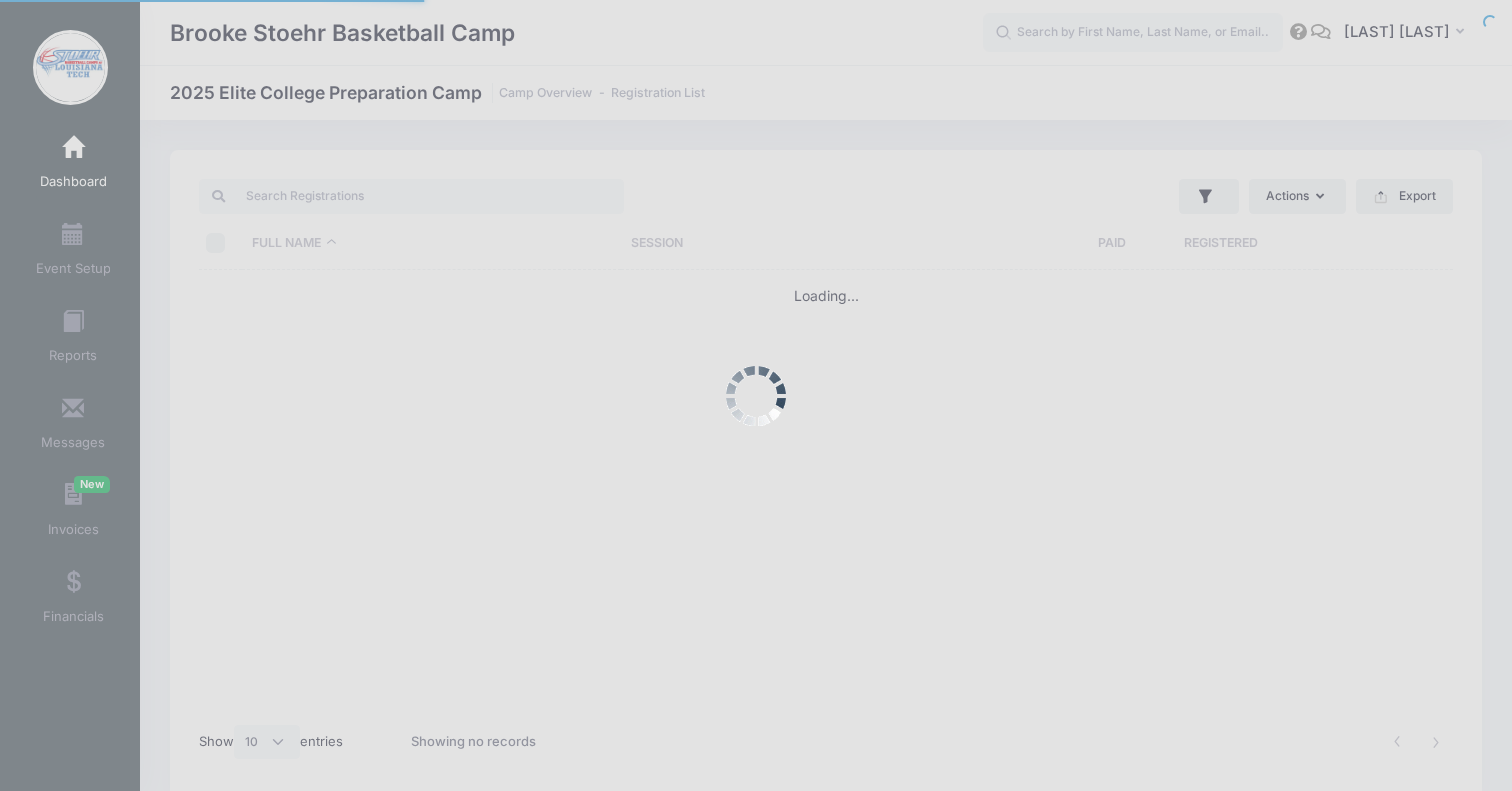 scroll, scrollTop: 0, scrollLeft: 0, axis: both 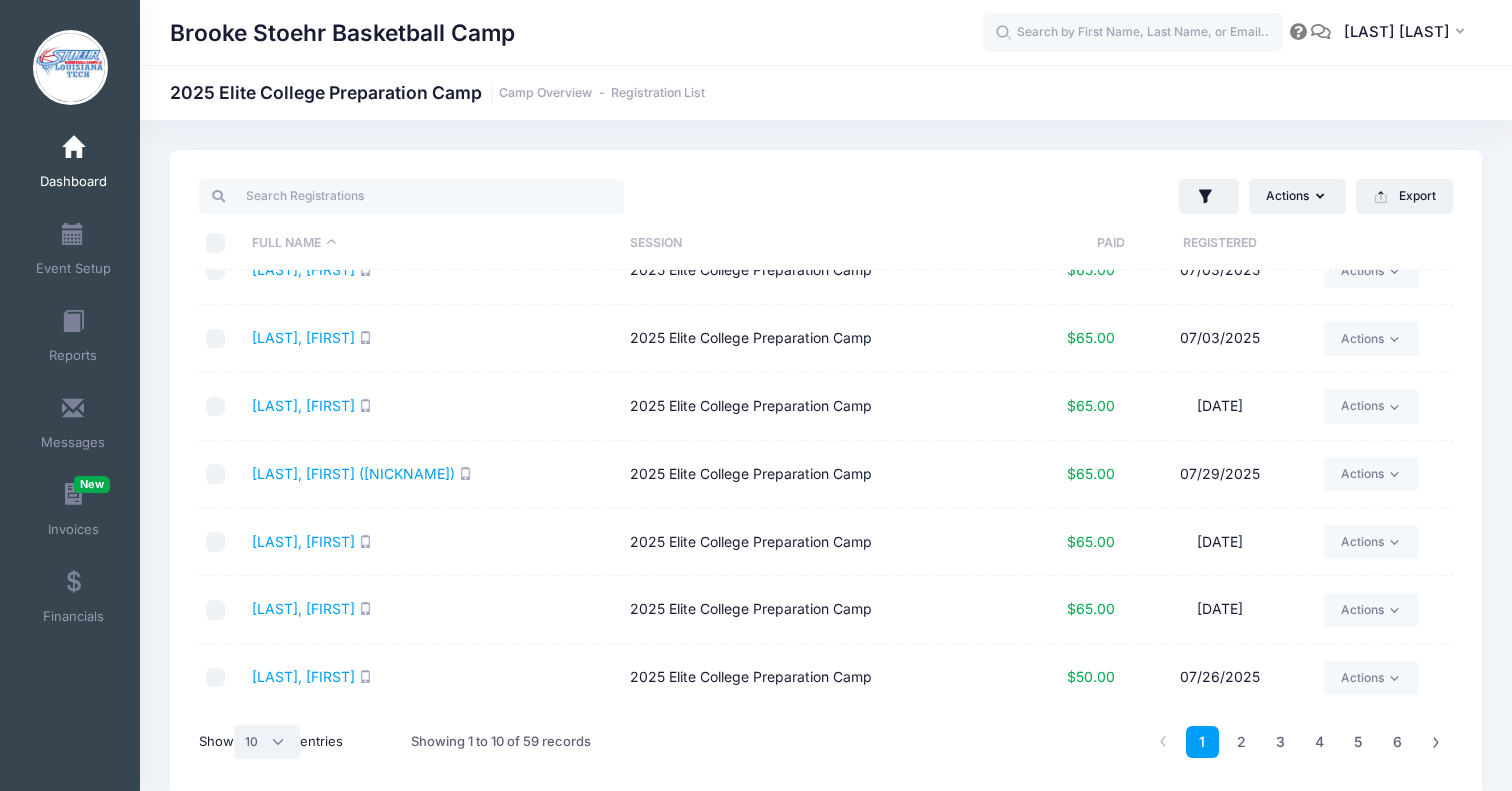 click on "All 10 25 50" at bounding box center (267, 742) 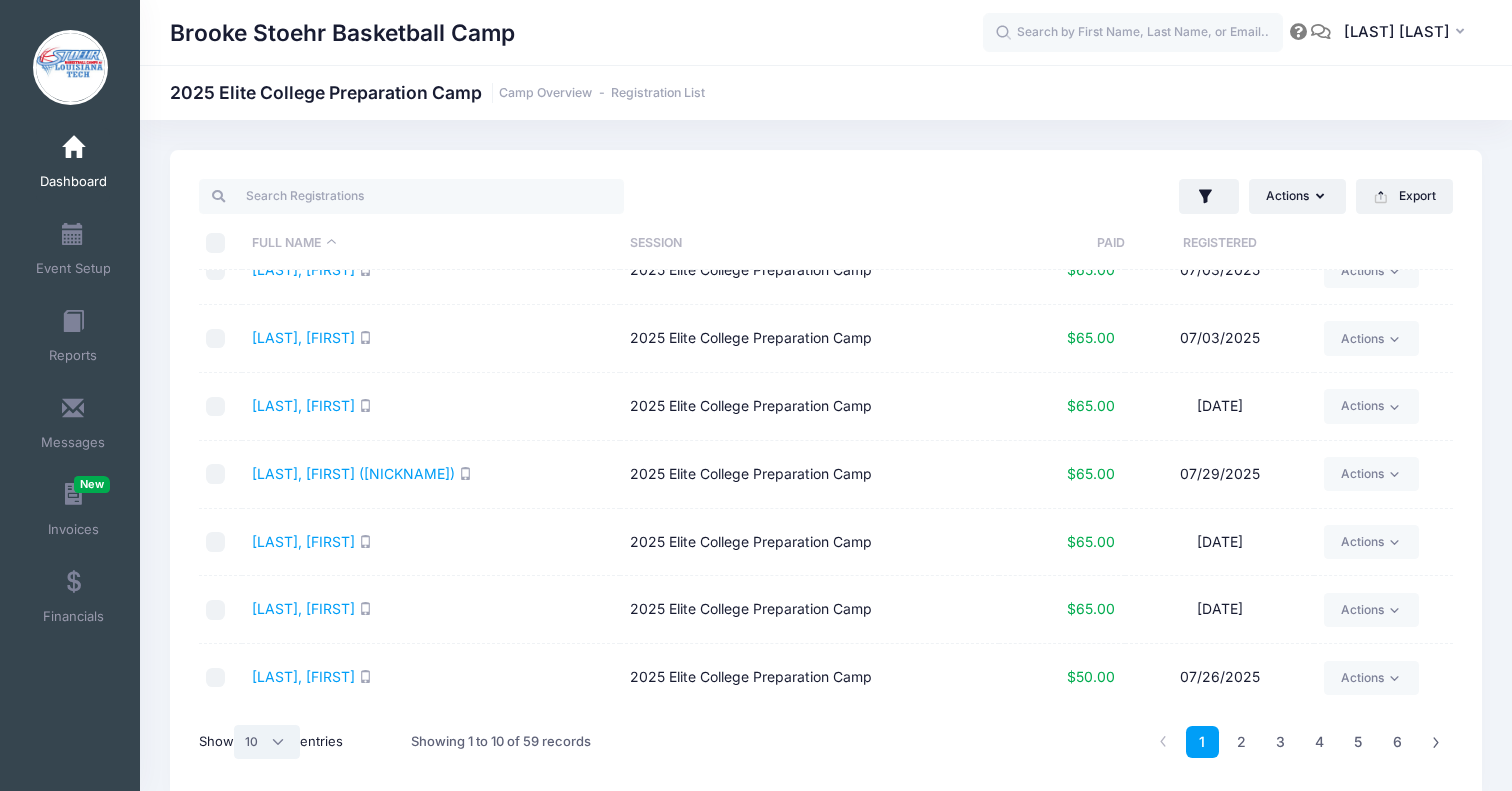 select on "-1" 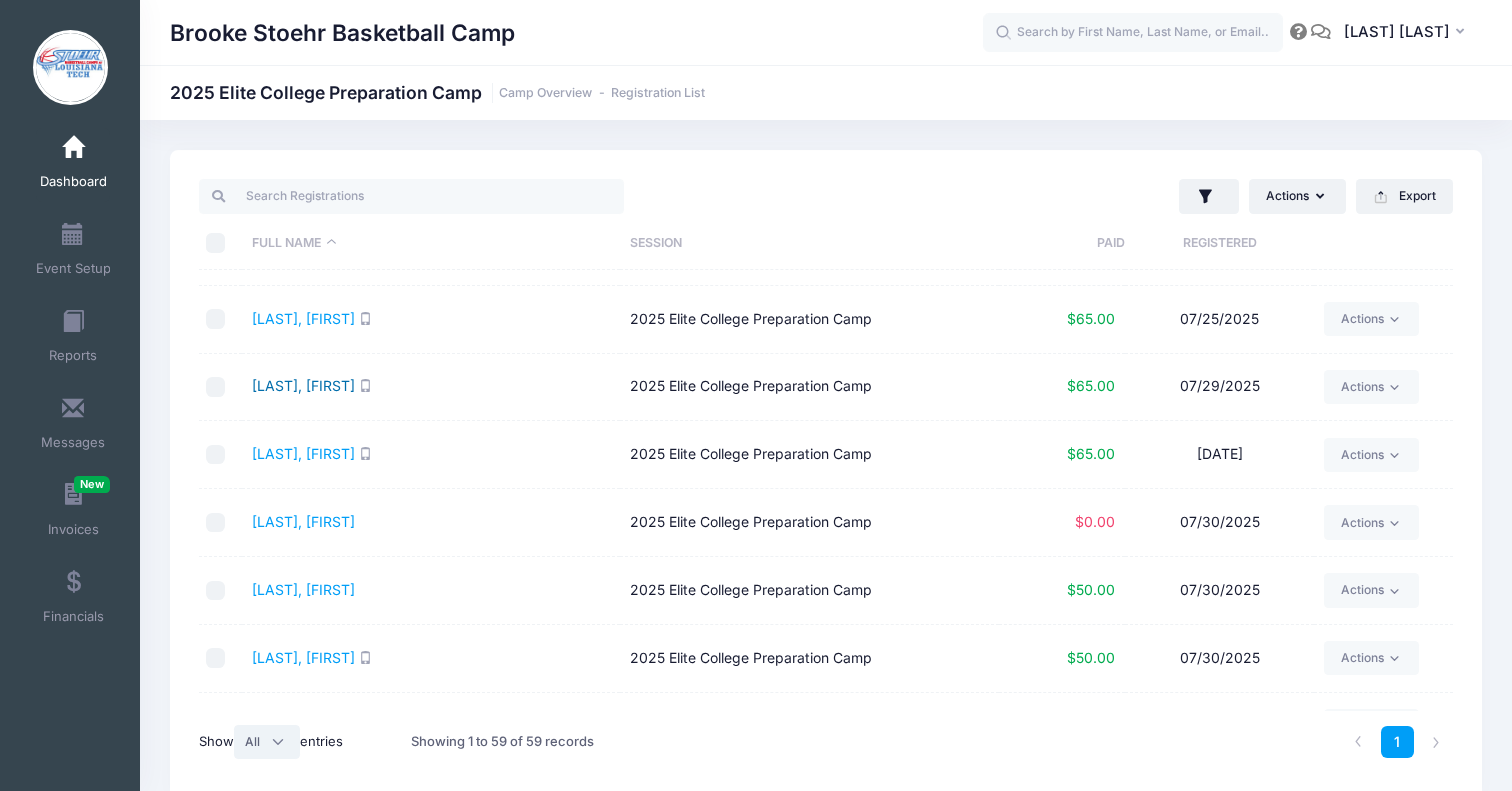 scroll, scrollTop: 2029, scrollLeft: 0, axis: vertical 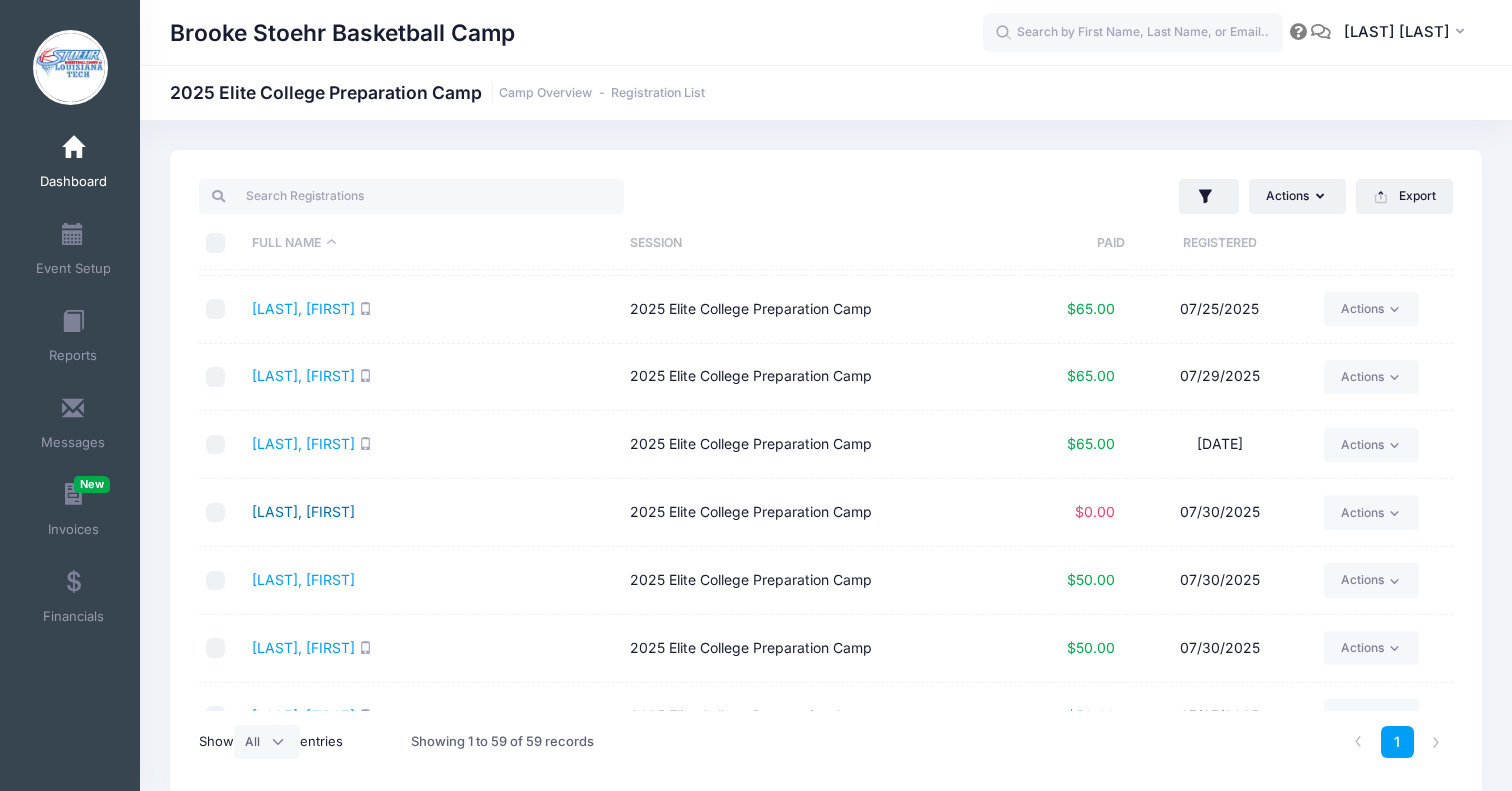click on "[LAST], [FIRST]" at bounding box center [303, 511] 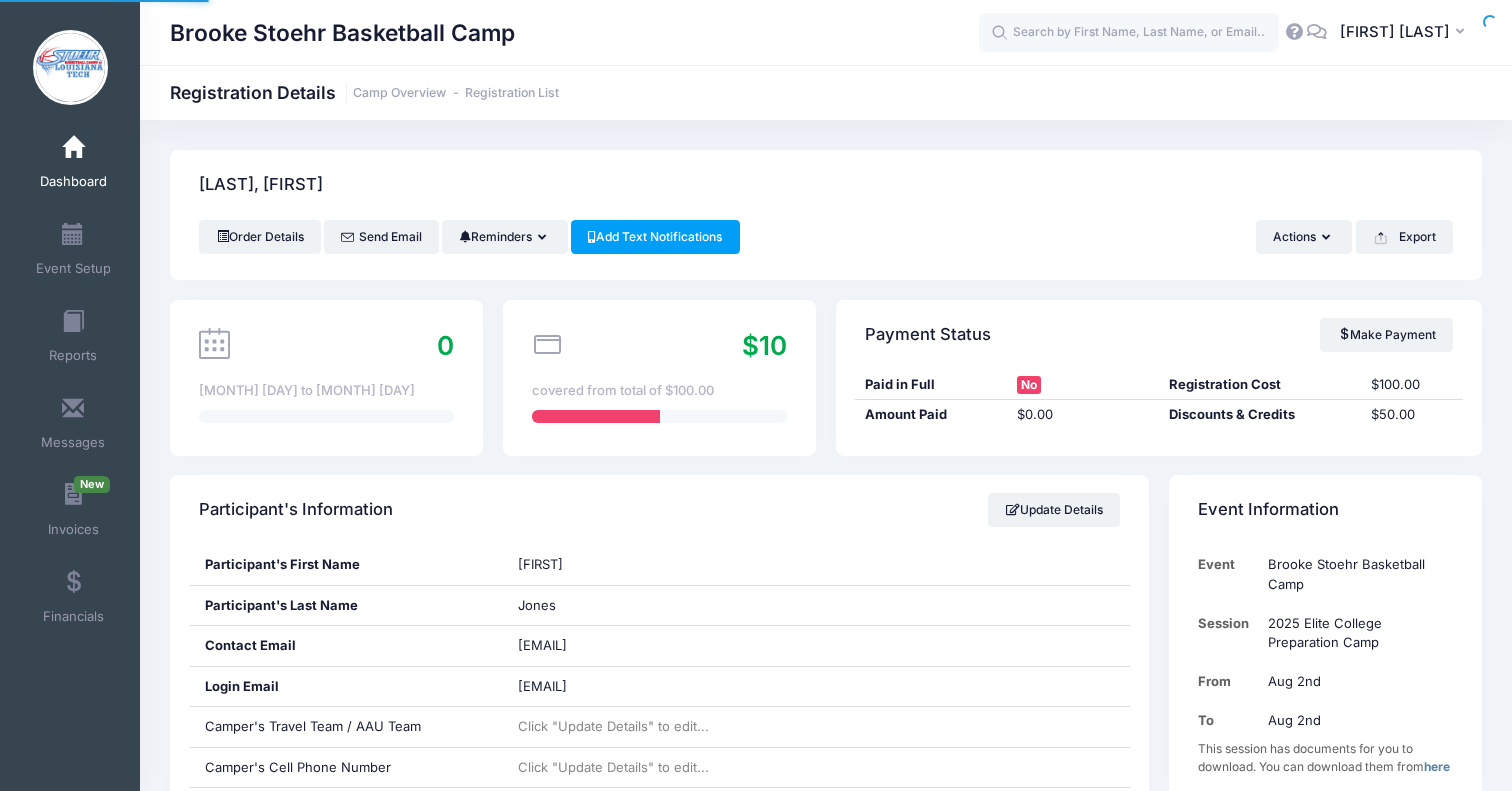 scroll, scrollTop: 0, scrollLeft: 0, axis: both 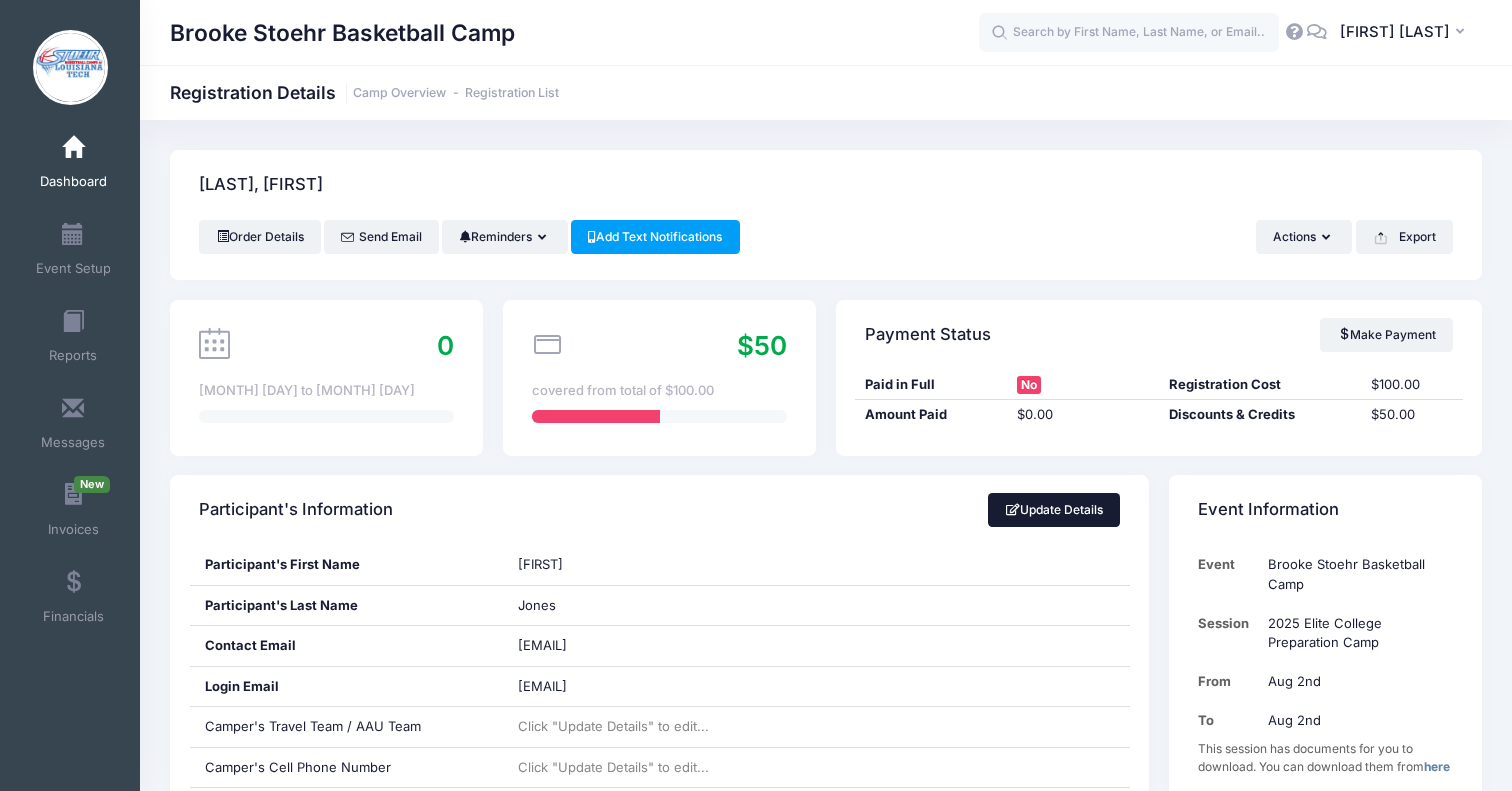 click on "Update Details" at bounding box center [1054, 510] 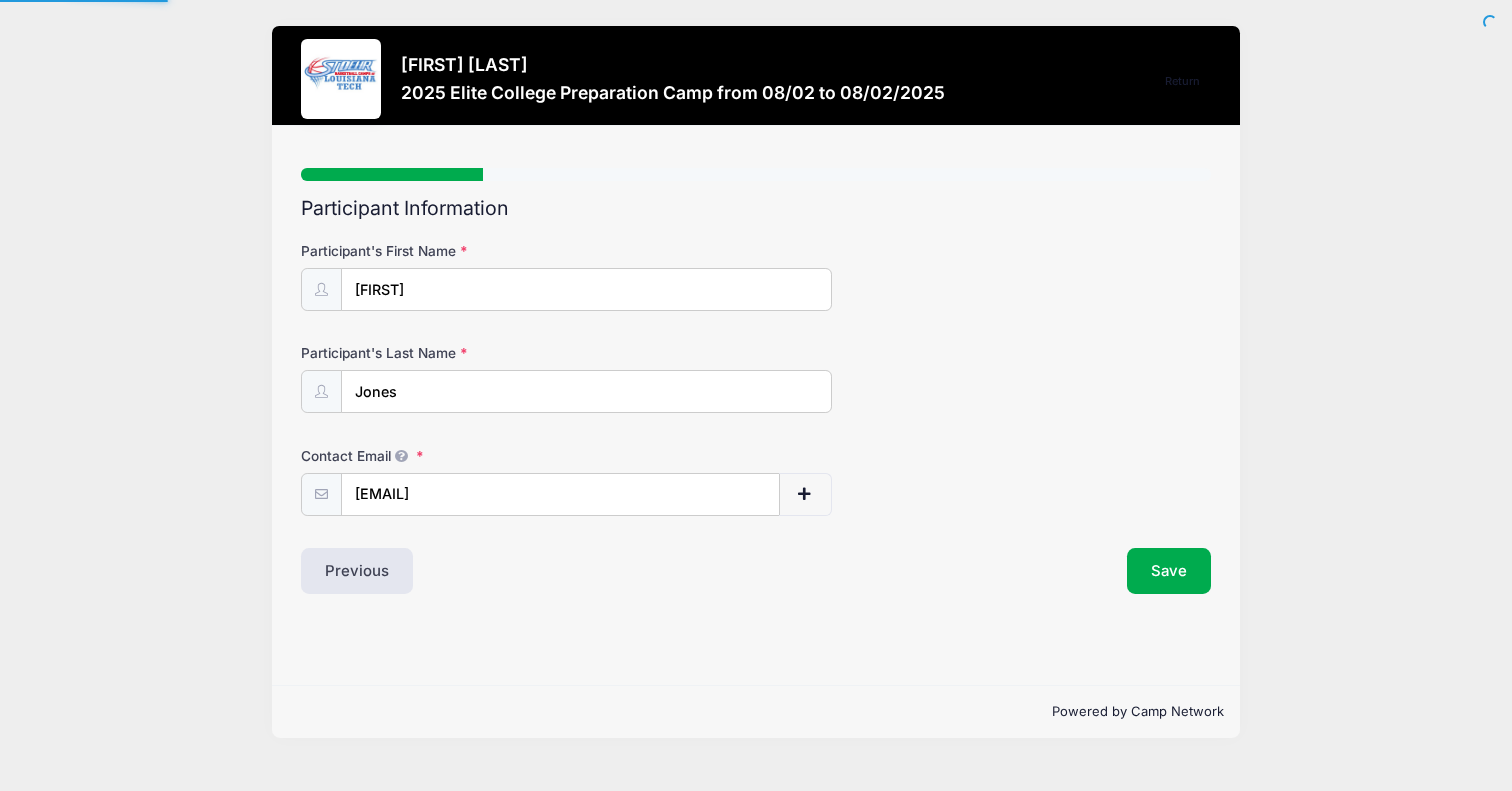 scroll, scrollTop: 0, scrollLeft: 0, axis: both 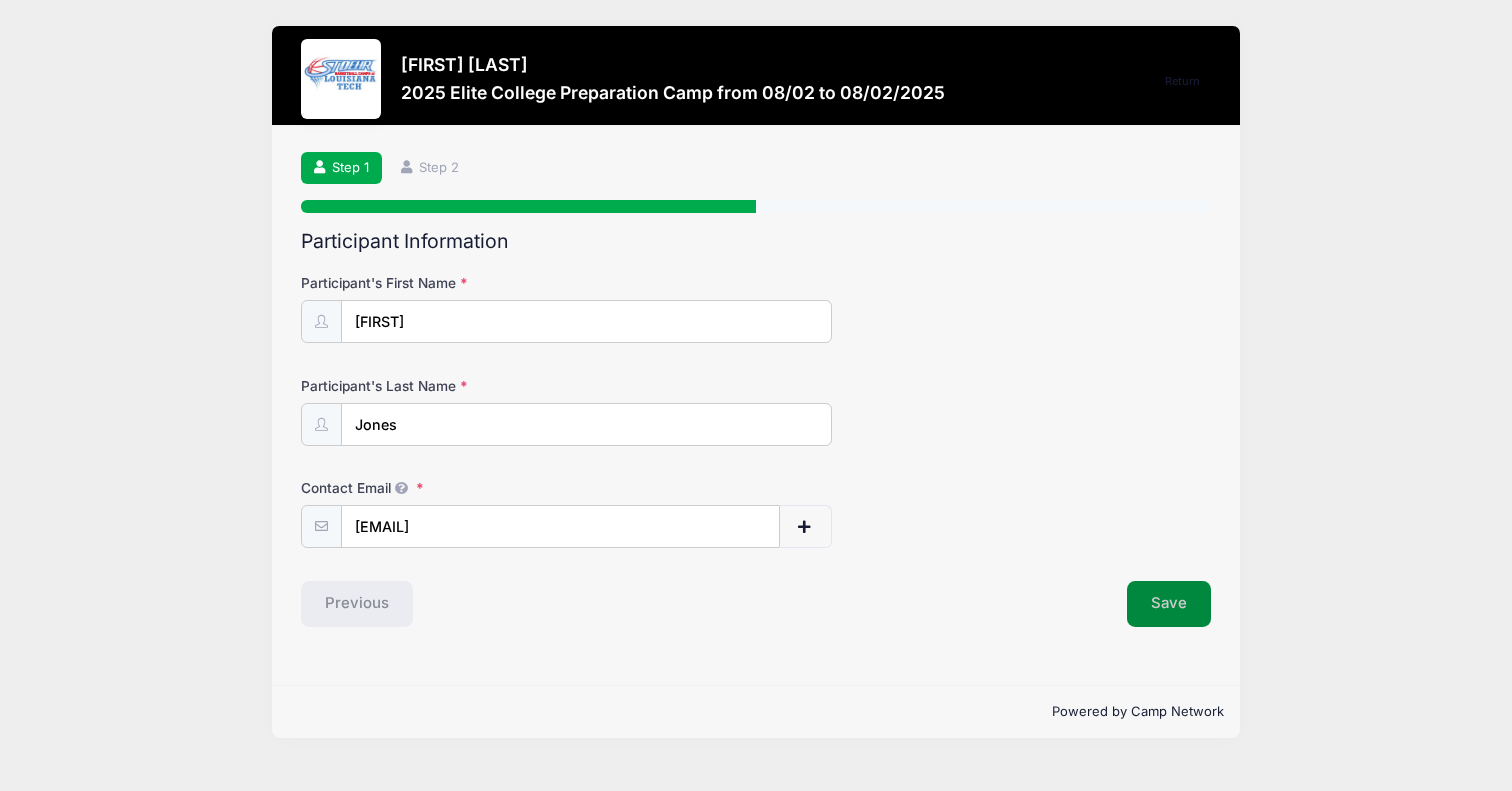 click on "Save" at bounding box center (1169, 604) 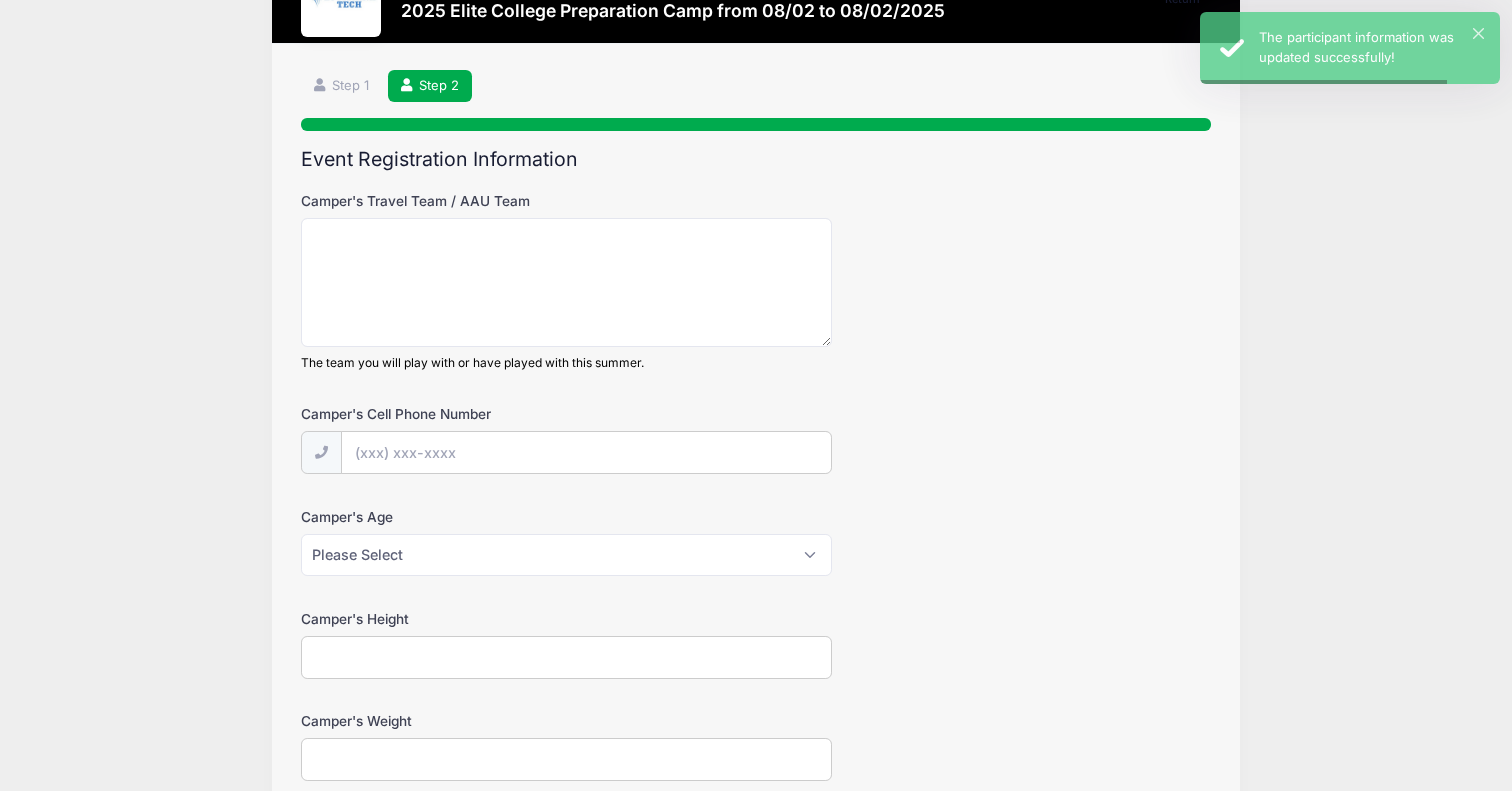 scroll, scrollTop: 83, scrollLeft: 0, axis: vertical 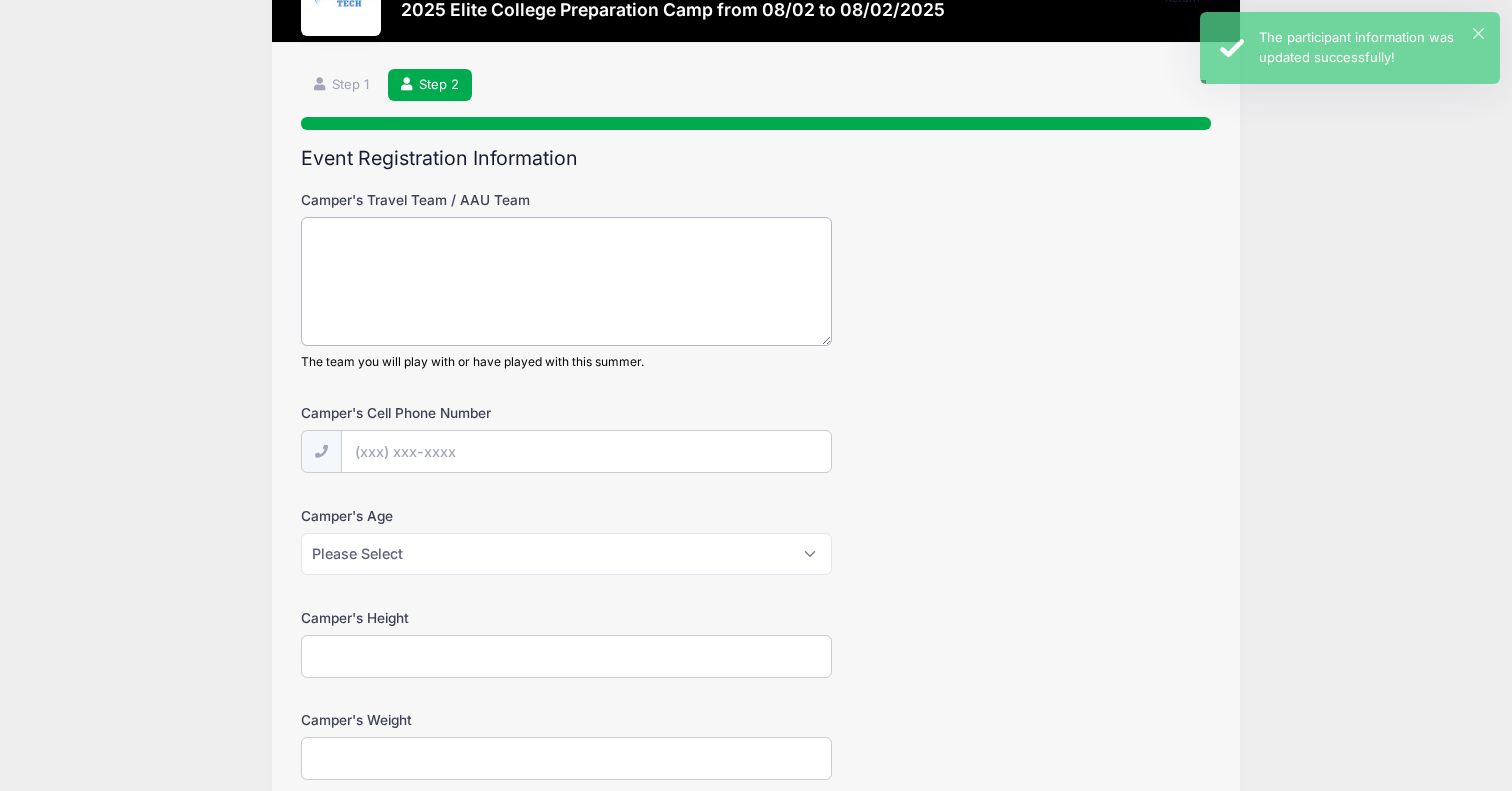 click on "Camper's Travel Team / AAU Team" at bounding box center [566, 281] 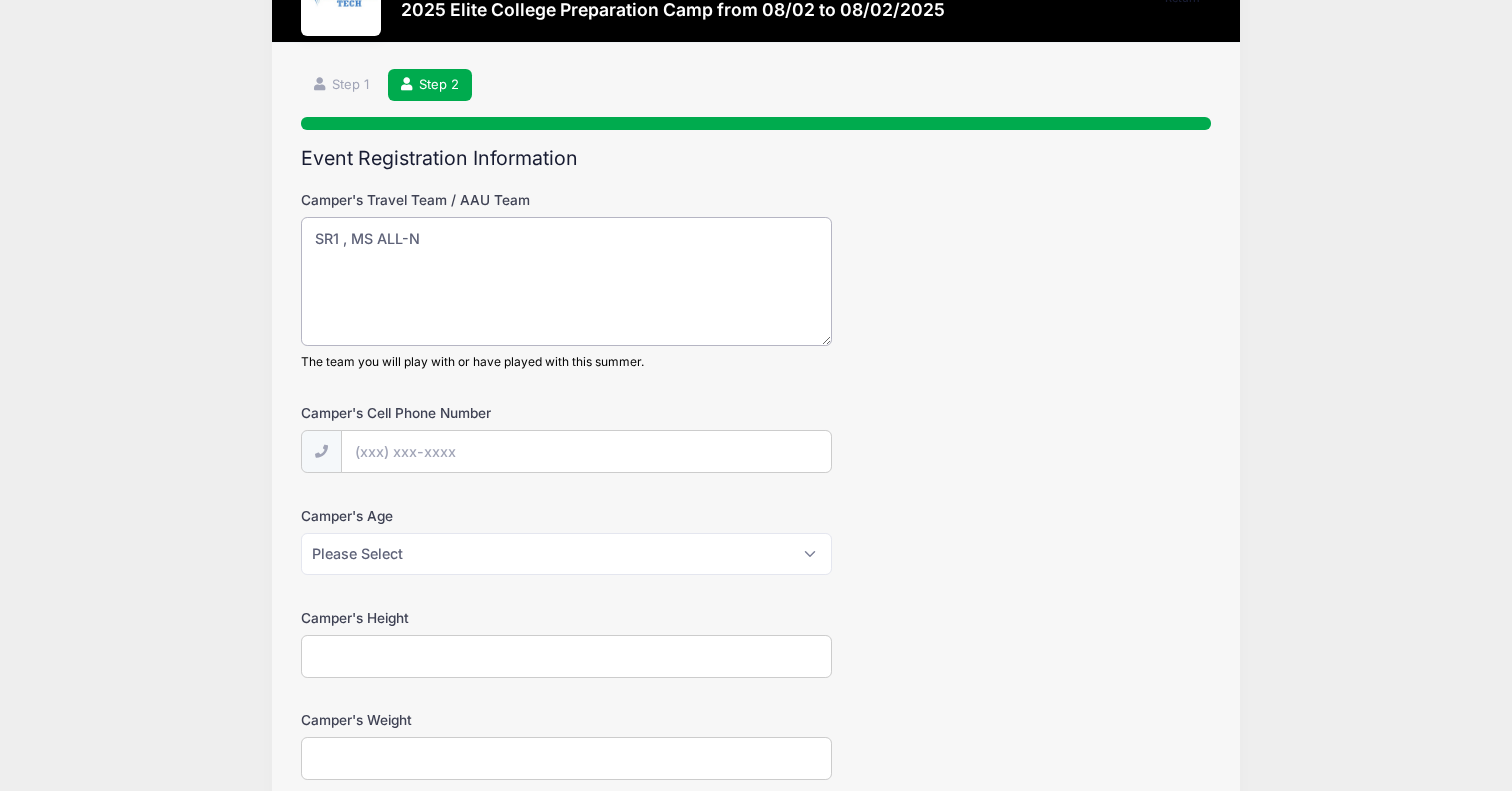 type on "SR1 , MS ALL-N" 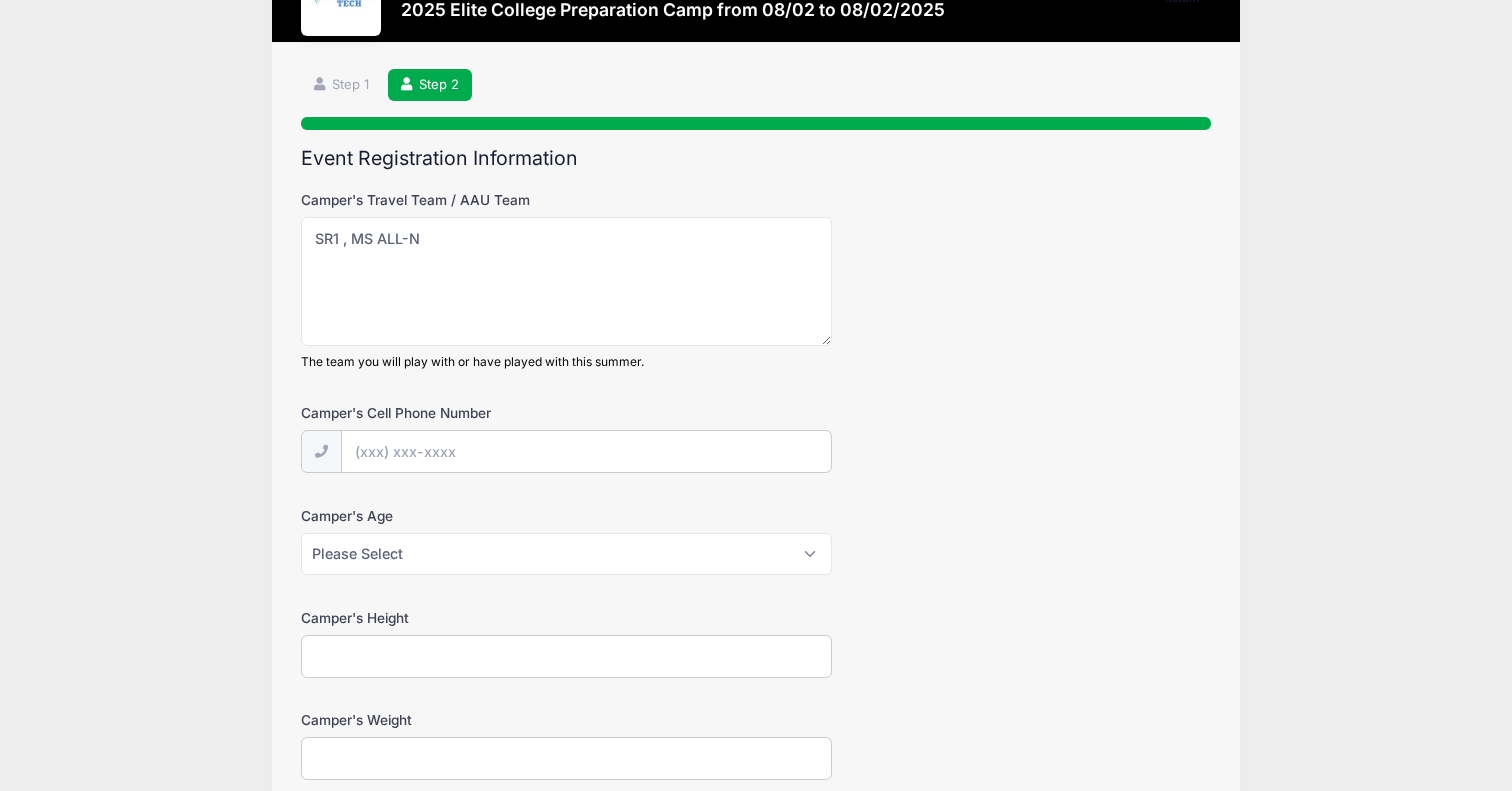 click on "Camper's Cell Phone Number" at bounding box center (586, 451) 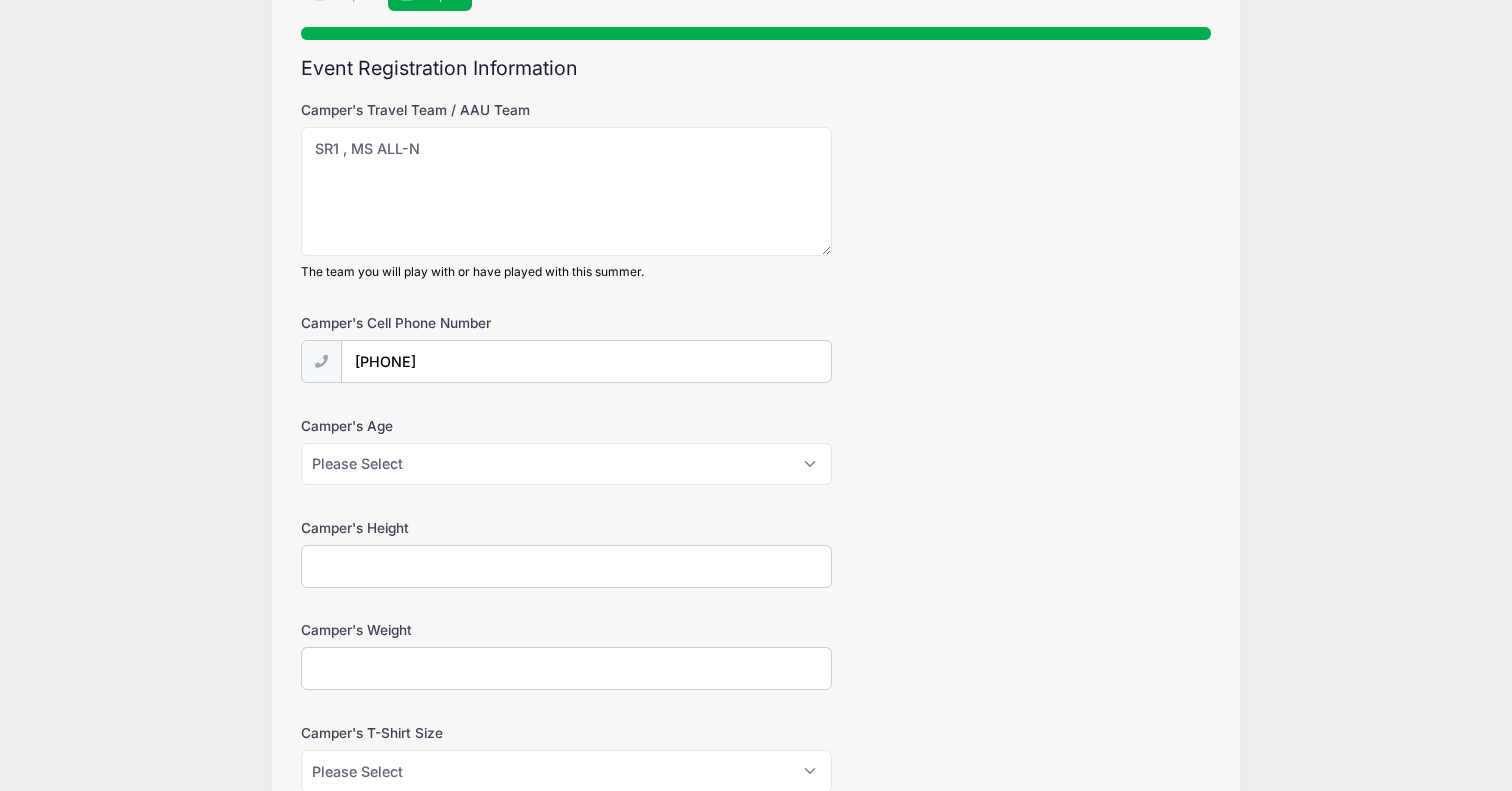 scroll, scrollTop: 183, scrollLeft: 0, axis: vertical 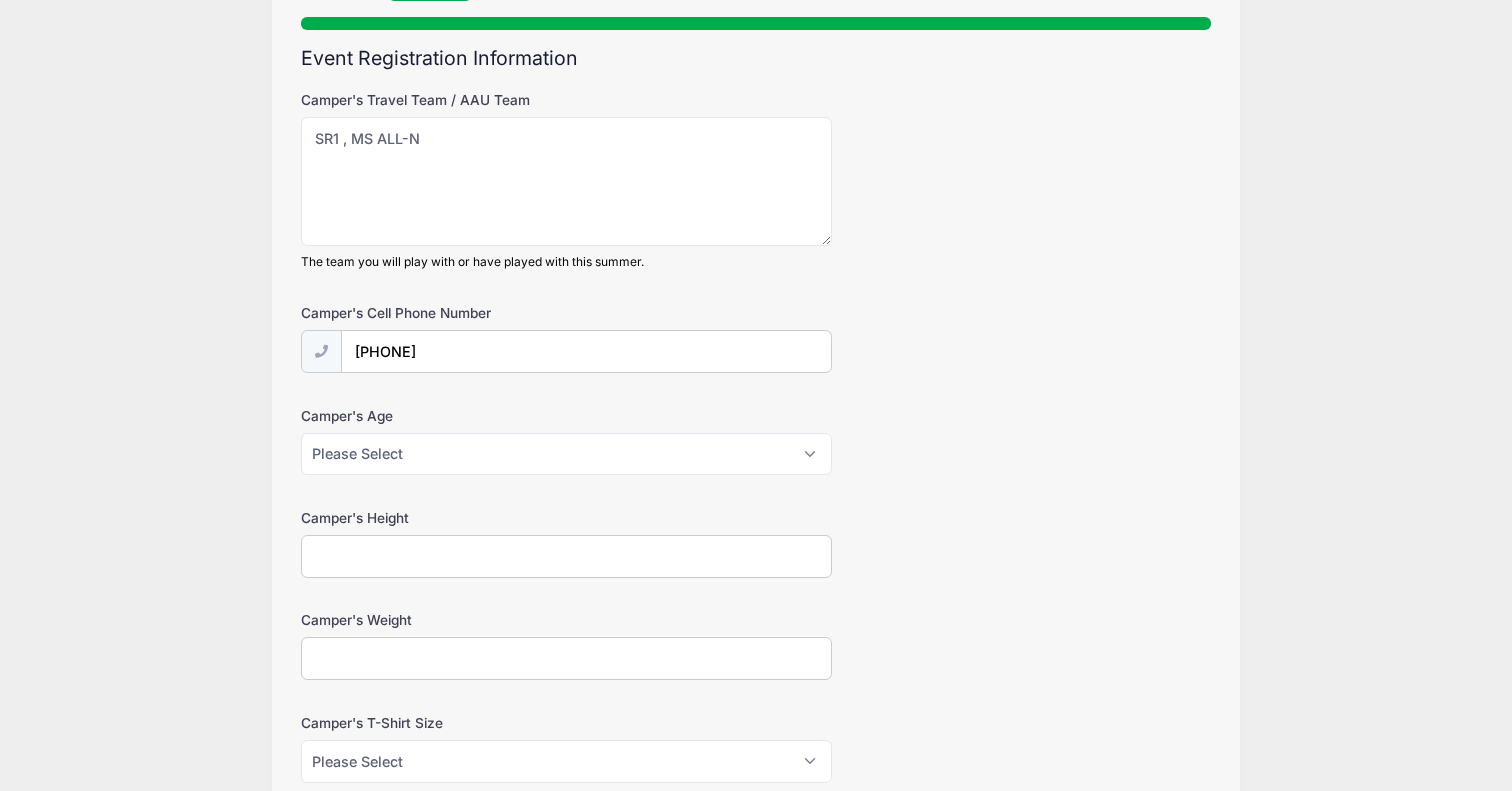 type on "[PHONE]" 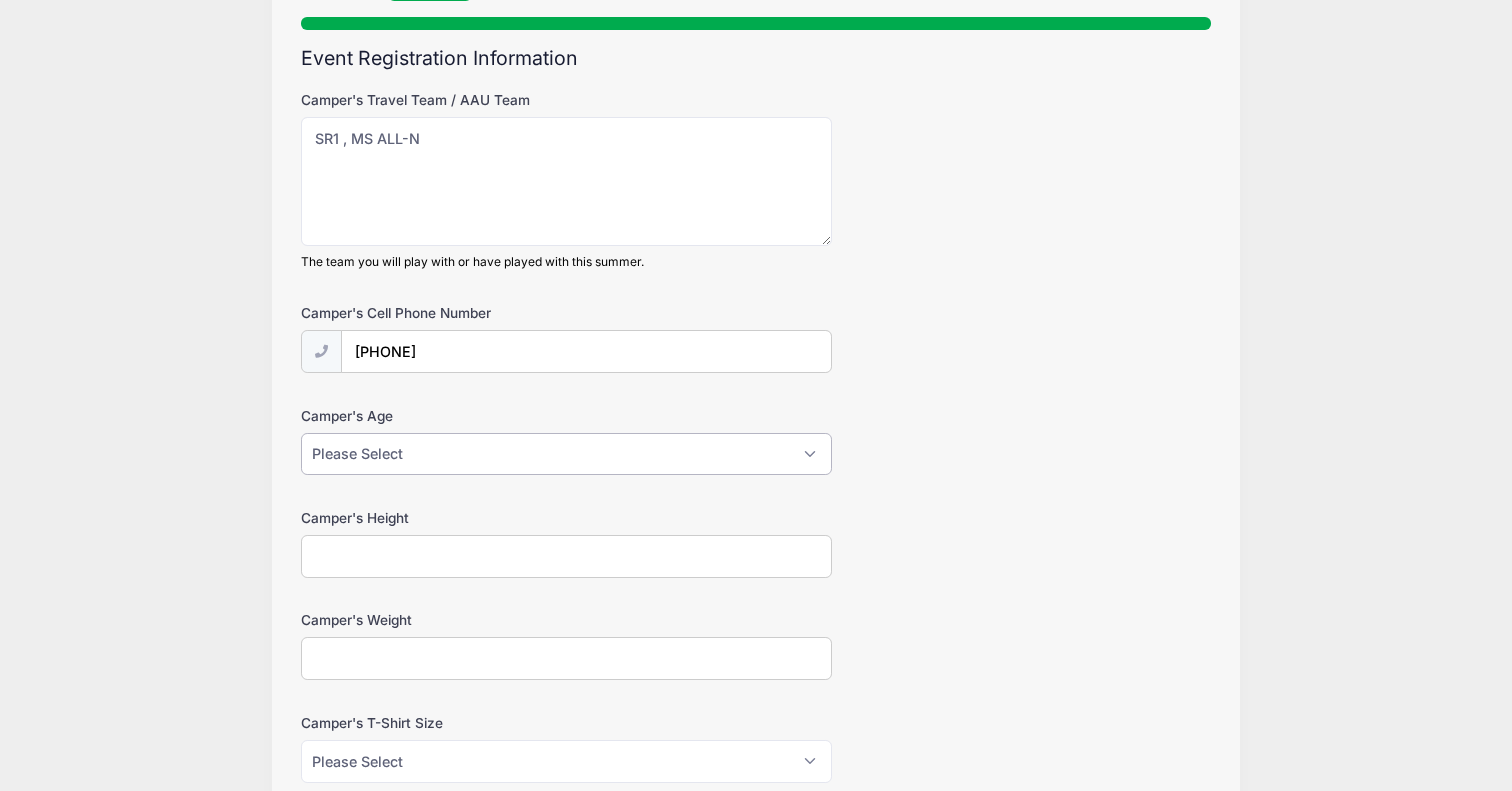 click on "Please Select 1
2
3
4
5
6
7
8
9
10
11
12
13
14
15
16
17
18" at bounding box center [566, 454] 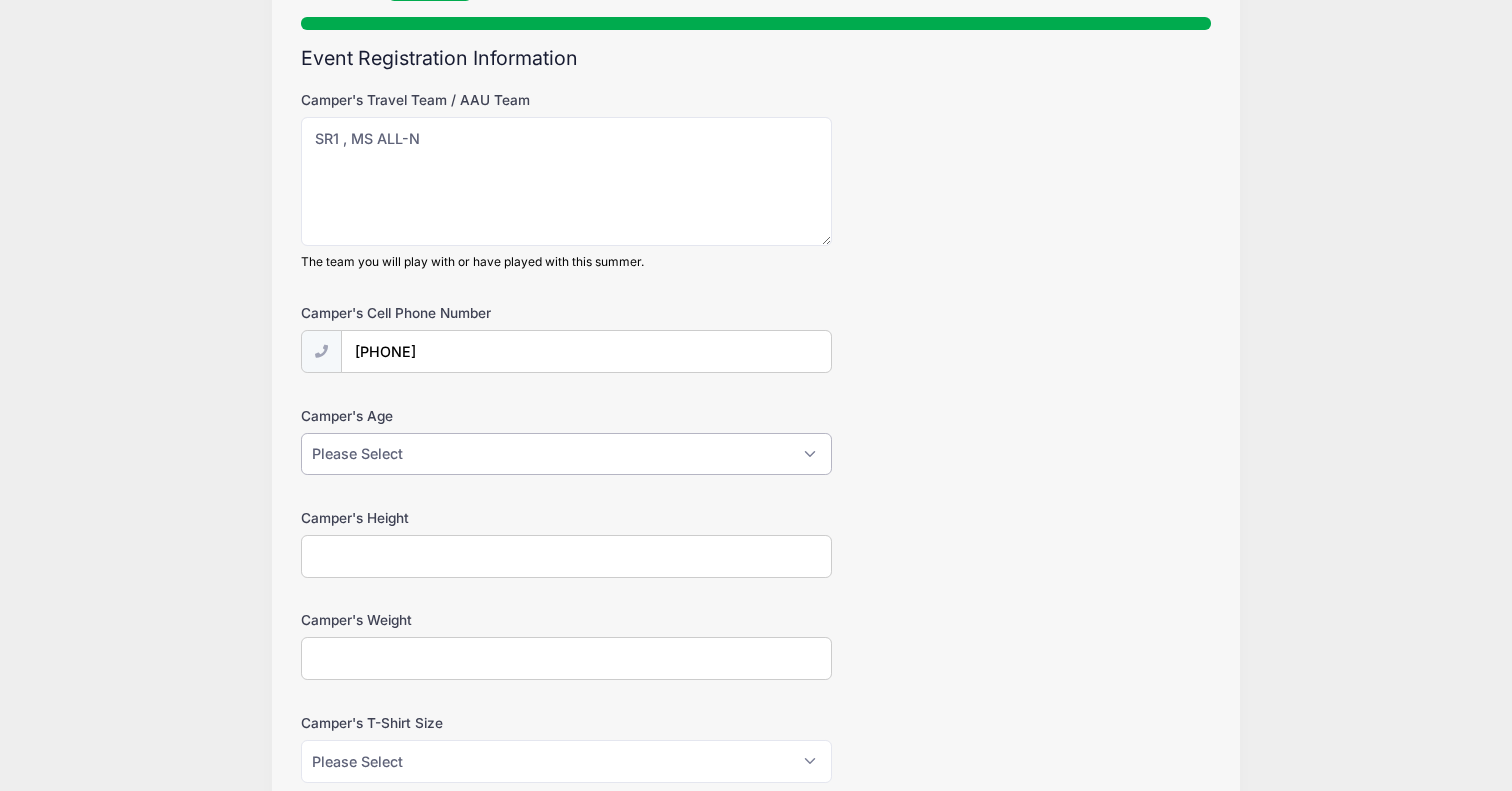select on "17" 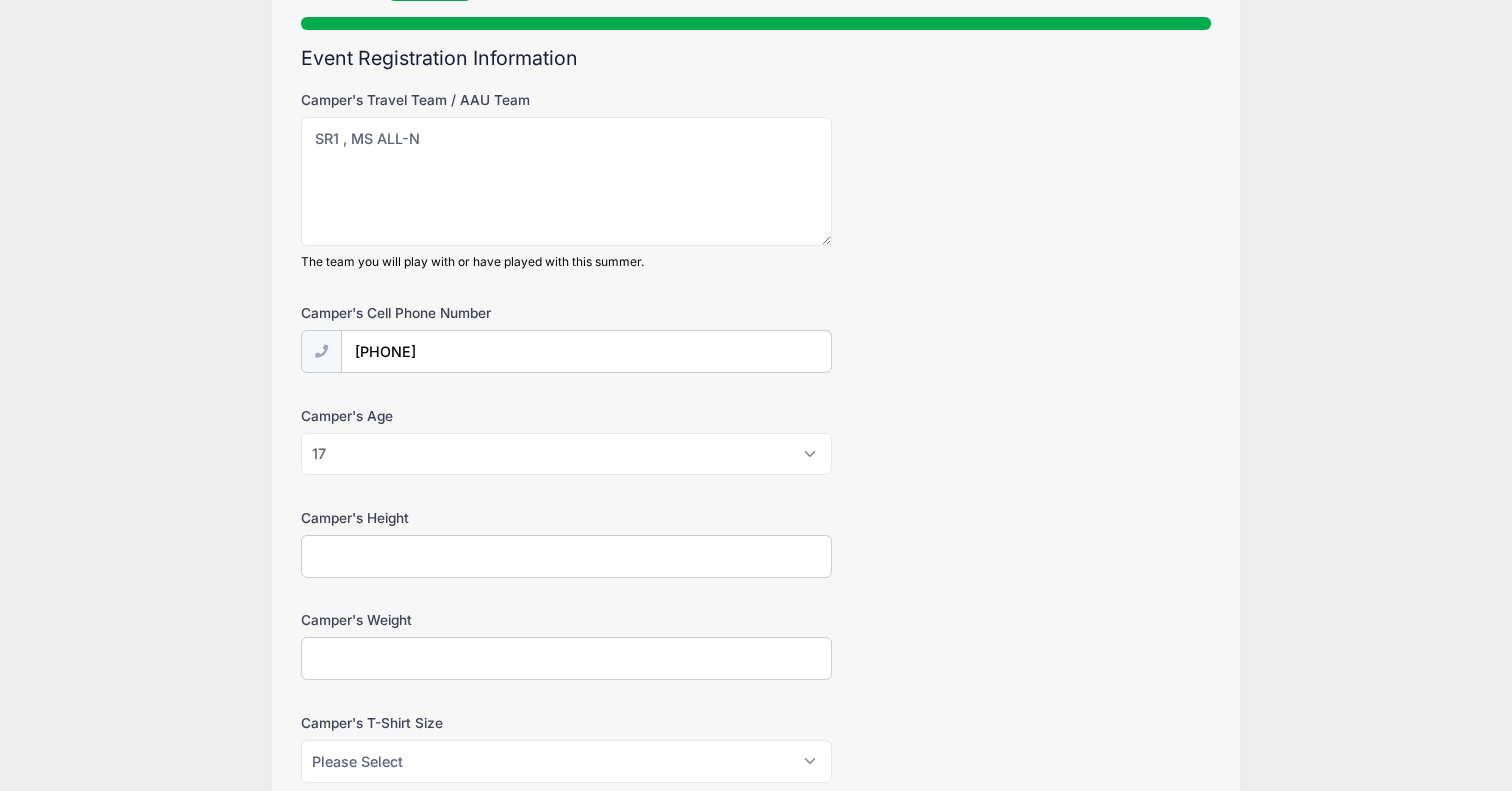 click on "Camper's Height" at bounding box center [566, 556] 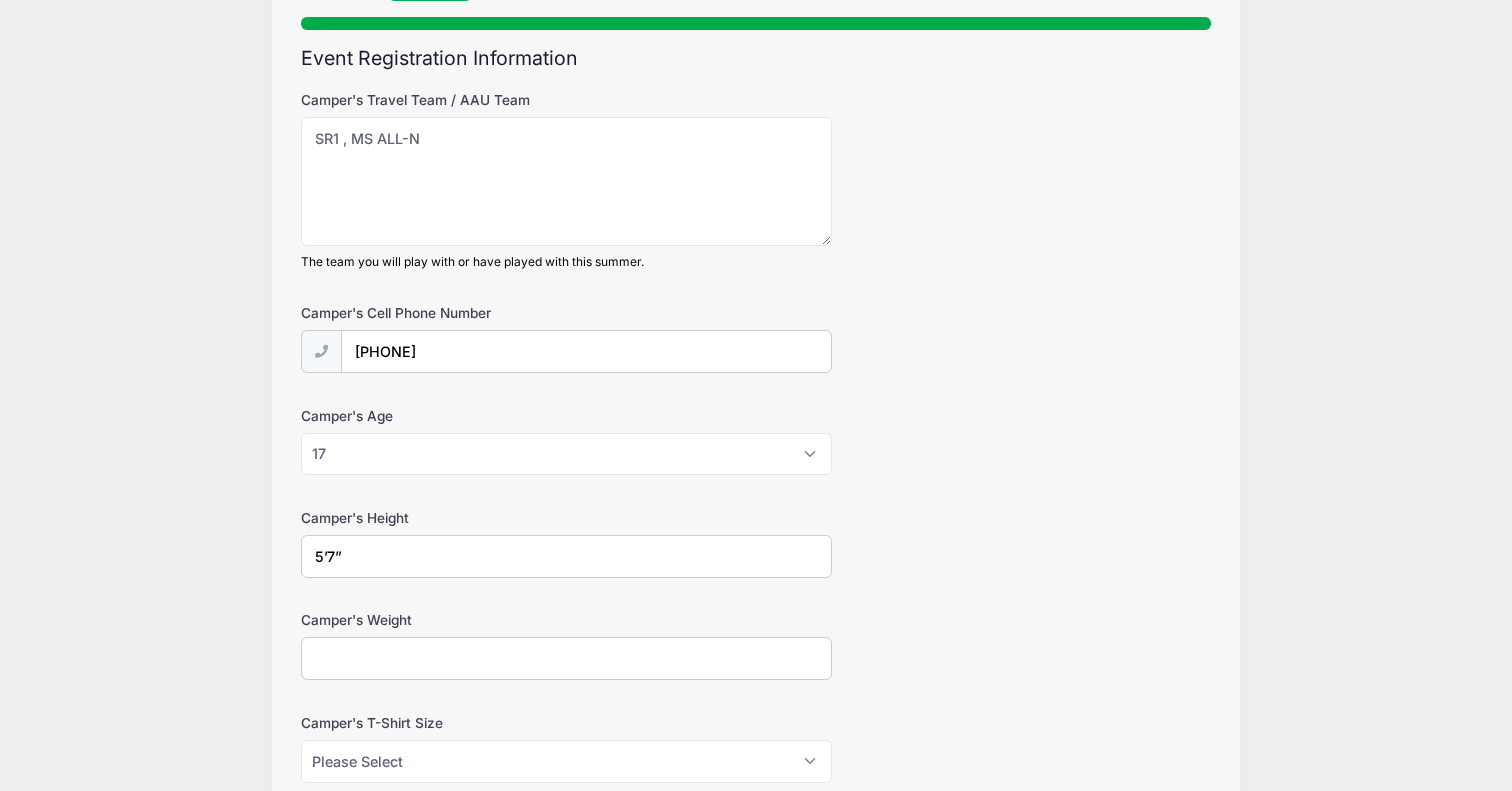 click on "Camper's Weight" at bounding box center (566, 658) 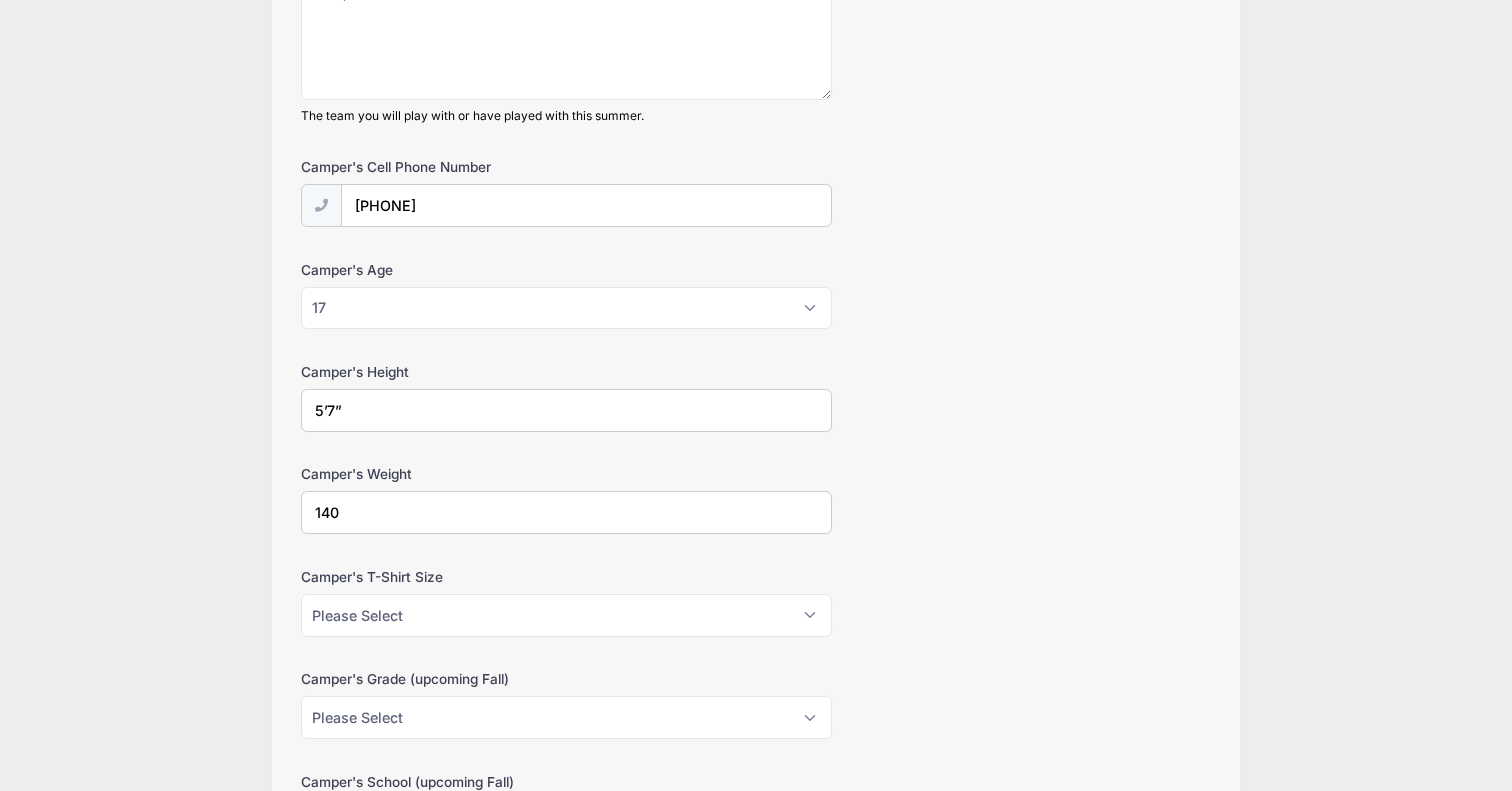 scroll, scrollTop: 347, scrollLeft: 0, axis: vertical 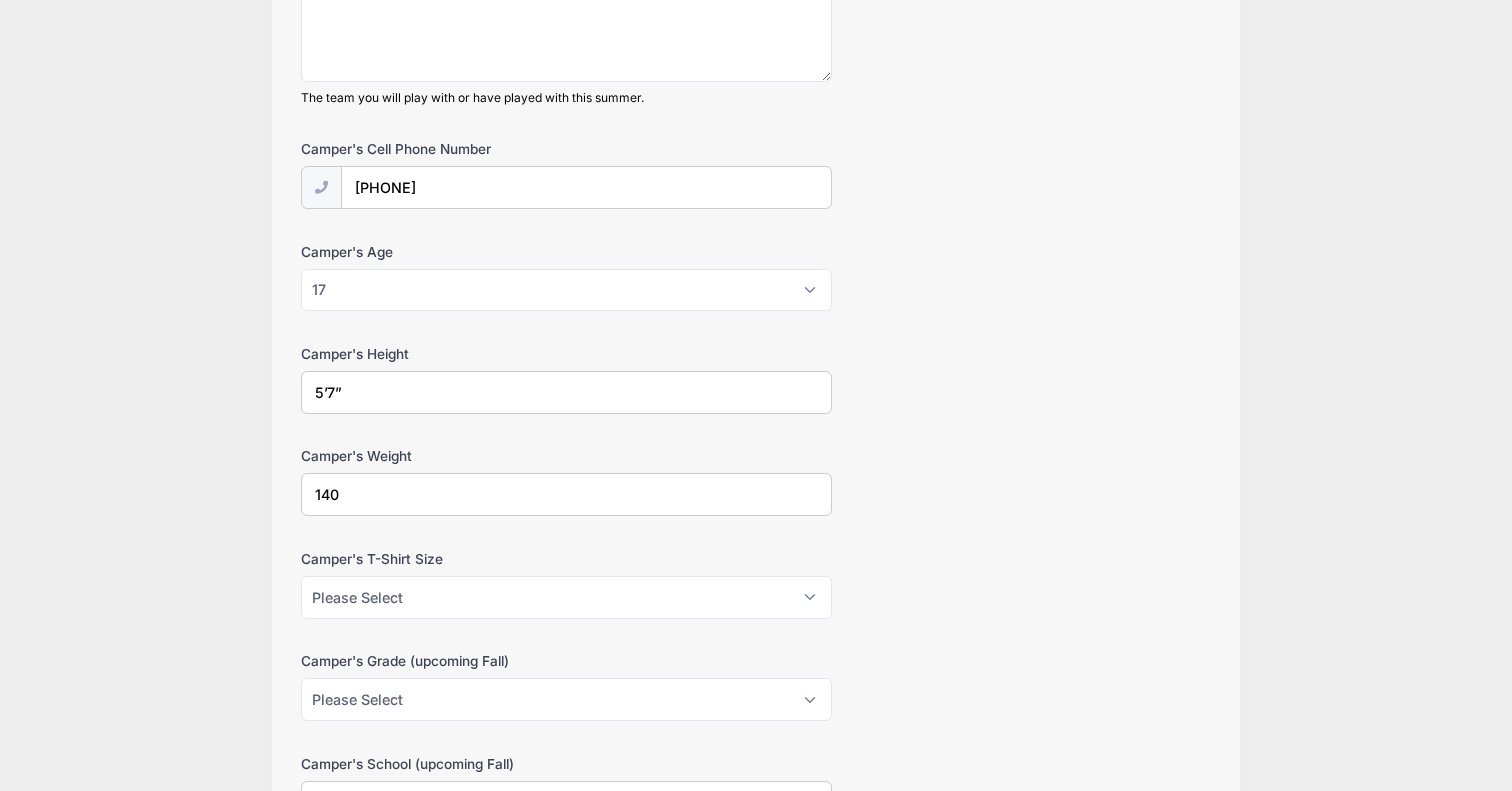 type on "140" 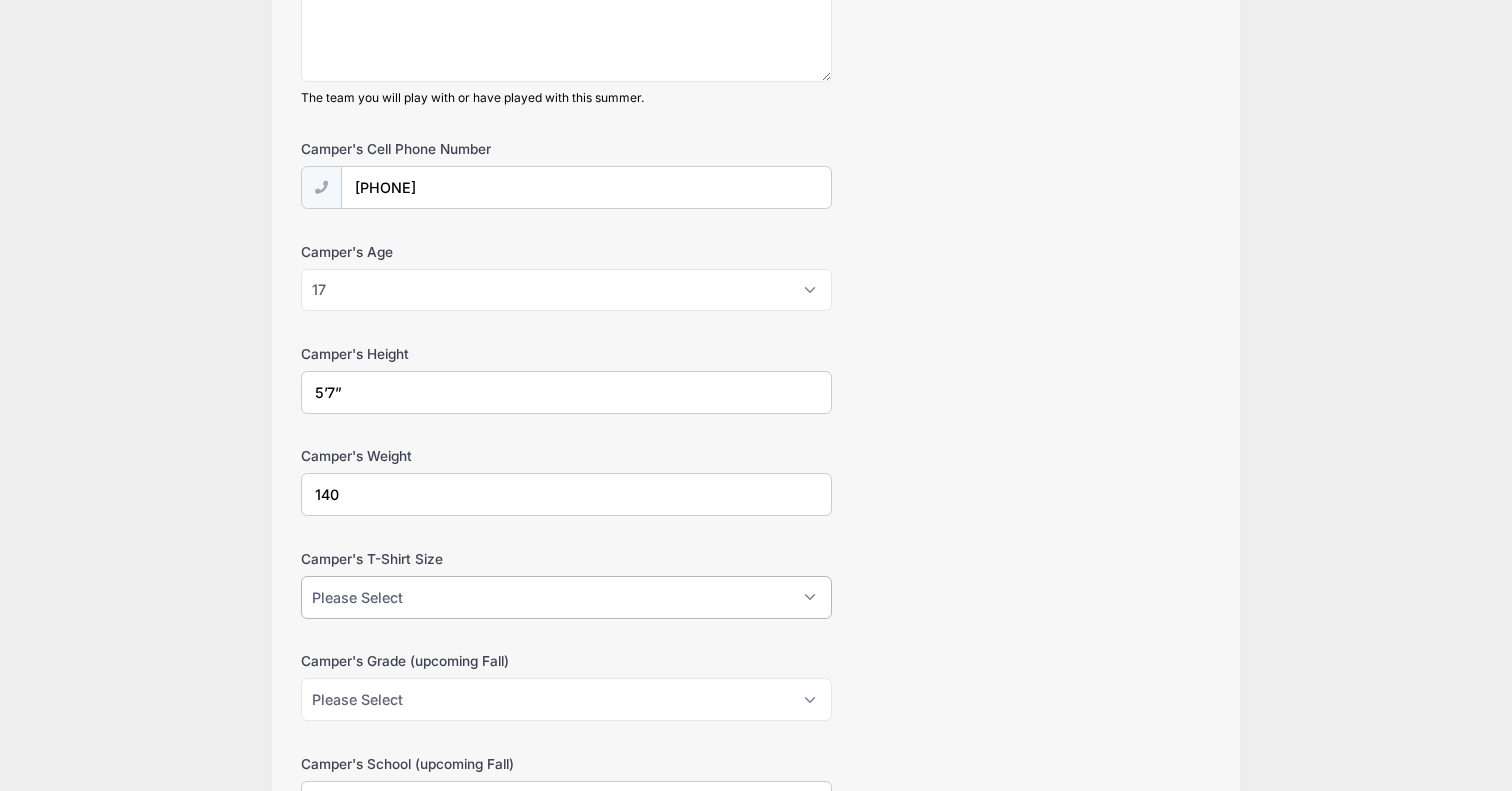 click on "Please Select Child S
Child M
Child L
Adult S
Adult M
Adult L
Adult XL" at bounding box center [566, 597] 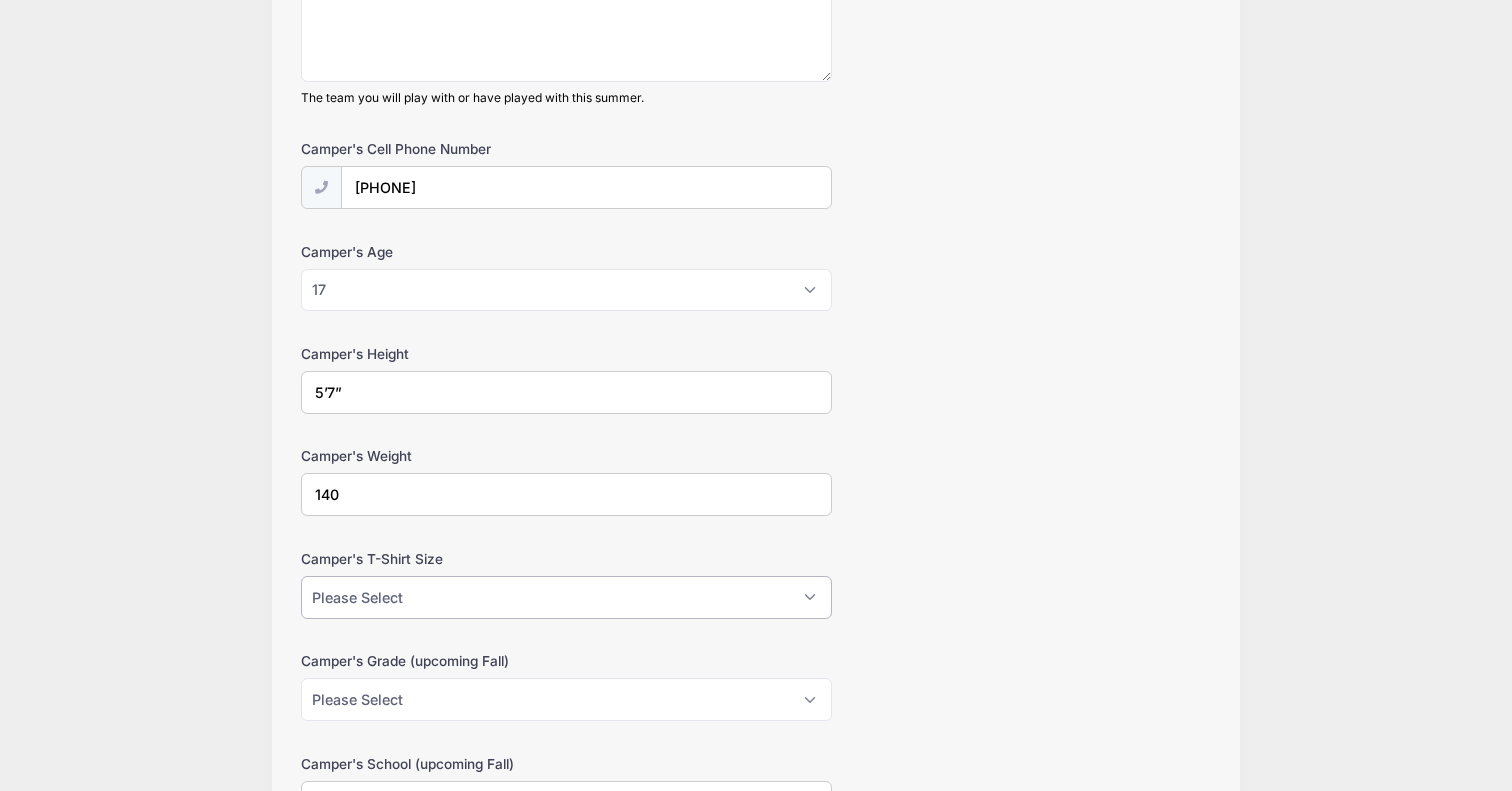 select on "Adult S" 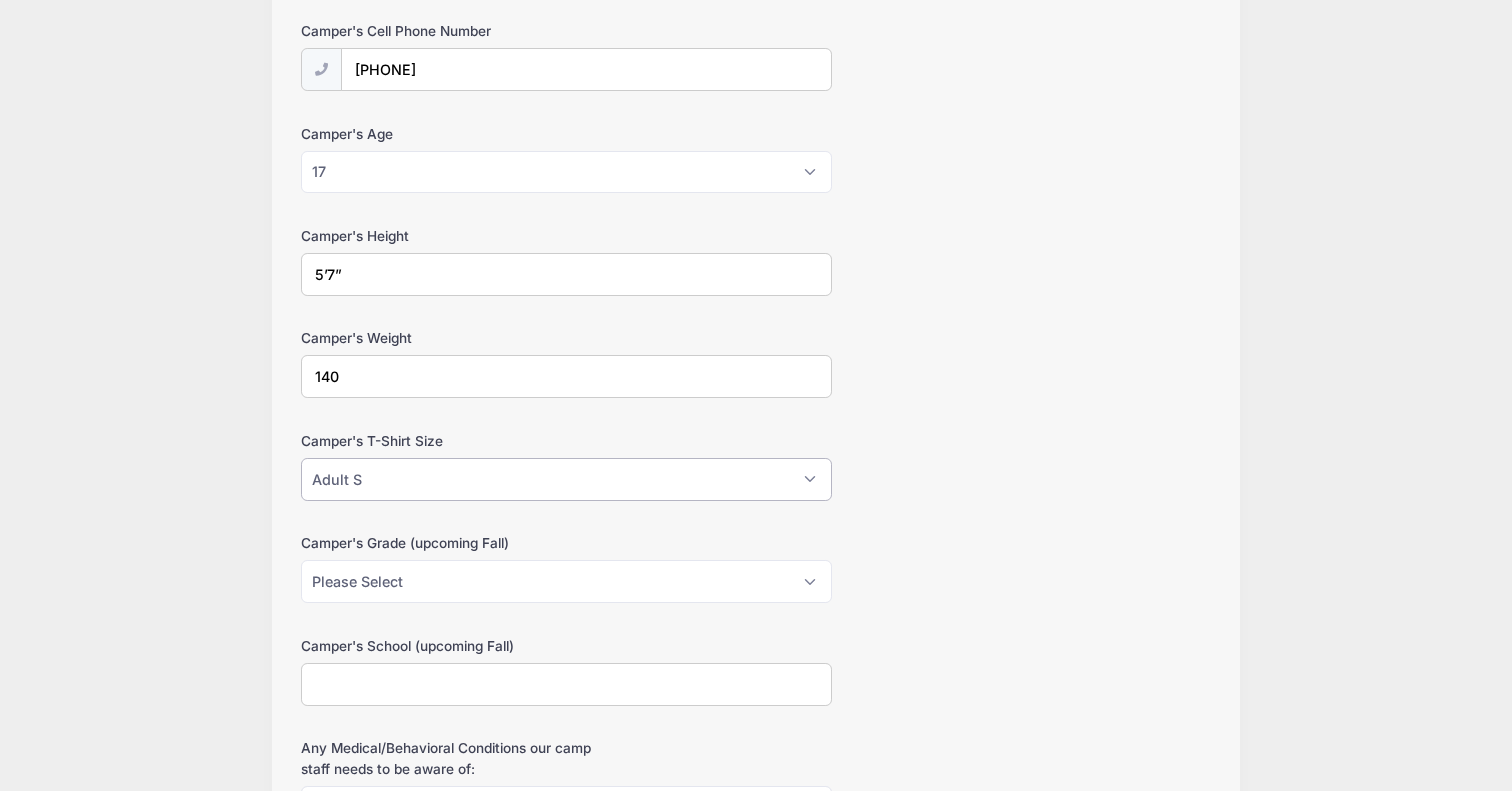 scroll, scrollTop: 527, scrollLeft: 0, axis: vertical 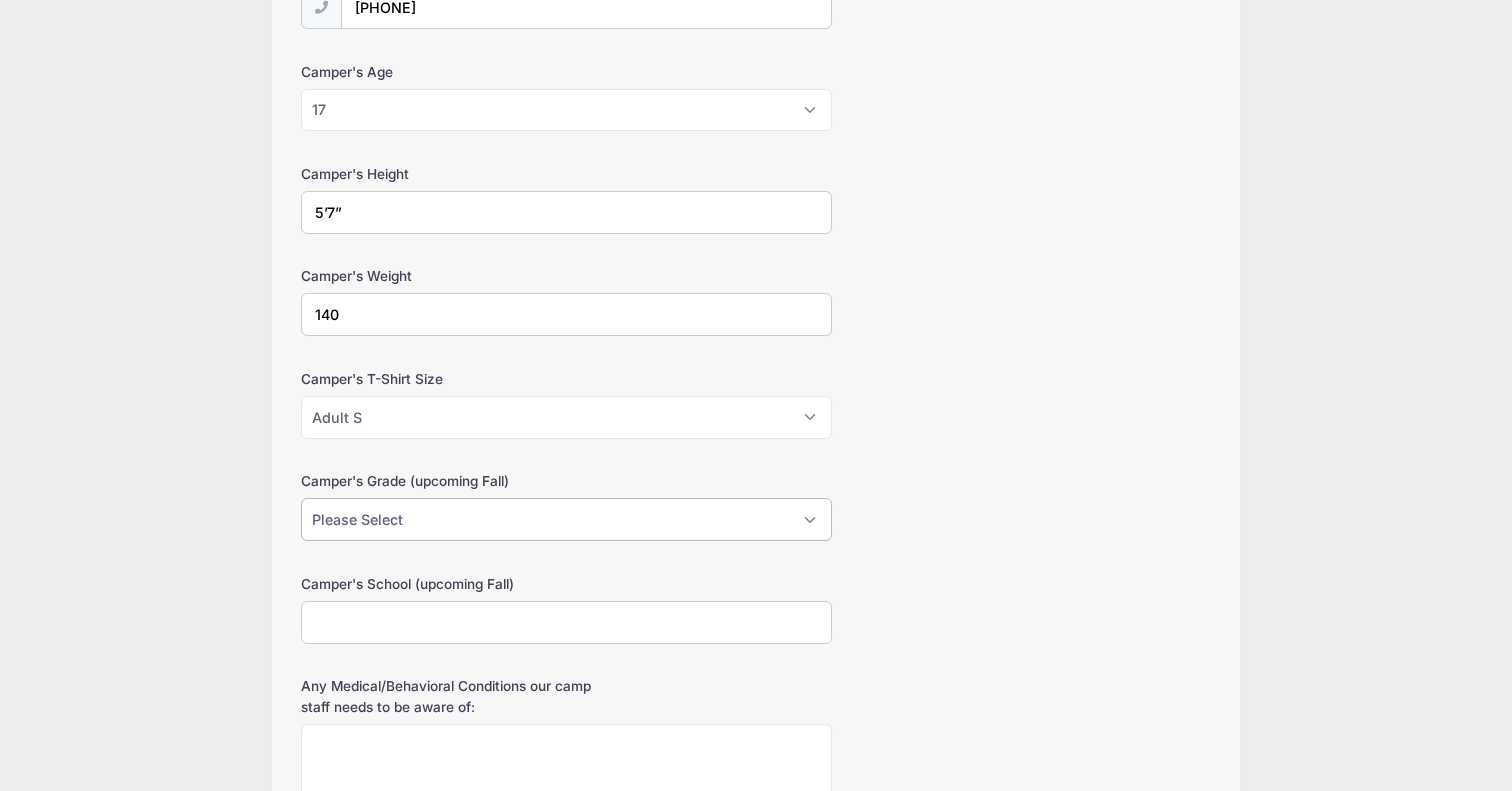 click on "Please Select Pre-K
K
1st
2nd
3rd
4th
5th
6th
7th
8th
9th
10th
11th
12th" at bounding box center [566, 519] 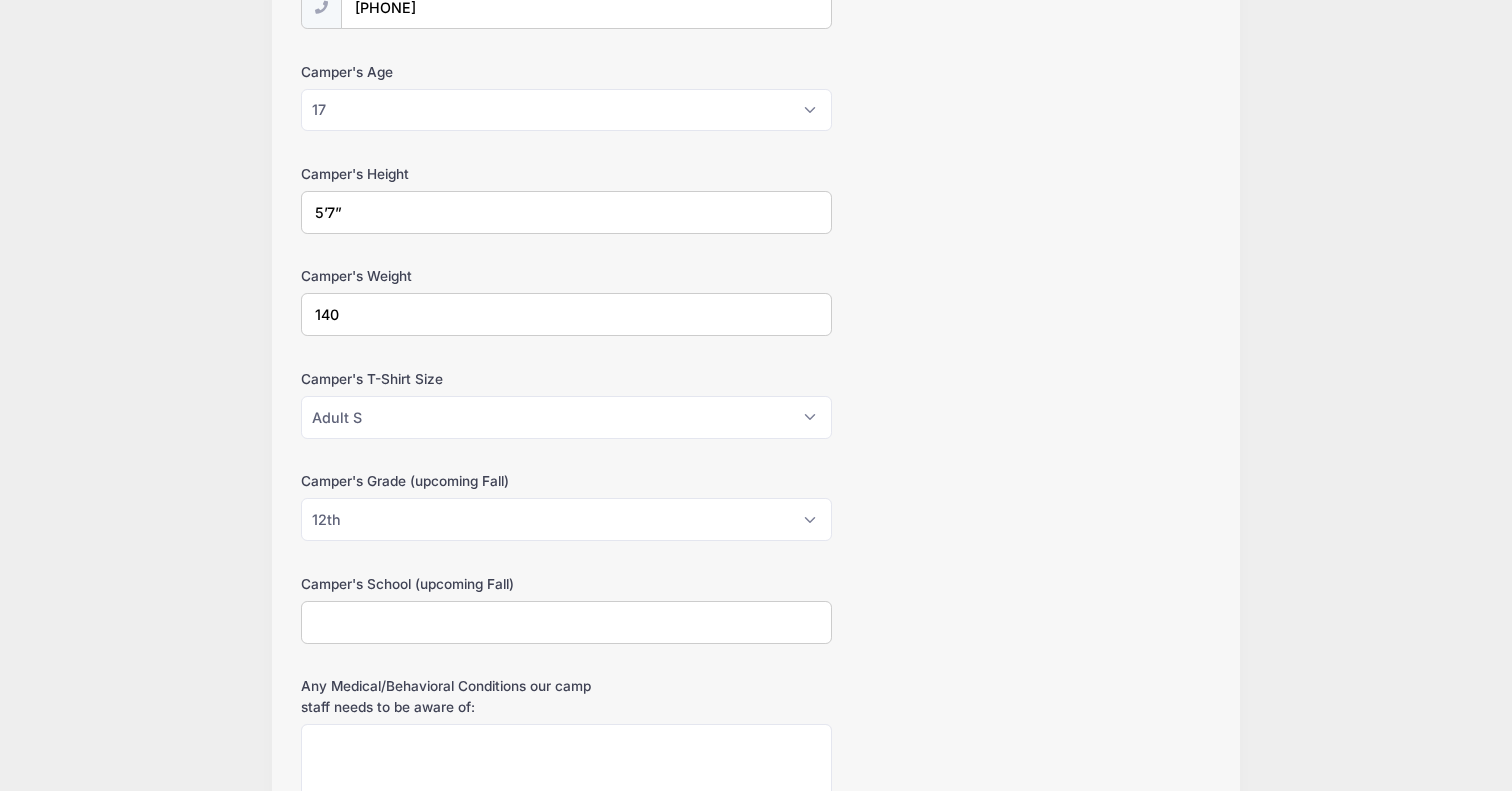 click on "Hannah Jones
2025 Elite College Preparation Camp from 08/02 to 08/02/2025
Return
Step  2 /7
Return
Step 1
Step 2
Participant Information
NN" at bounding box center [756, 1180] 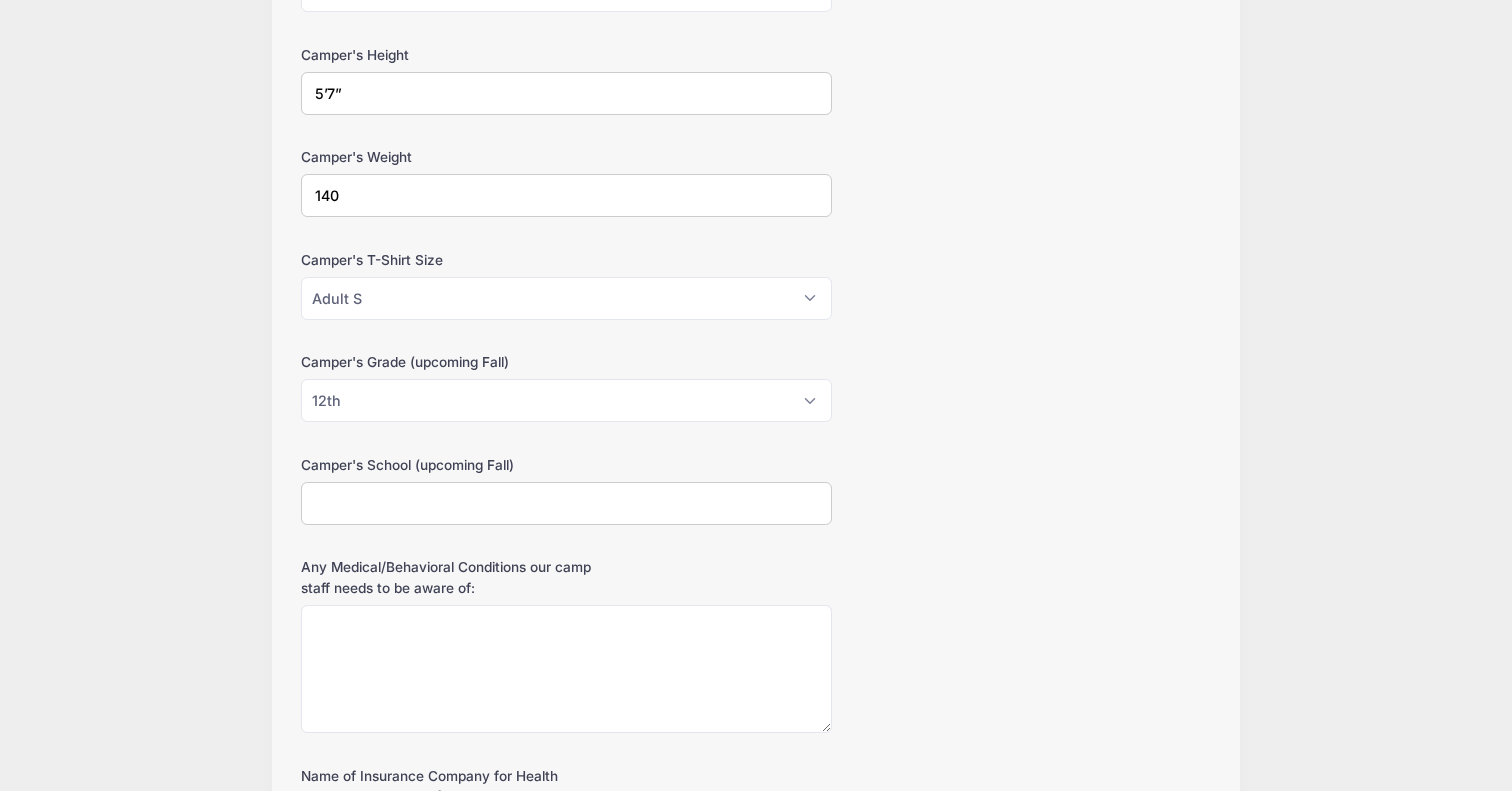 scroll, scrollTop: 719, scrollLeft: 0, axis: vertical 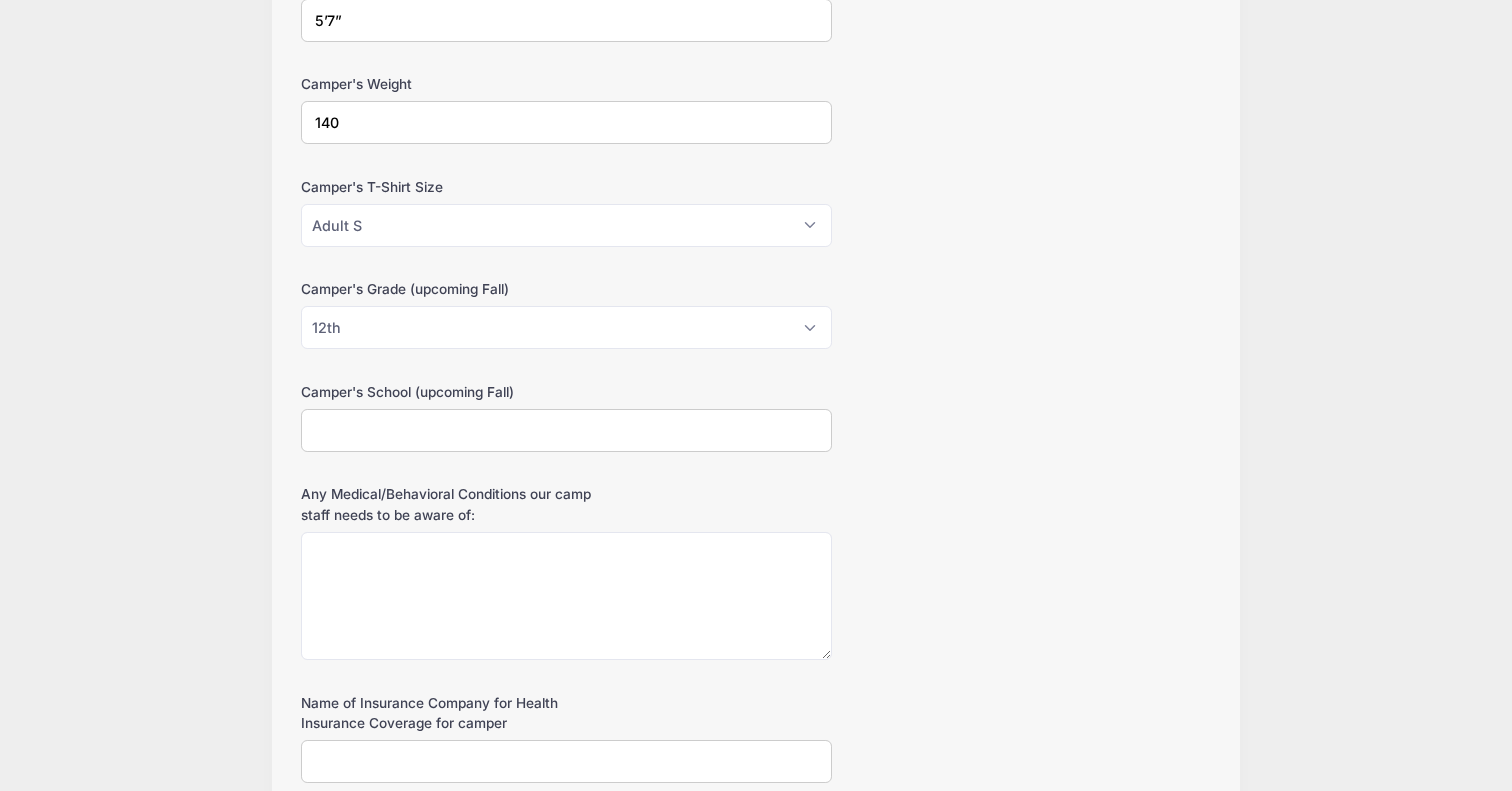click on "Camper's School (upcoming Fall)" at bounding box center (566, 430) 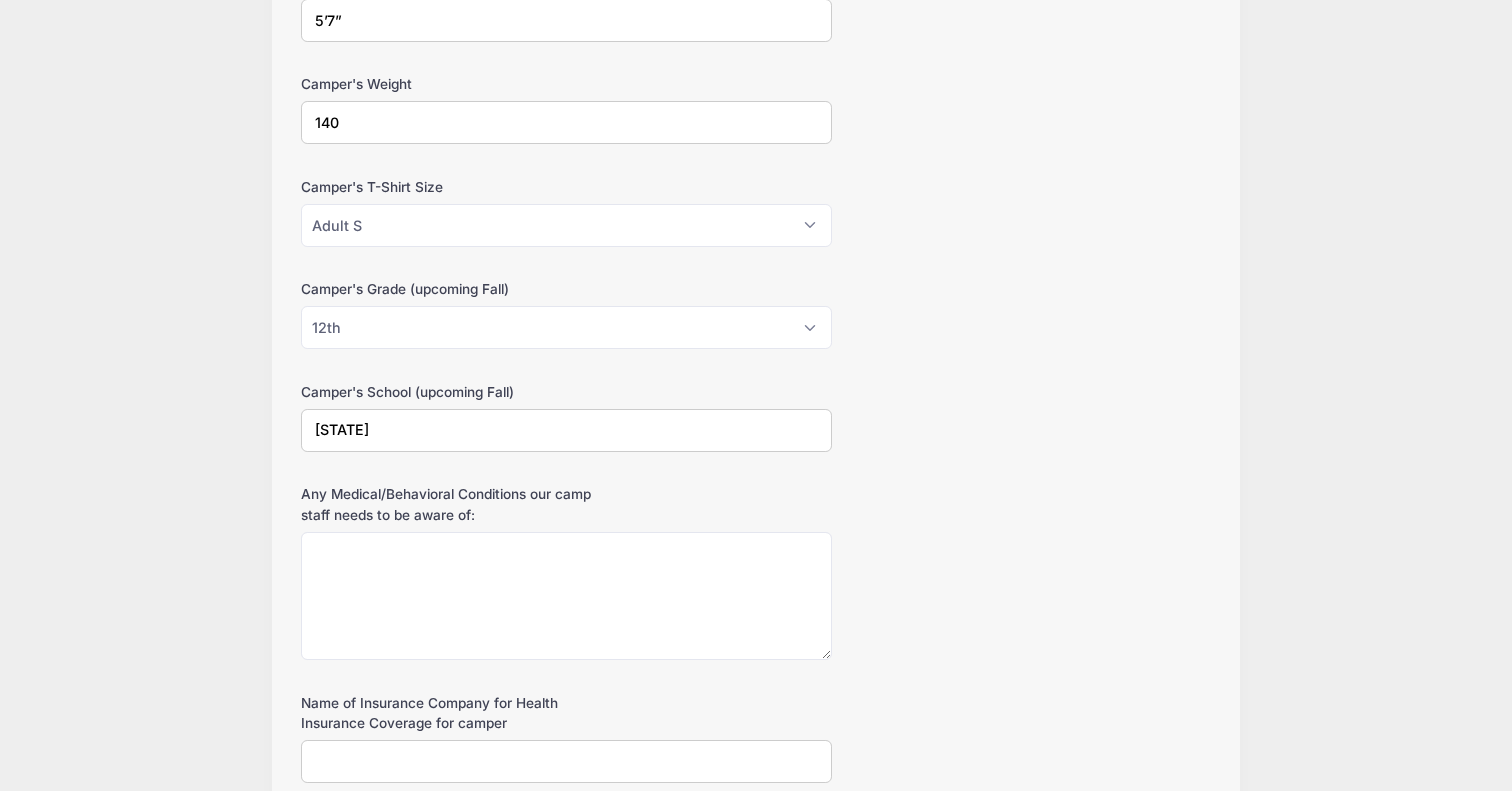 type on "Northwest Rankin High School" 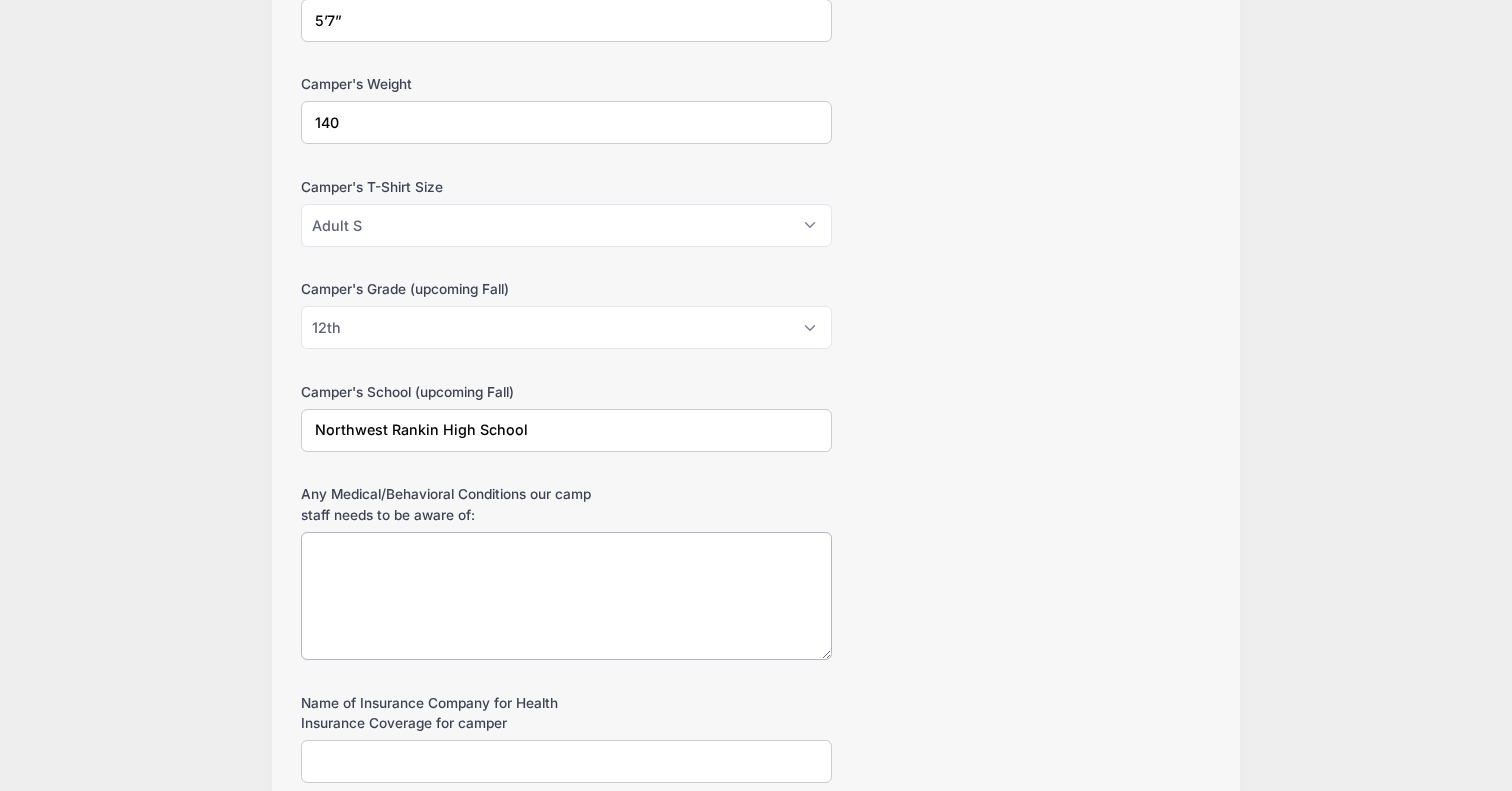 click on "Any Medical/Behavioral Conditions our camp staff needs to be aware of:" at bounding box center [566, 596] 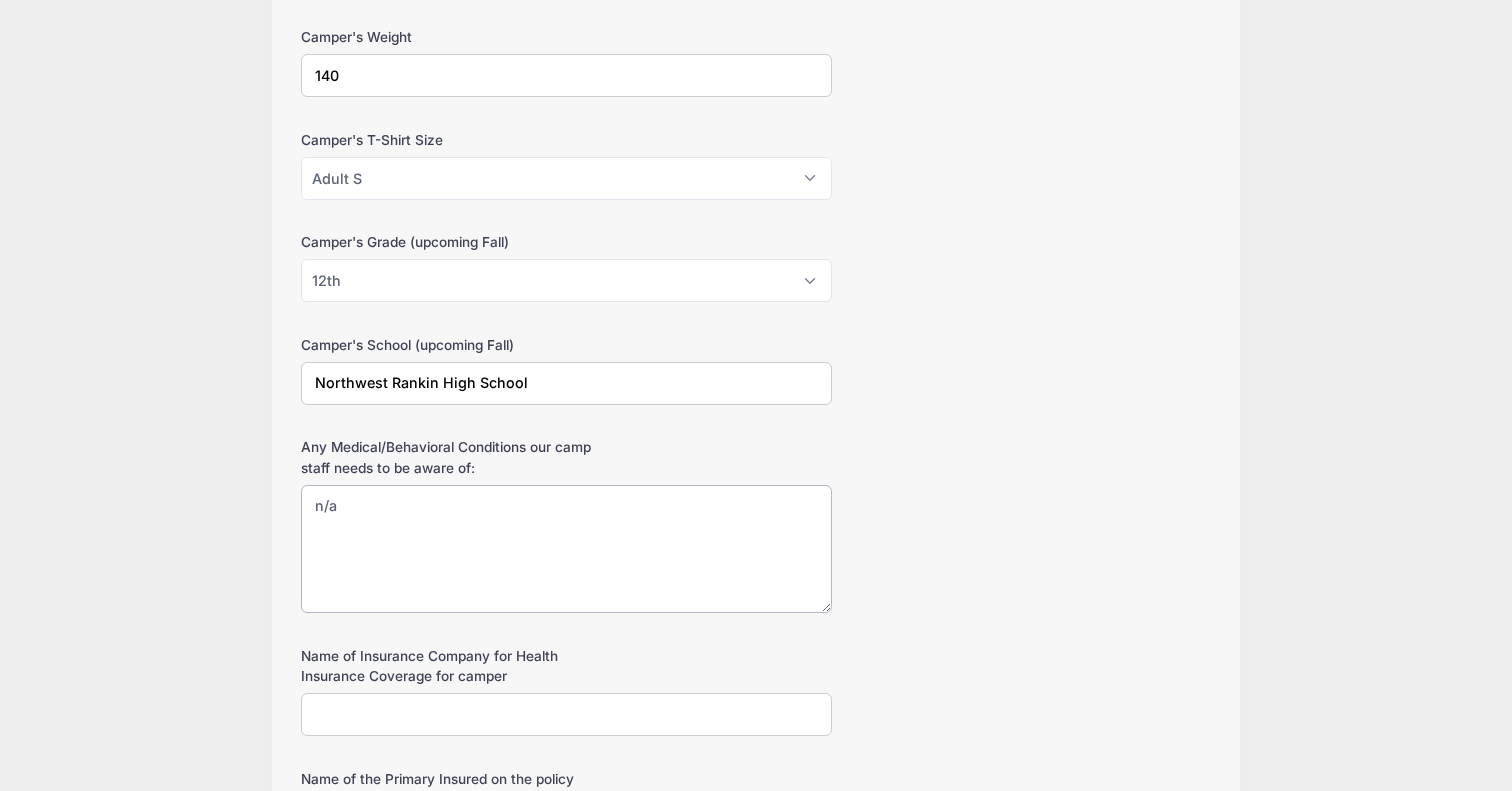 scroll, scrollTop: 861, scrollLeft: 0, axis: vertical 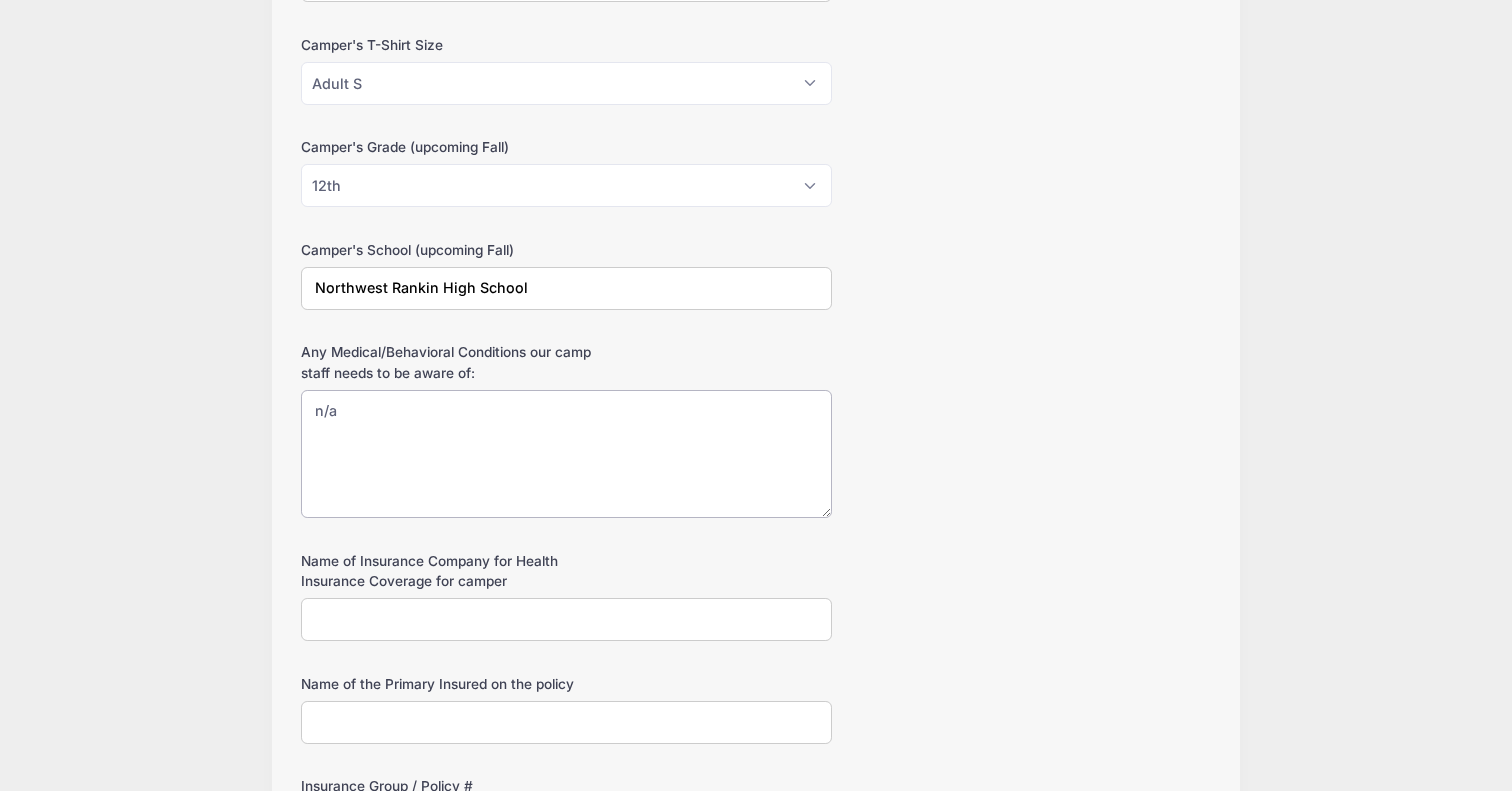 type on "n/a" 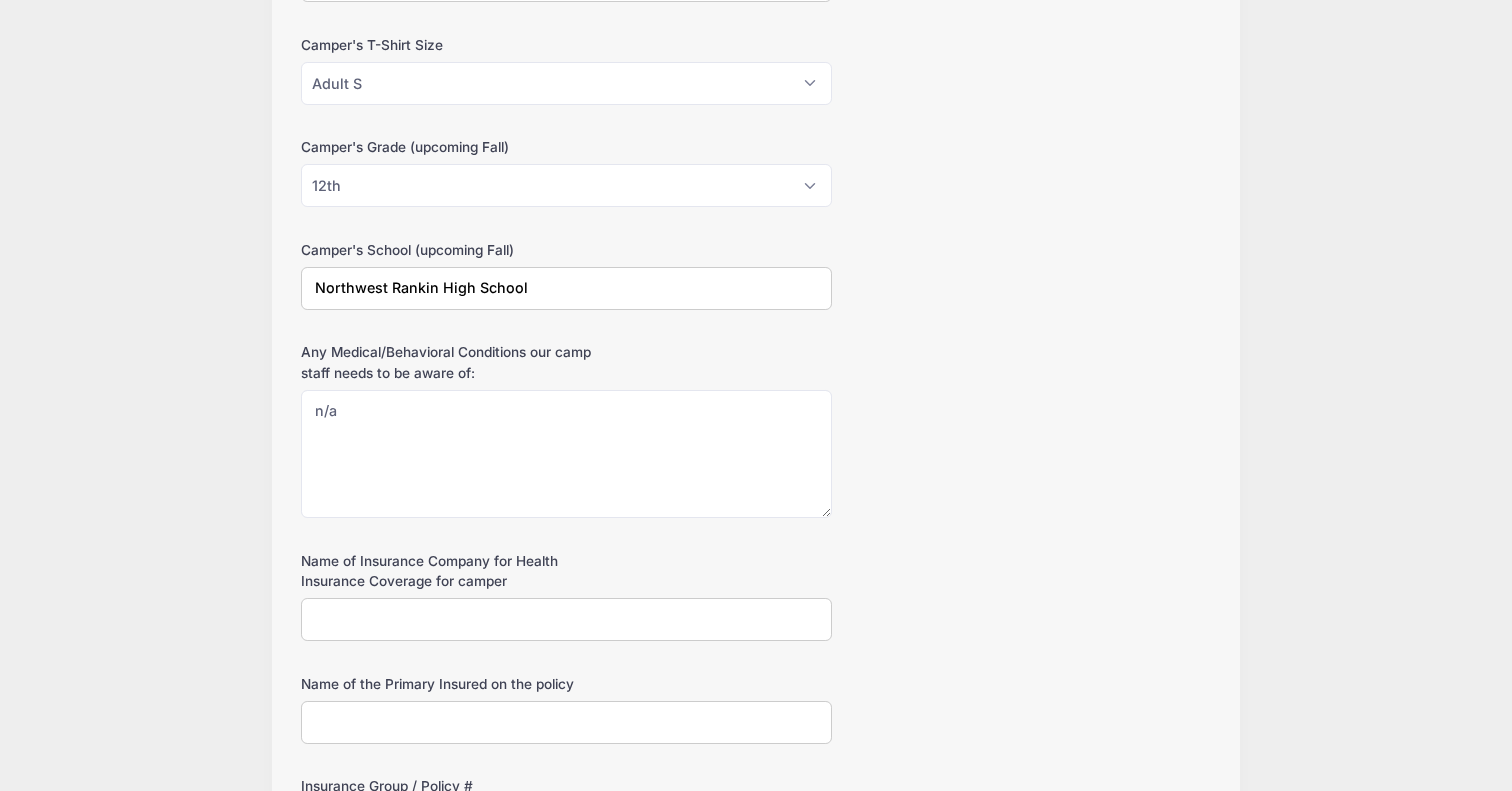 click on "Name of Insurance Company for Health Insurance Coverage for camper" at bounding box center [566, 619] 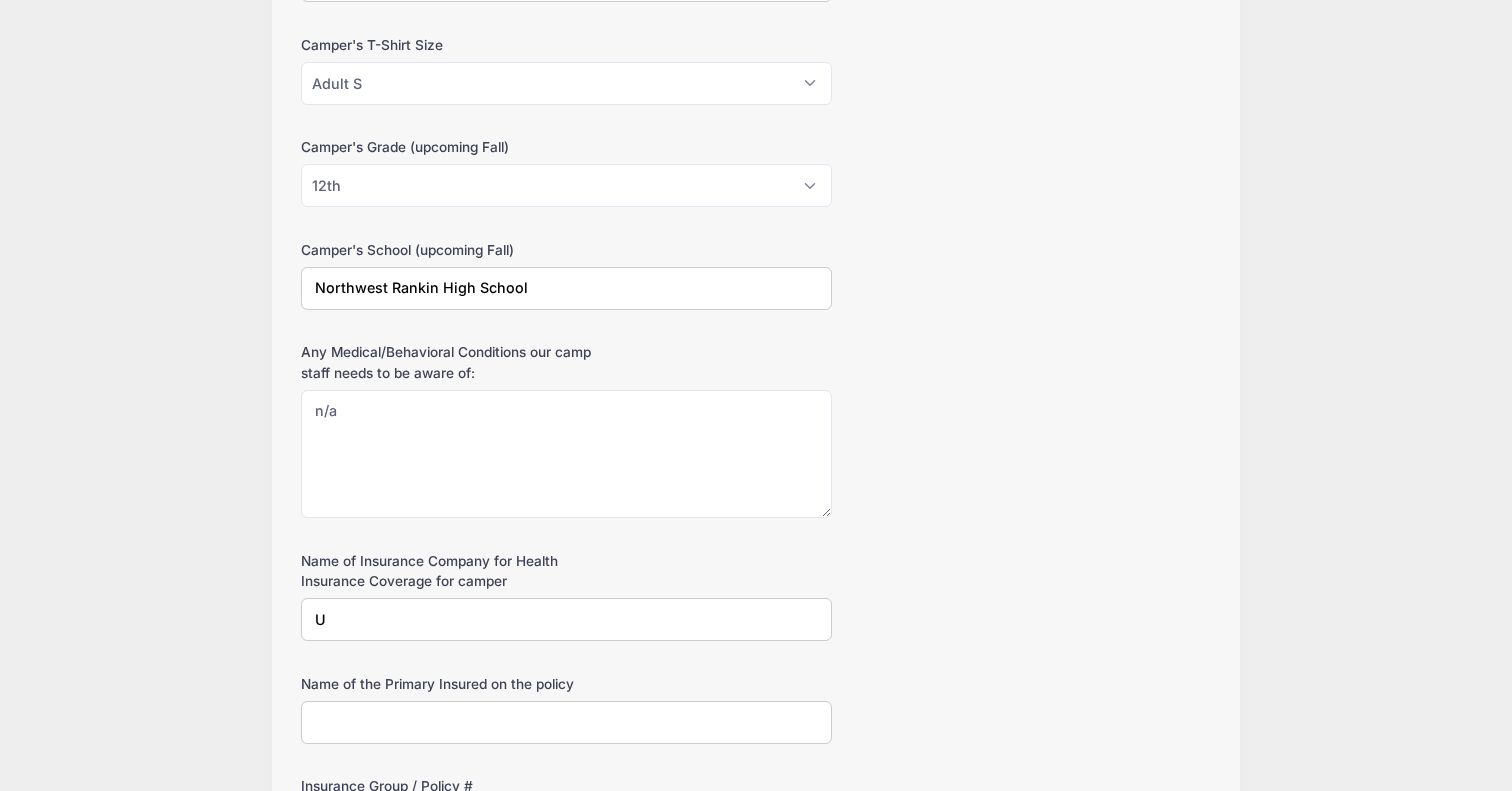 type on "United Healthcare" 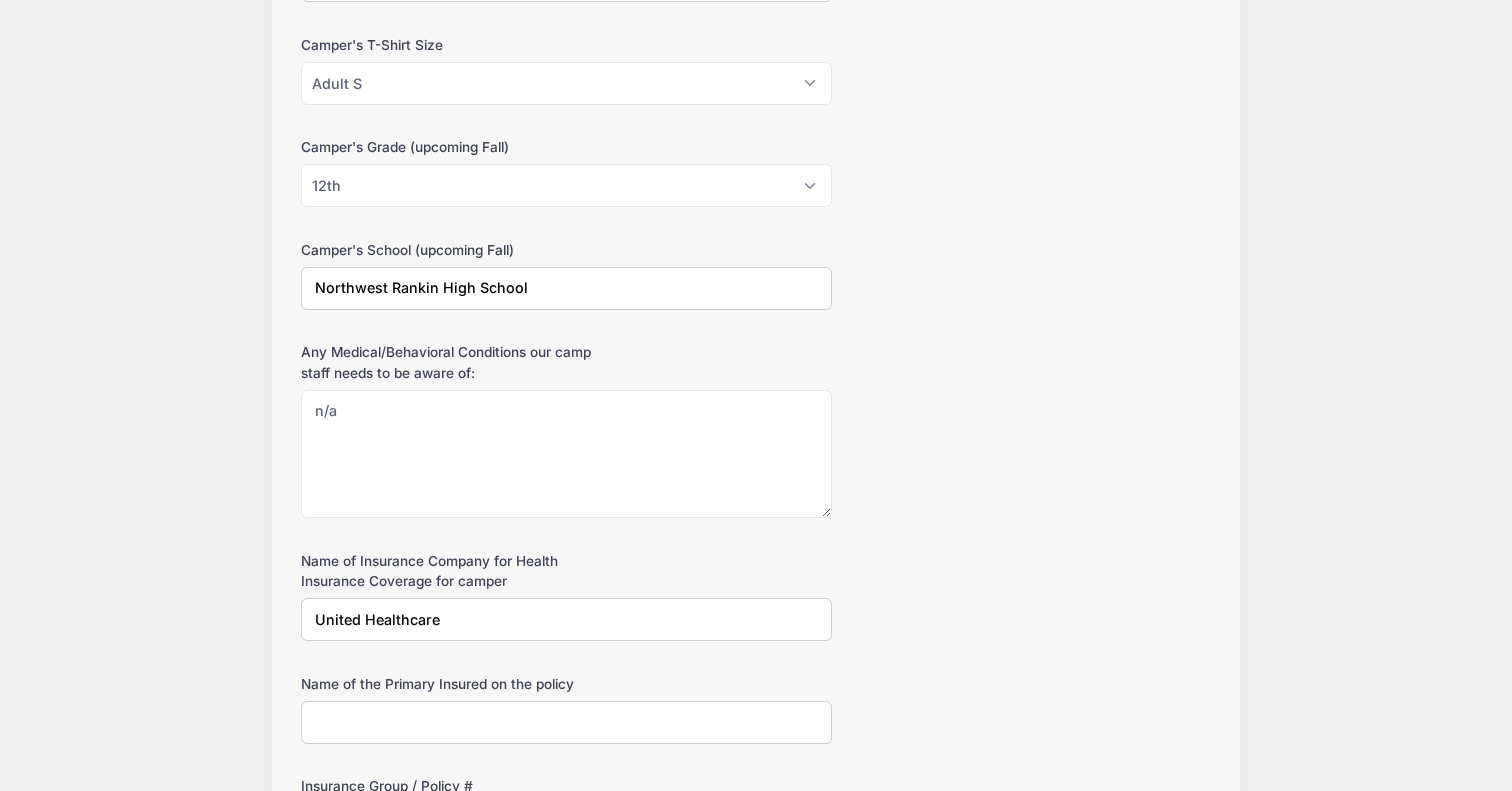 click on "Name of the Primary Insured on the policy" at bounding box center [566, 722] 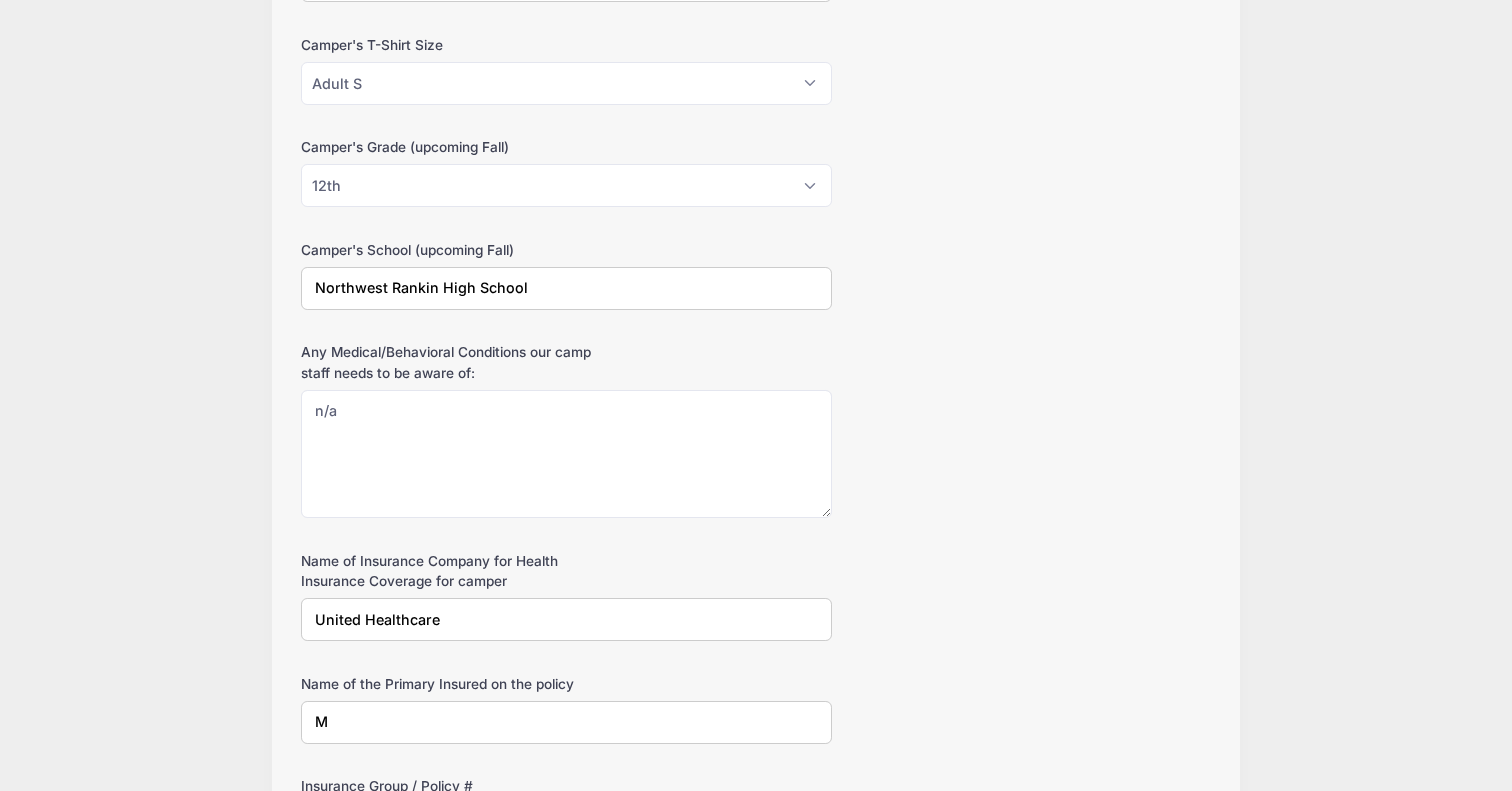 type on "MSCHIP" 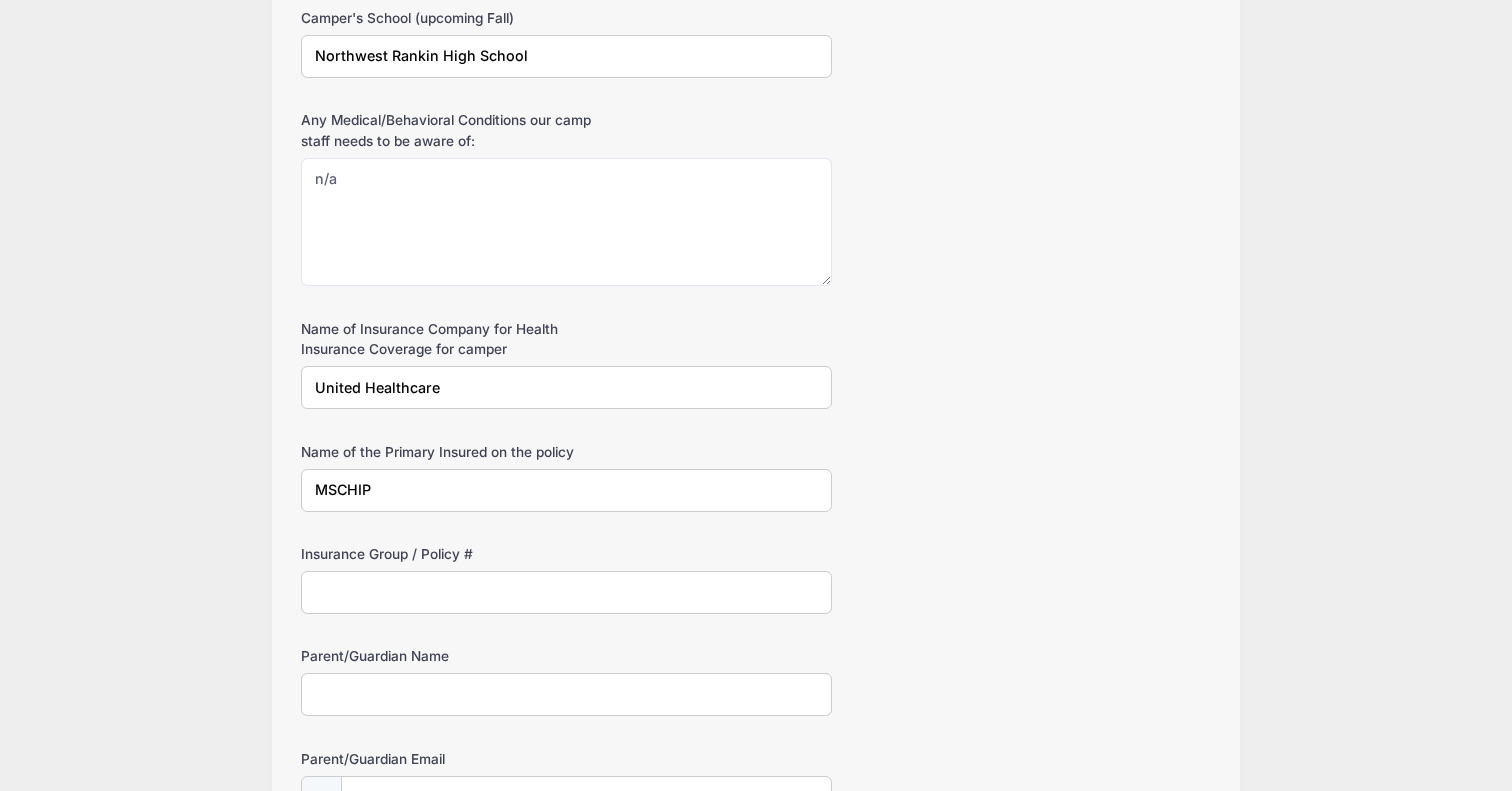 scroll, scrollTop: 1095, scrollLeft: 0, axis: vertical 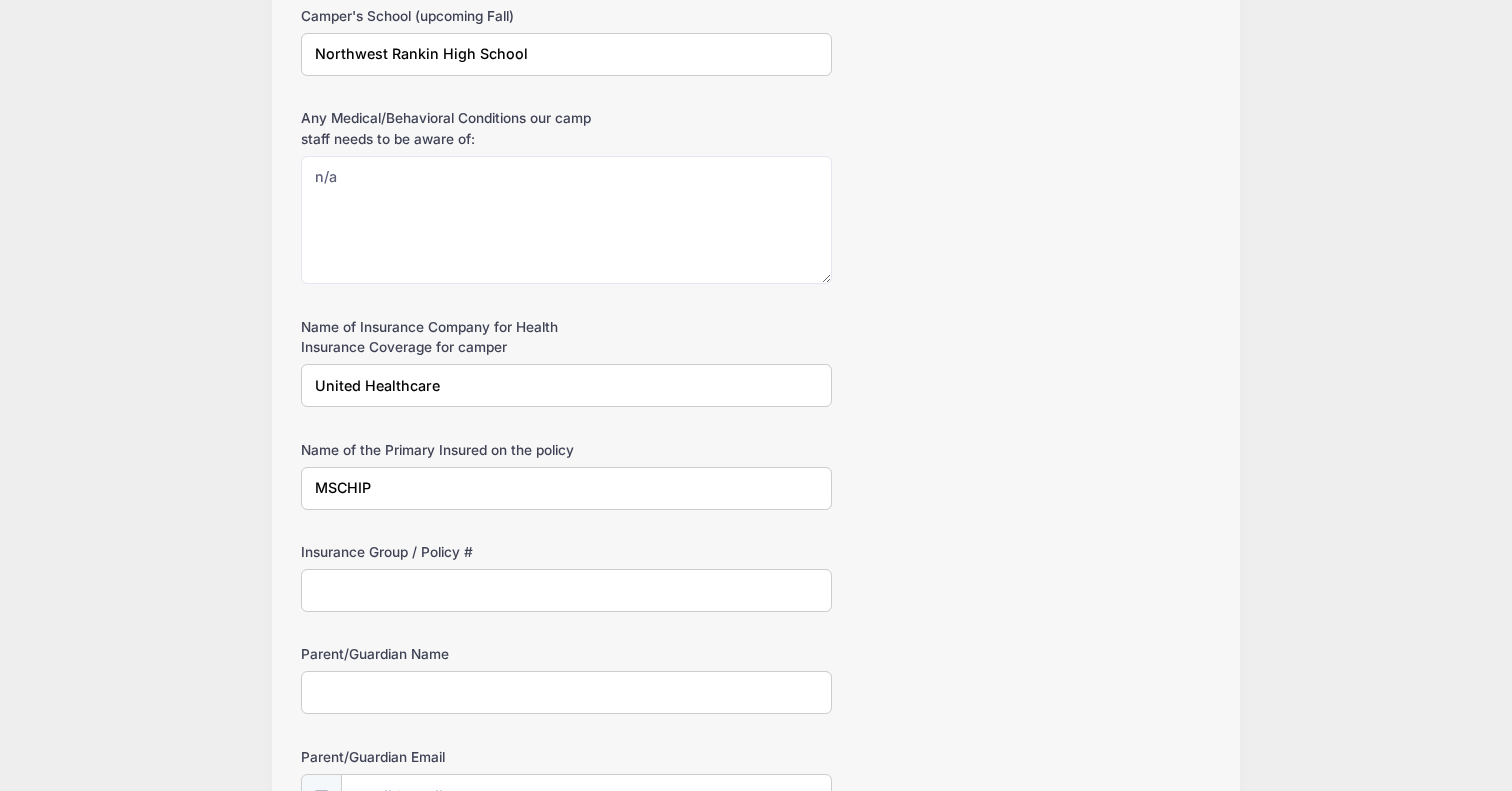 click on "Insurance Group / Policy #" at bounding box center [566, 590] 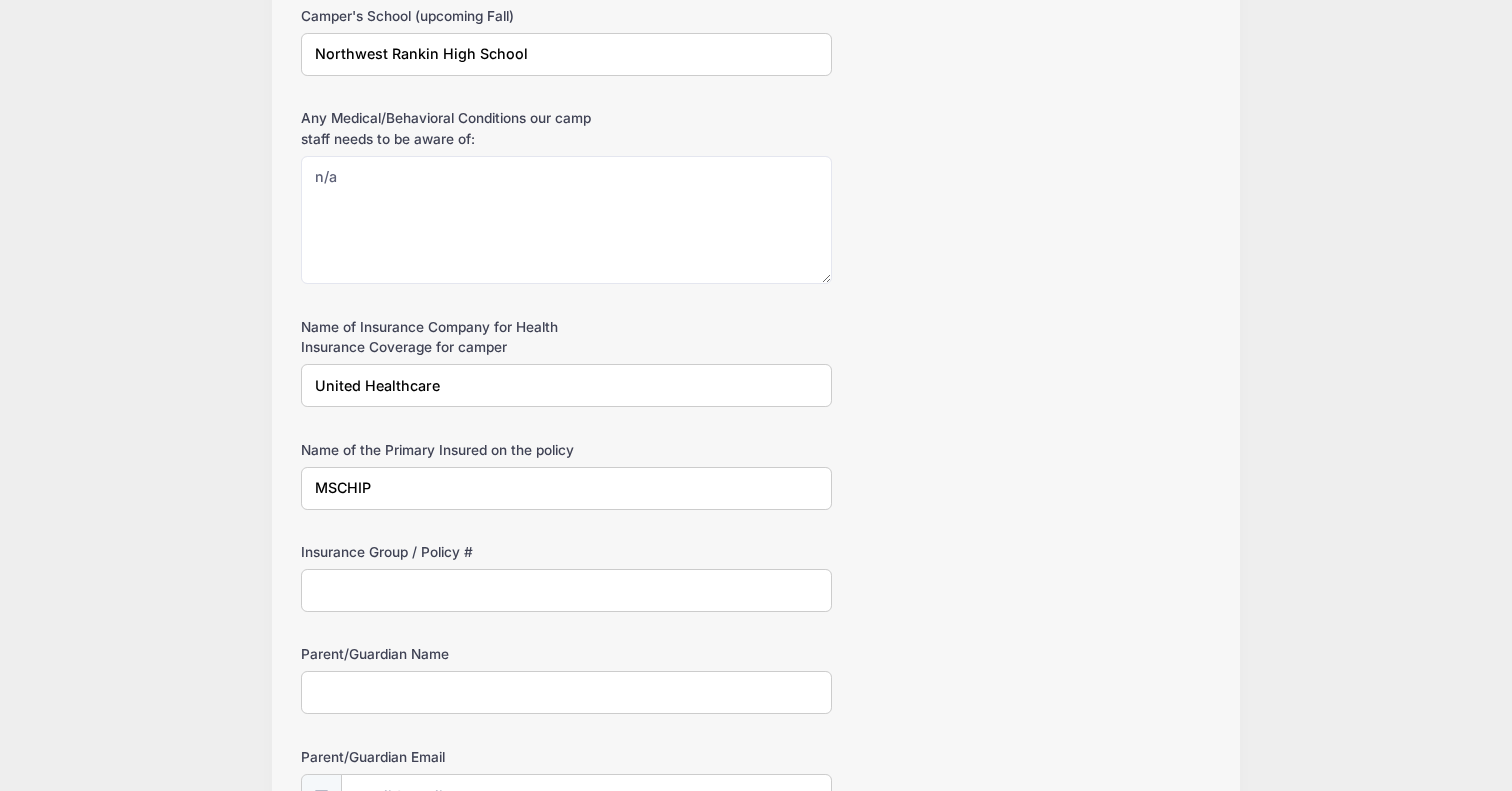 type on "Text to Coach Scott" 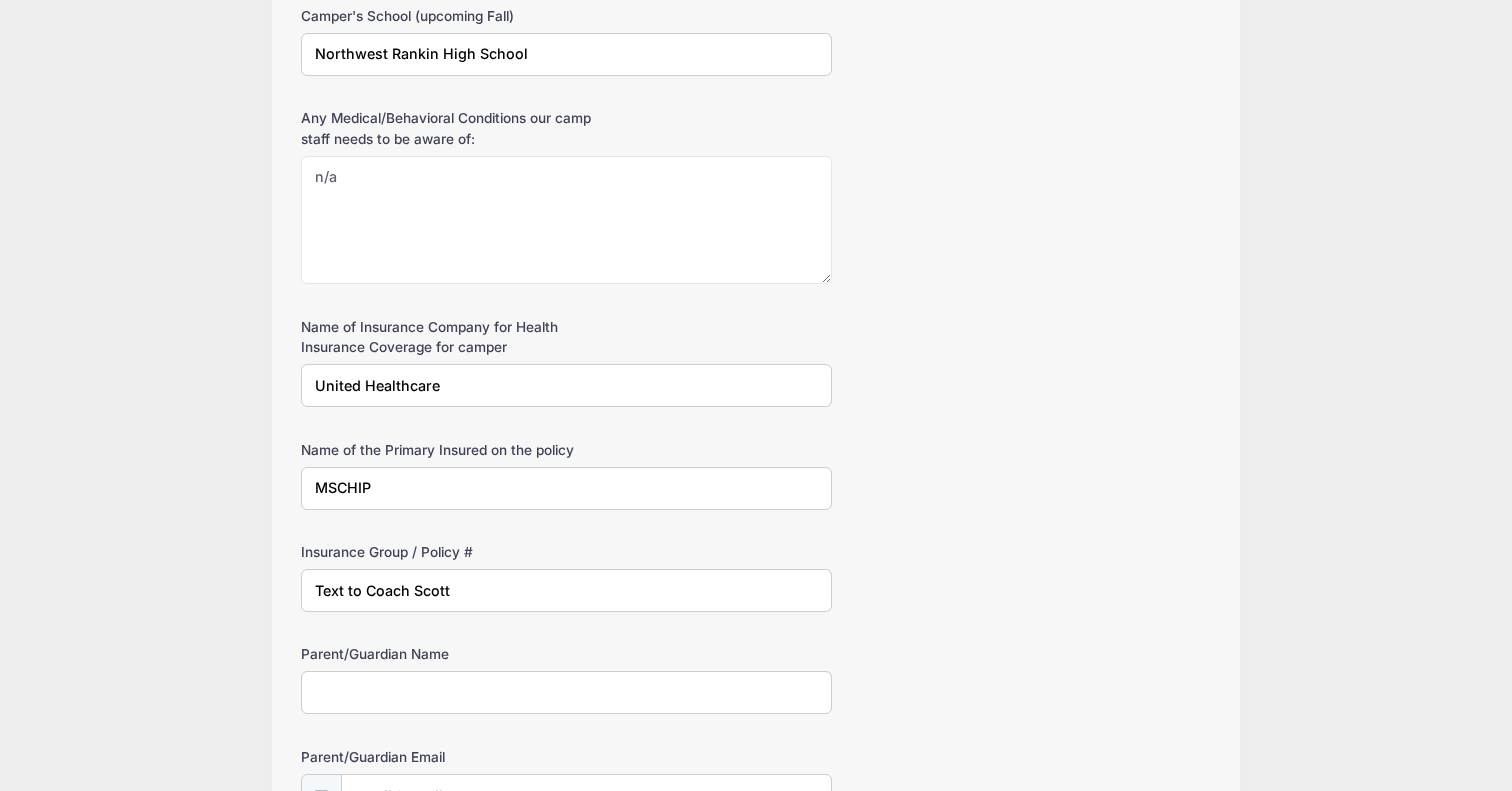 click on "Parent/Guardian Name" at bounding box center (566, 692) 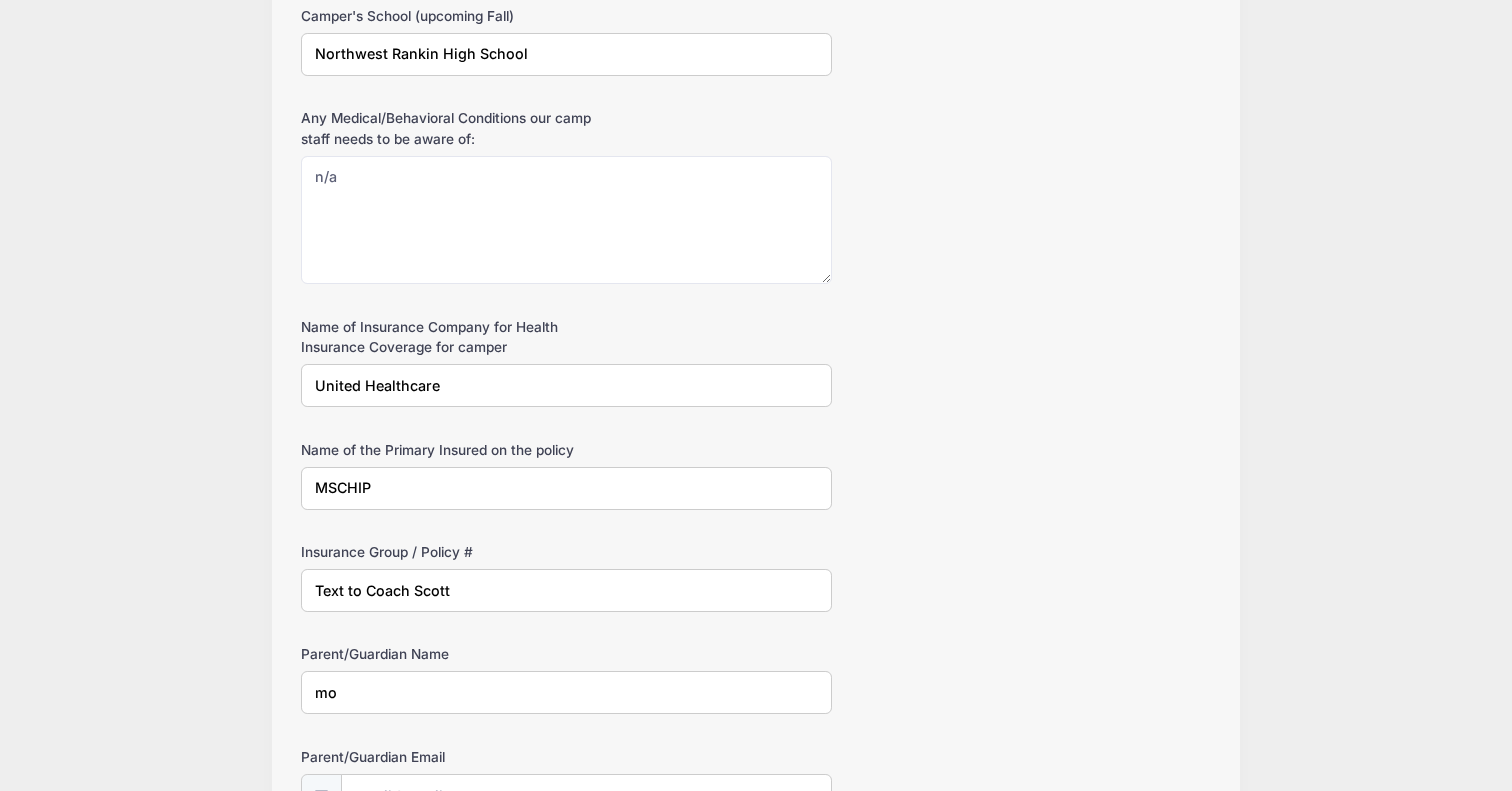 type on "m" 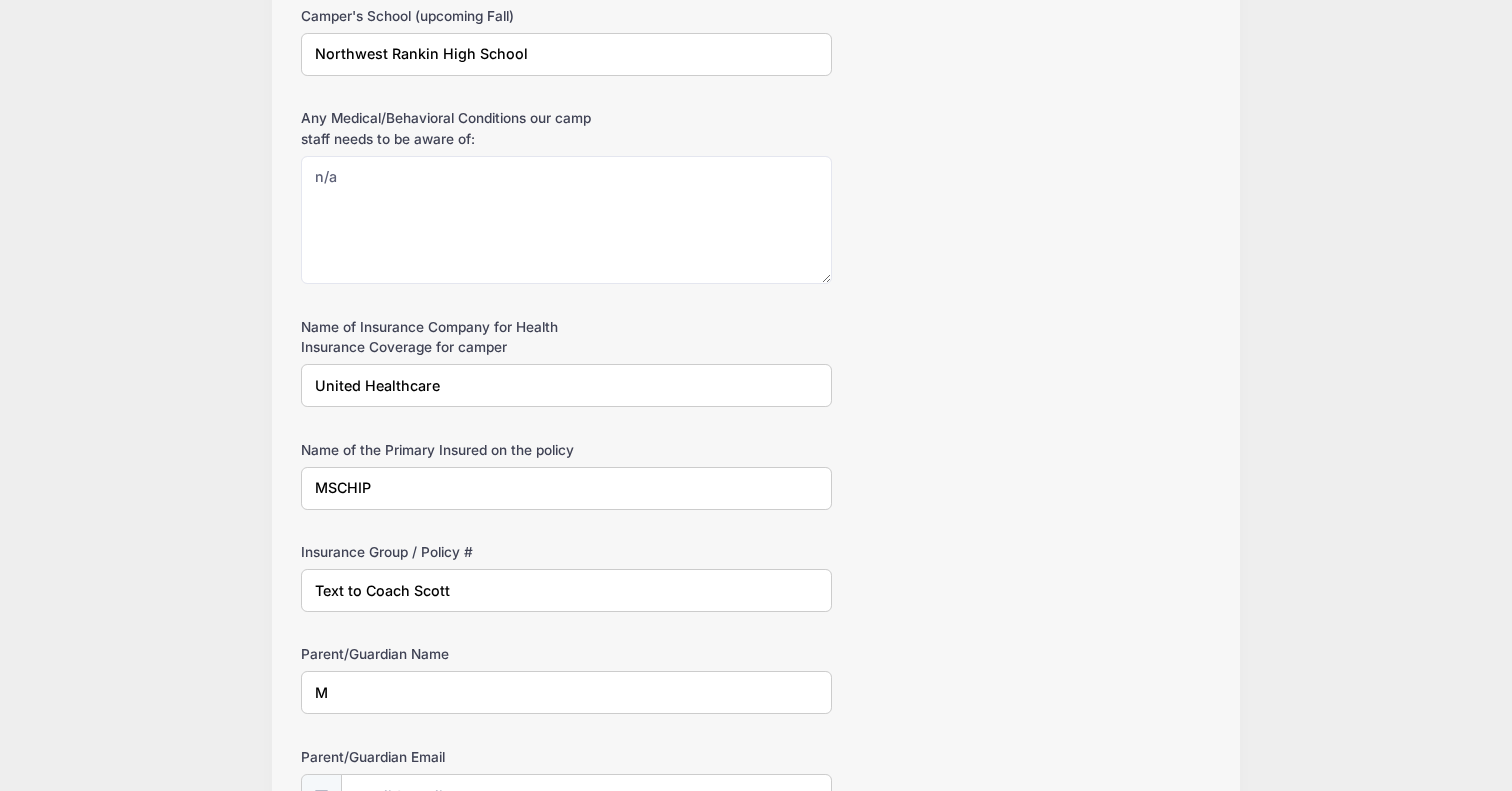 type on "Monchel Howard" 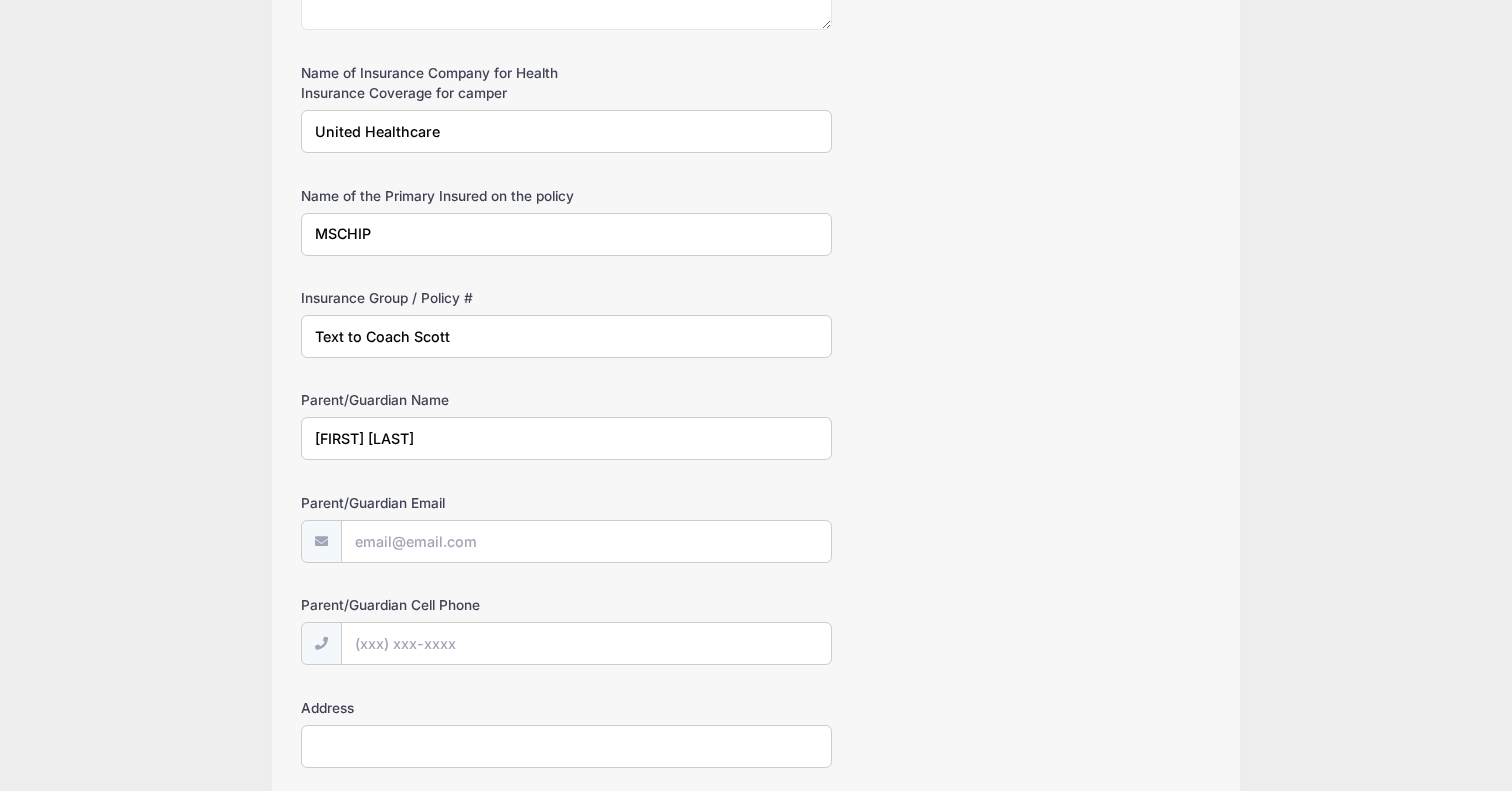 scroll, scrollTop: 1359, scrollLeft: 0, axis: vertical 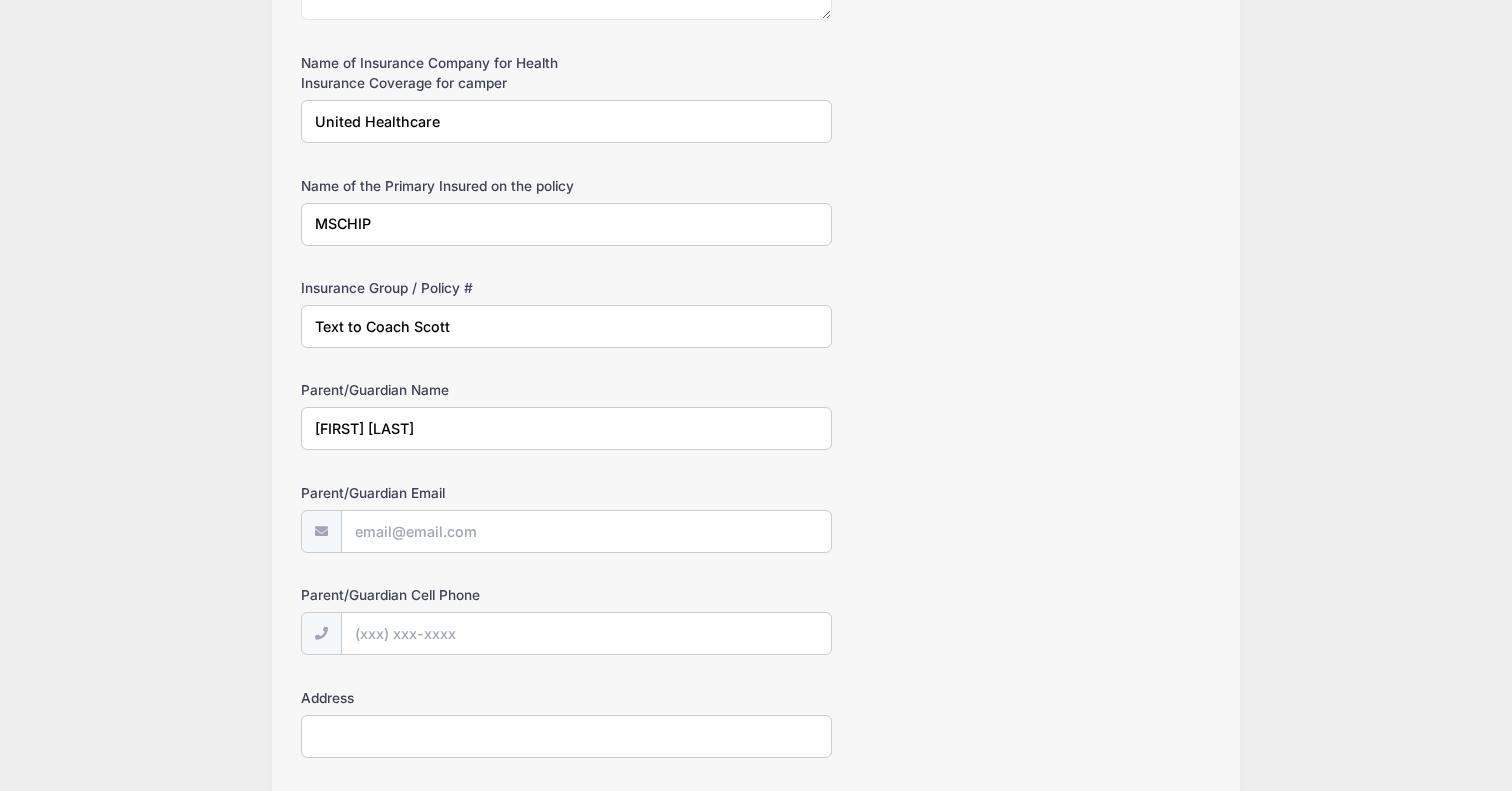 click on "Camper's Travel Team / AAU Team
SR1 , MS ALL-N
The team you will play with or have played with this summer.
Camper's Cell Phone Number
(662) 607-7958
Camper's Age
Please Select 1
2
3
4
5
6
7
8
9
10
11
12
13
14
15
16
17
18" at bounding box center [756, 393] 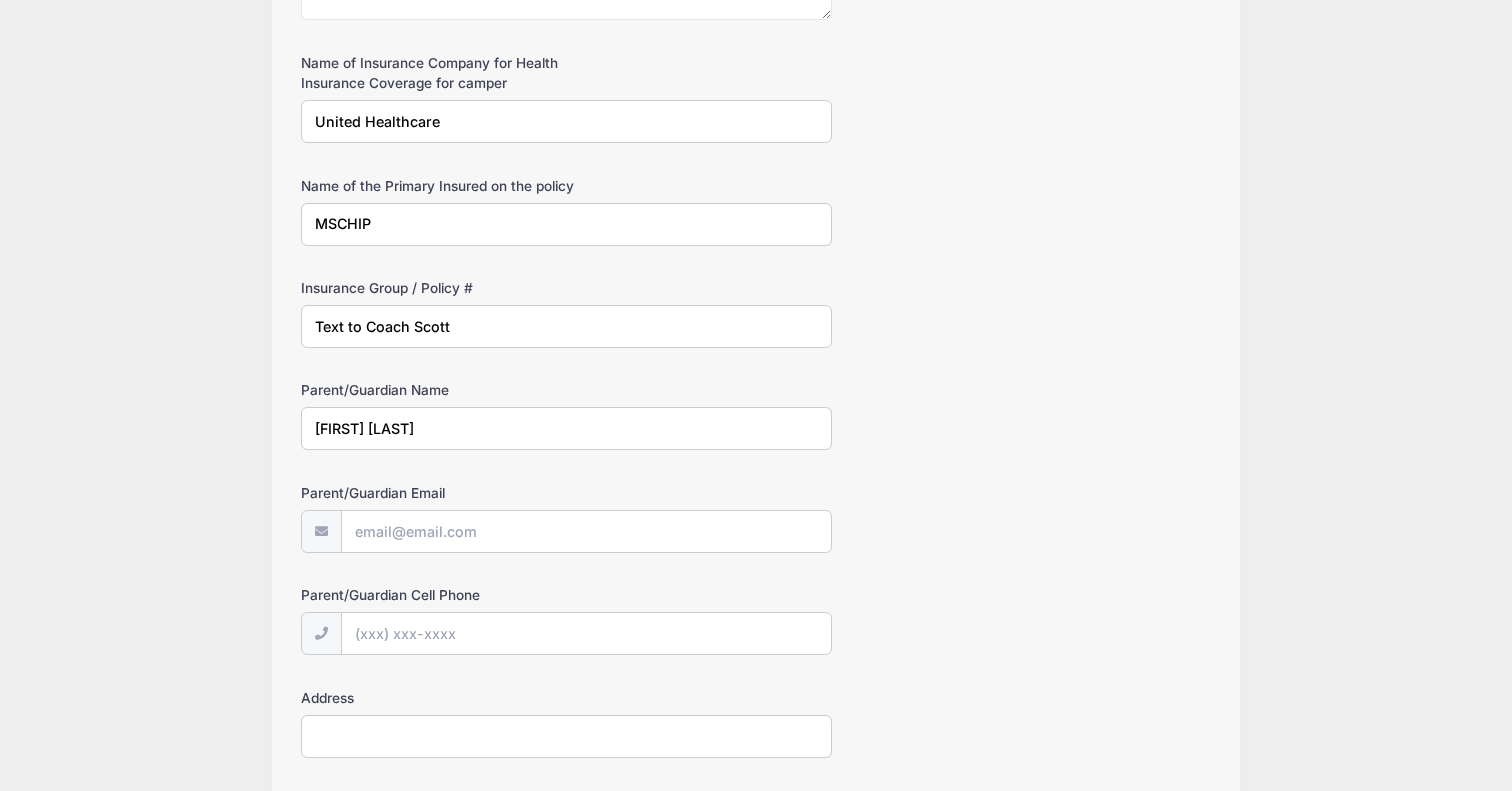click on "Parent/Guardian Email" at bounding box center (586, 531) 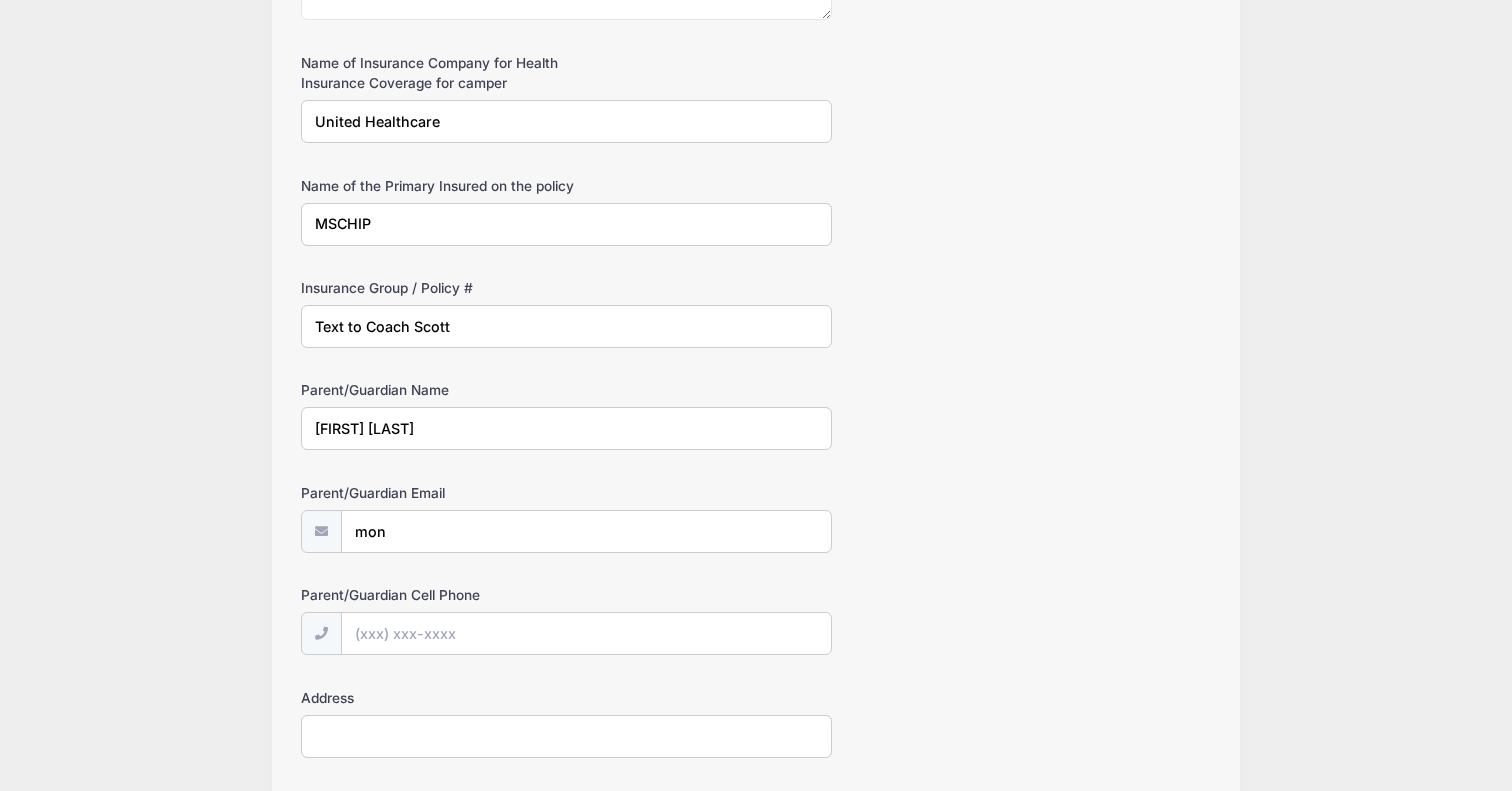 type on "monchelhoward@gmail.com" 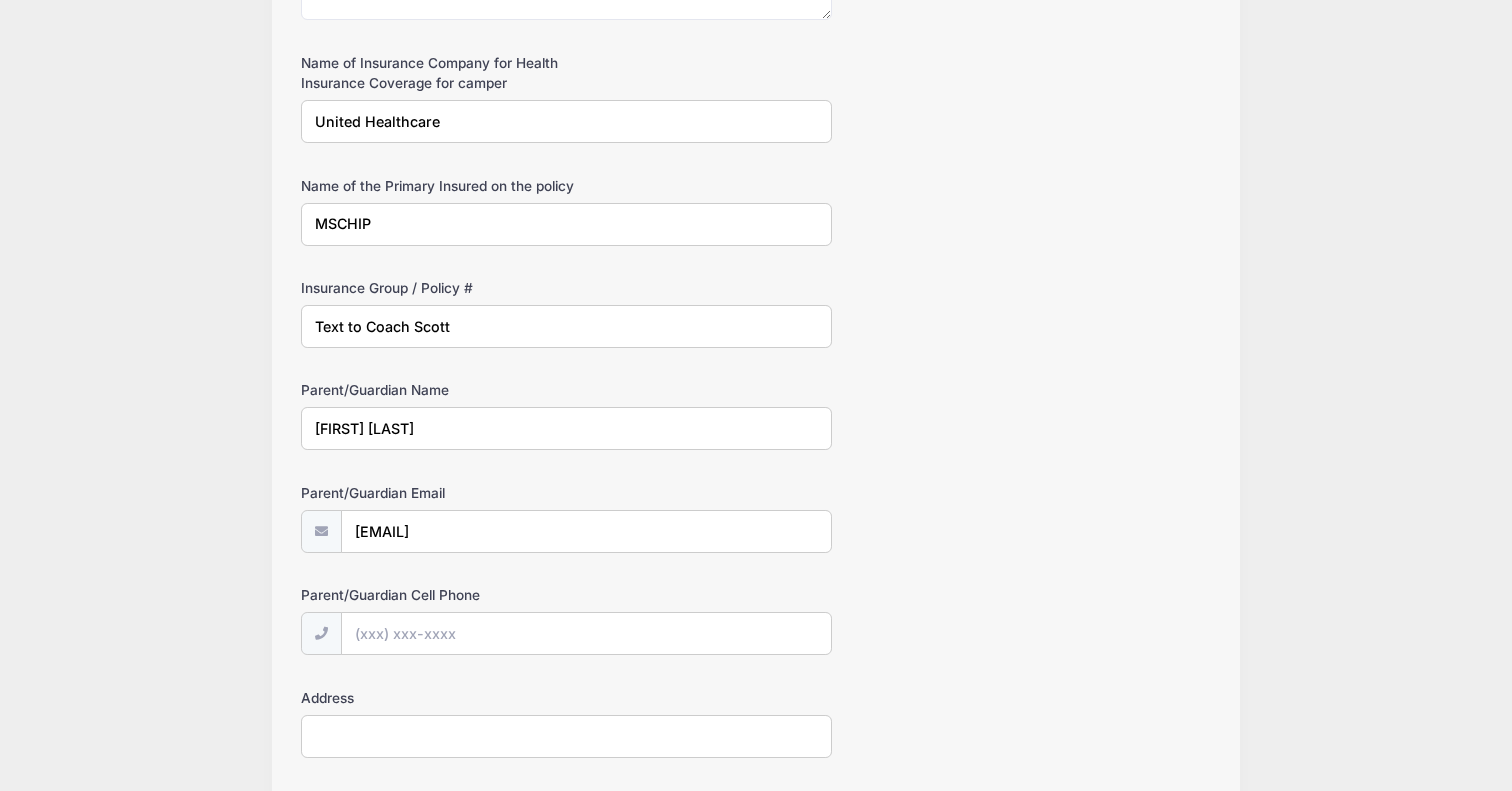 click on "Parent/Guardian Cell Phone" at bounding box center [586, 633] 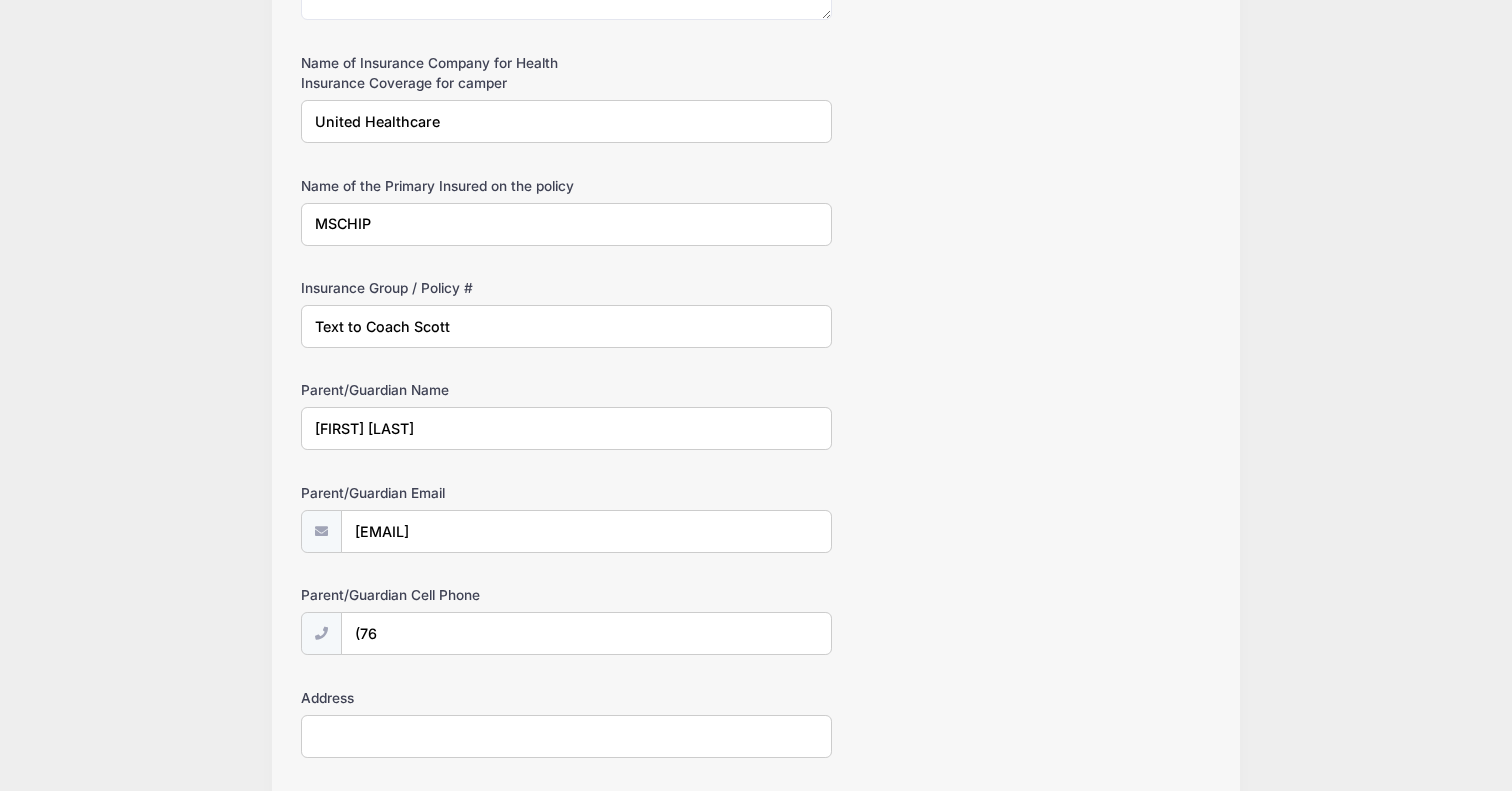 type on "(769) 798-0886" 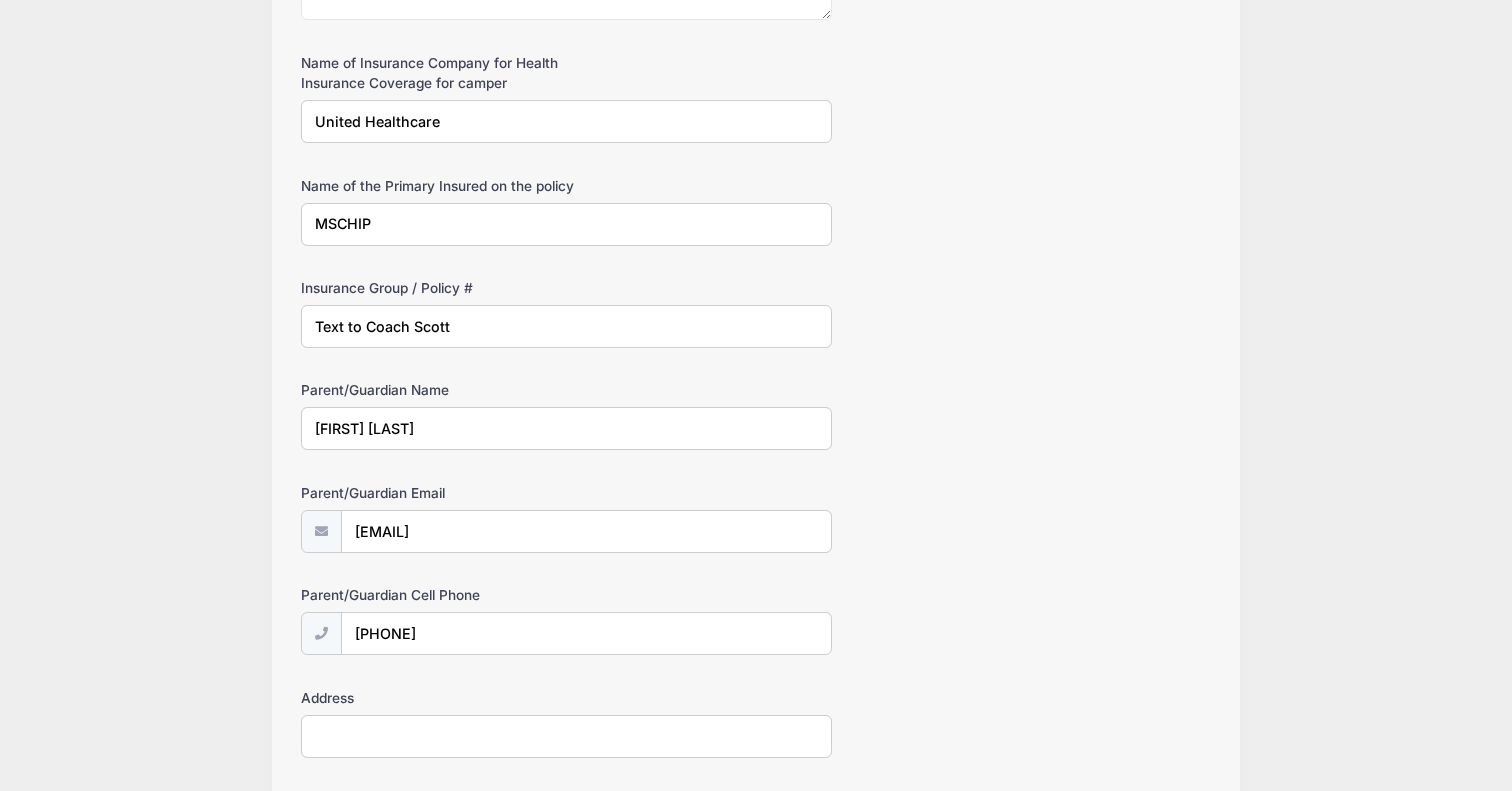 click on "Address" at bounding box center (566, 736) 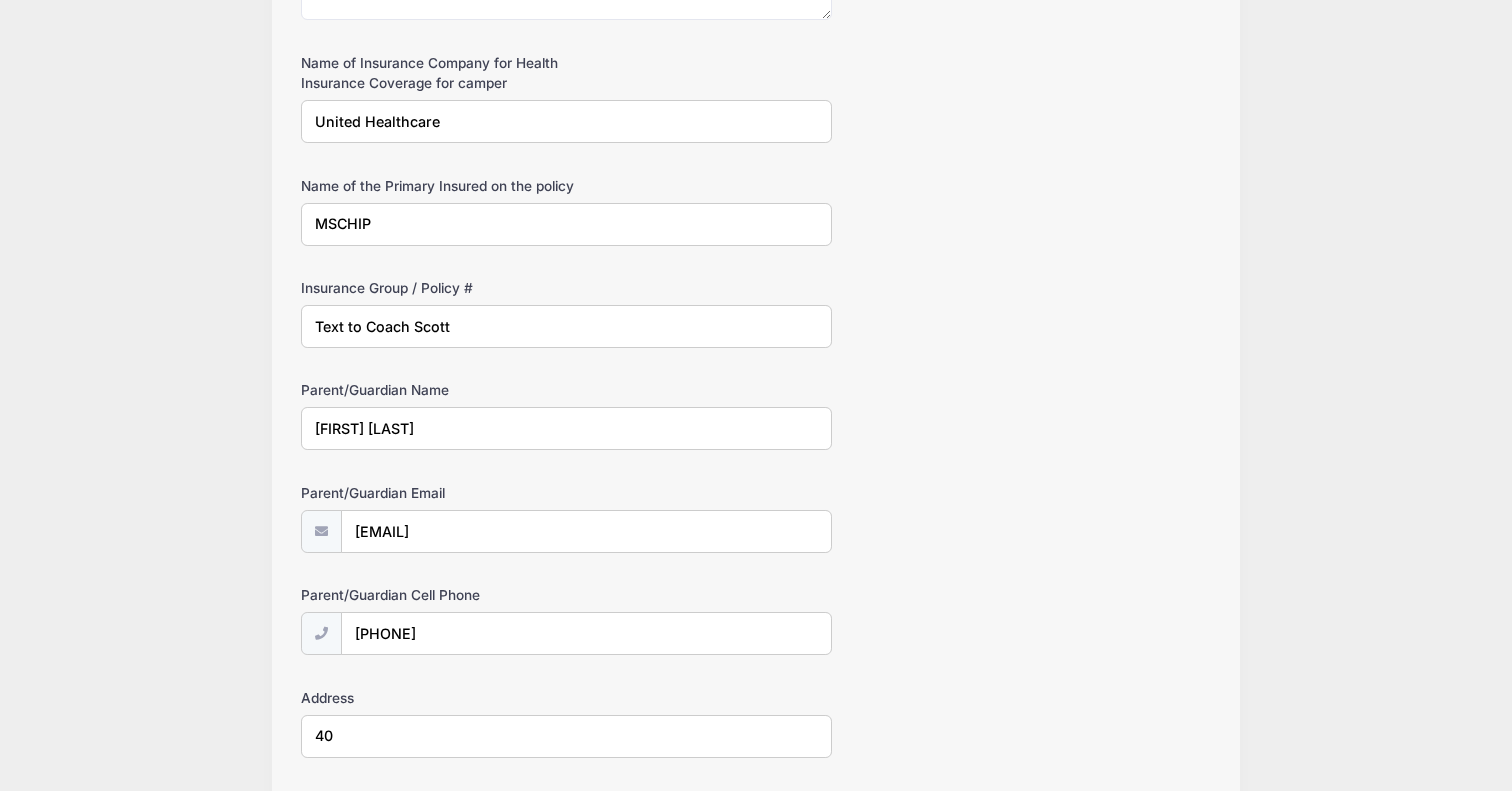 type on "405 Oak Bnd" 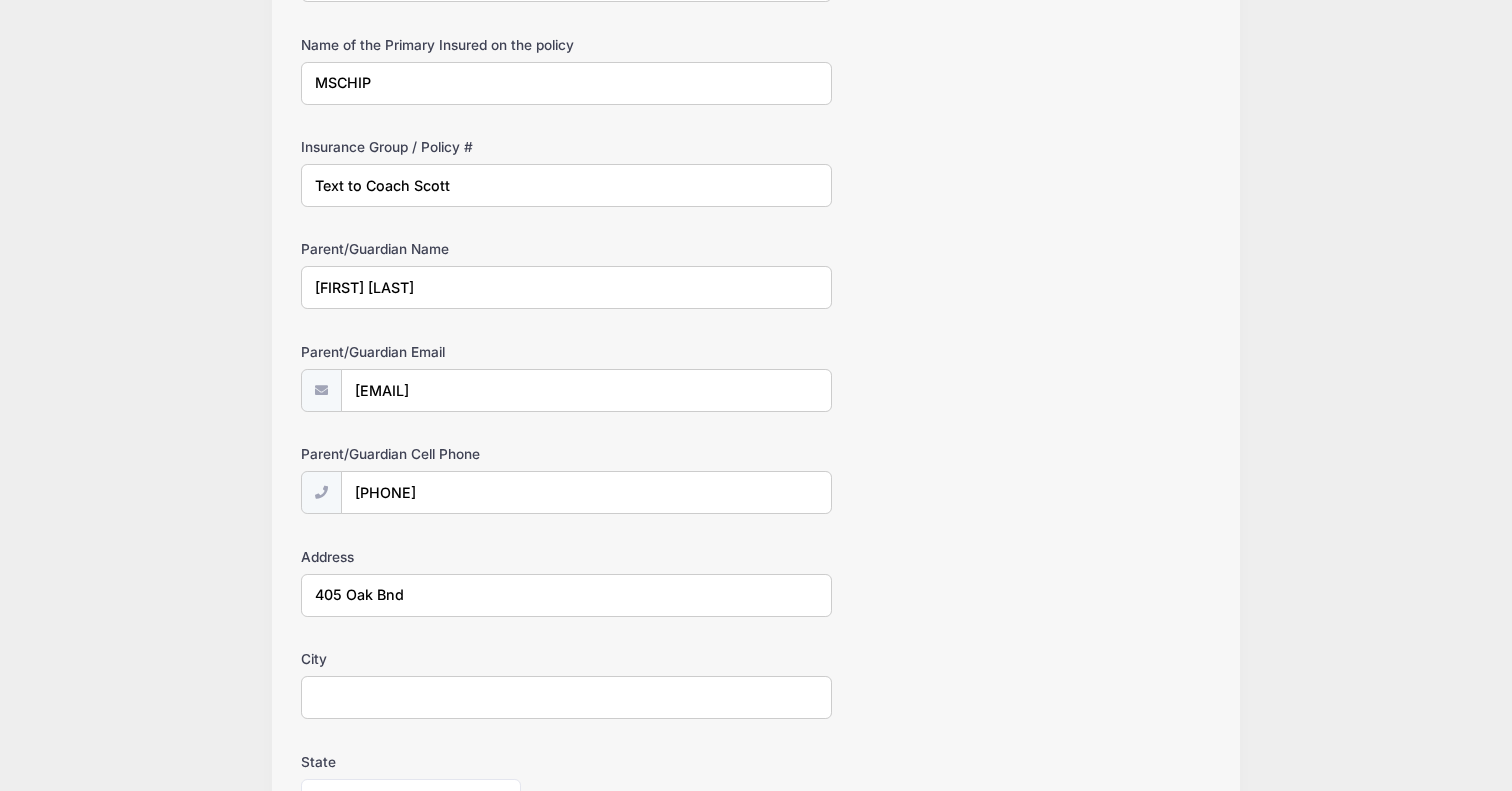 scroll, scrollTop: 1622, scrollLeft: 0, axis: vertical 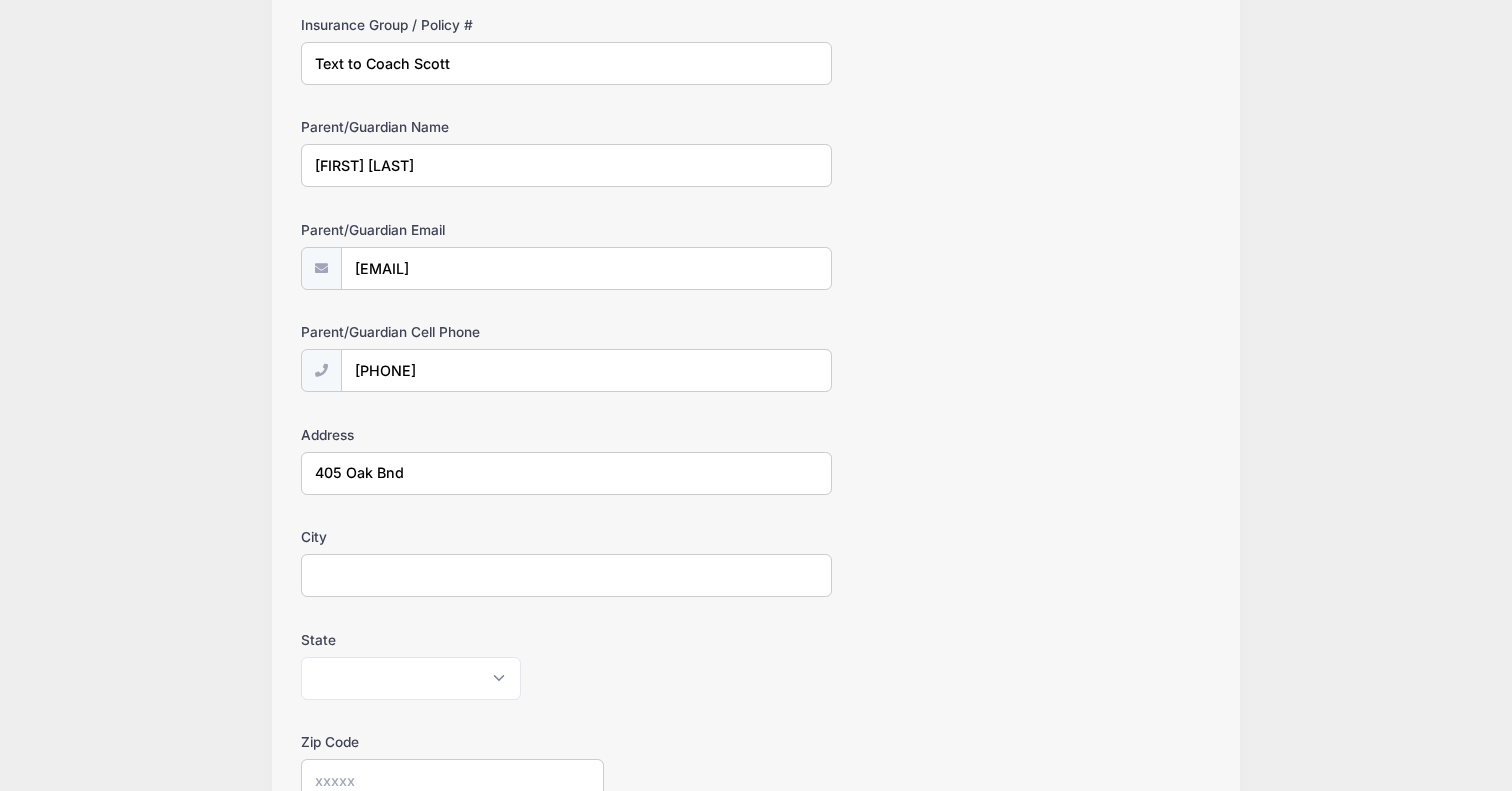 click on "City" at bounding box center (566, 575) 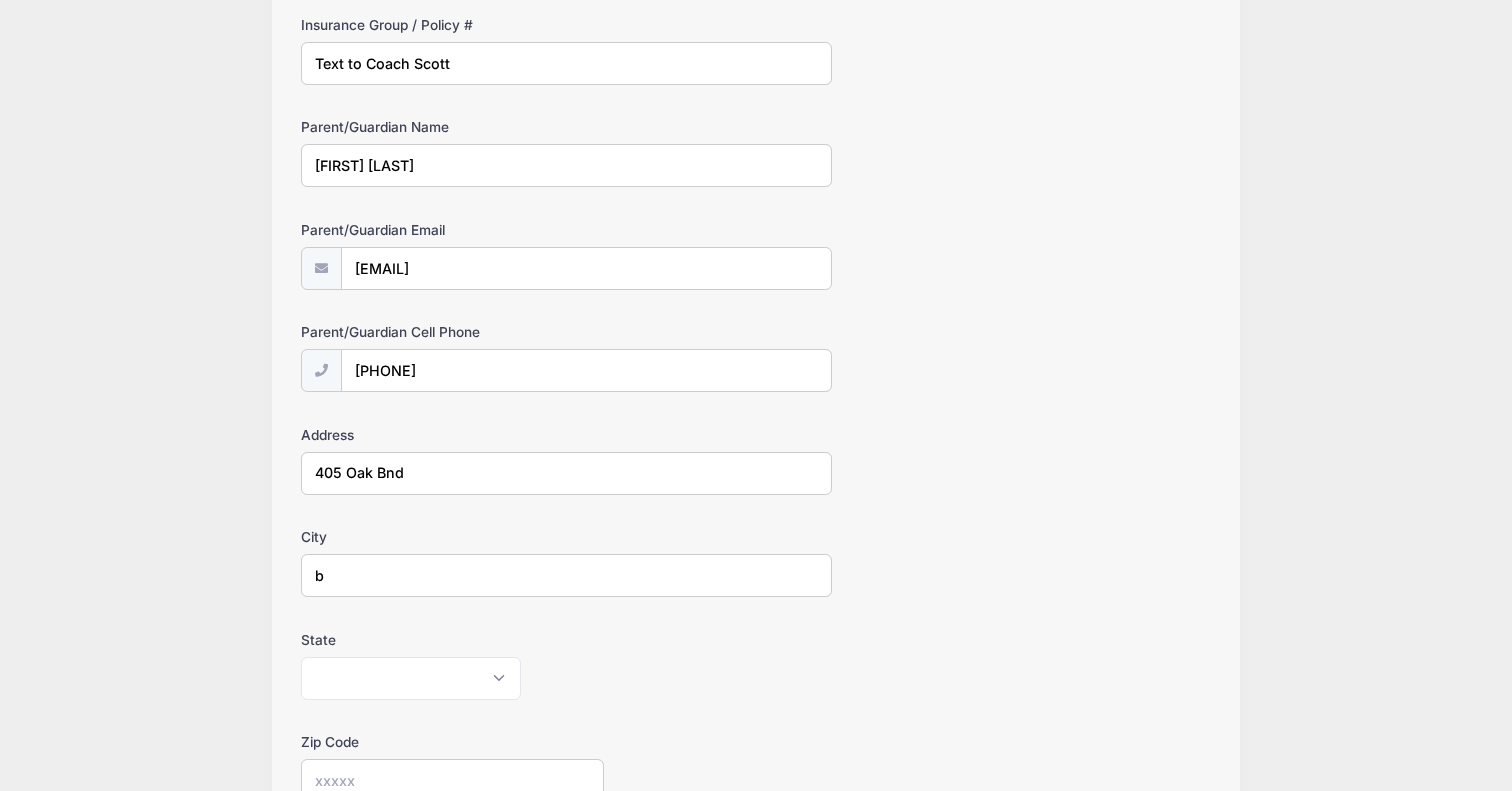 type on "Brandon" 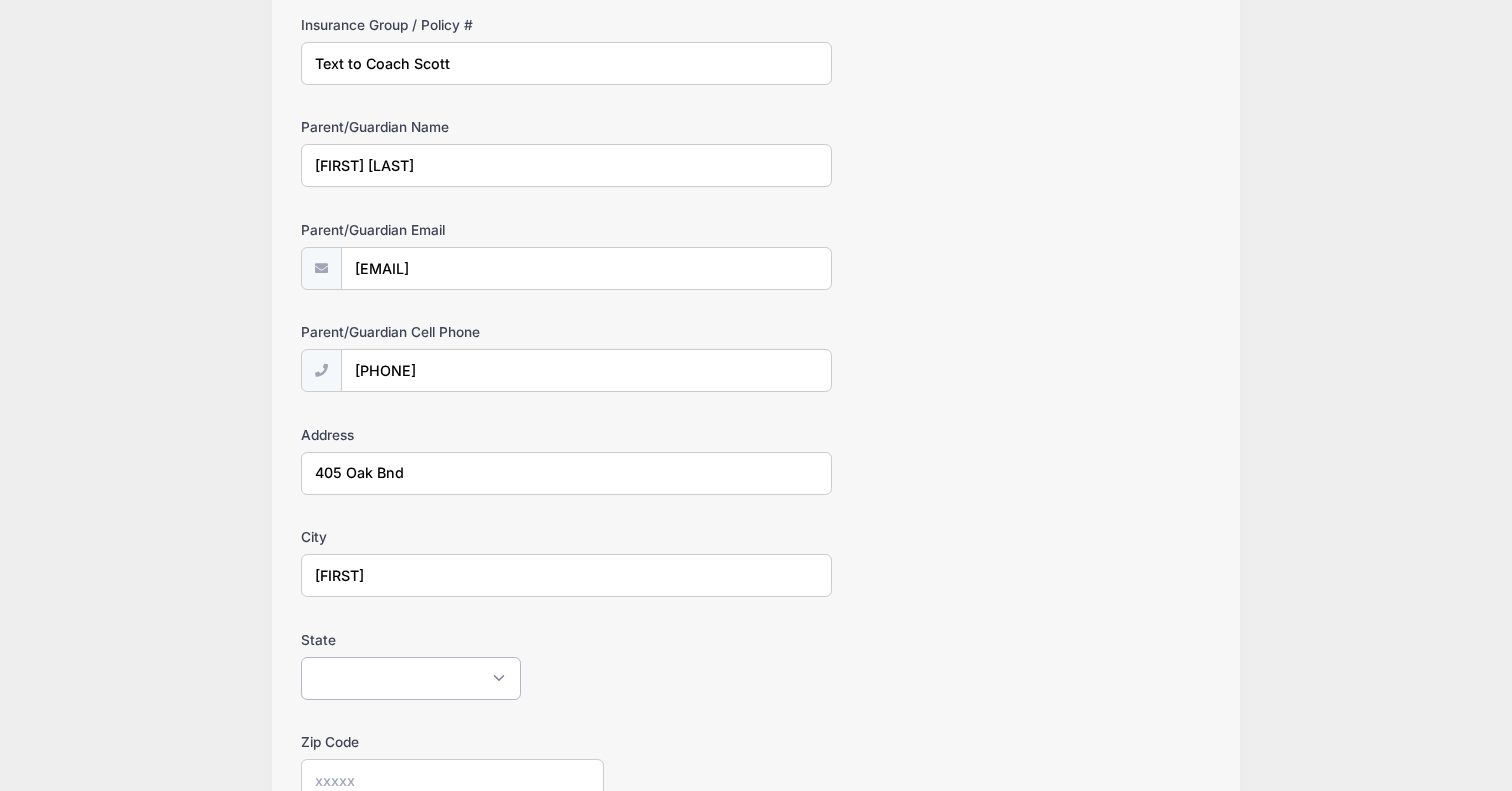 click on "Alabama Alaska American Samoa Arizona Arkansas Armed Forces Africa Armed Forces Americas Armed Forces Canada Armed Forces Europe Armed Forces Middle East Armed Forces Pacific California Colorado Connecticut Delaware District of Columbia Federated States Of Micronesia Florida Georgia Guam Hawaii Idaho Illinois Indiana Iowa Kansas Kentucky Louisiana Maine Marshall Islands Maryland Massachusetts Michigan Minnesota Mississippi Missouri Montana Nebraska Nevada New Hampshire New Jersey New Mexico New York North Carolina North Dakota Northern Mariana Islands Ohio Oklahoma Oregon Palau Pennsylvania Puerto Rico Rhode Island South Carolina South Dakota Tennessee Texas Utah Vermont Virgin Islands Virginia Washington West Virginia Wisconsin Wyoming Other-Canada Other" at bounding box center (411, 678) 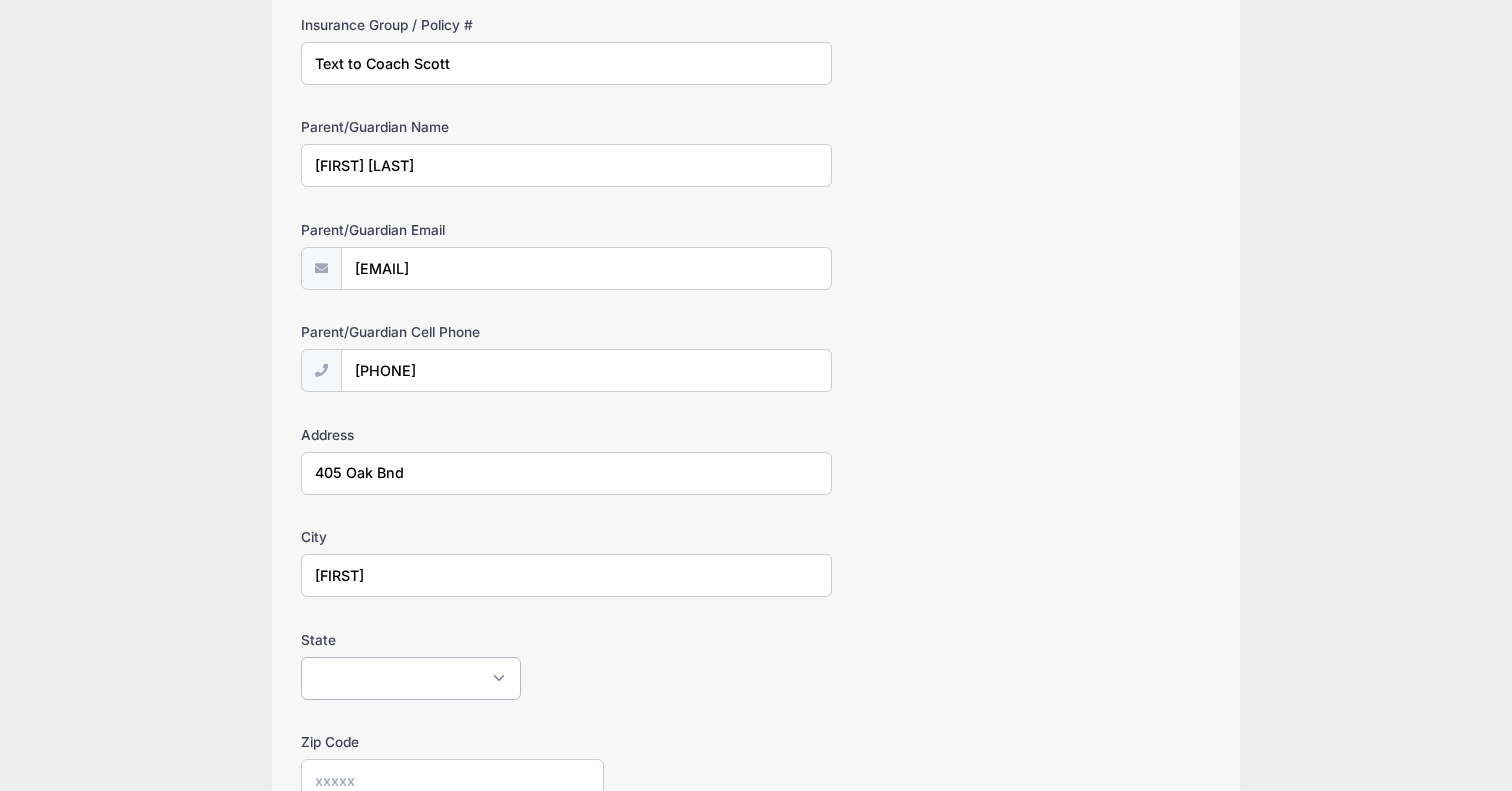 select on "MS" 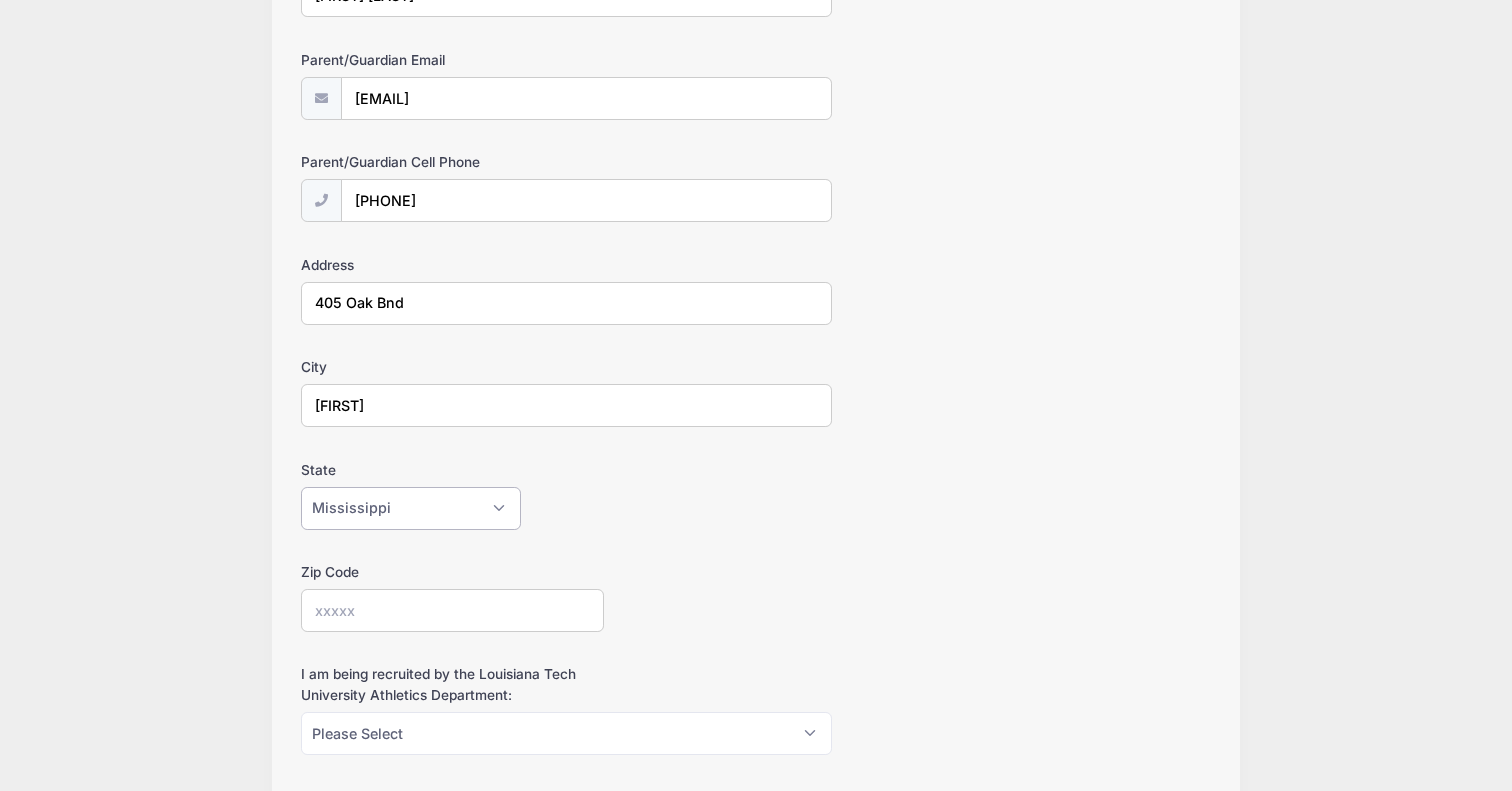 scroll, scrollTop: 1836, scrollLeft: 0, axis: vertical 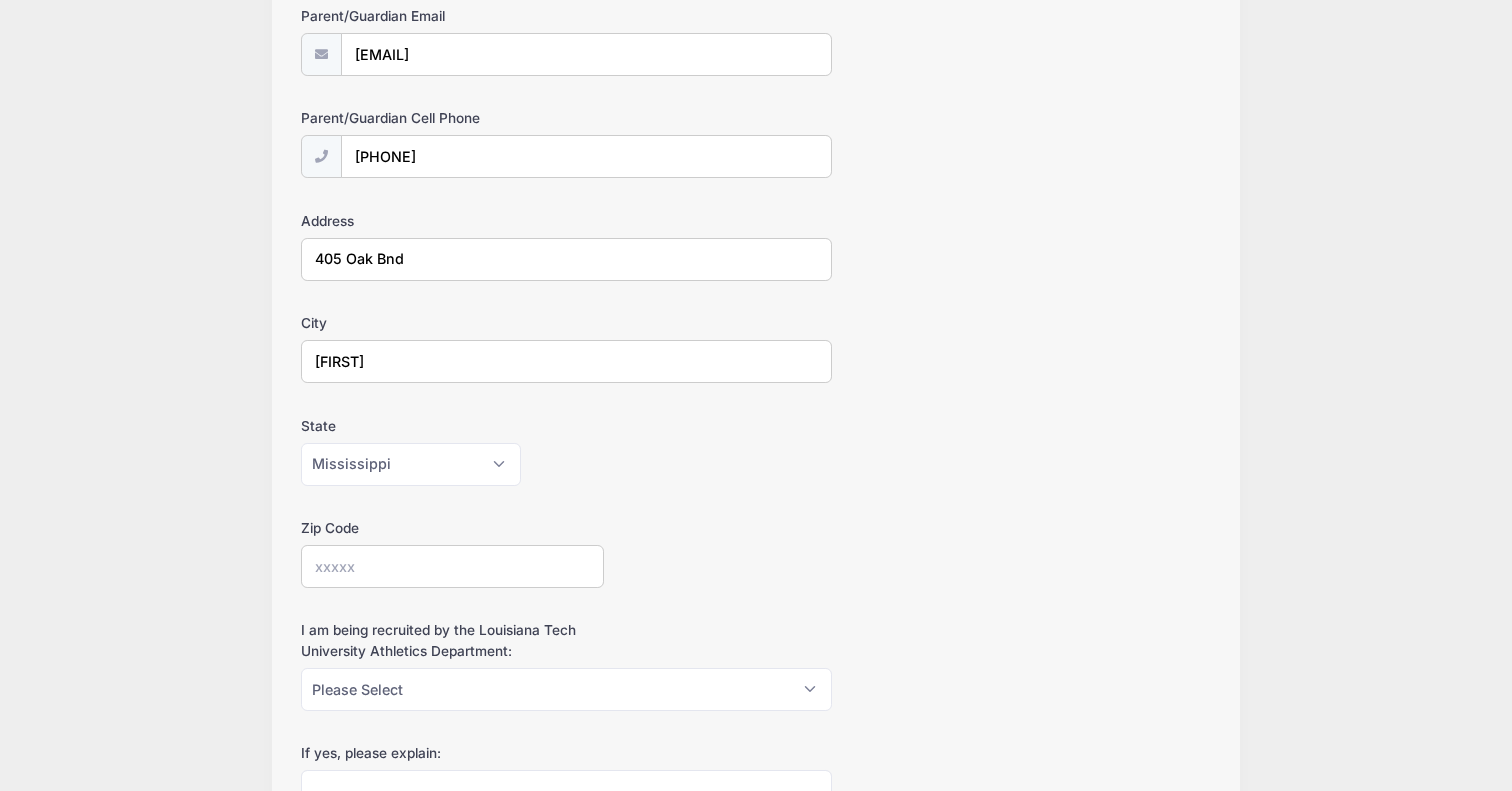 click on "Zip Code" at bounding box center [452, 566] 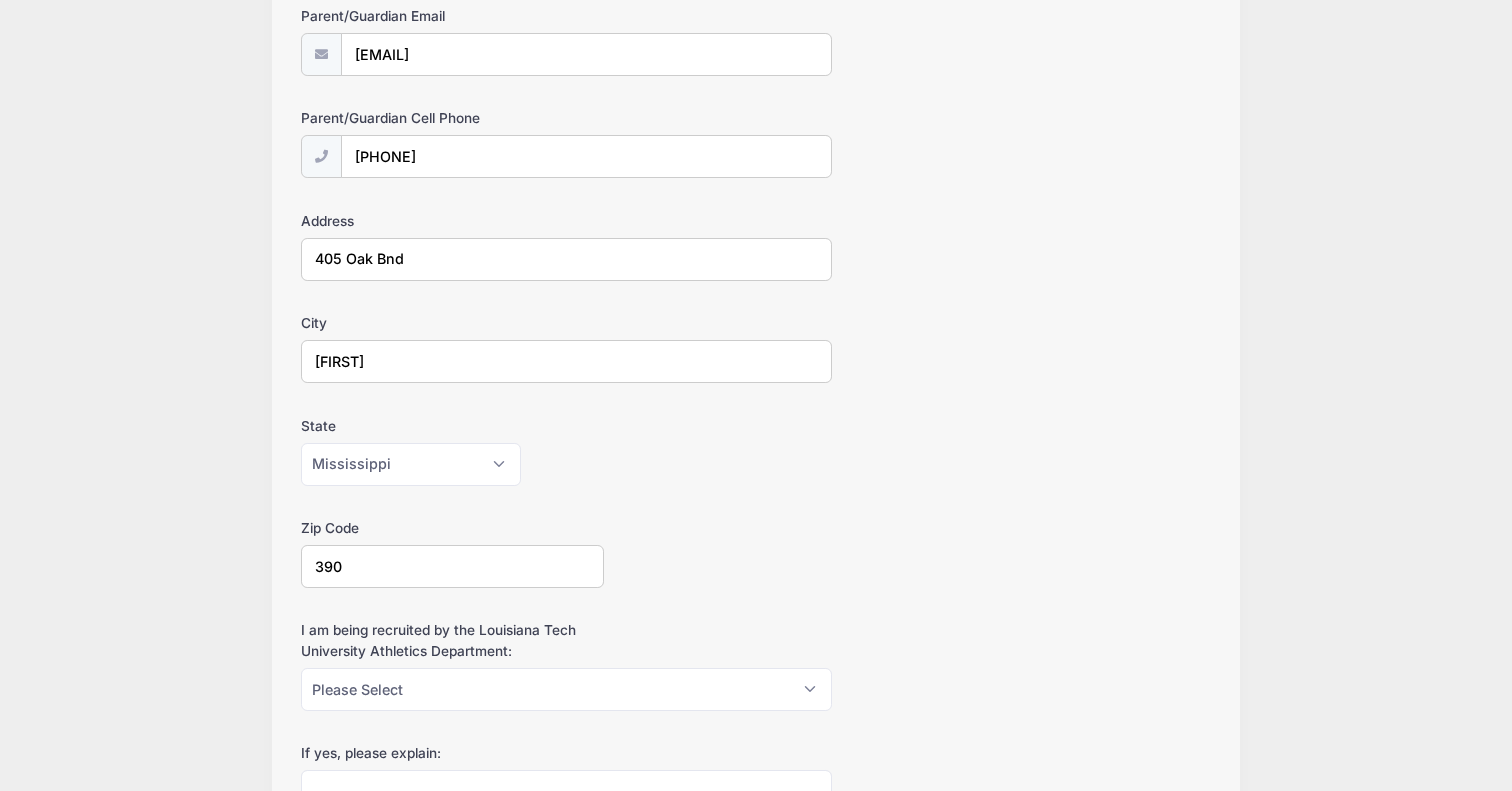 type on "39047" 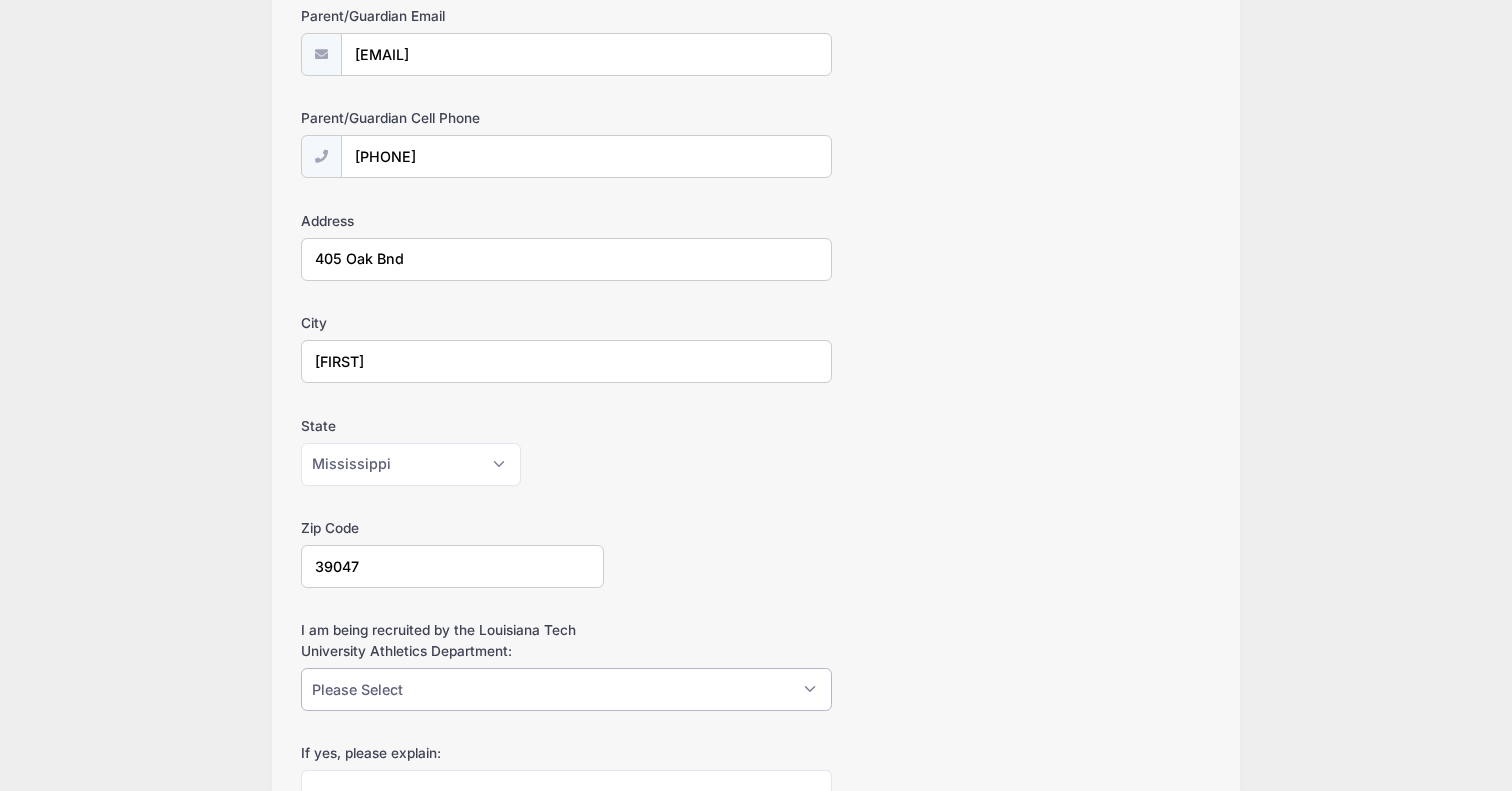 click on "Please Select Yes
No" at bounding box center [566, 689] 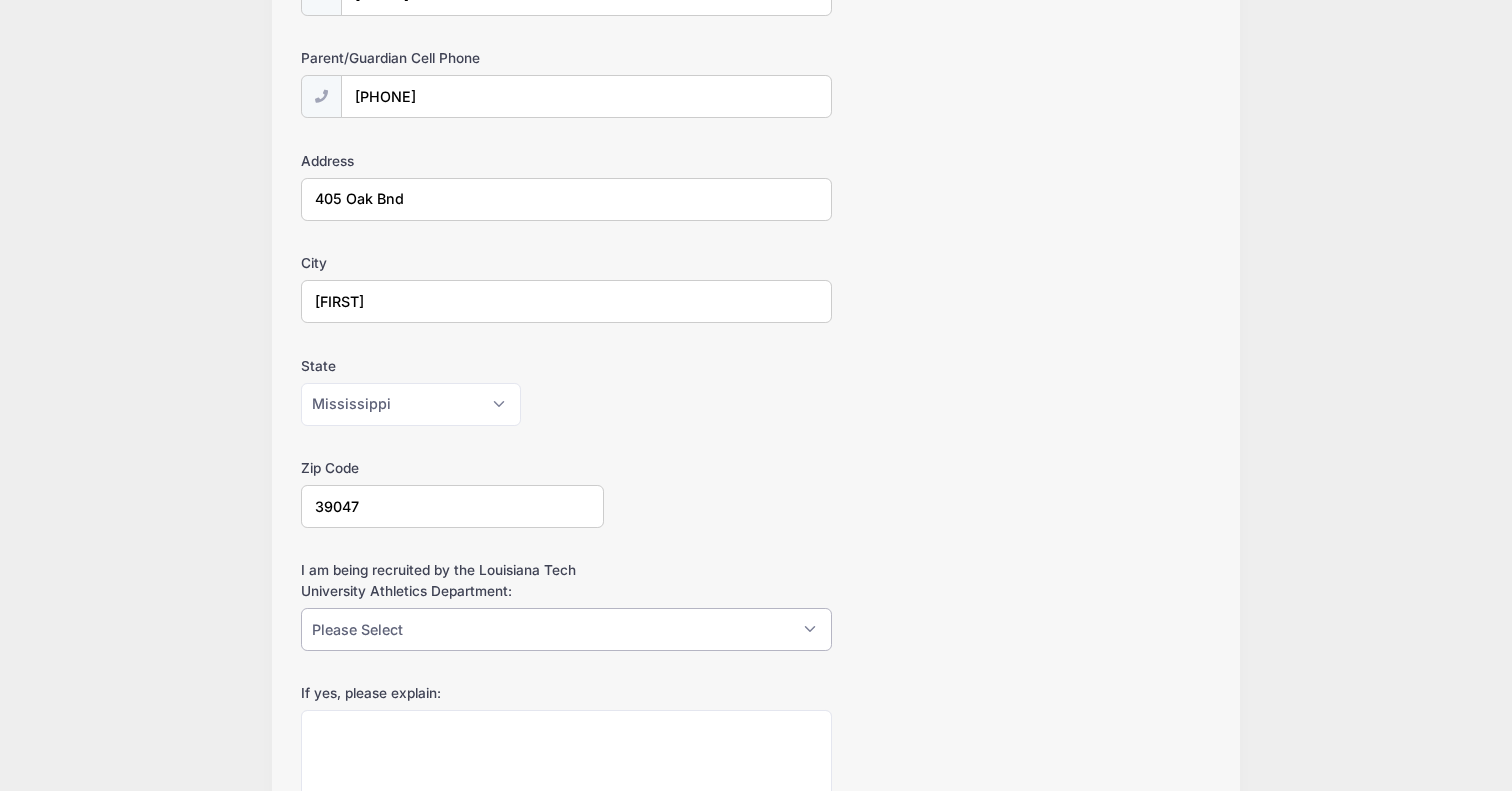 scroll, scrollTop: 1934, scrollLeft: 0, axis: vertical 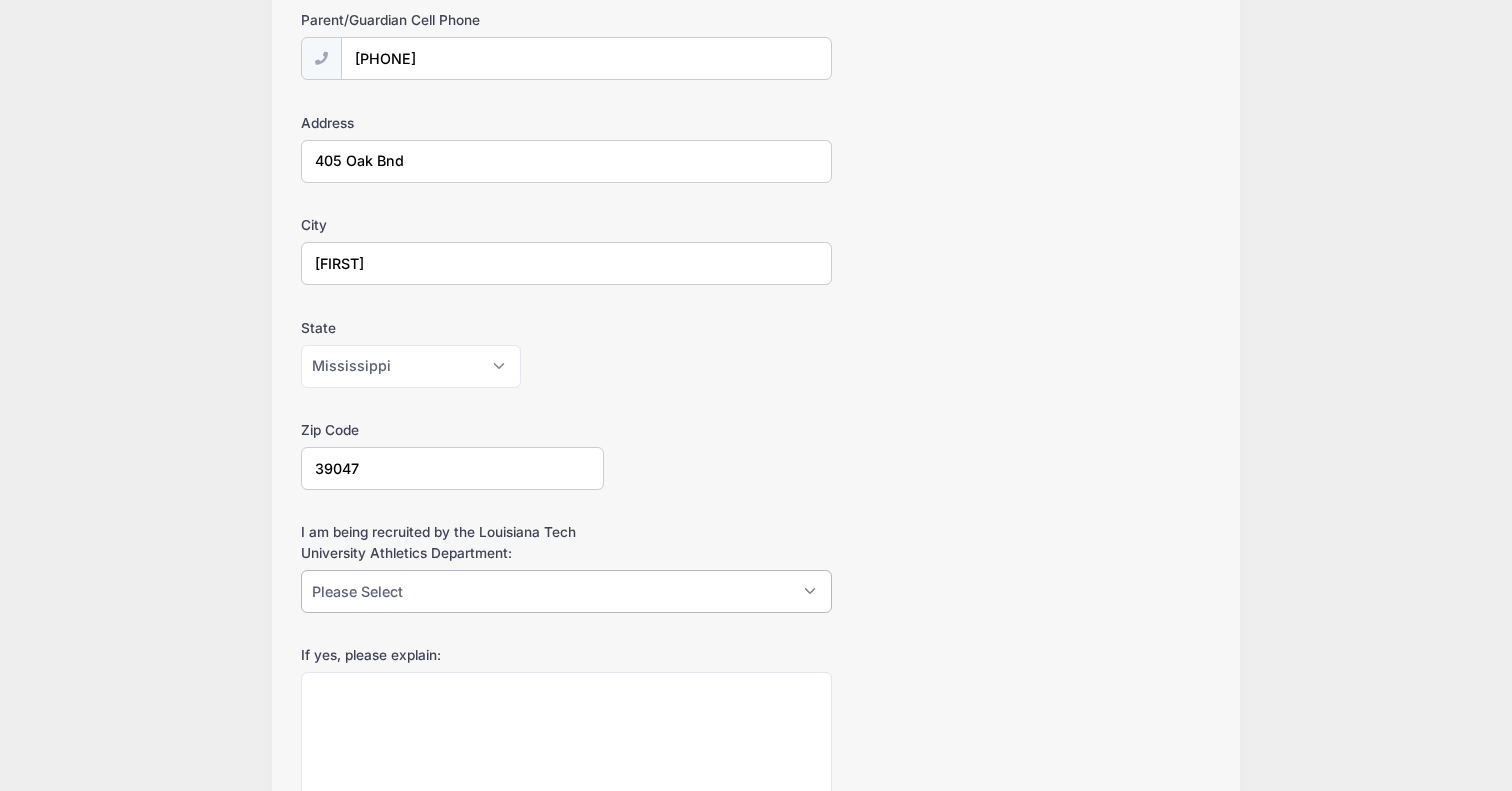 click on "Please Select Yes
No" at bounding box center [566, 591] 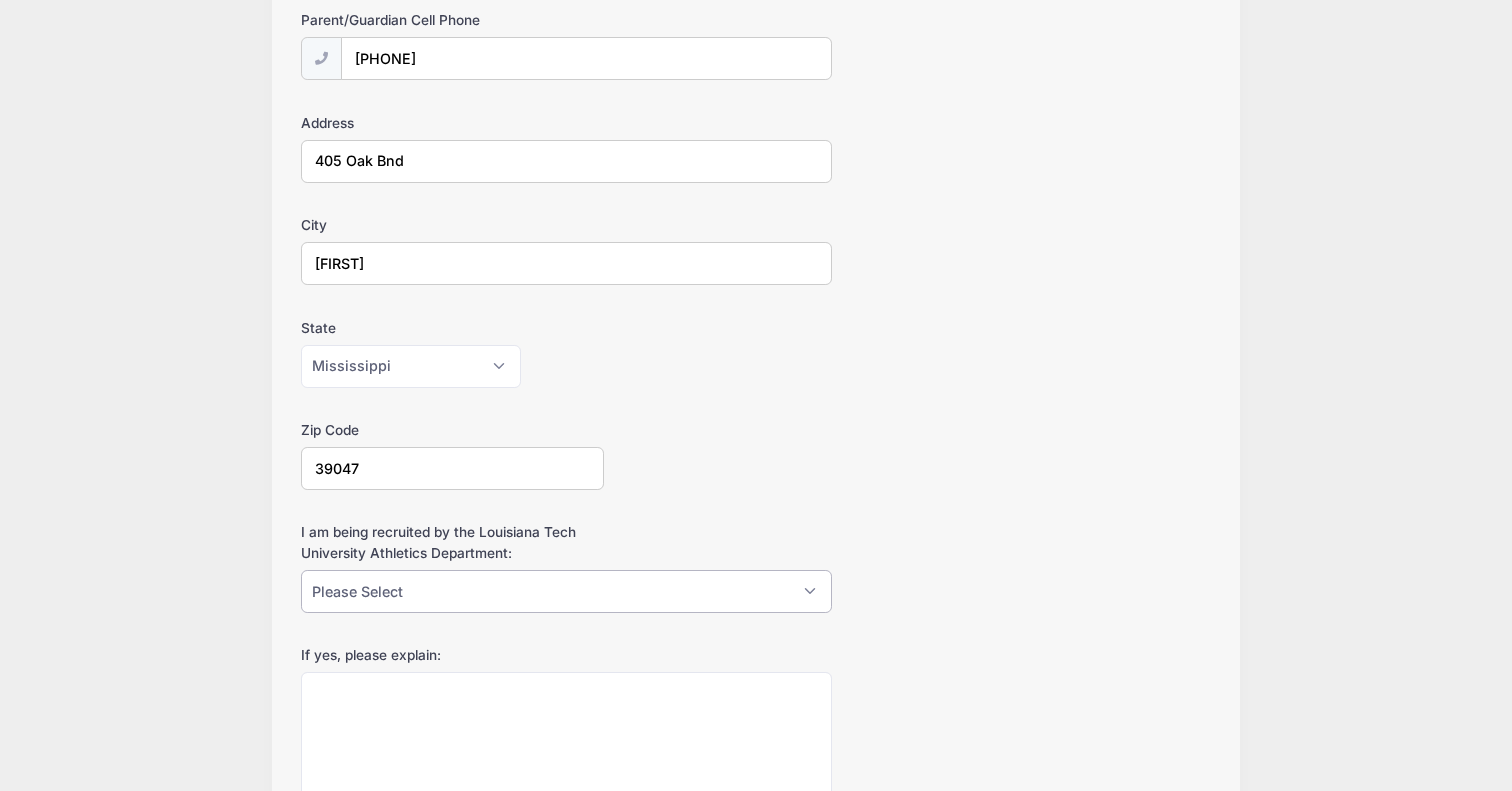 select on "No" 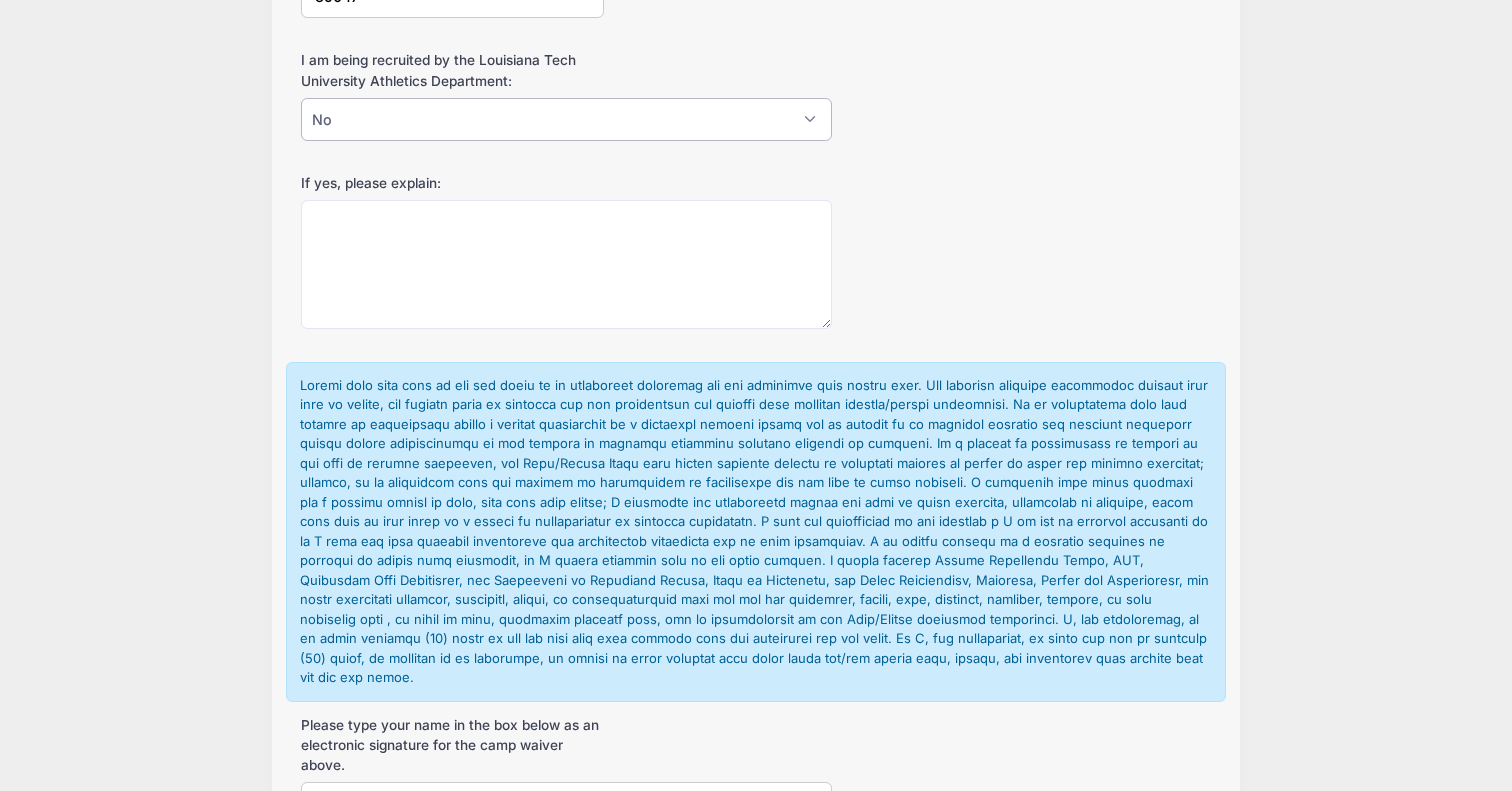 scroll, scrollTop: 2603, scrollLeft: 0, axis: vertical 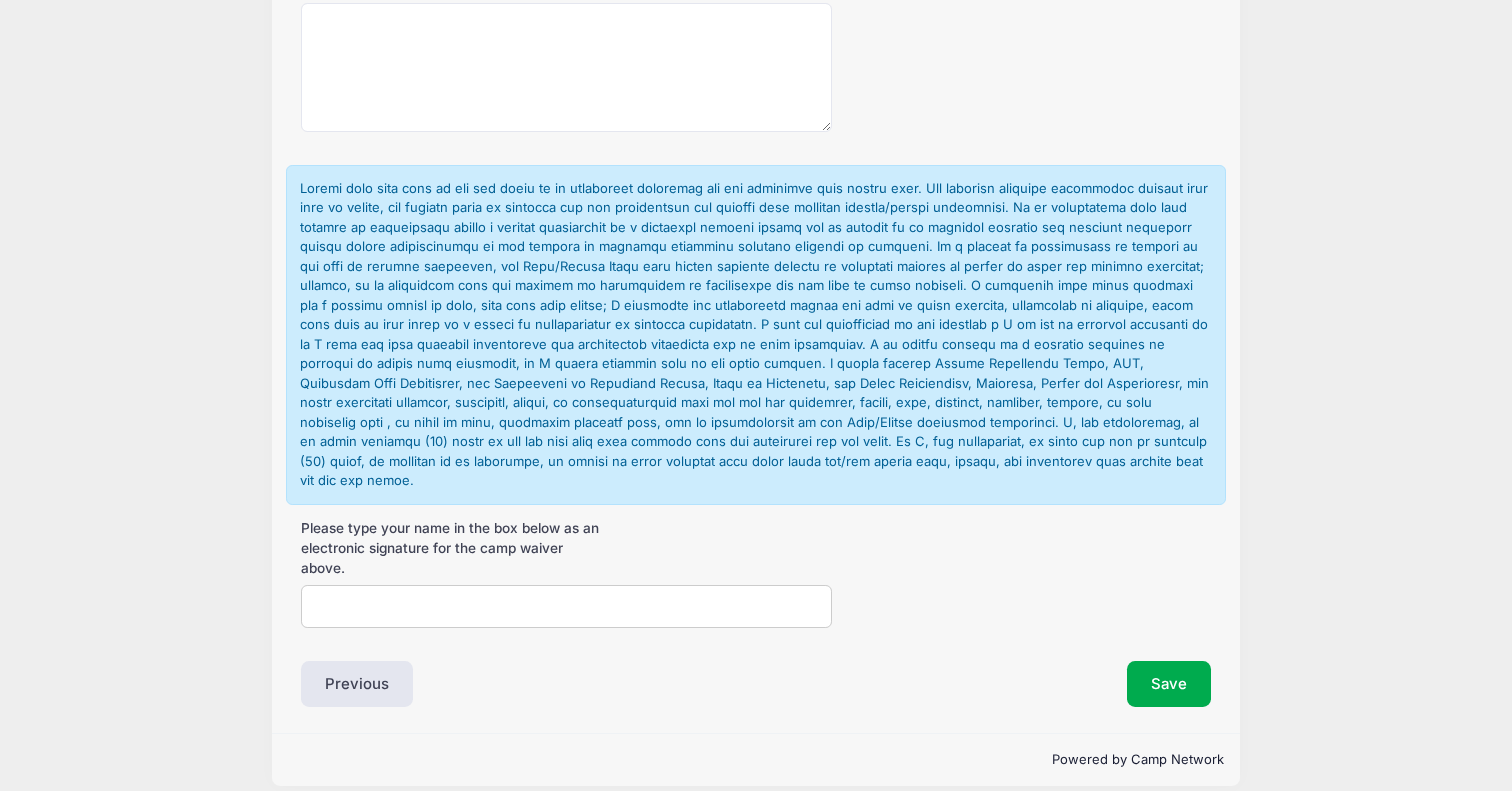 click on "Please type your name in the box below as an electronic signature for the camp waiver above." at bounding box center (566, 606) 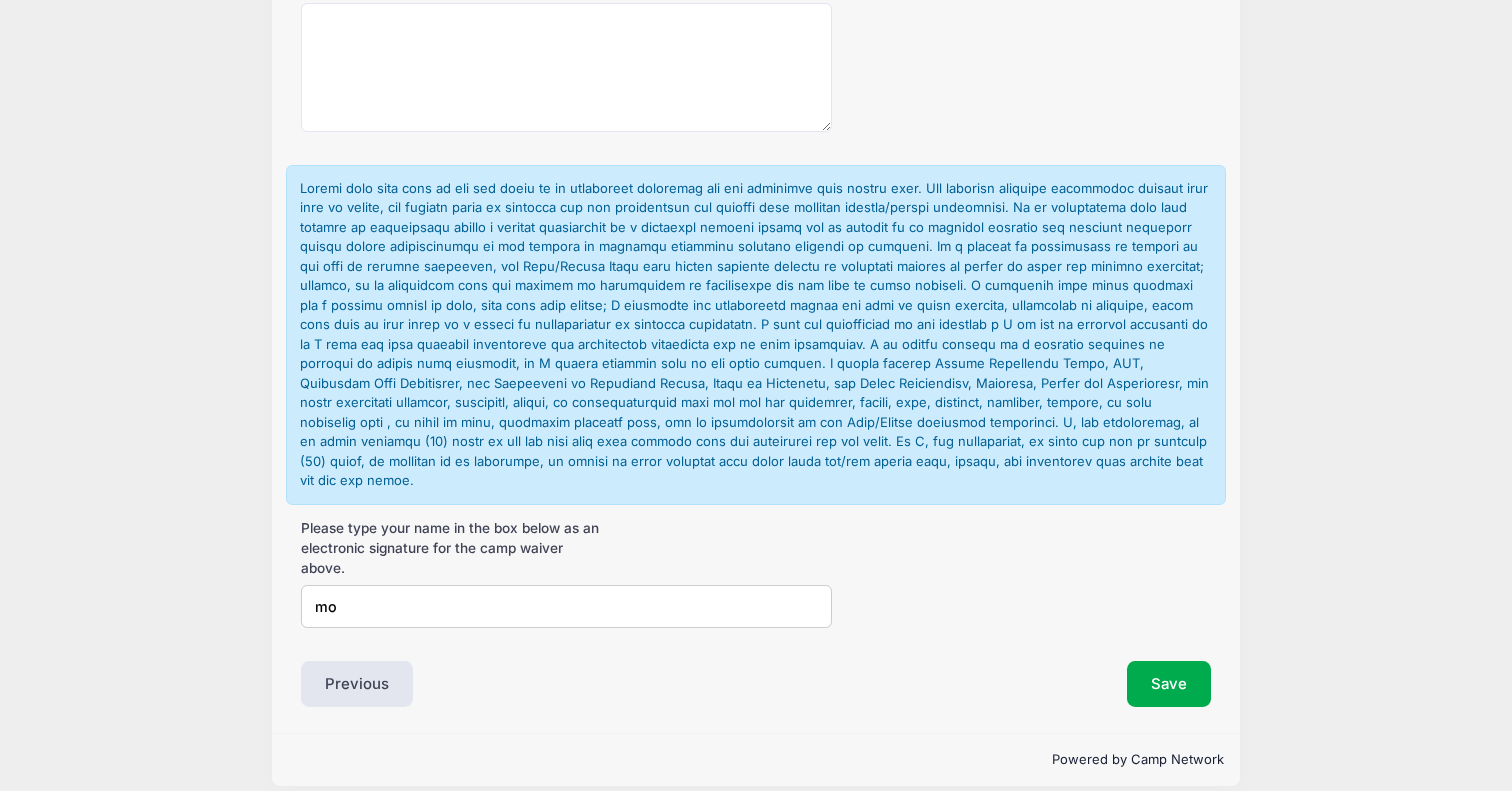 type on "Monchel Howard" 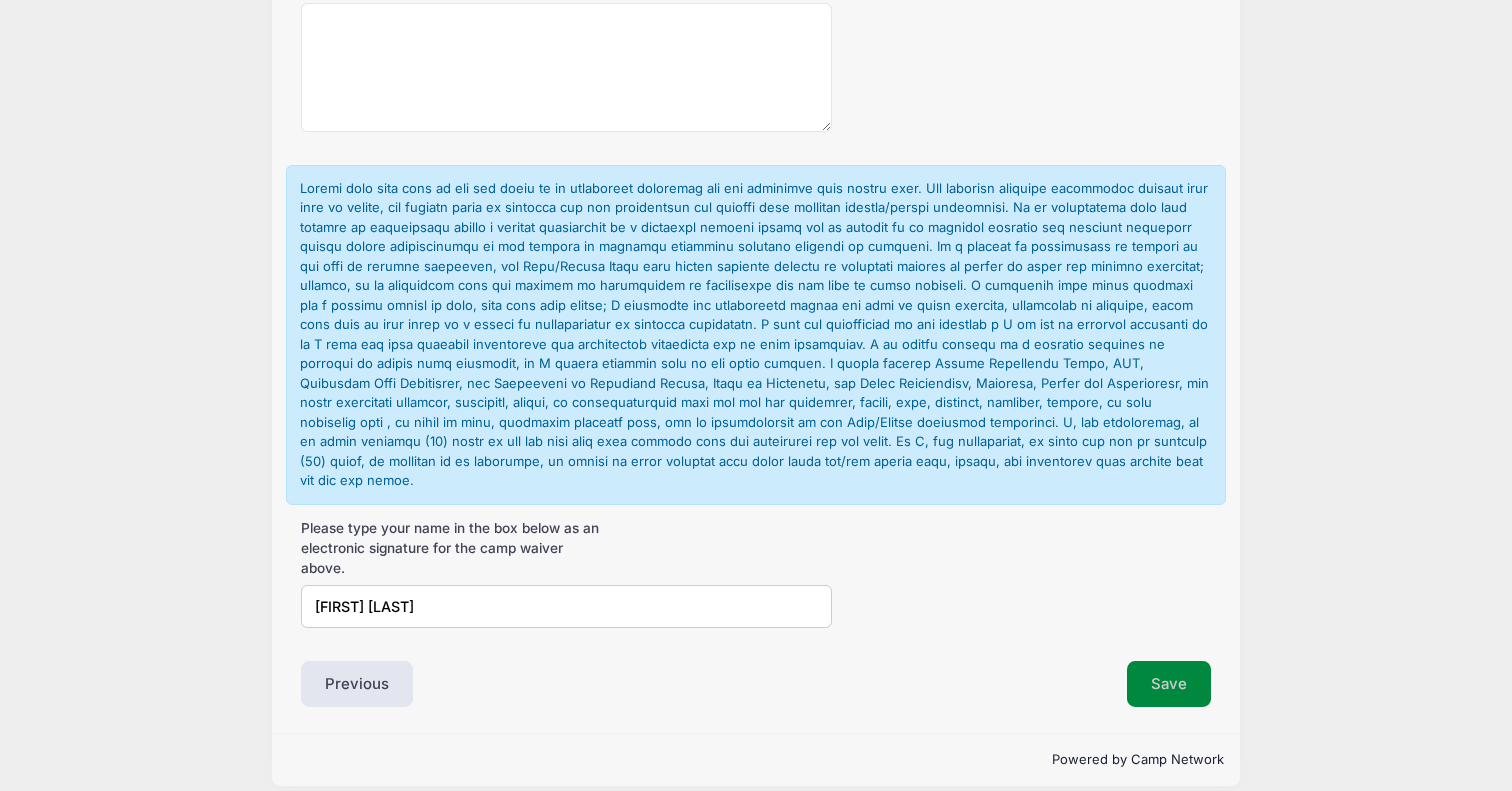 click on "Save" at bounding box center (1169, 684) 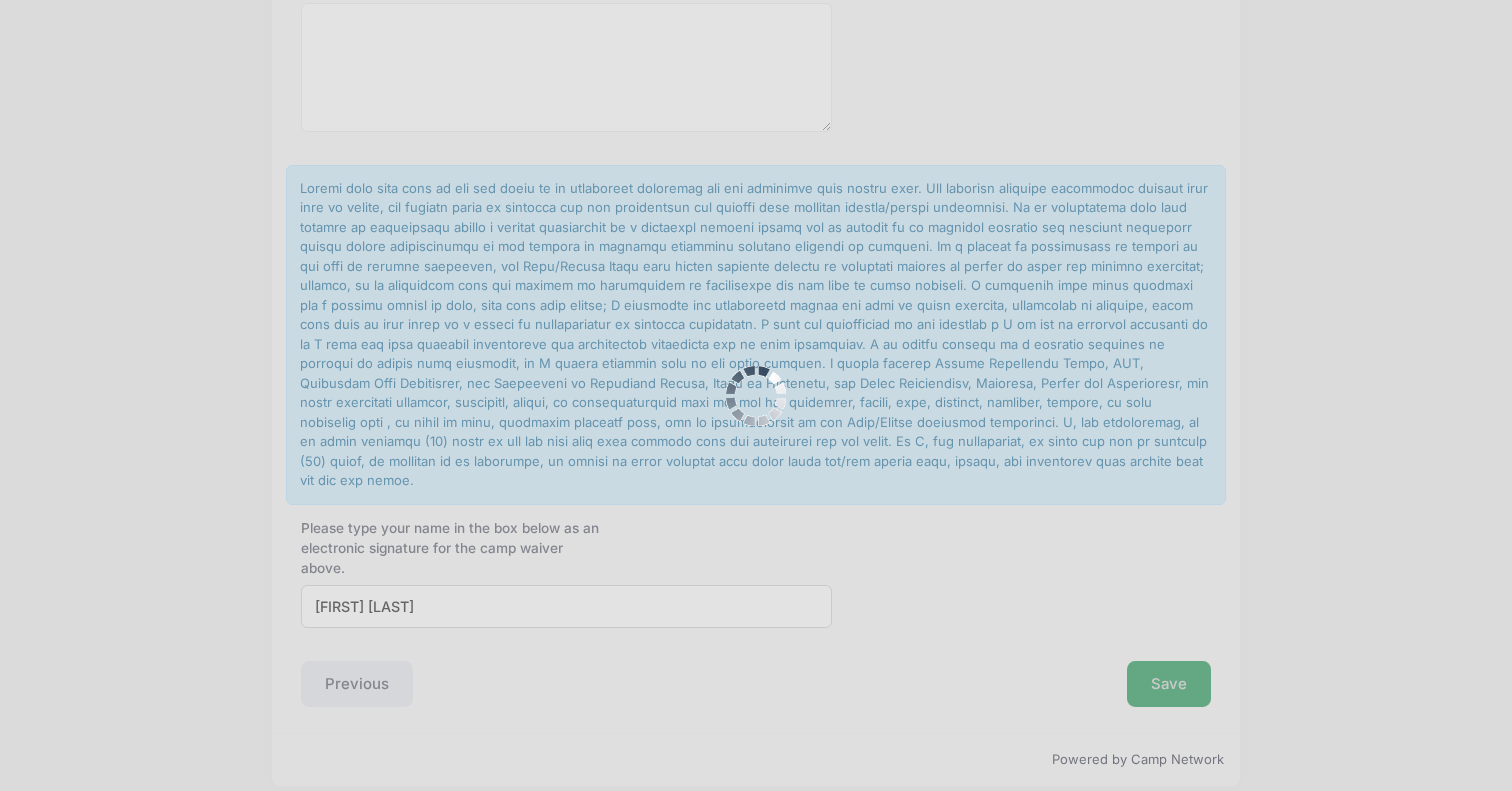 scroll, scrollTop: 0, scrollLeft: 0, axis: both 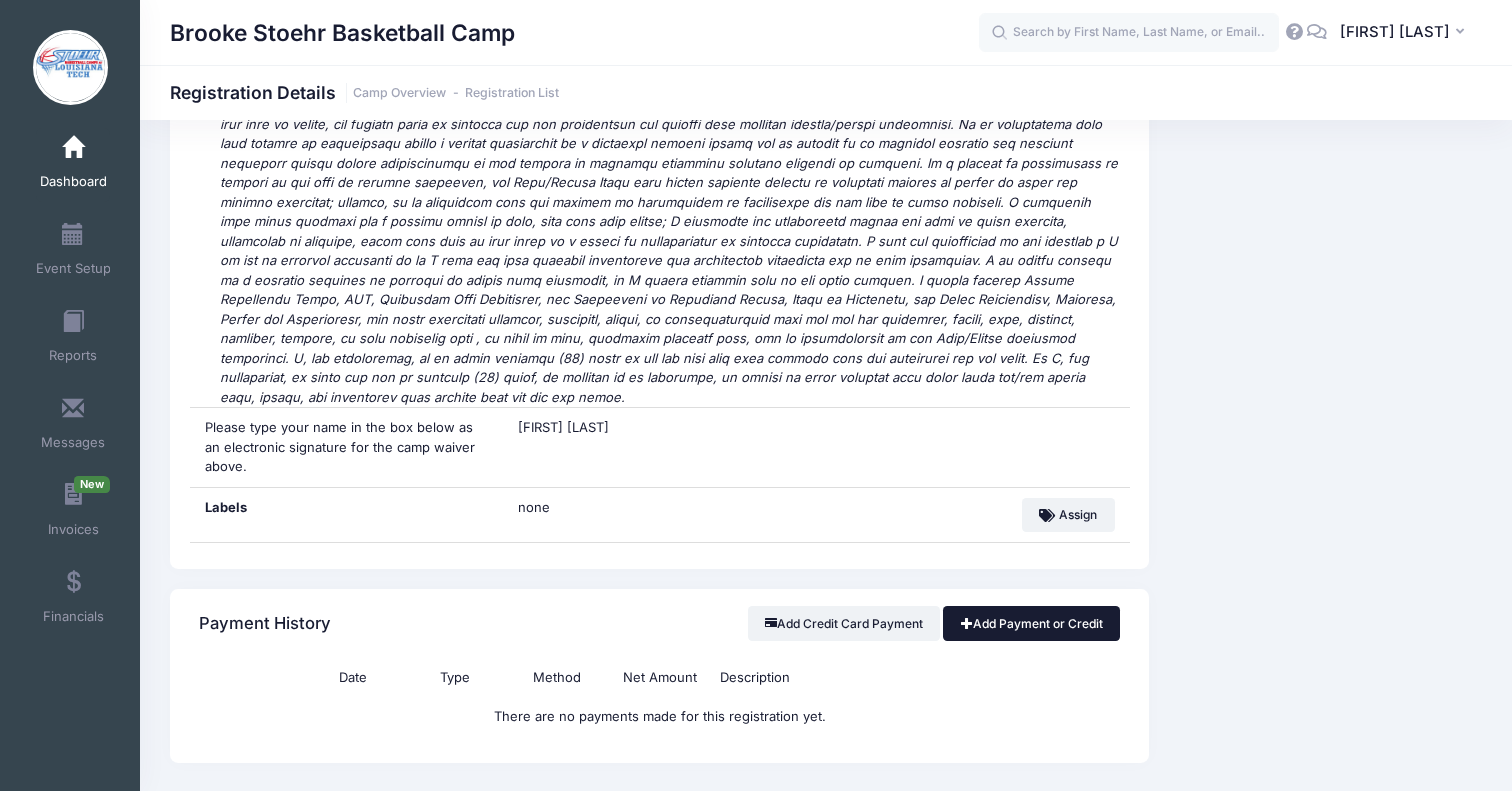 click on "Add Payment or Credit" at bounding box center [1031, 623] 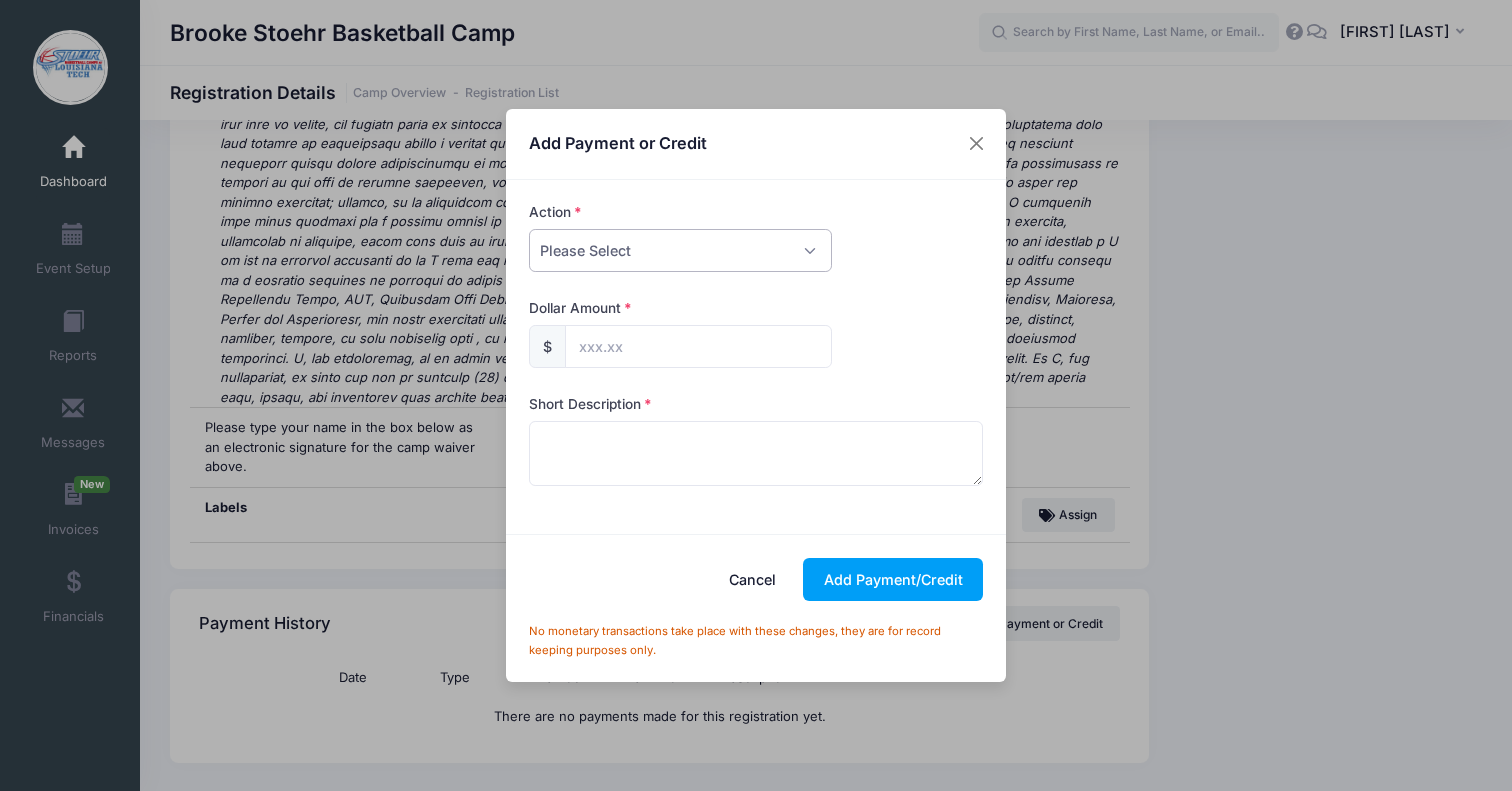 click on "Please Select
Payment
Credit
Refund (Offline)" at bounding box center (680, 250) 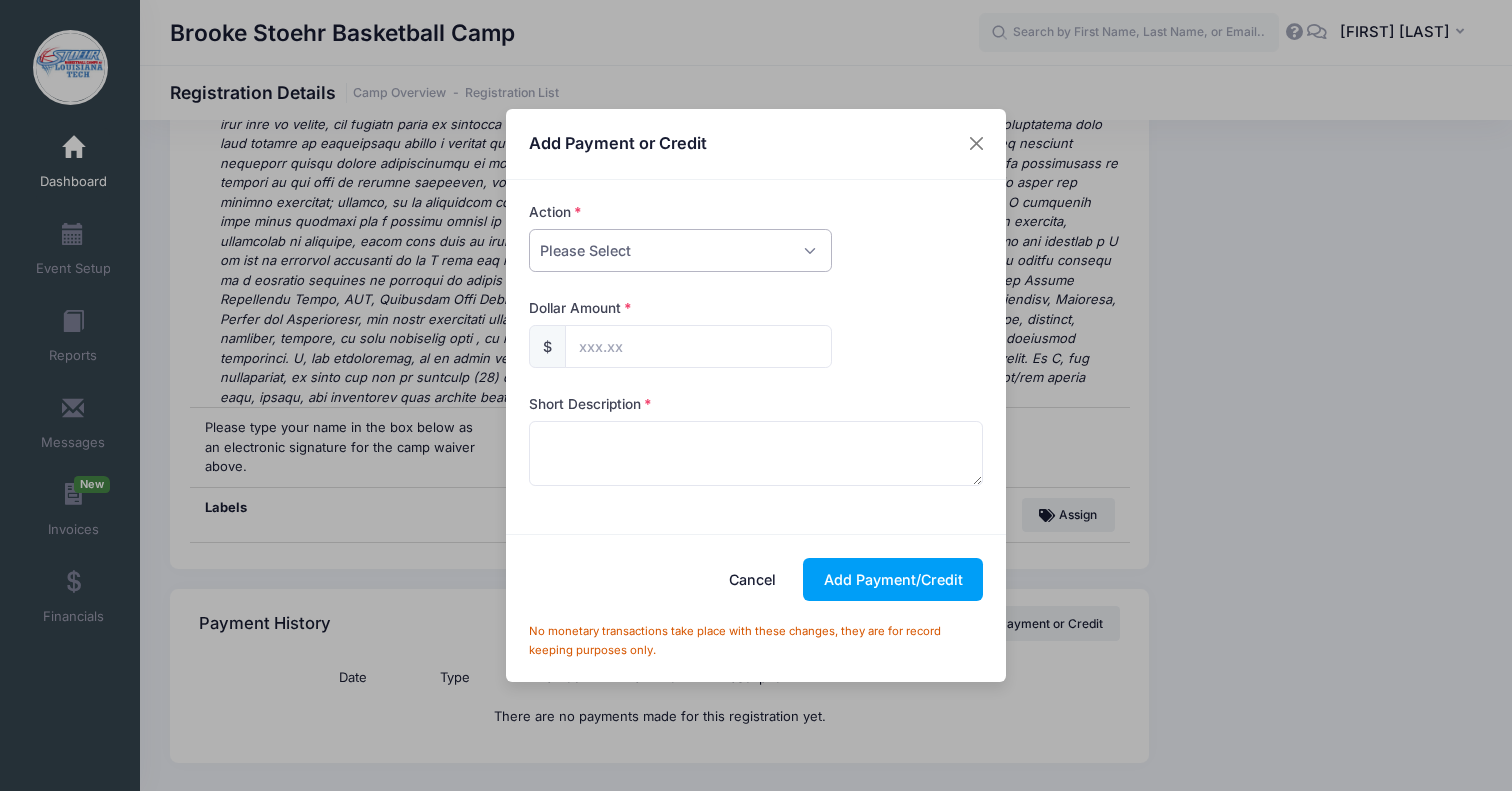 select on "payment" 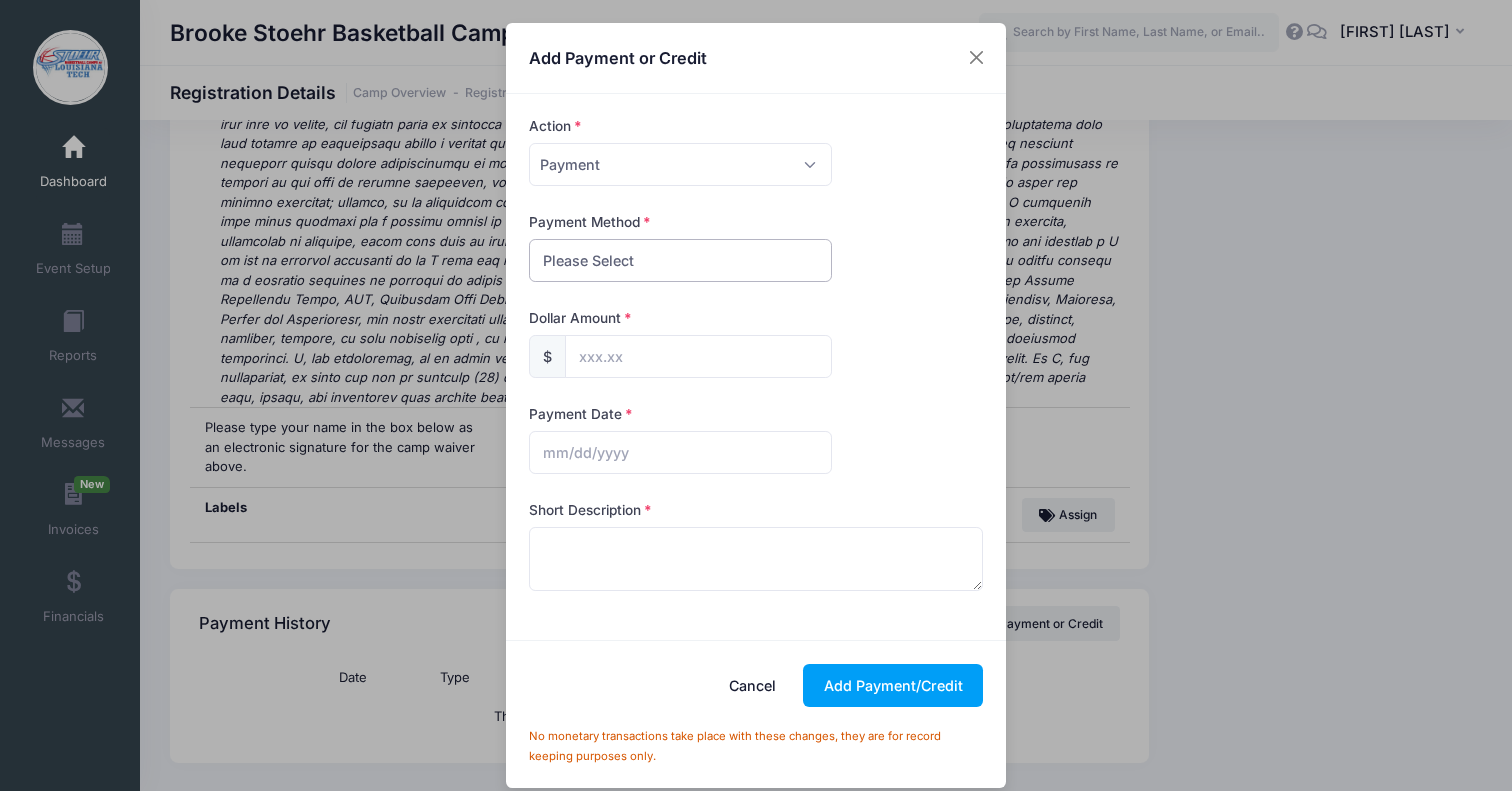 click on "Please Select
PayPal
Cash
Check
Bank Transfer
Other" at bounding box center [680, 260] 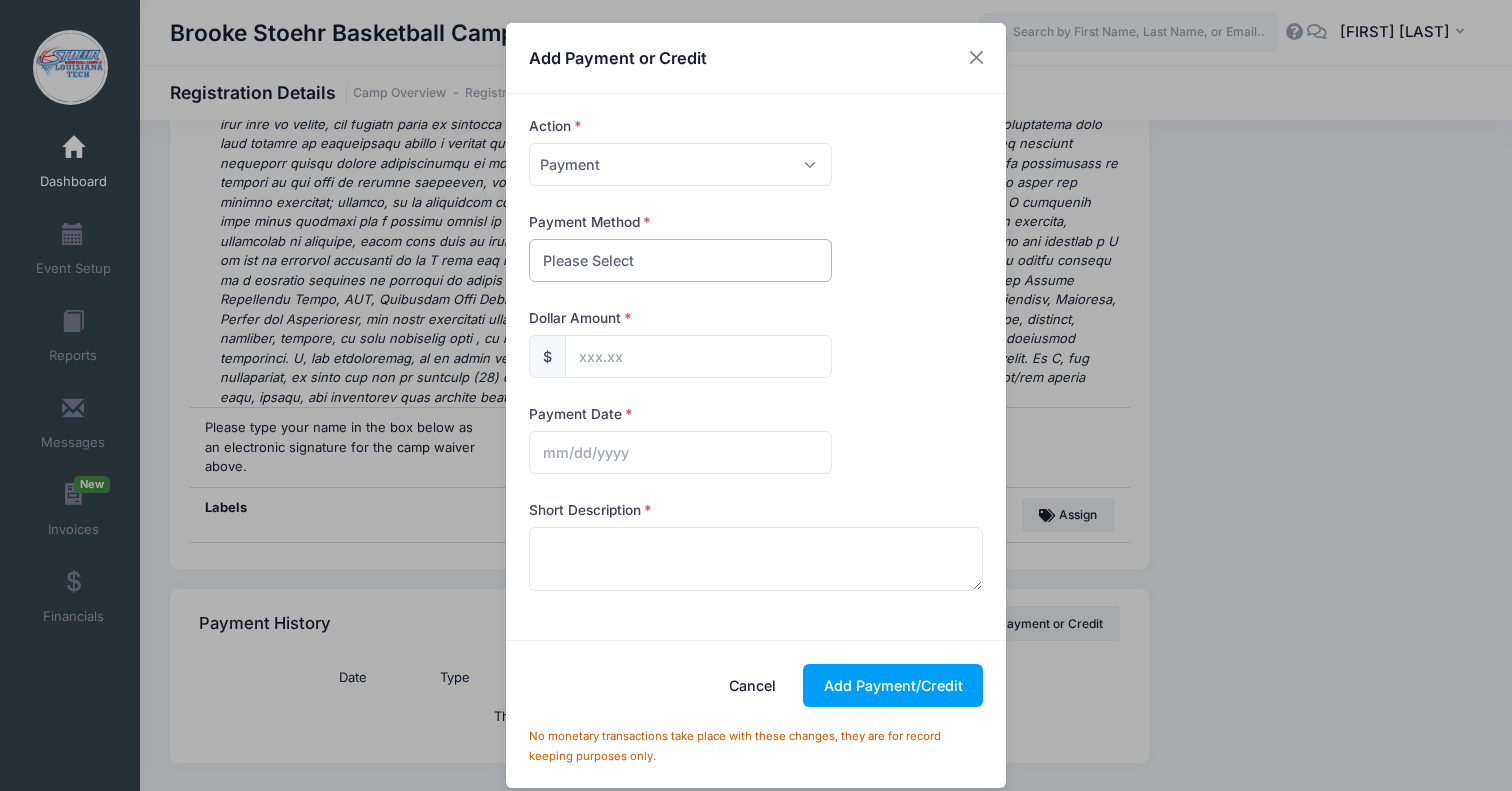 select on "cash" 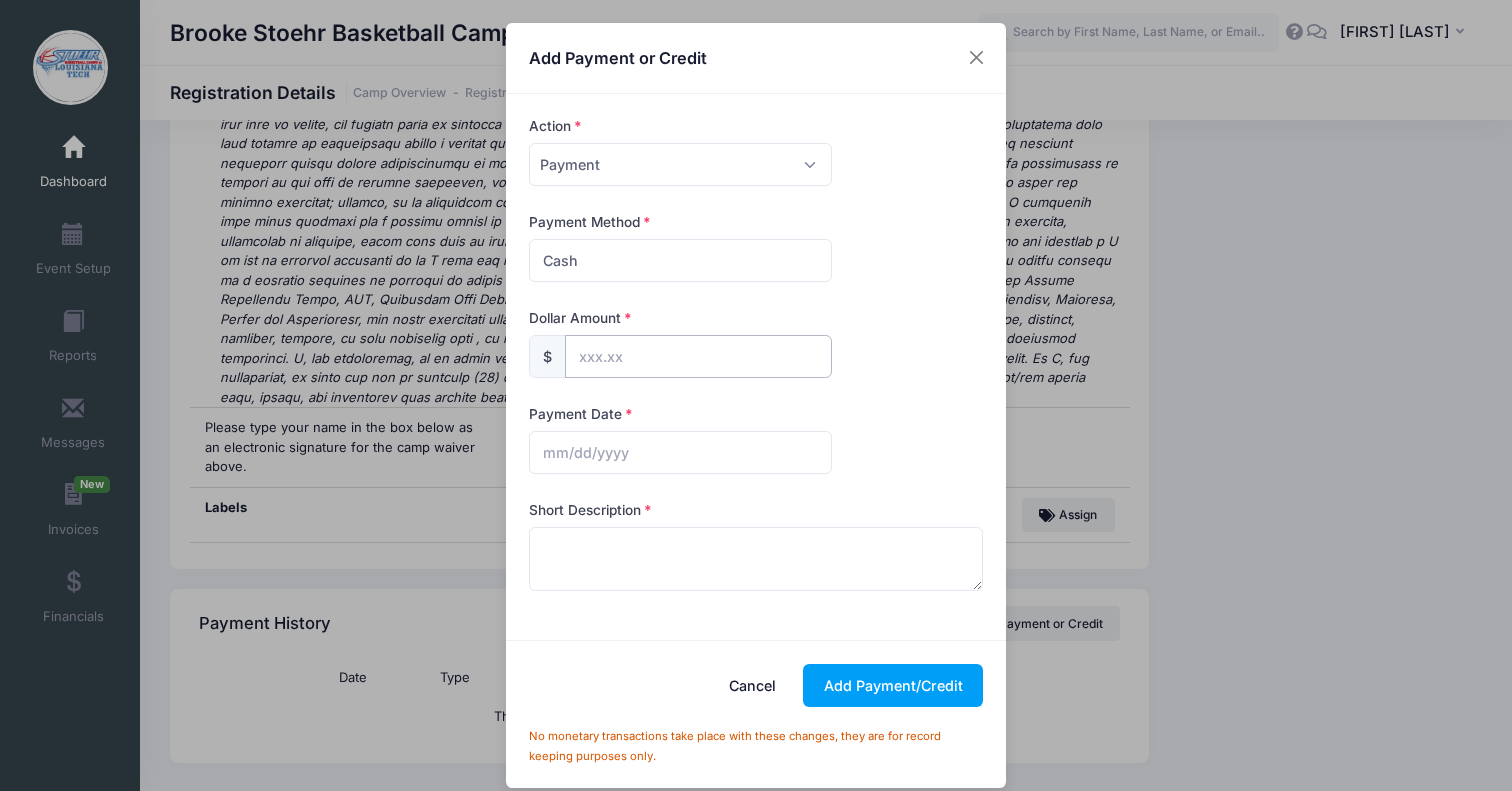 click at bounding box center [698, 356] 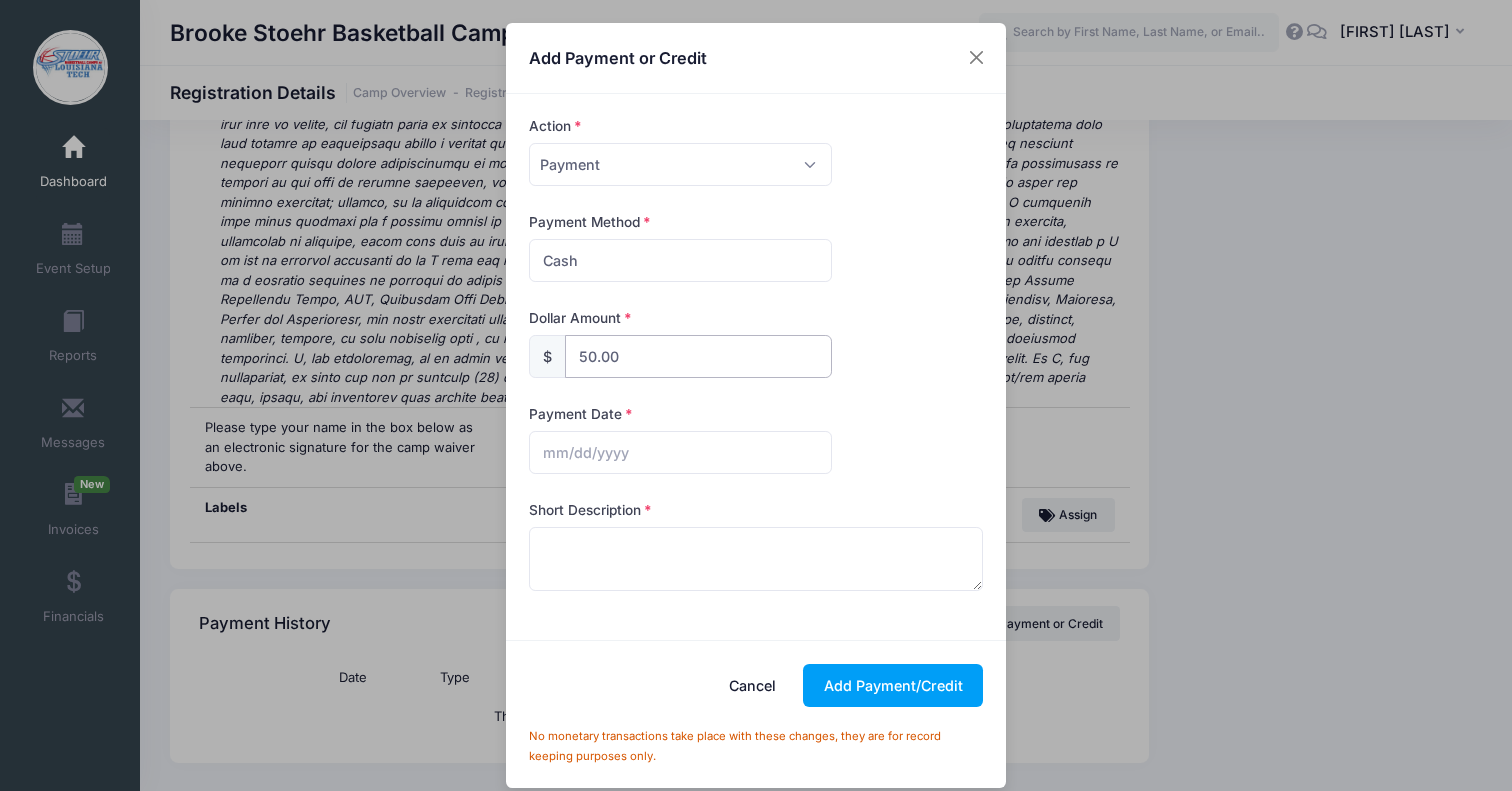 type on "50.00" 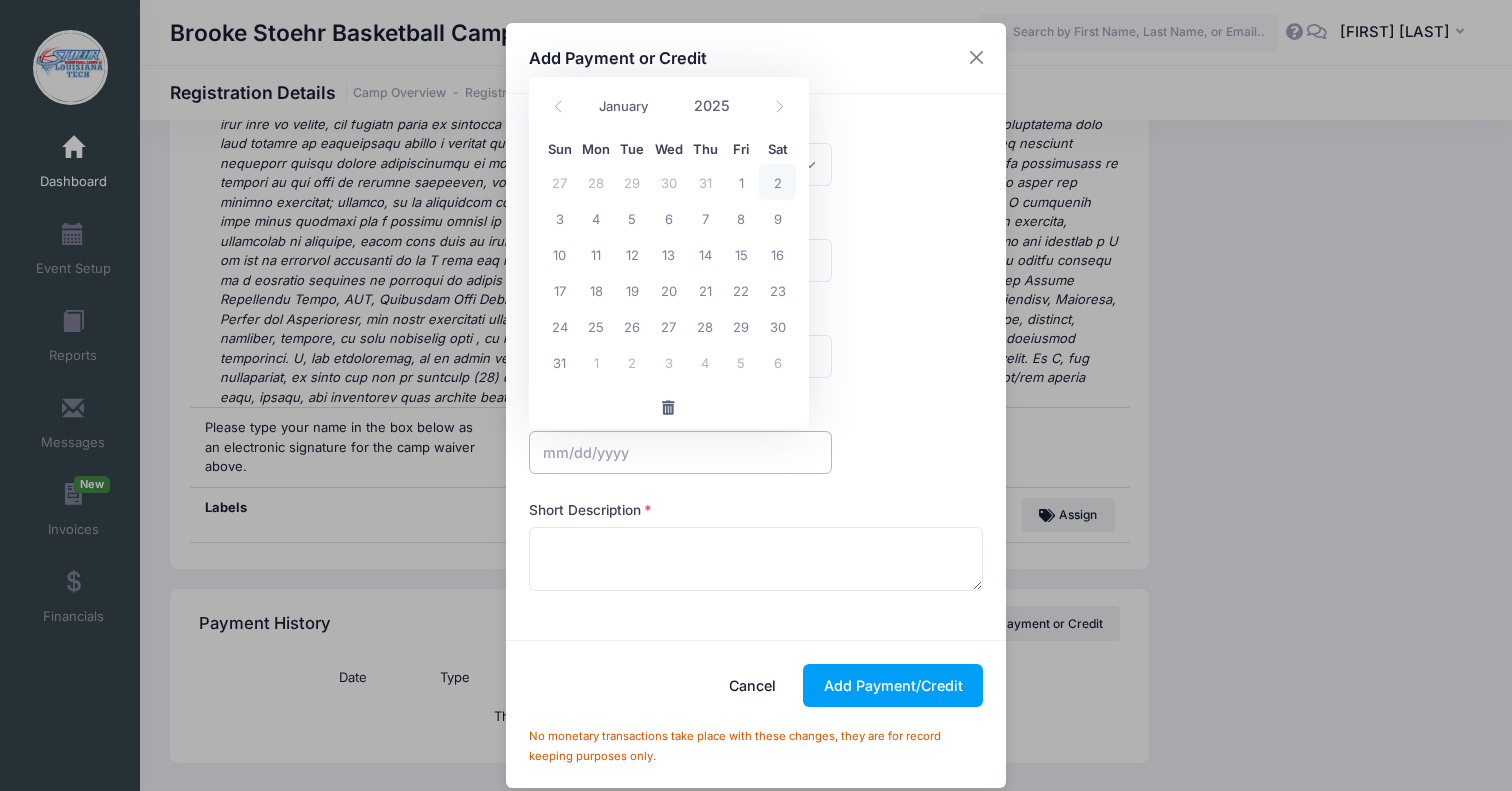 click at bounding box center (680, 452) 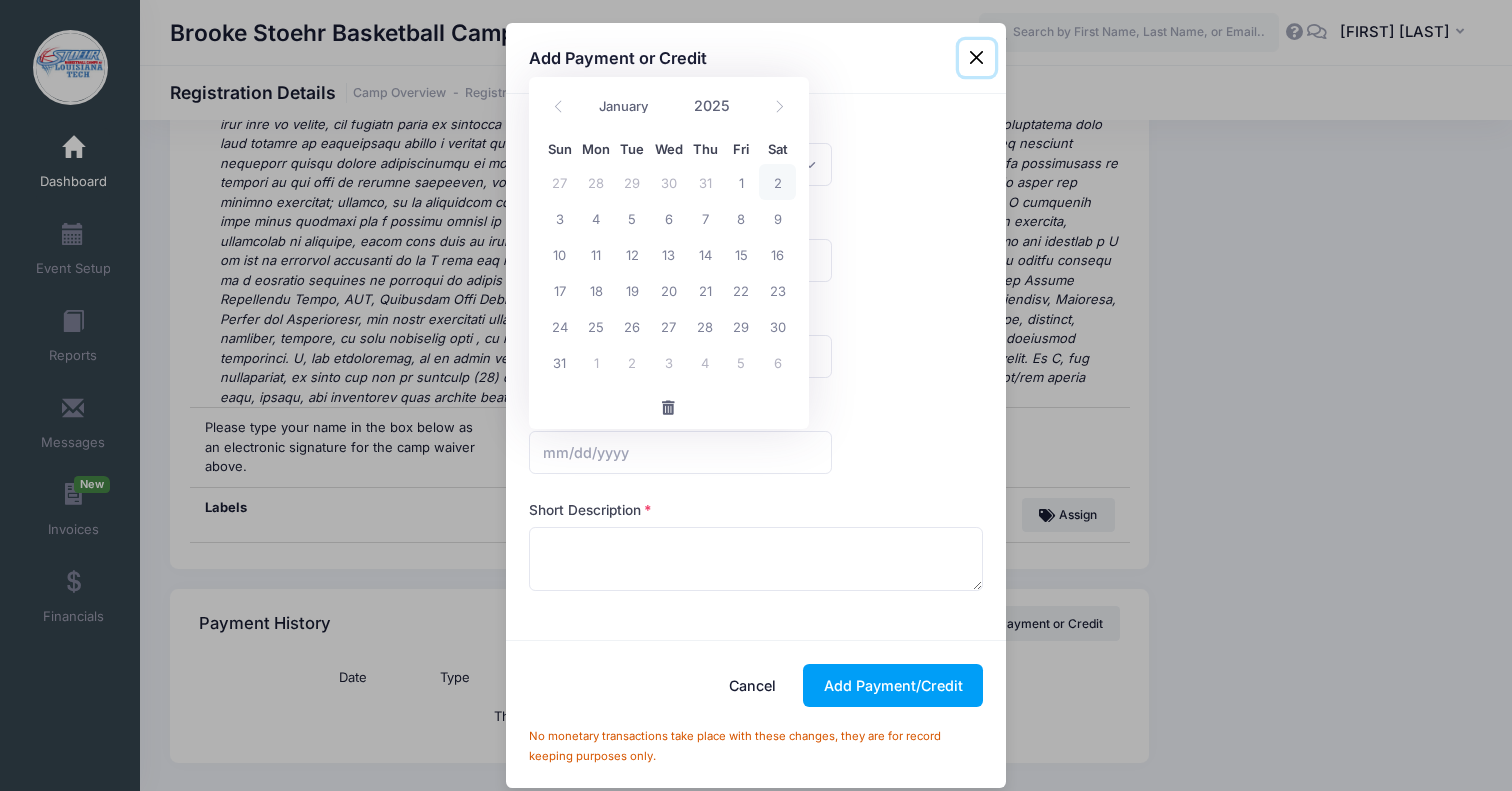 click on "2" at bounding box center (777, 182) 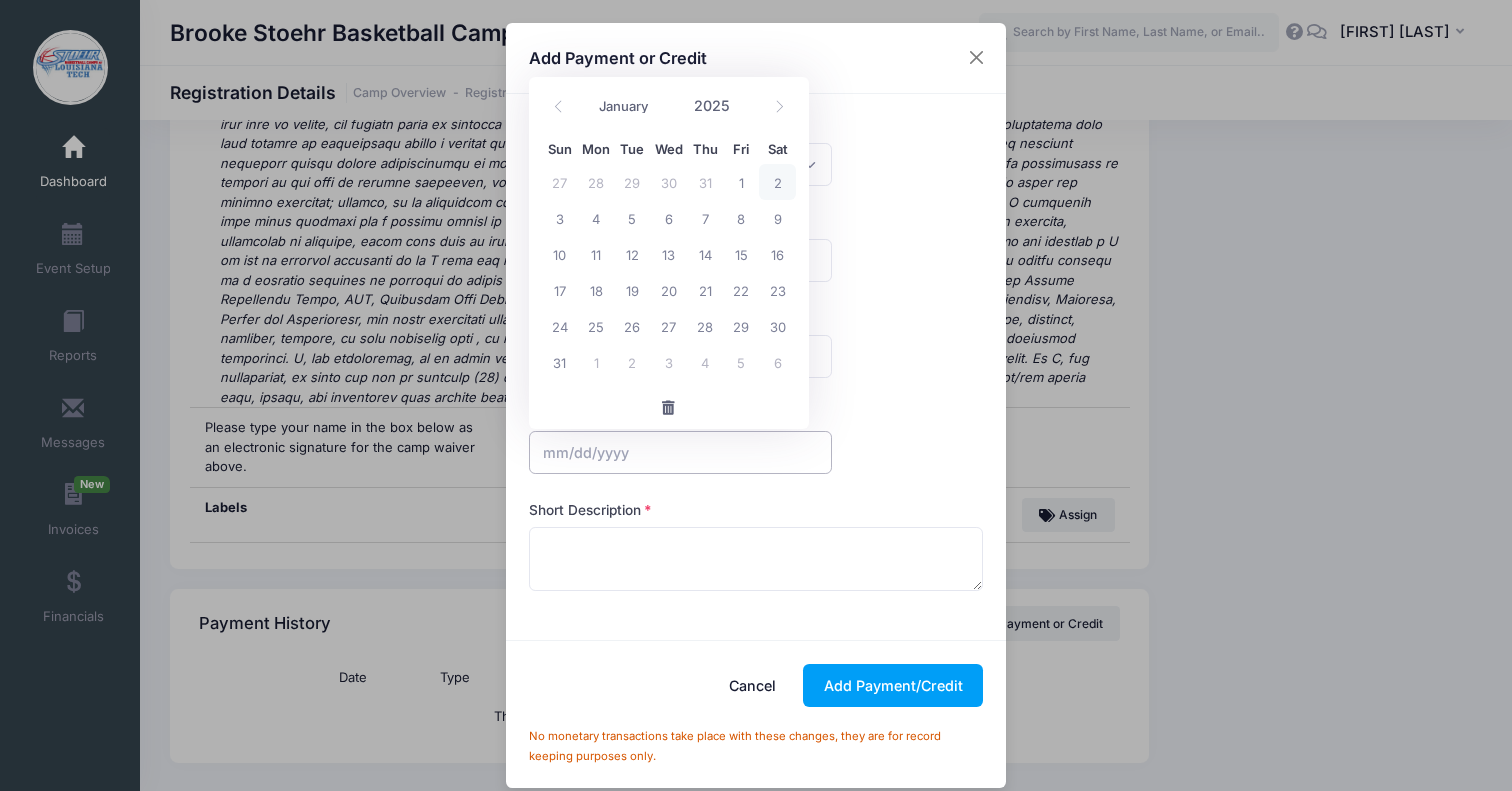 type on "08/02/2025" 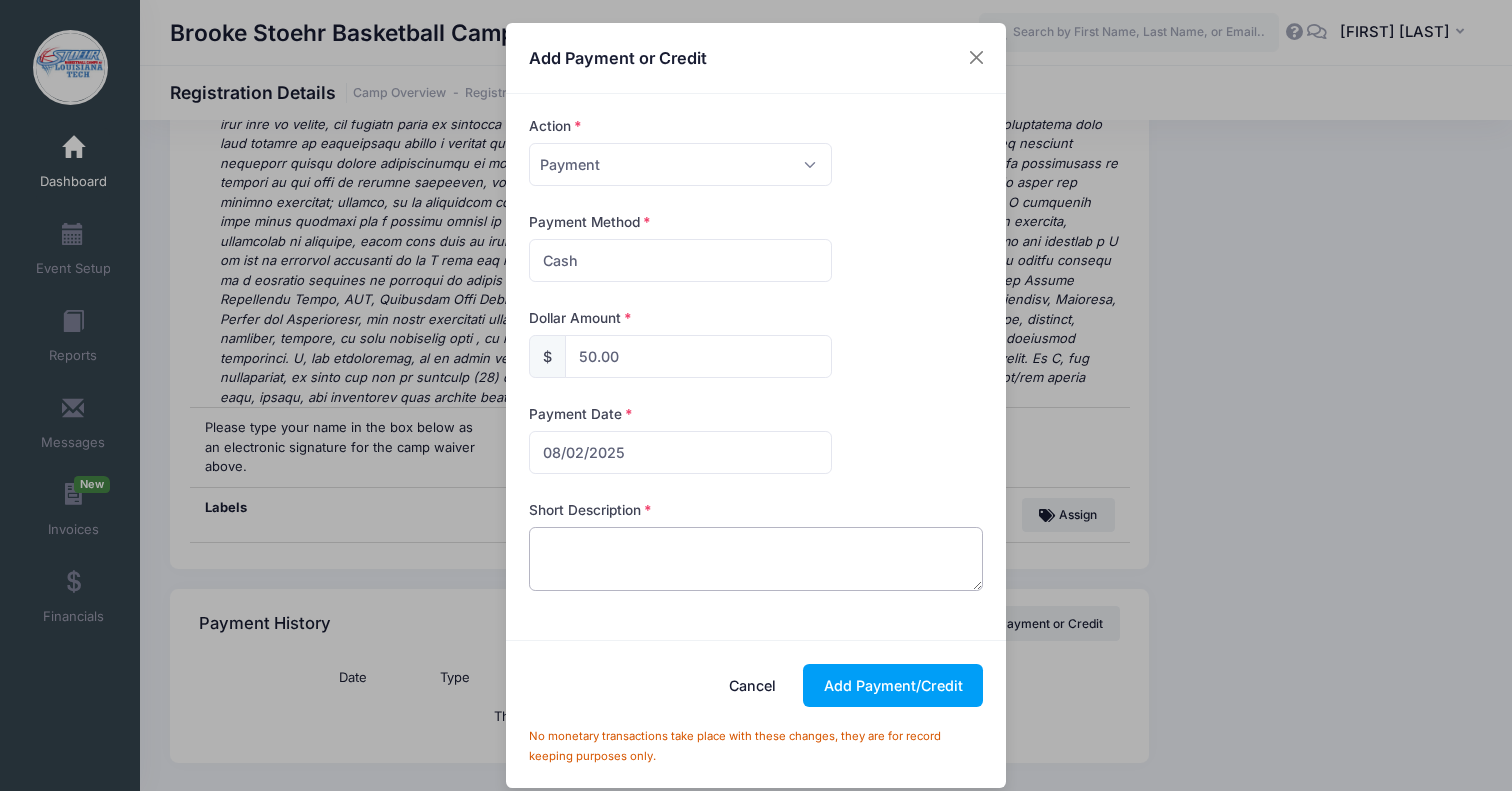 click at bounding box center [756, 559] 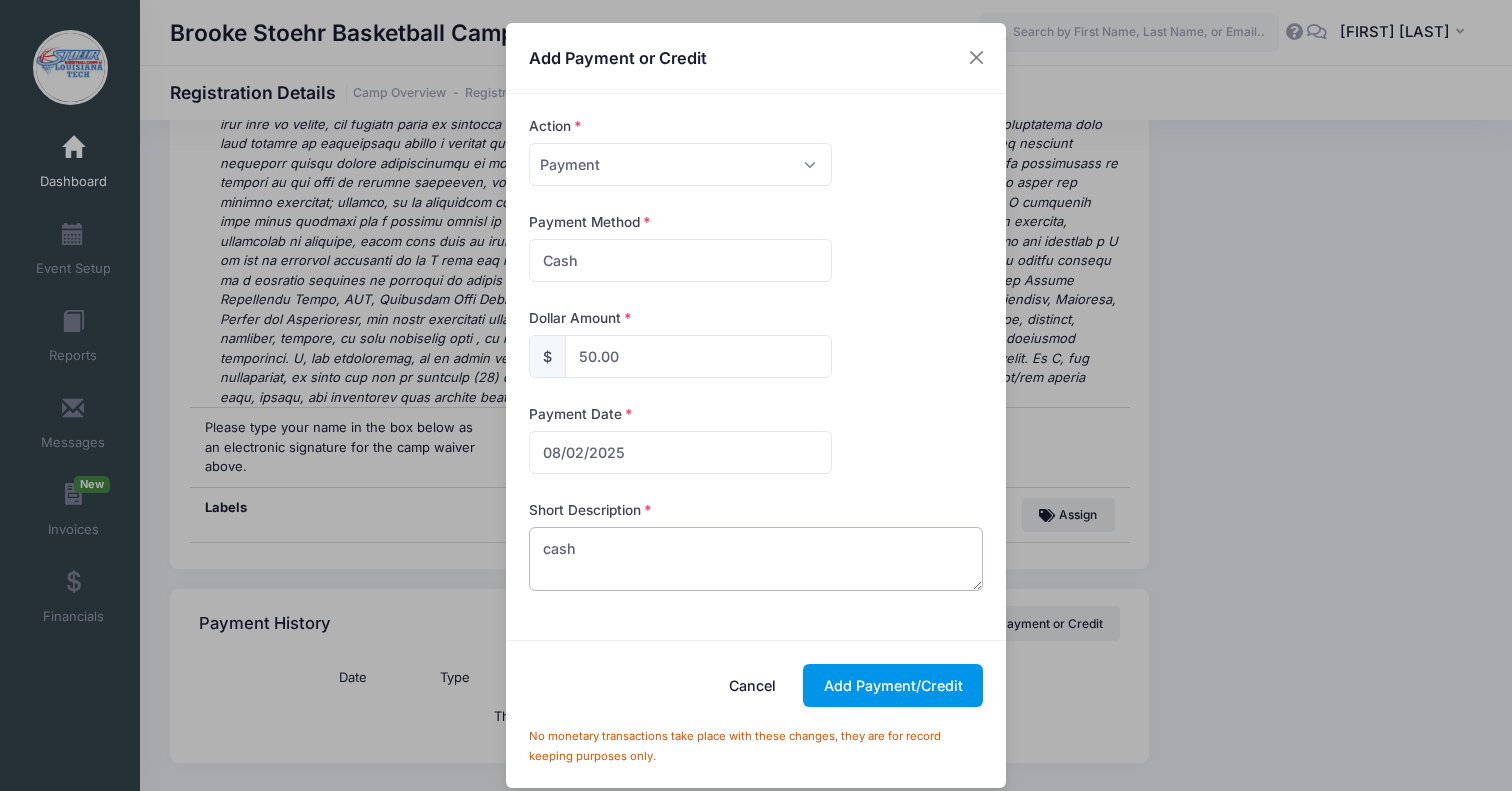 type on "cash" 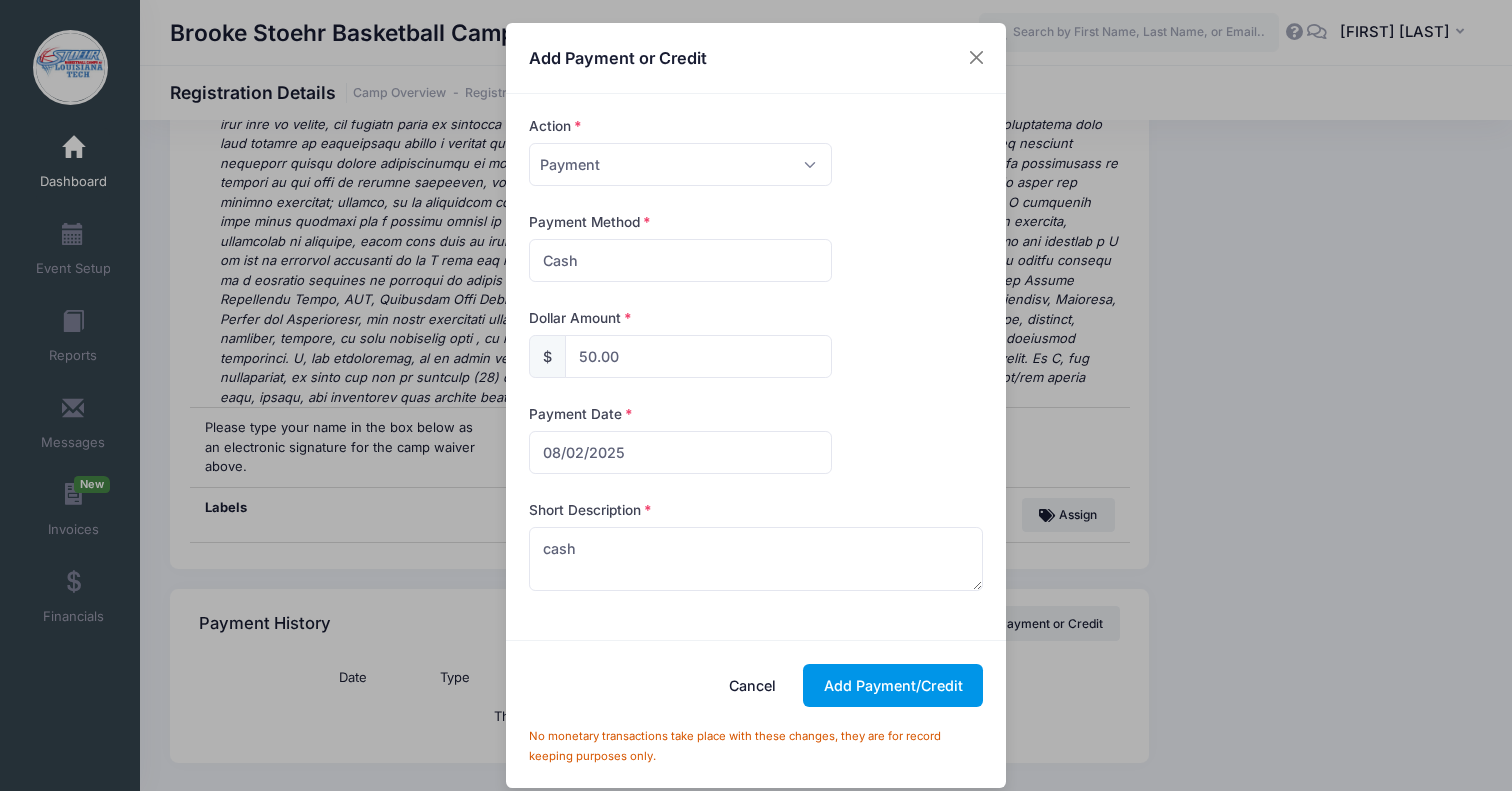 click on "Add Payment/Credit" at bounding box center [893, 685] 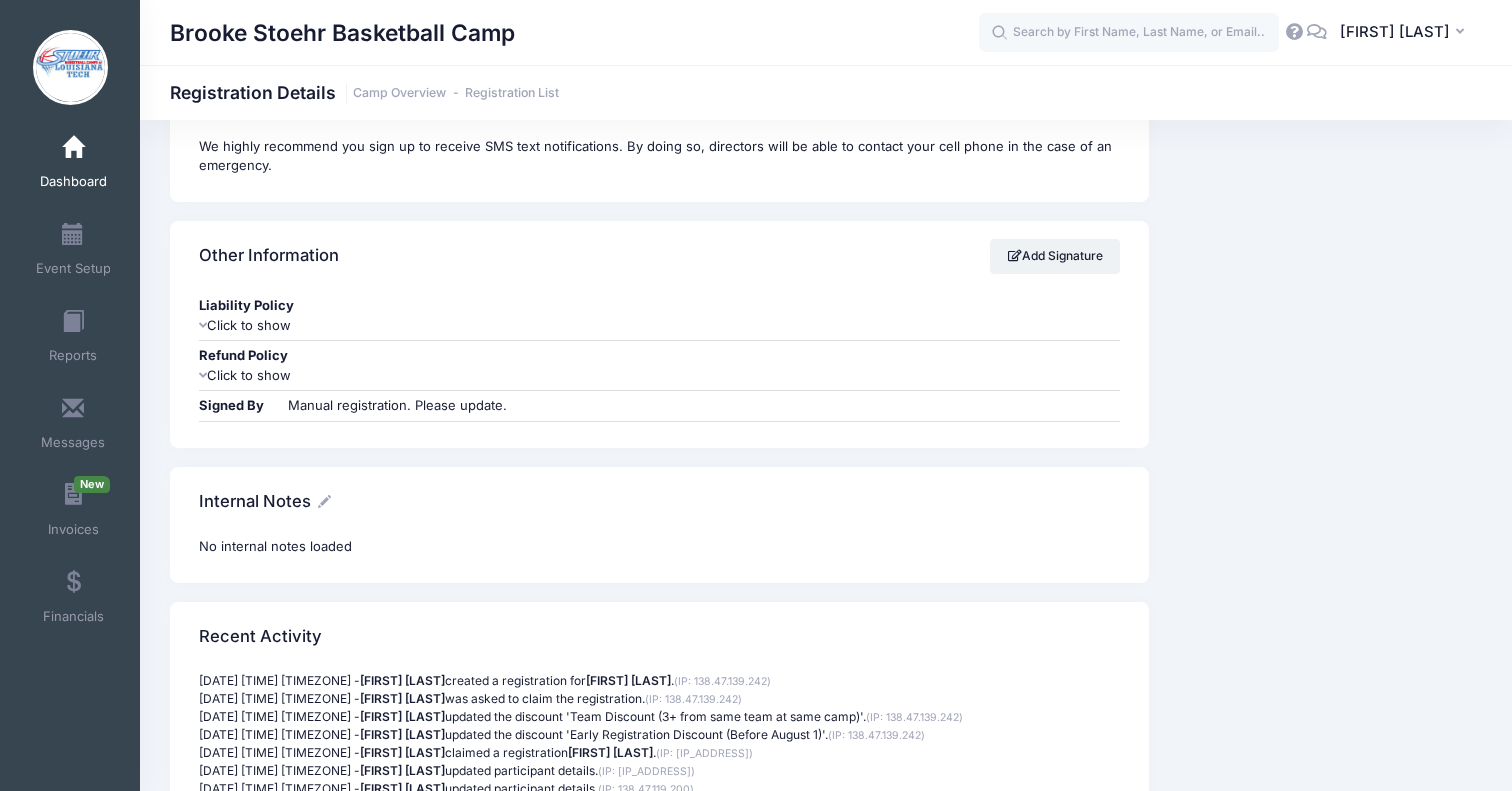 scroll, scrollTop: 2752, scrollLeft: 0, axis: vertical 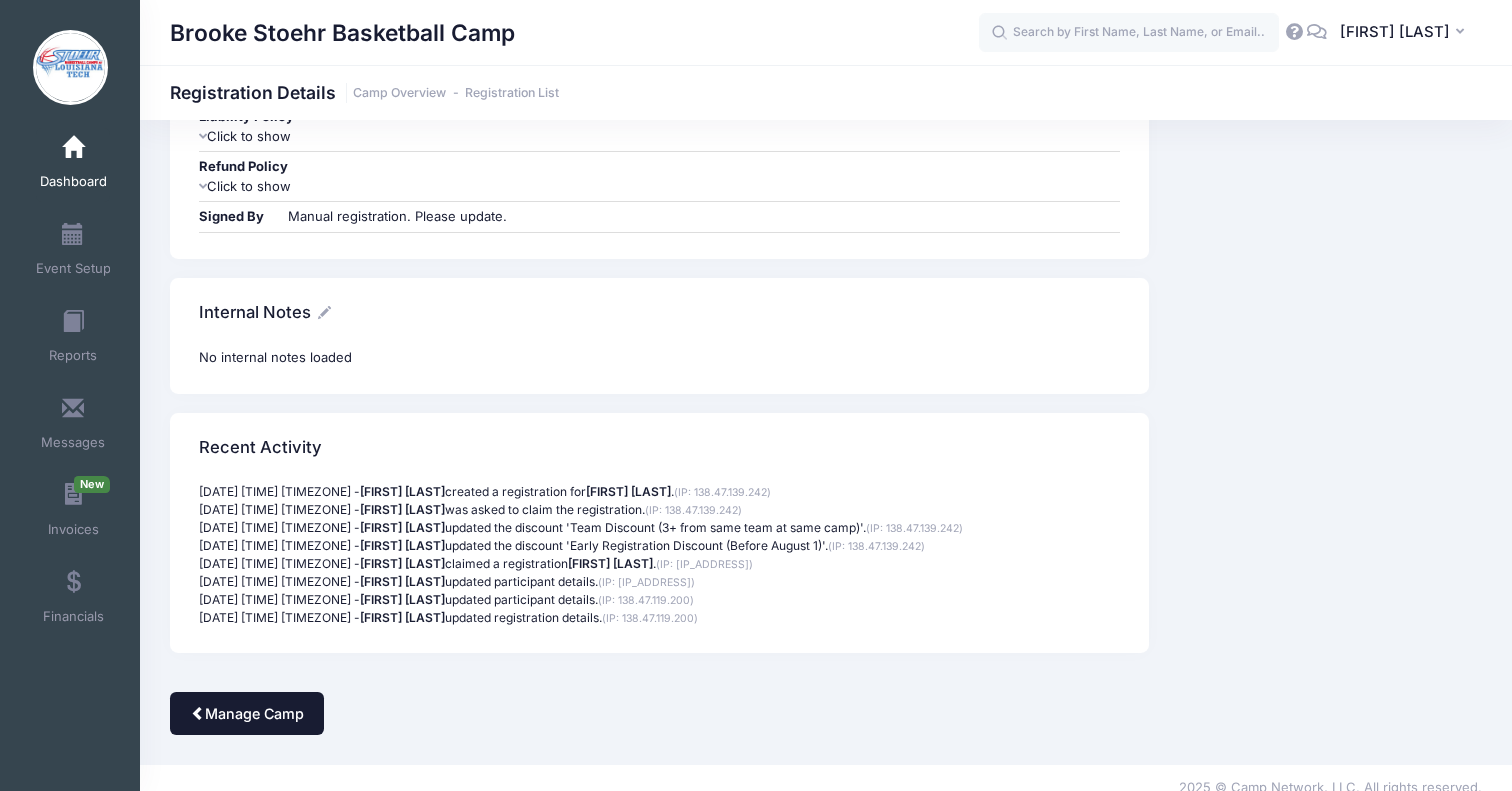 click on "Manage Camp" at bounding box center (247, 713) 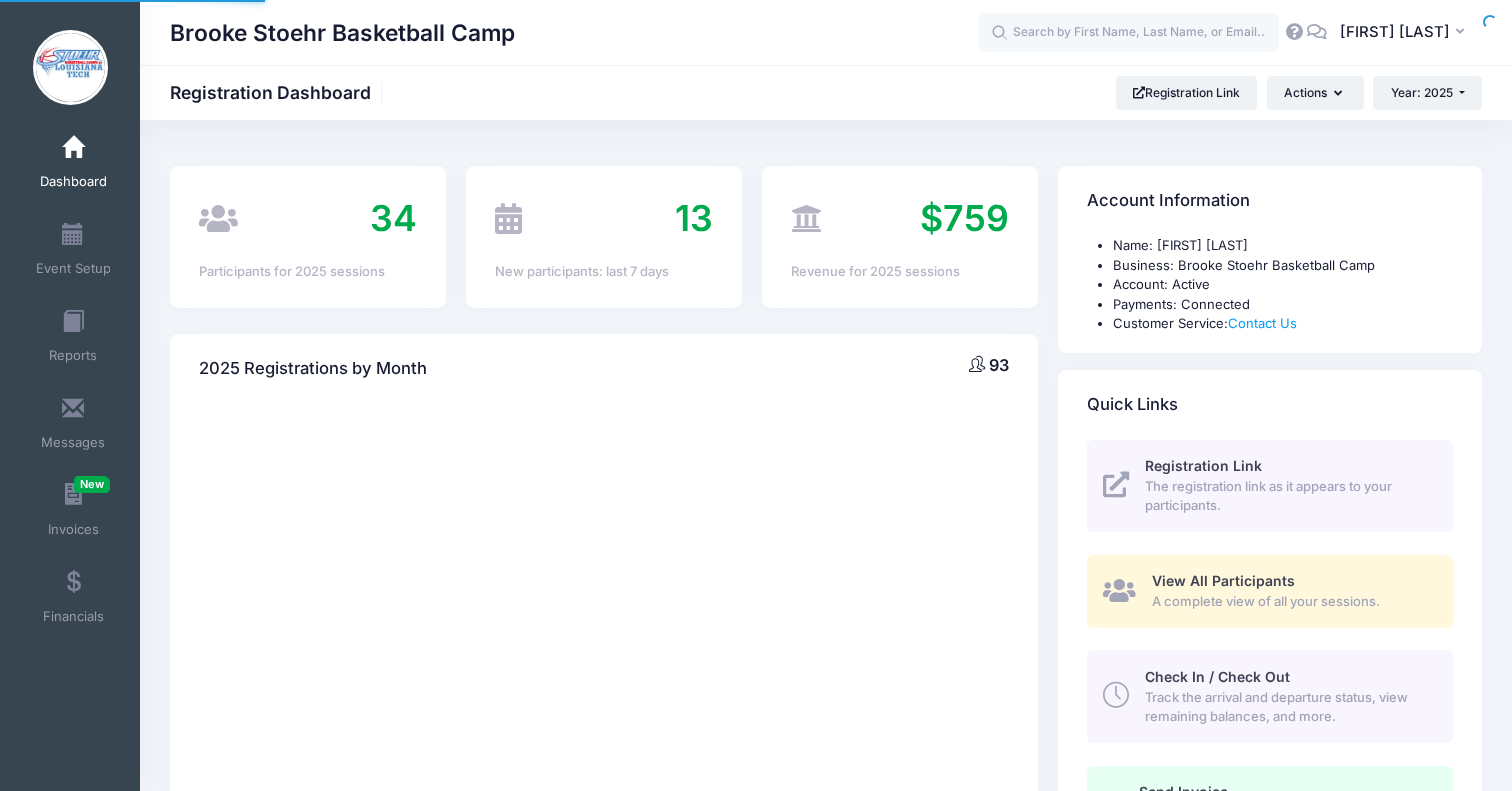 scroll, scrollTop: 0, scrollLeft: 0, axis: both 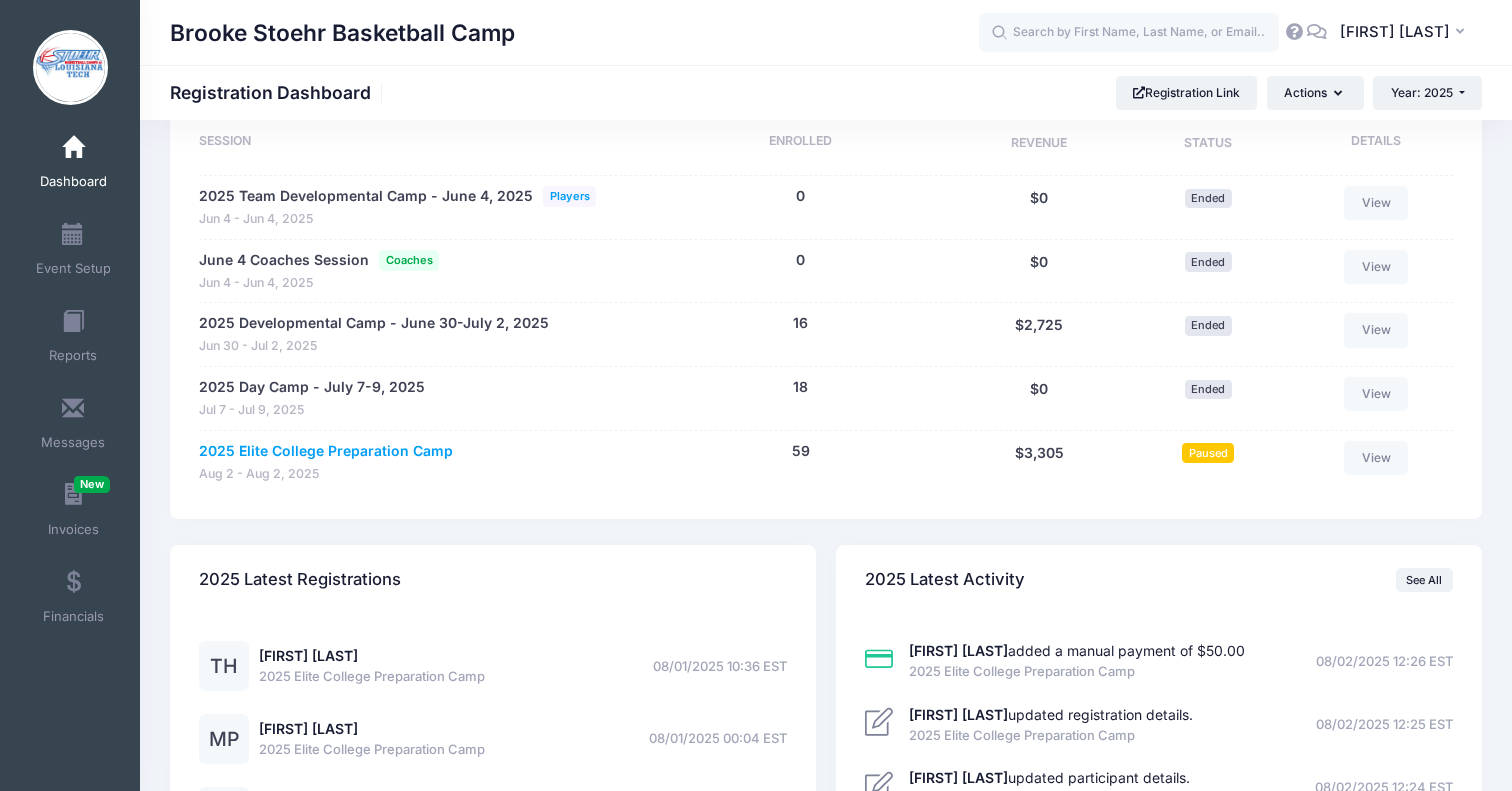 click on "2025 Elite College Preparation Camp" at bounding box center (326, 451) 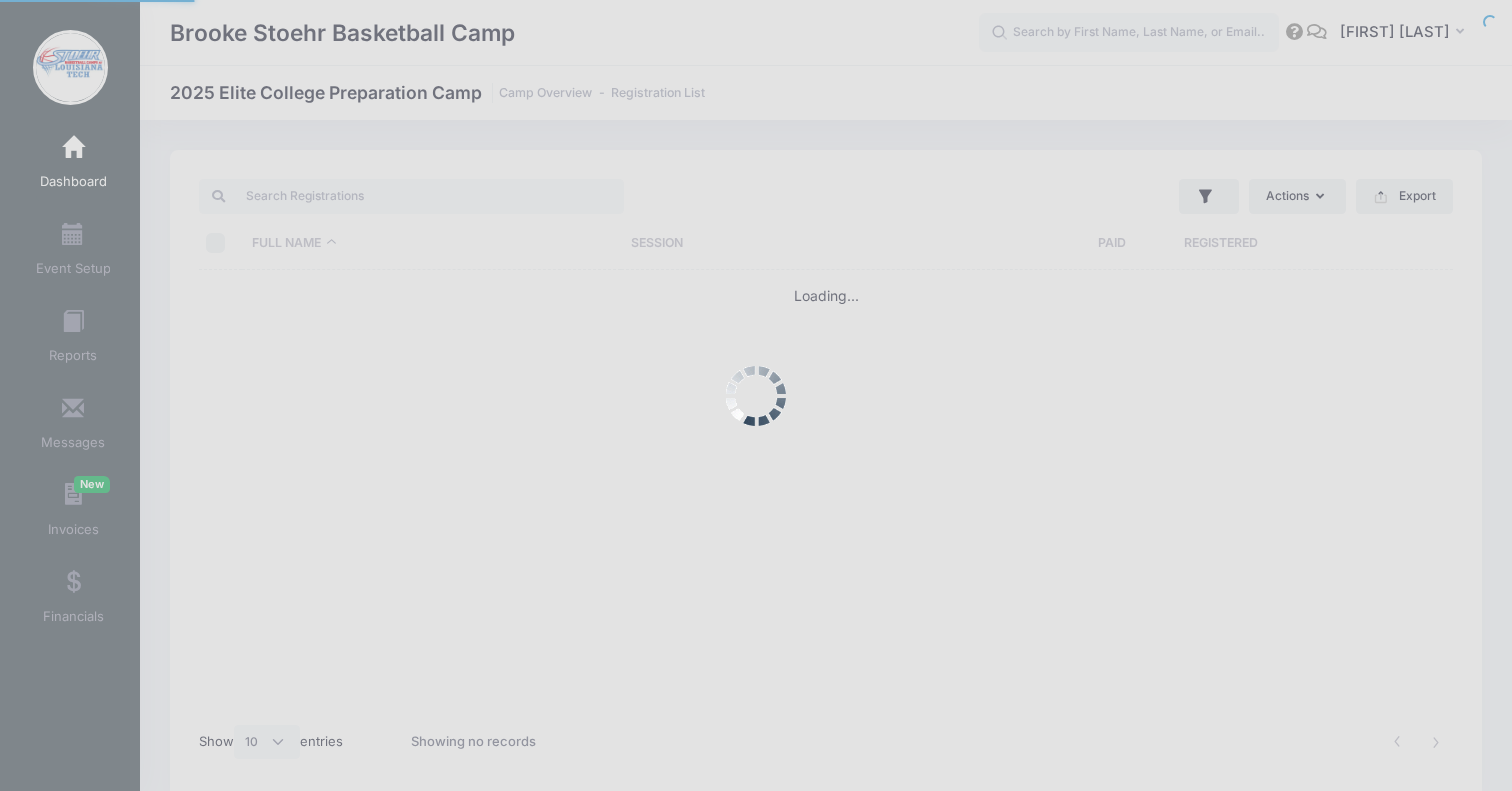 scroll, scrollTop: 0, scrollLeft: 0, axis: both 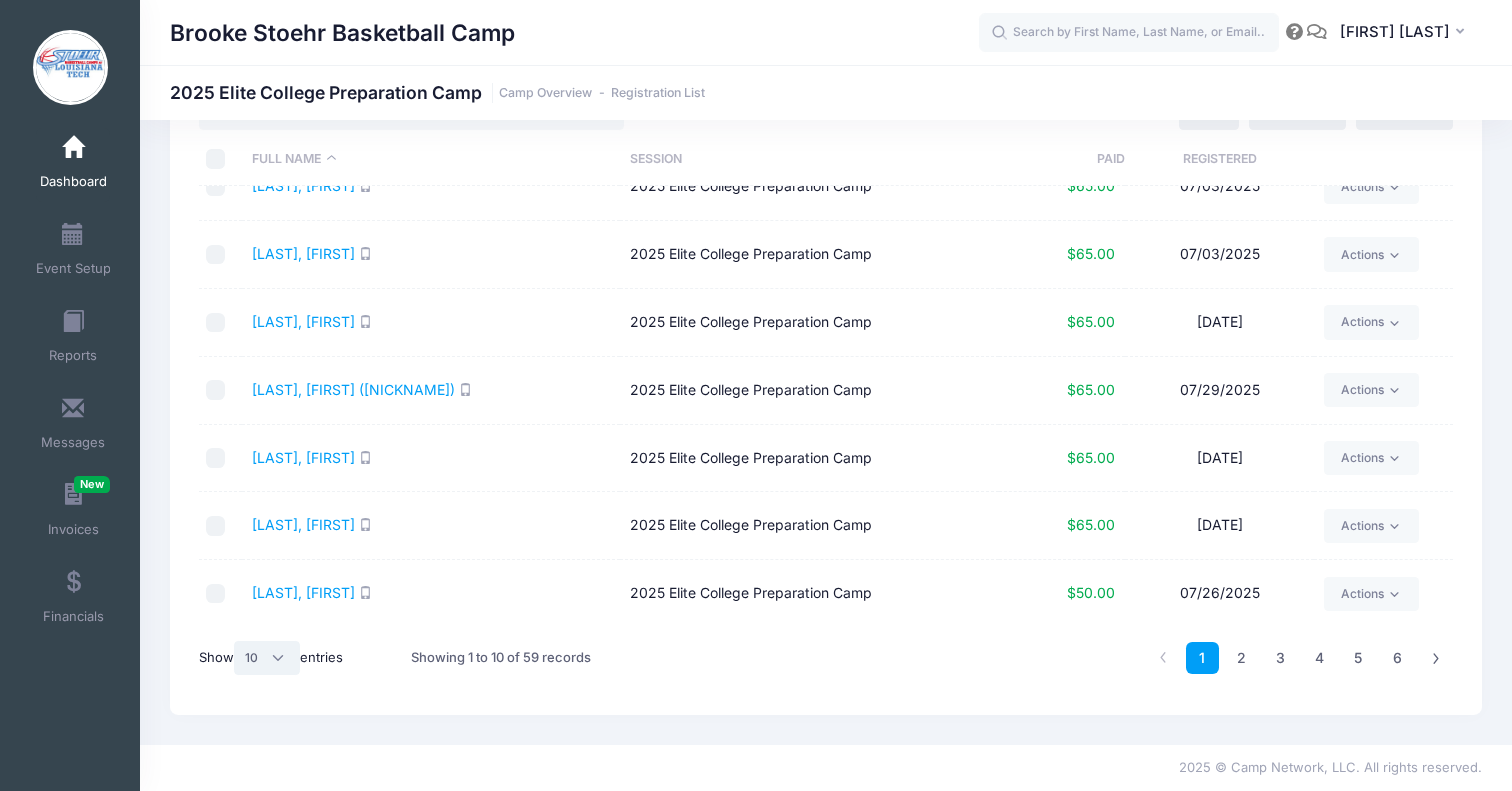 click on "All 10 25 50" at bounding box center [267, 658] 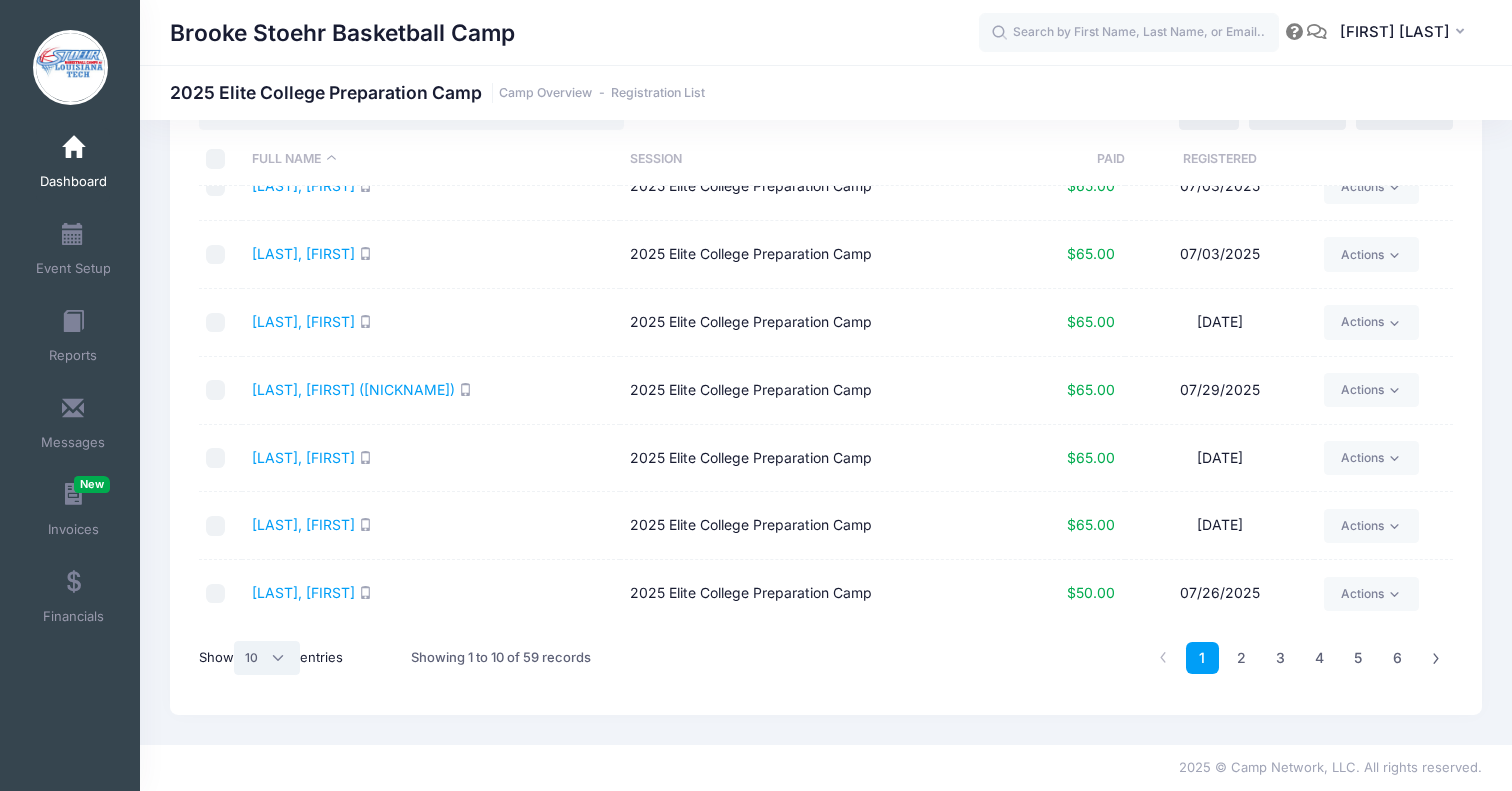 select on "-1" 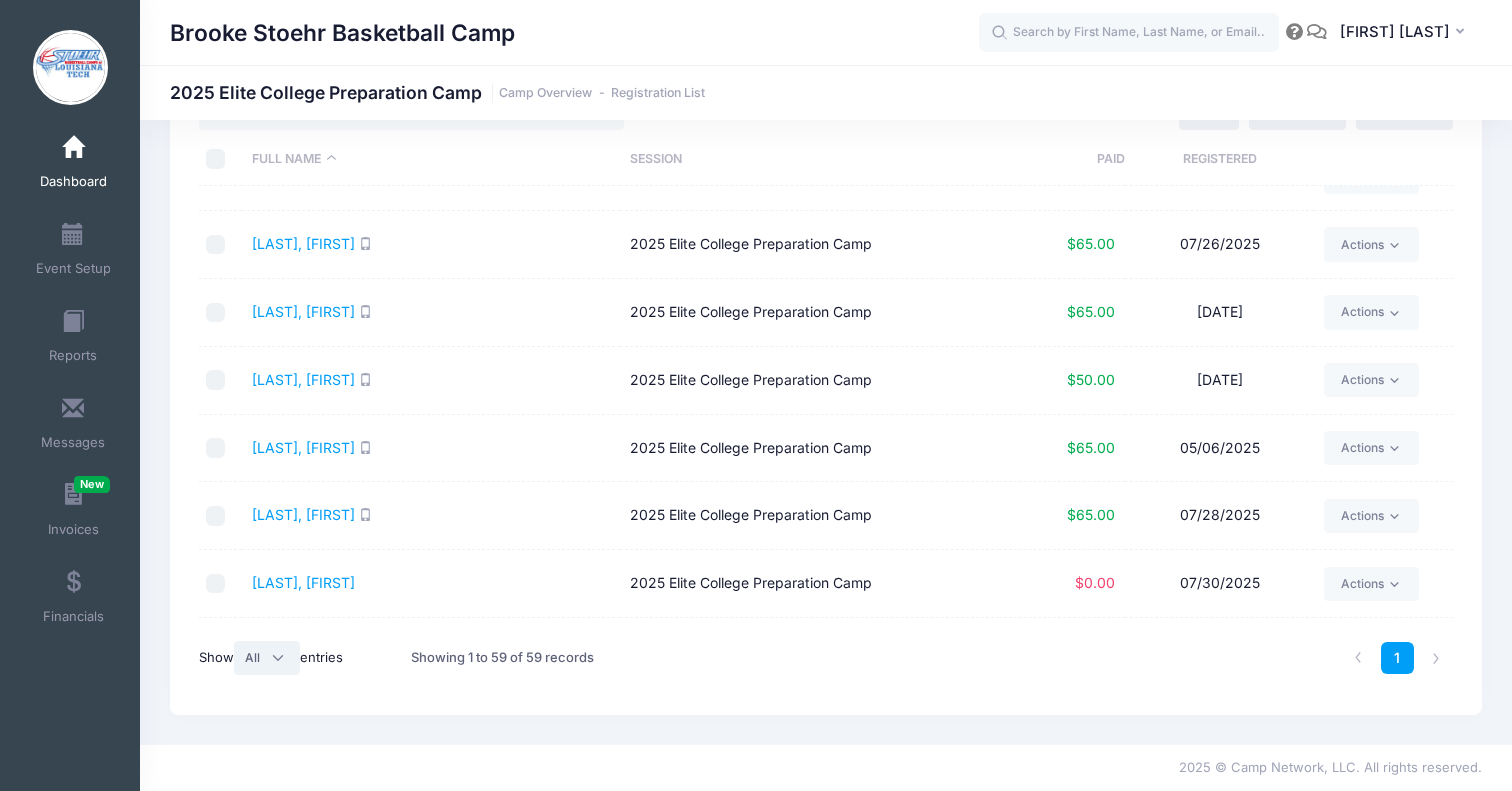 scroll, scrollTop: 676, scrollLeft: 0, axis: vertical 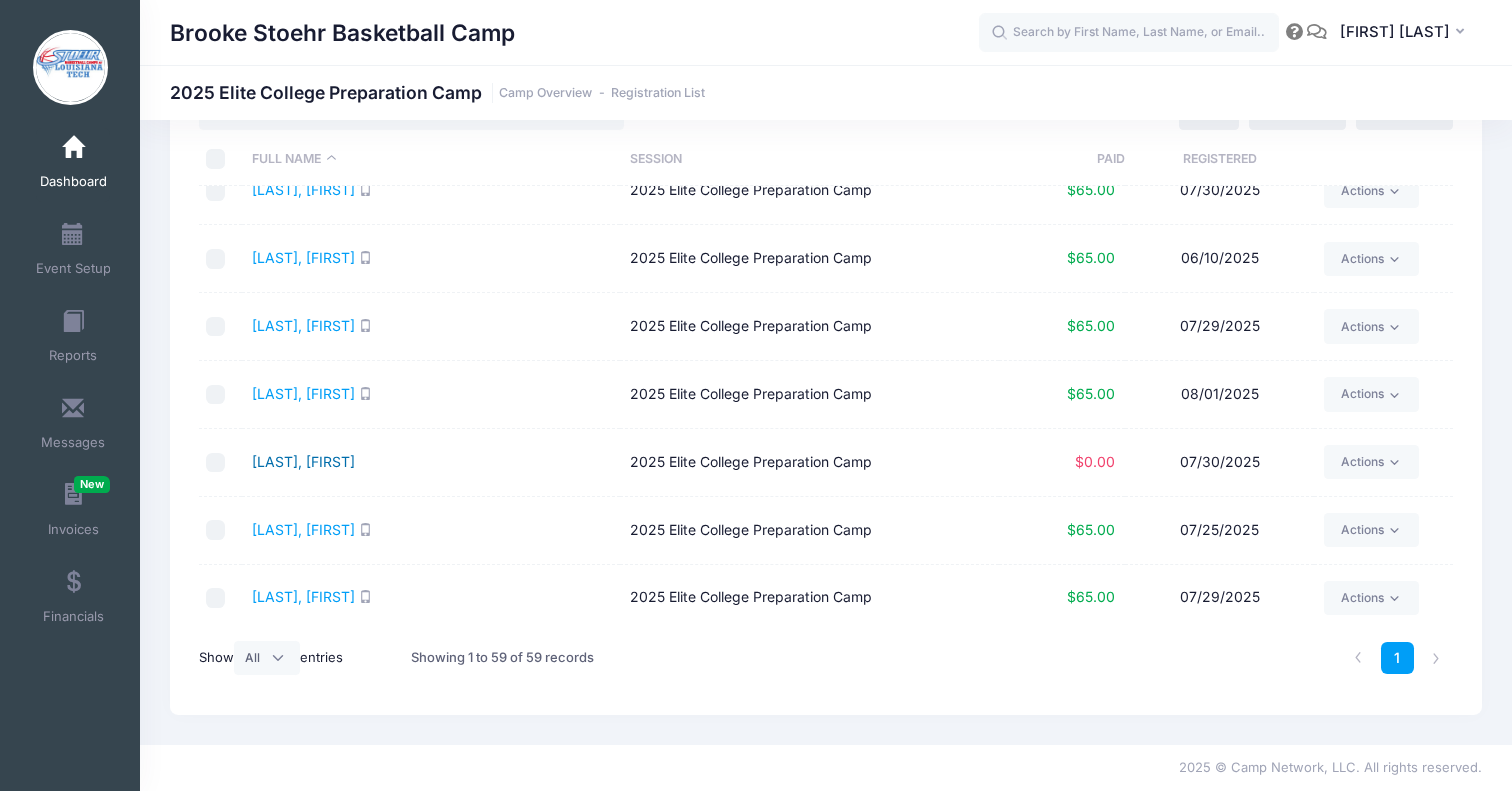 click on "Hopkins, Mia" at bounding box center [303, 461] 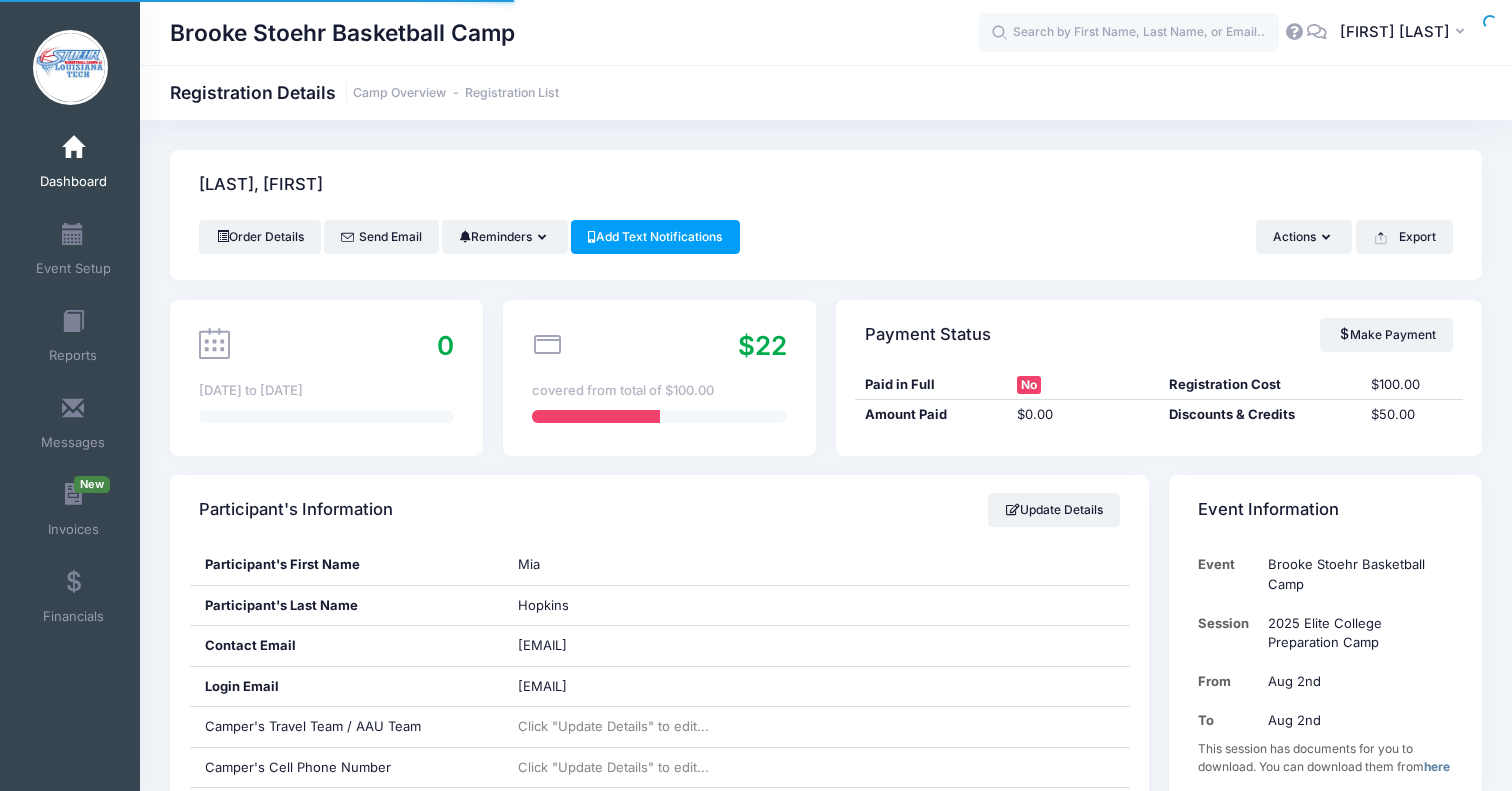 scroll, scrollTop: 0, scrollLeft: 0, axis: both 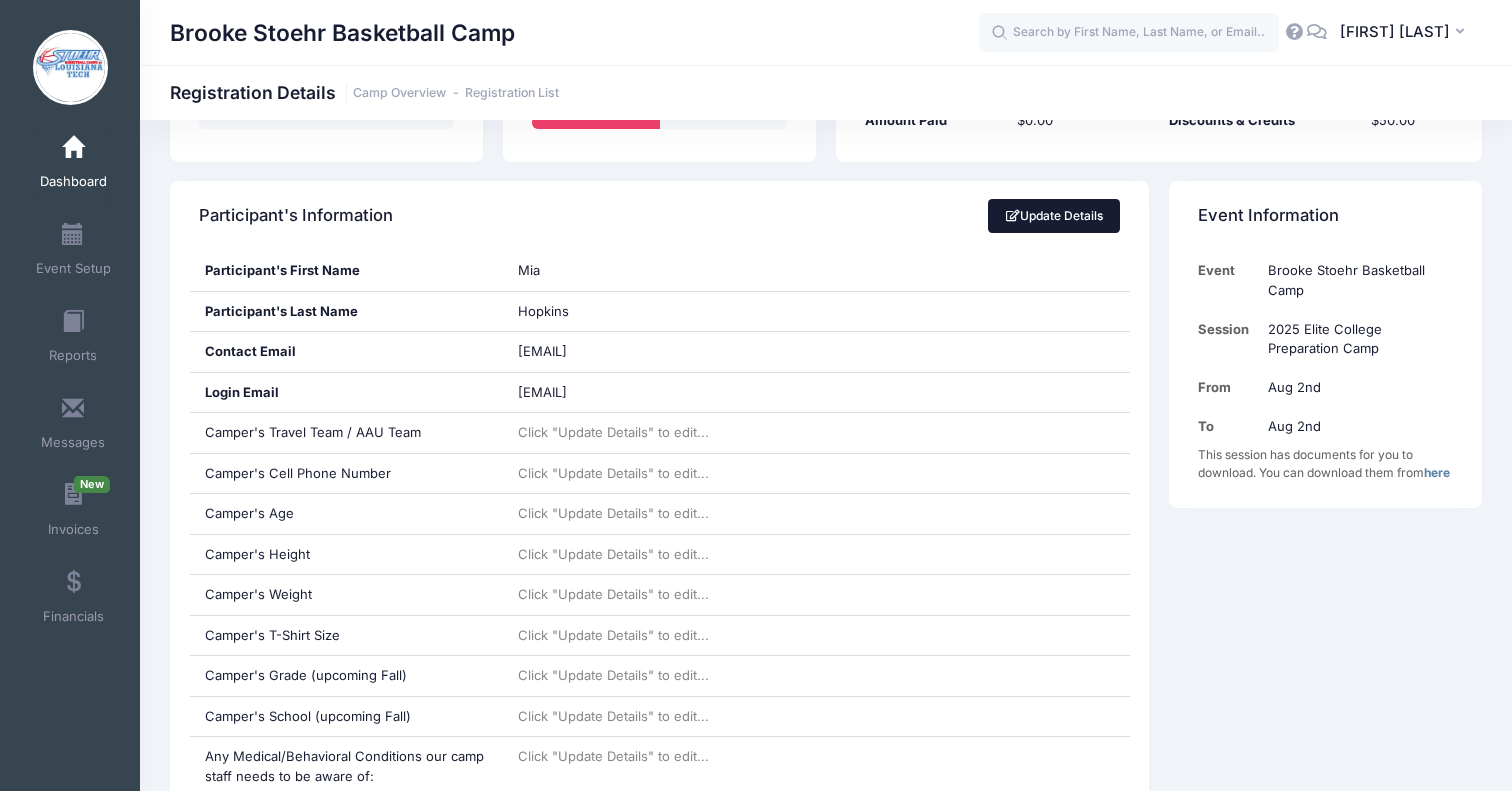 click on "Update Details" at bounding box center (1054, 216) 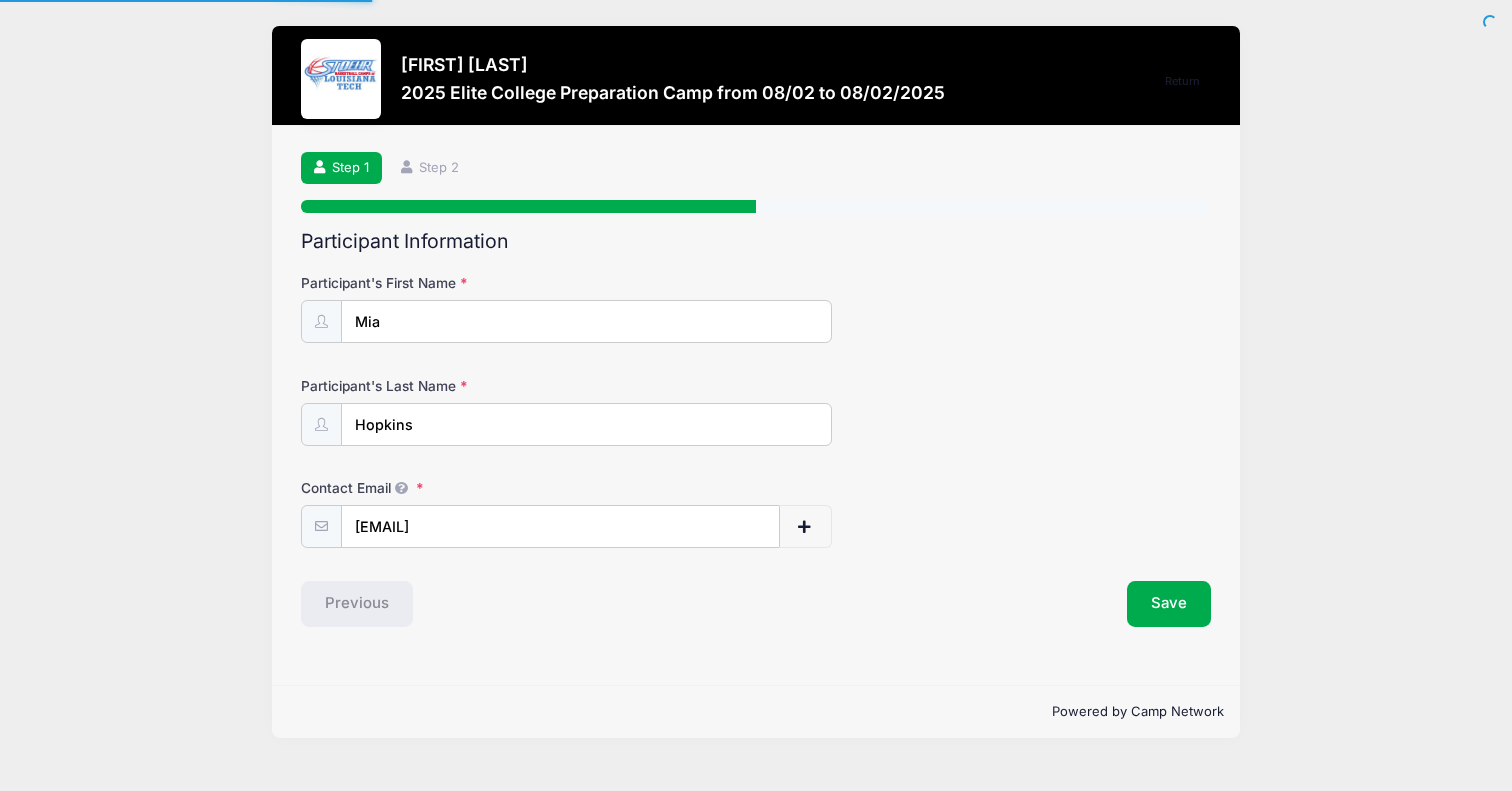 scroll, scrollTop: 0, scrollLeft: 0, axis: both 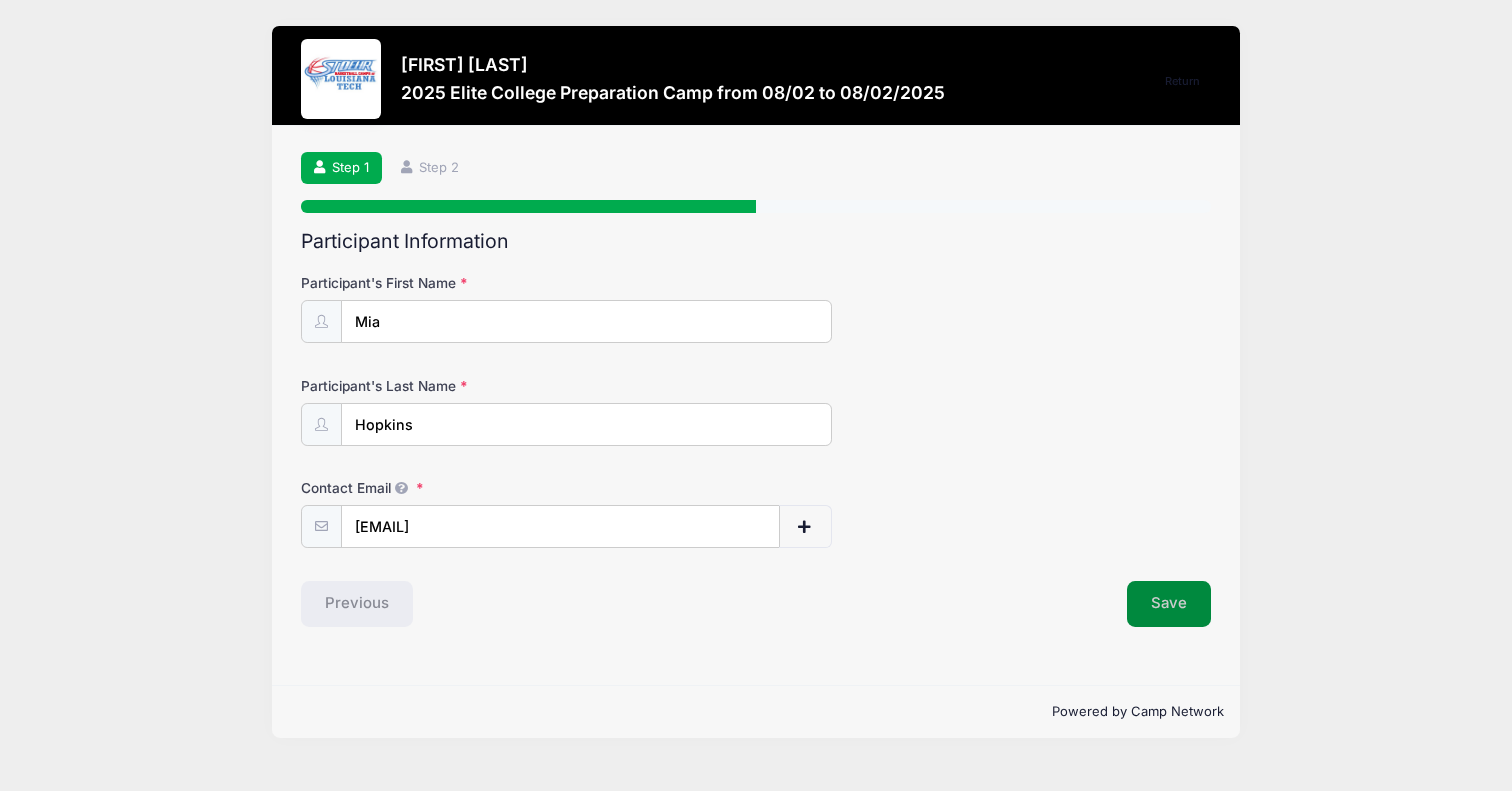 click on "Save" at bounding box center [1169, 604] 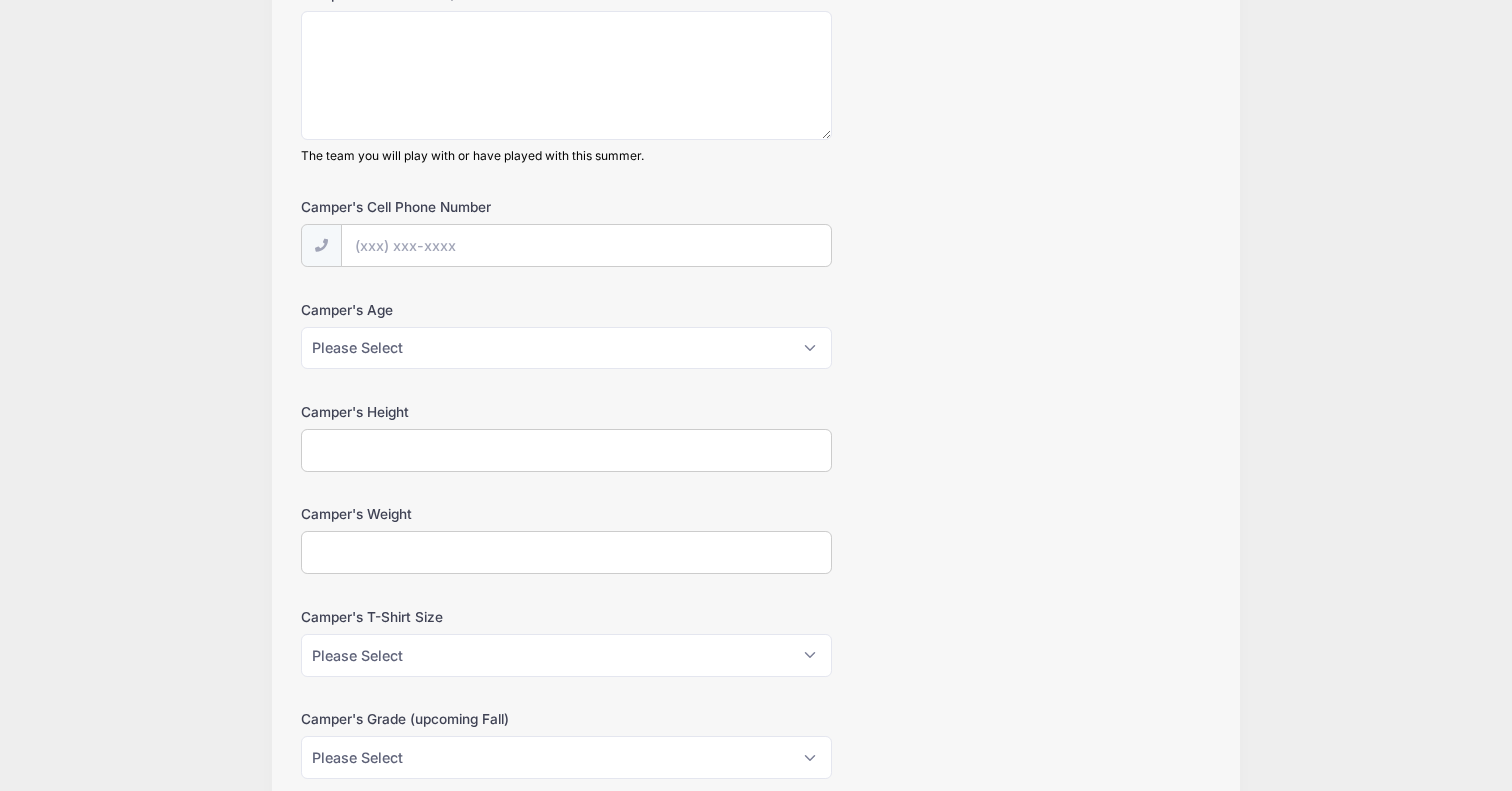 scroll, scrollTop: 0, scrollLeft: 0, axis: both 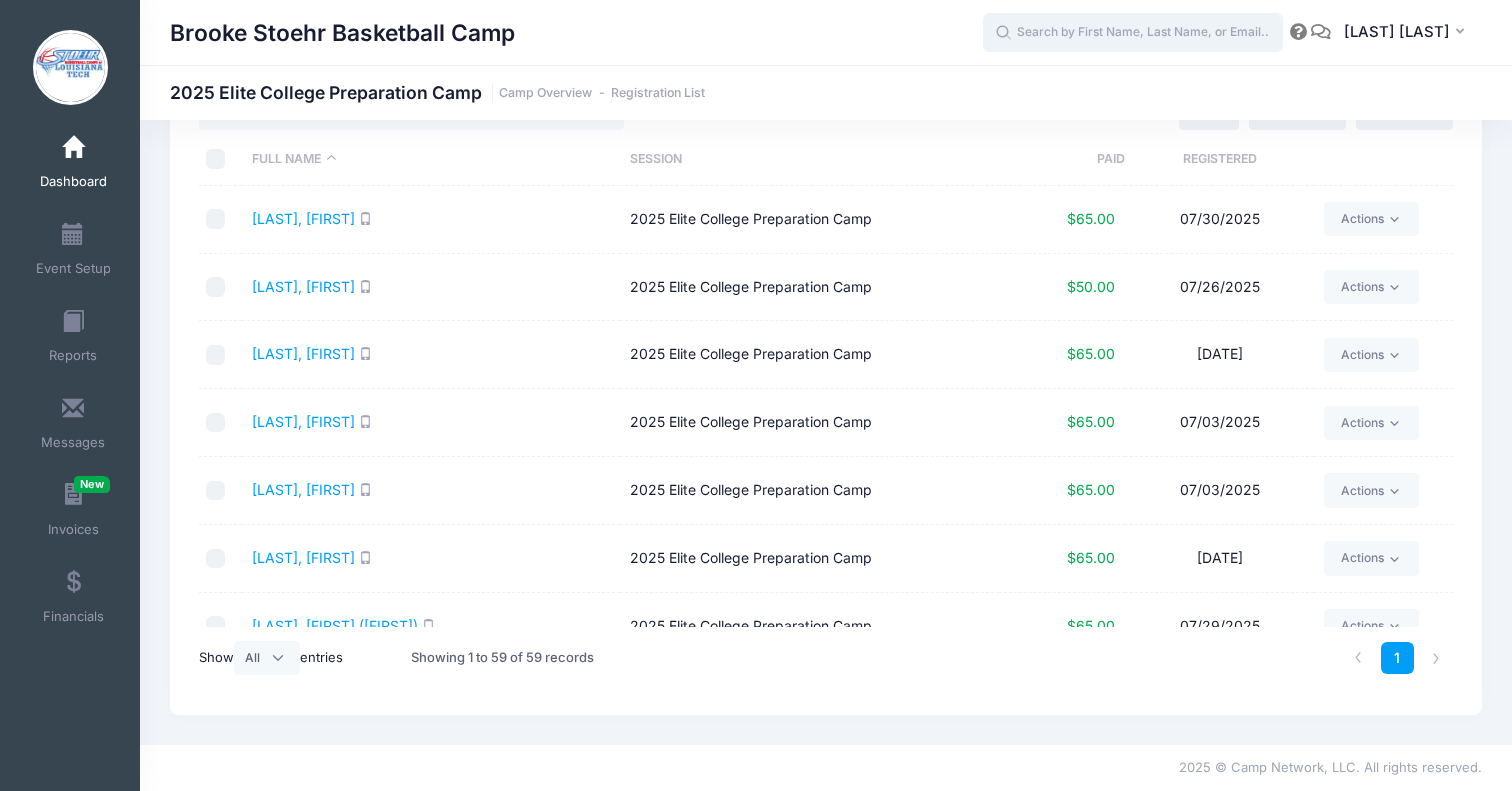 click at bounding box center [1133, 33] 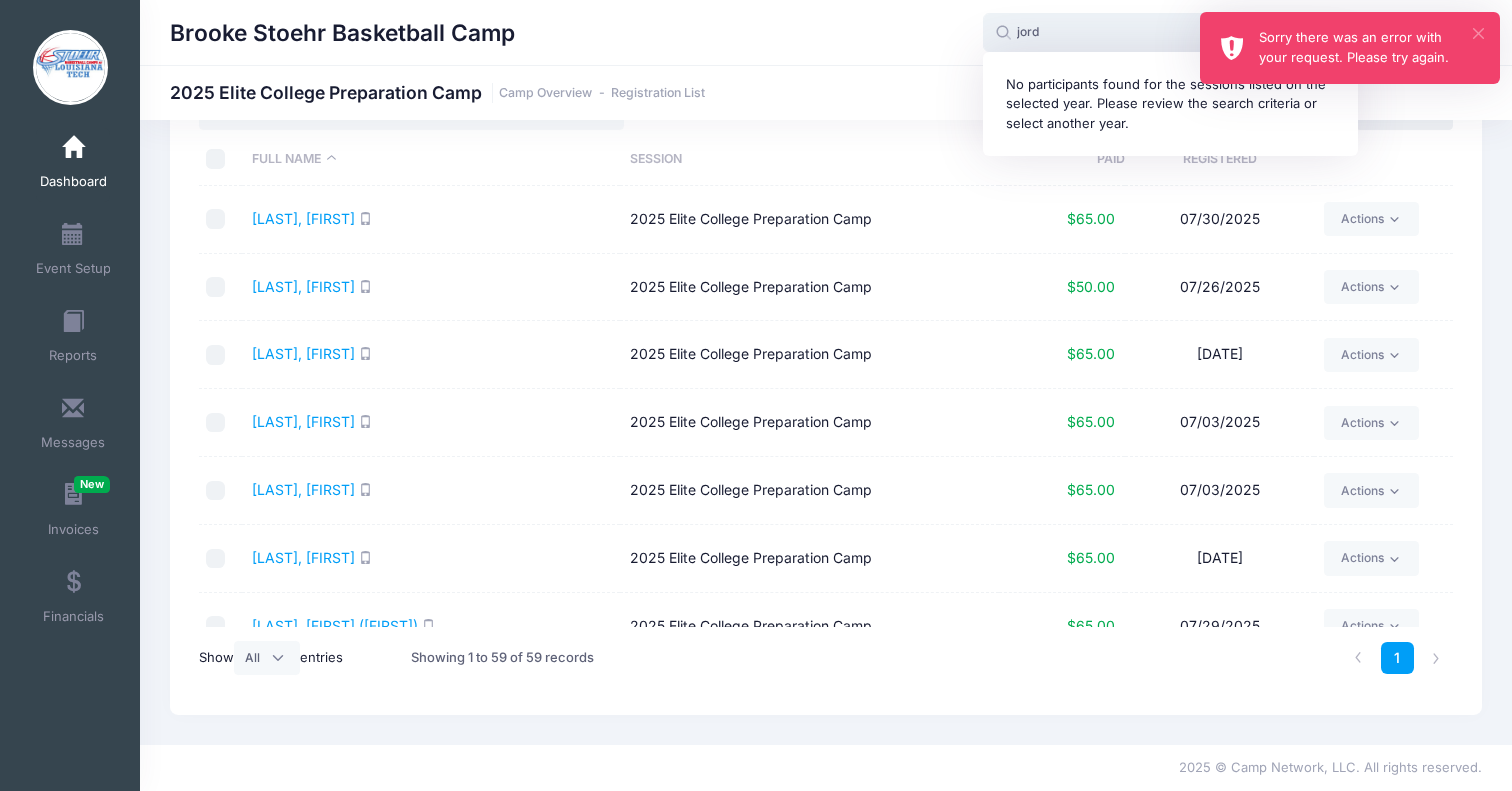 type on "jord" 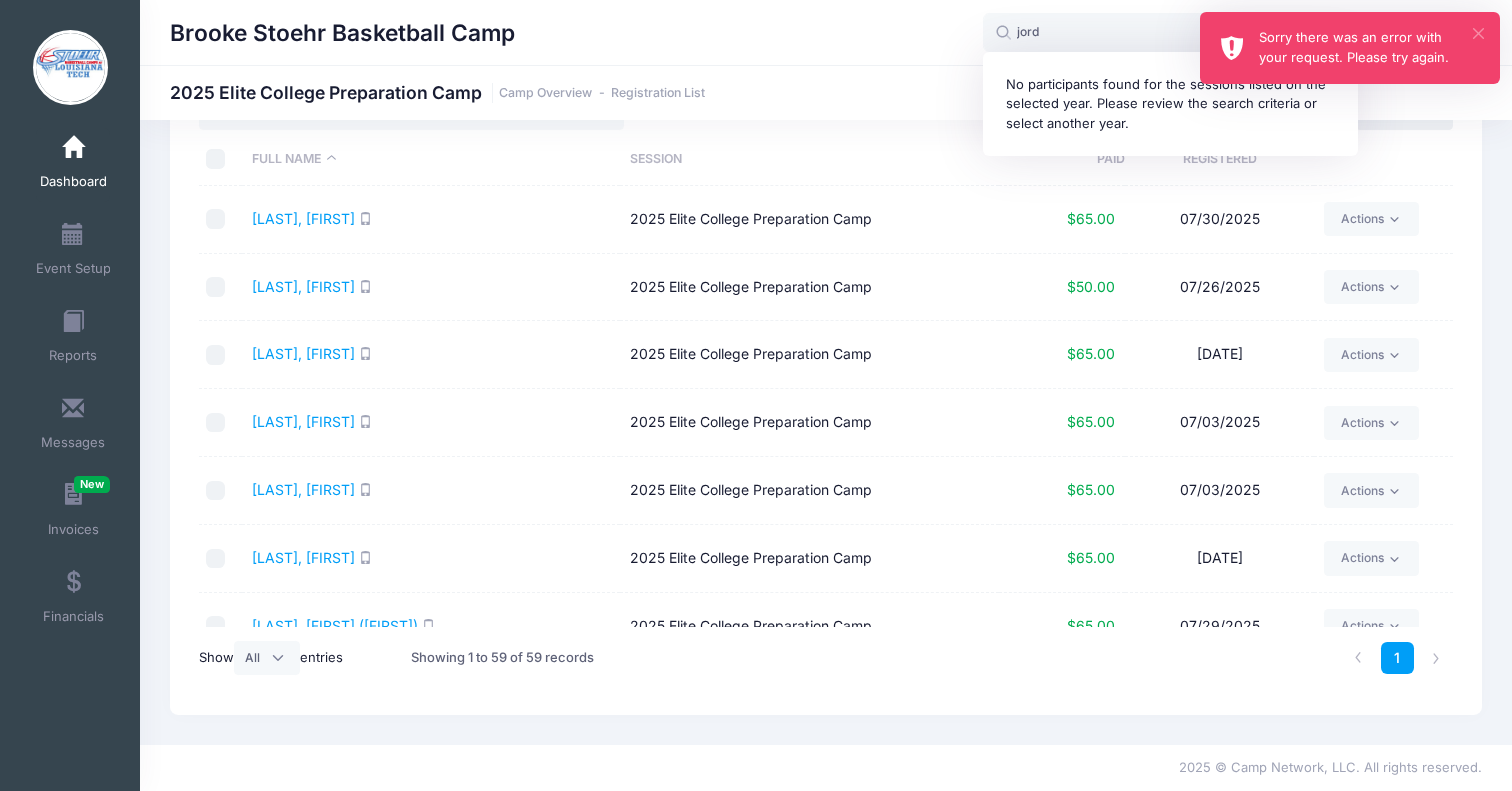 click on "×" at bounding box center [1478, 33] 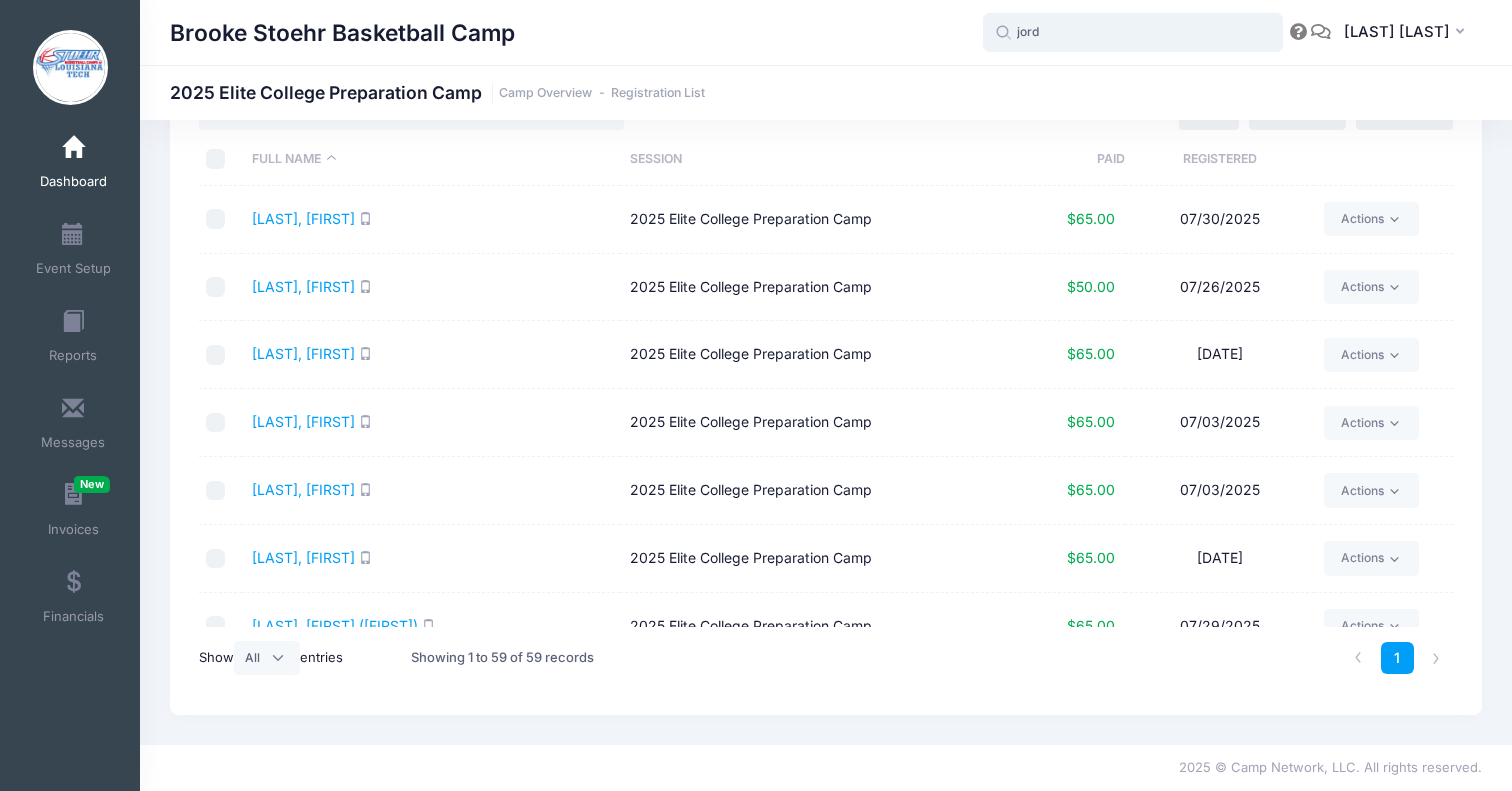 click on "jord" at bounding box center [1133, 33] 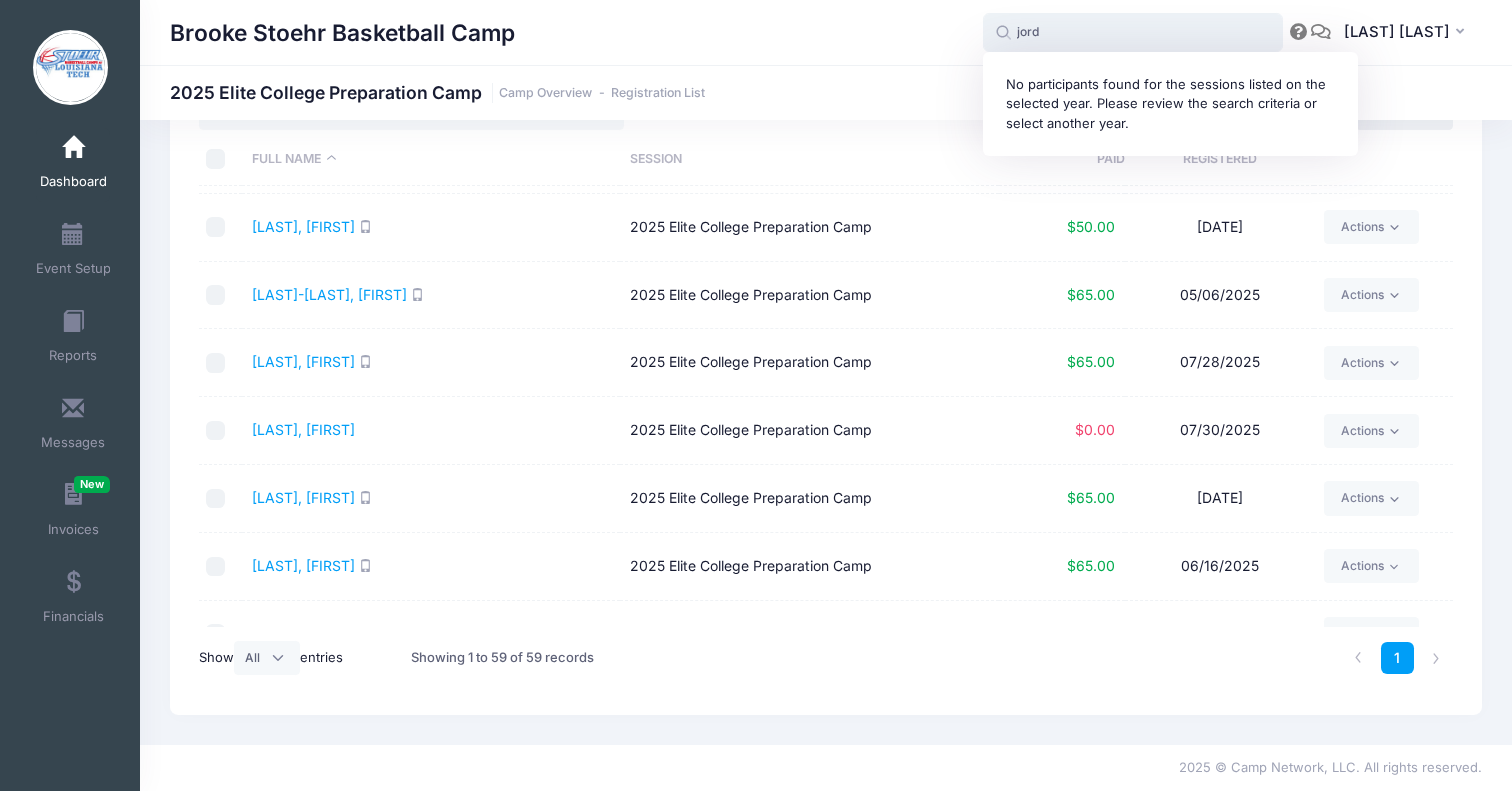 scroll, scrollTop: 822, scrollLeft: 0, axis: vertical 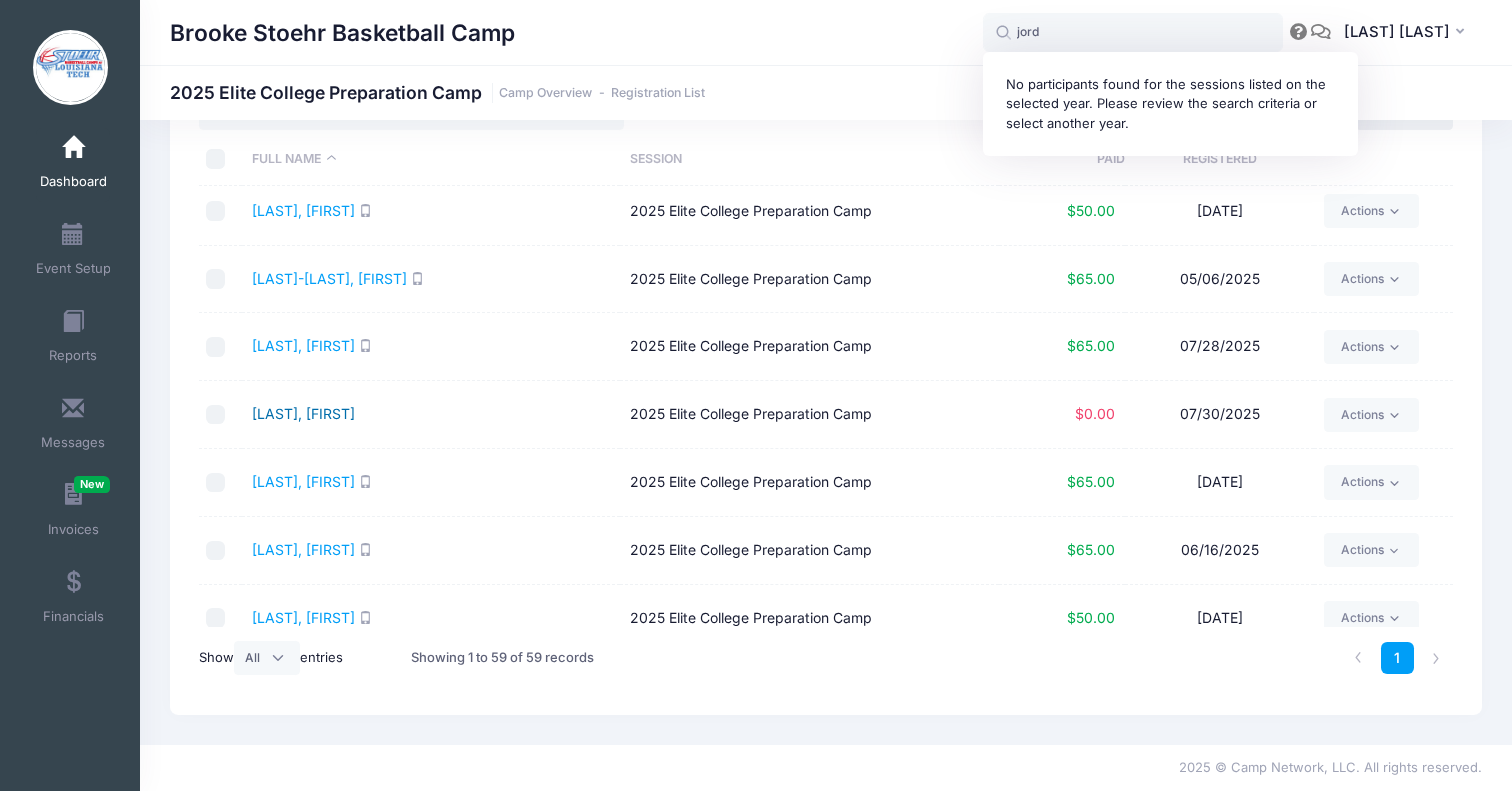 click on "[LAST], [FIRST]" at bounding box center (303, 413) 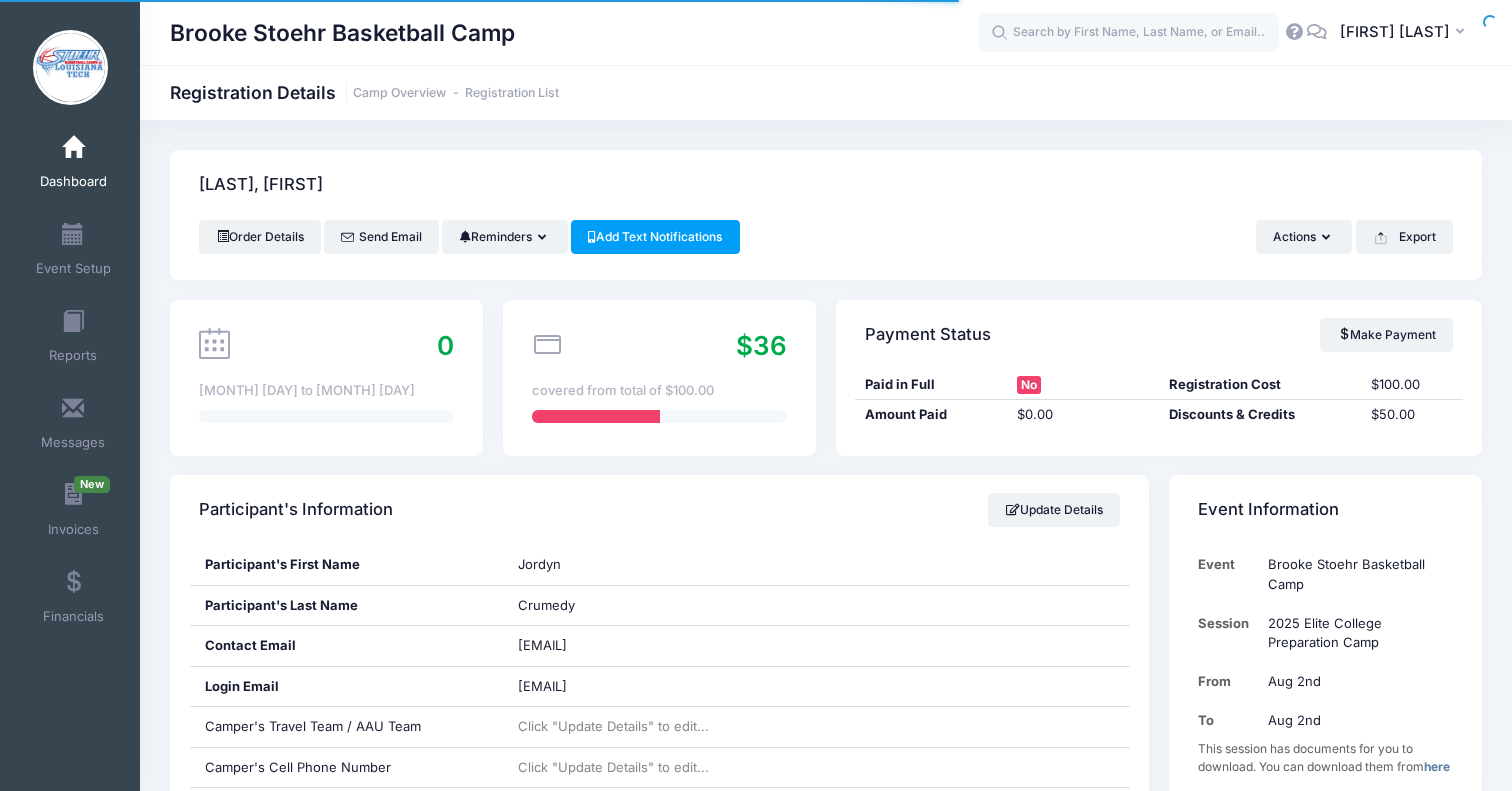 scroll, scrollTop: 0, scrollLeft: 0, axis: both 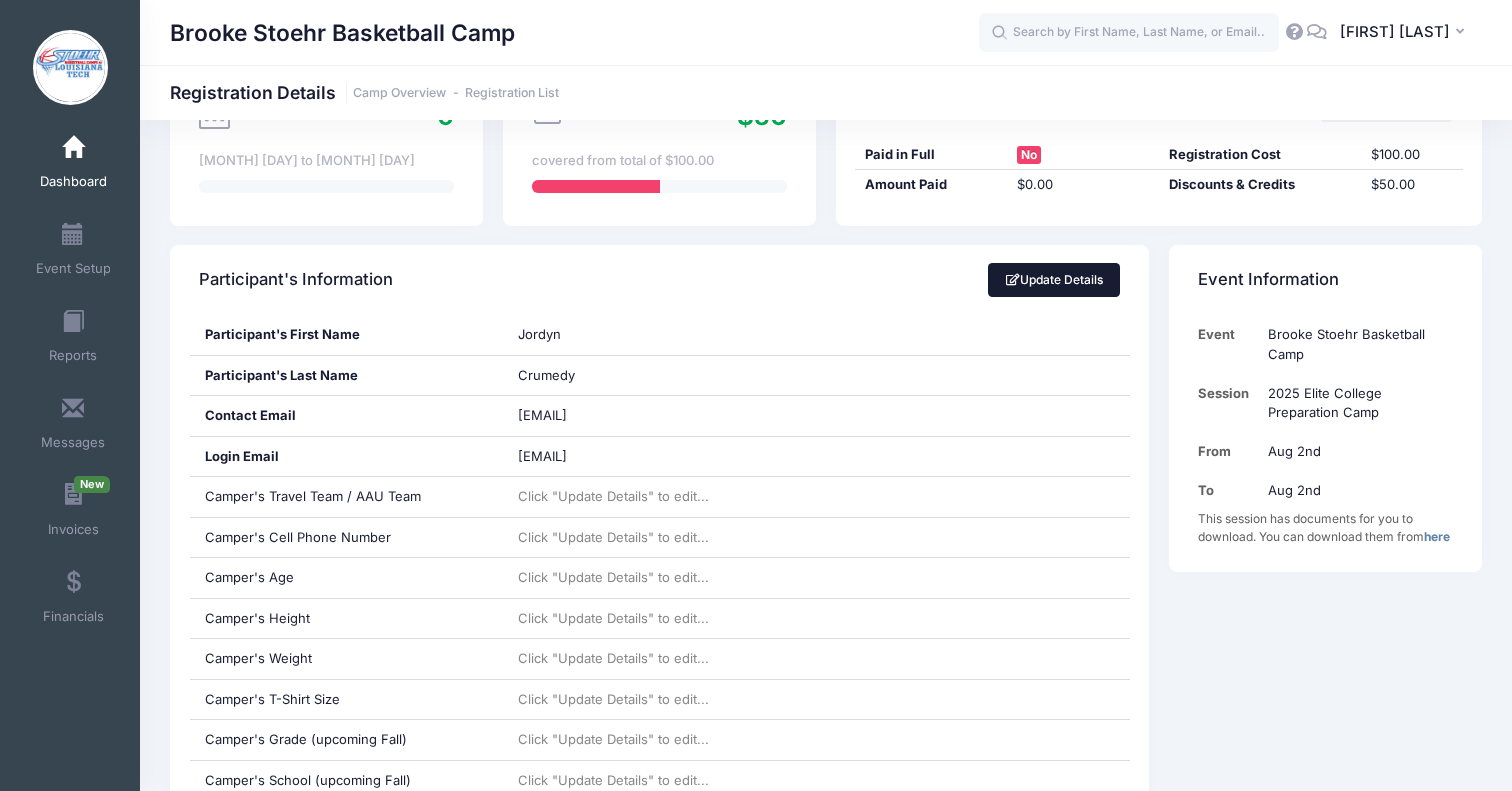 click on "Update Details" at bounding box center (1054, 280) 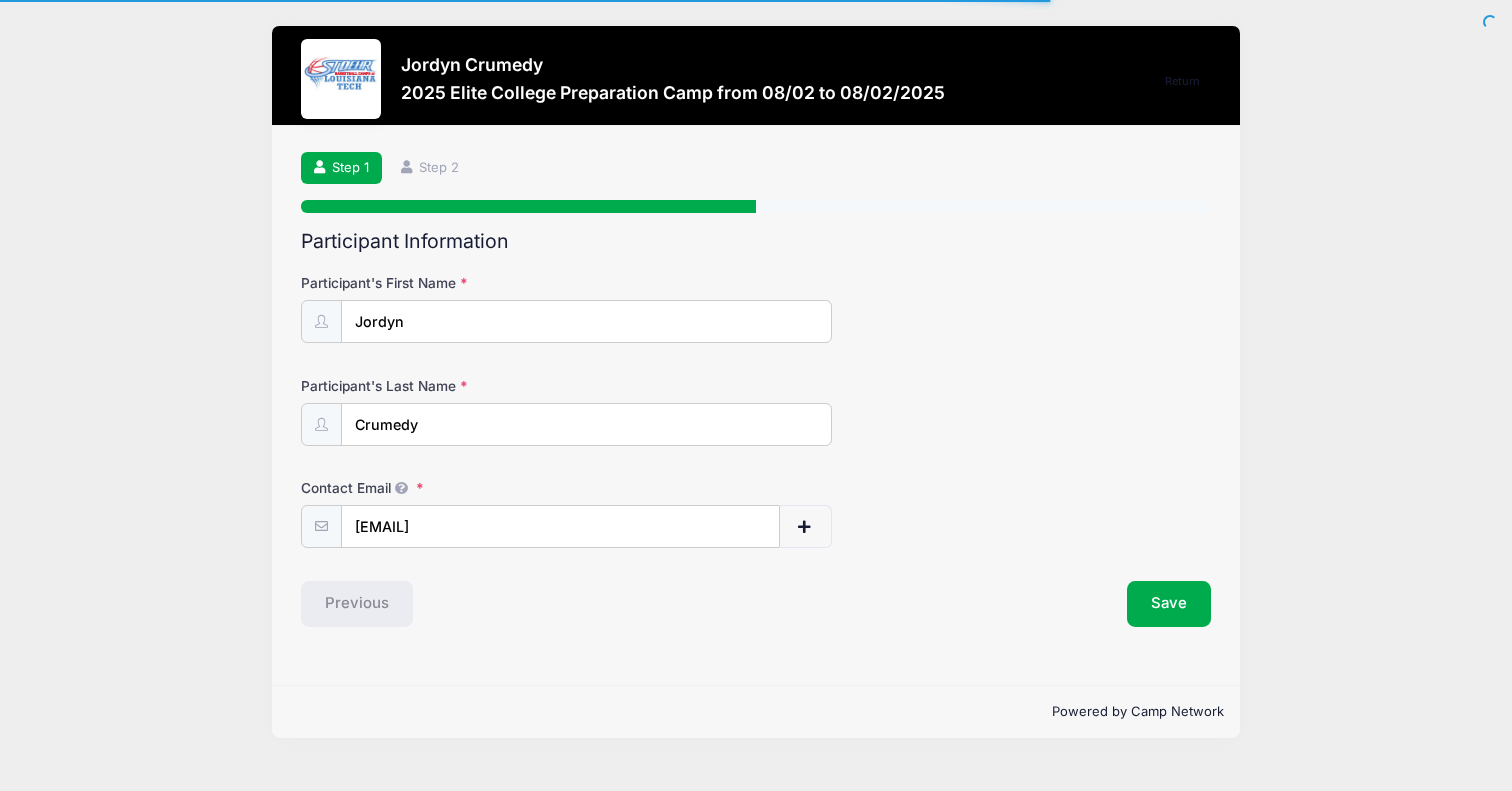 scroll, scrollTop: 0, scrollLeft: 0, axis: both 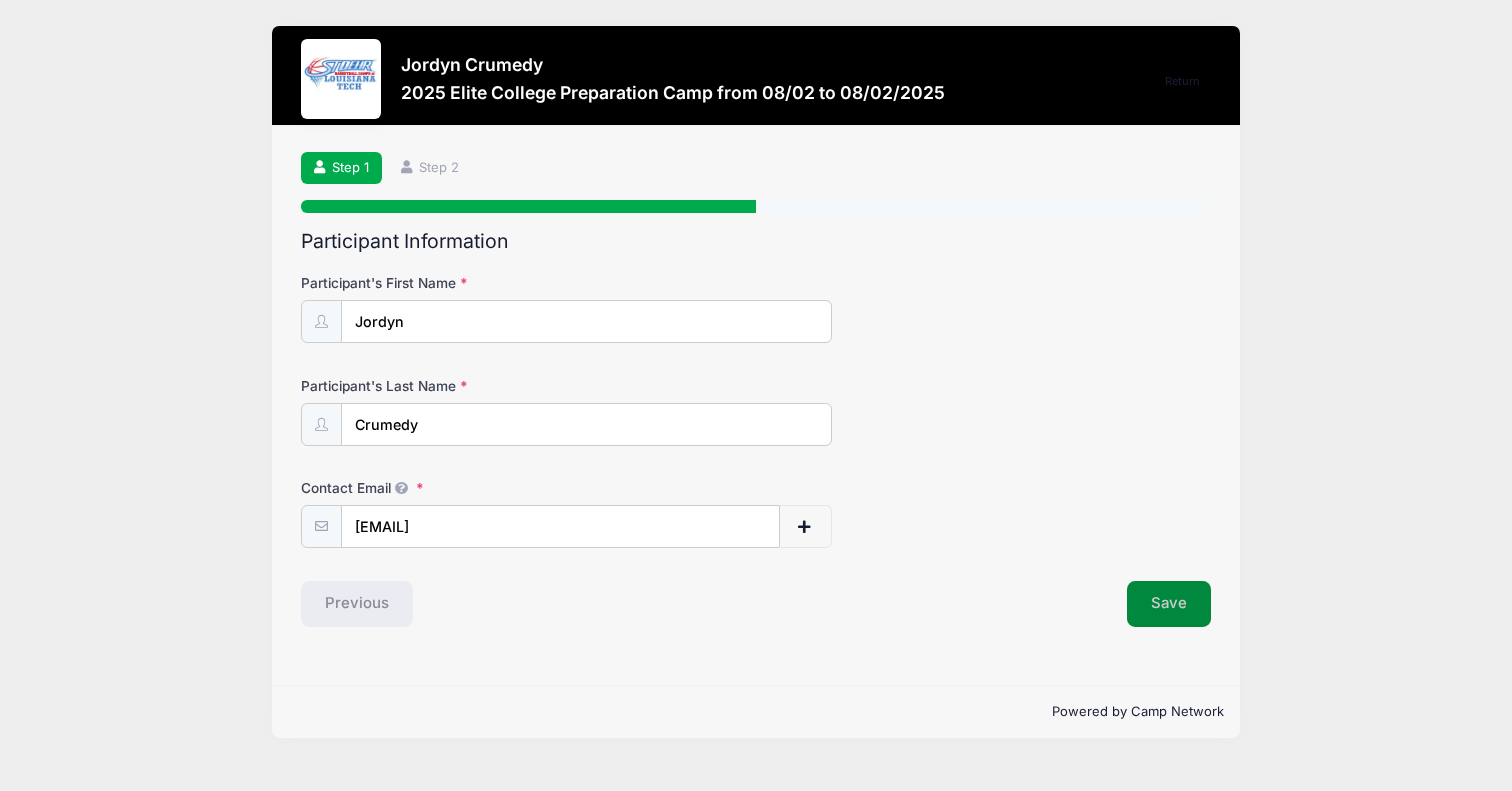 click on "Save" at bounding box center (1169, 604) 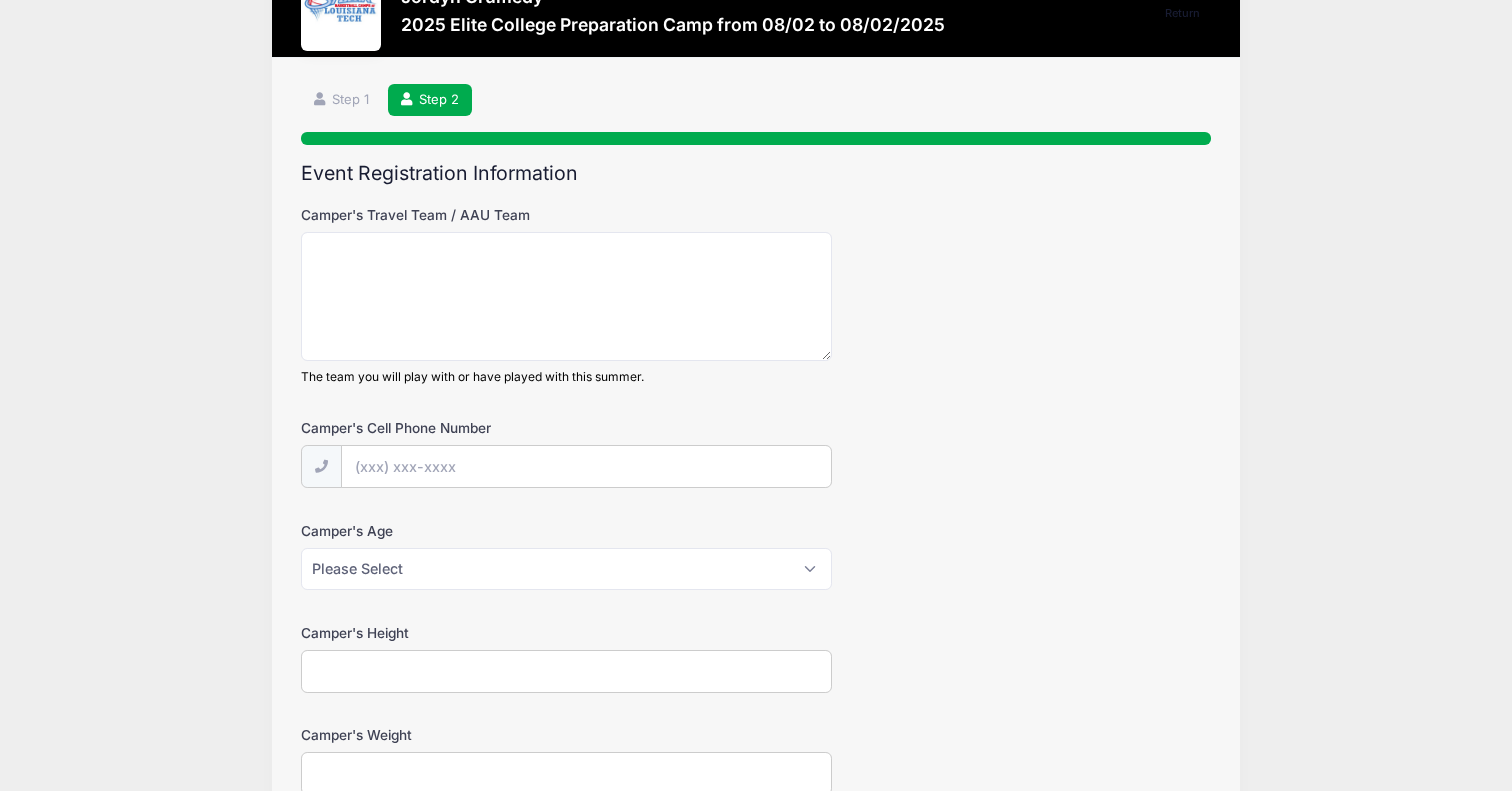 scroll, scrollTop: 63, scrollLeft: 0, axis: vertical 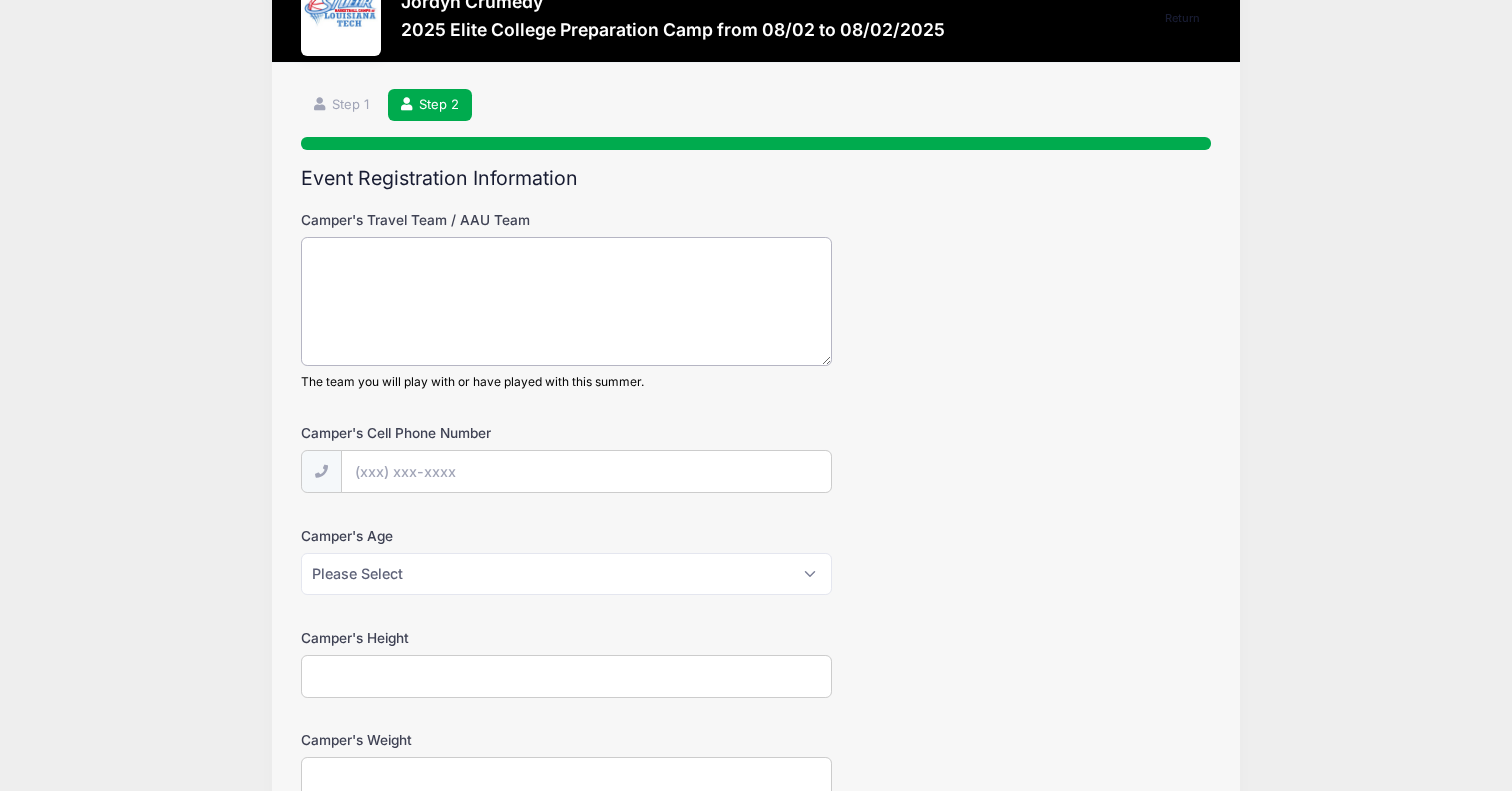click on "Camper's Travel Team / AAU Team" at bounding box center (566, 301) 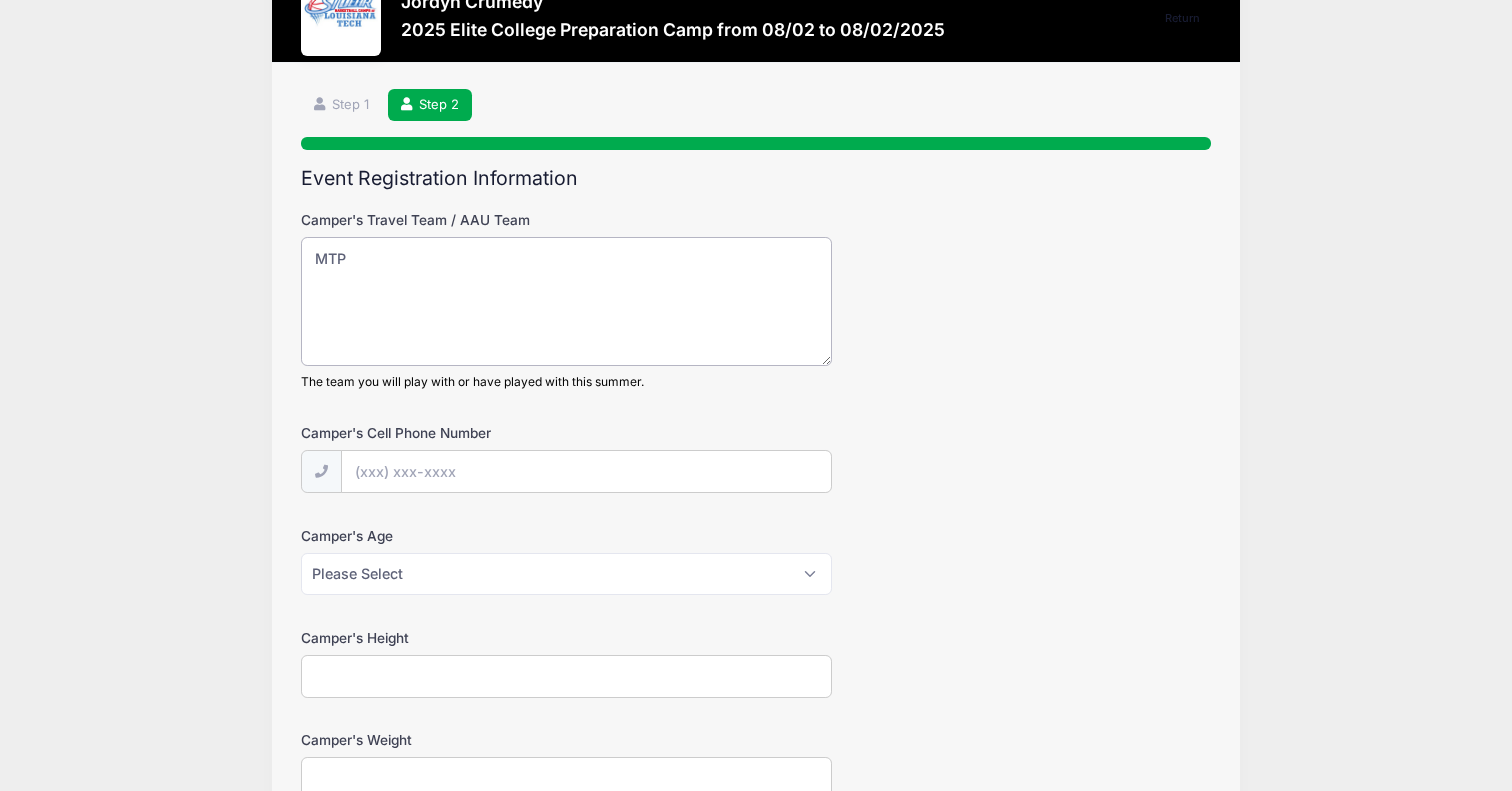 type on "MTP" 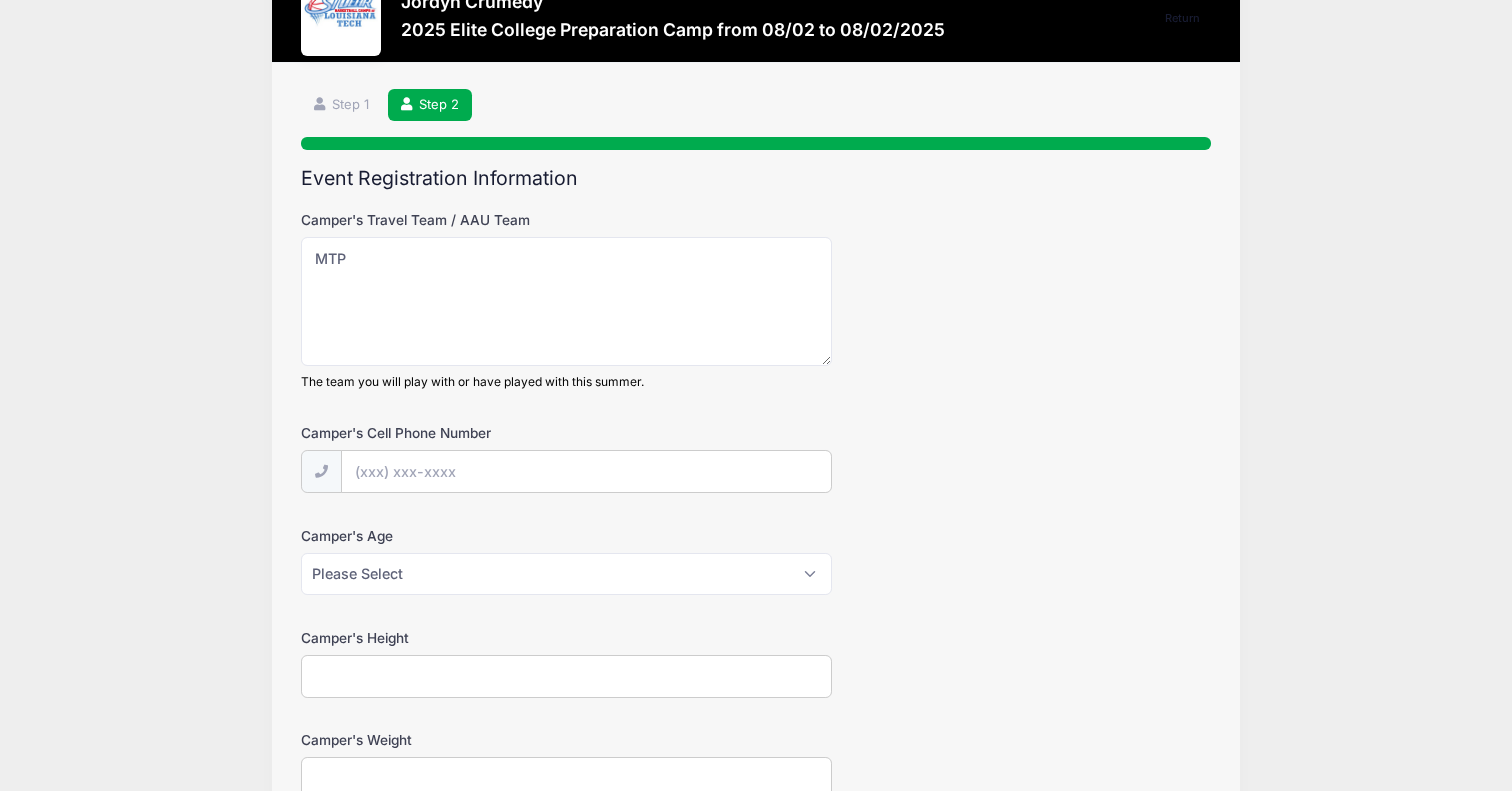 click on "Camper's Cell Phone Number" at bounding box center [586, 471] 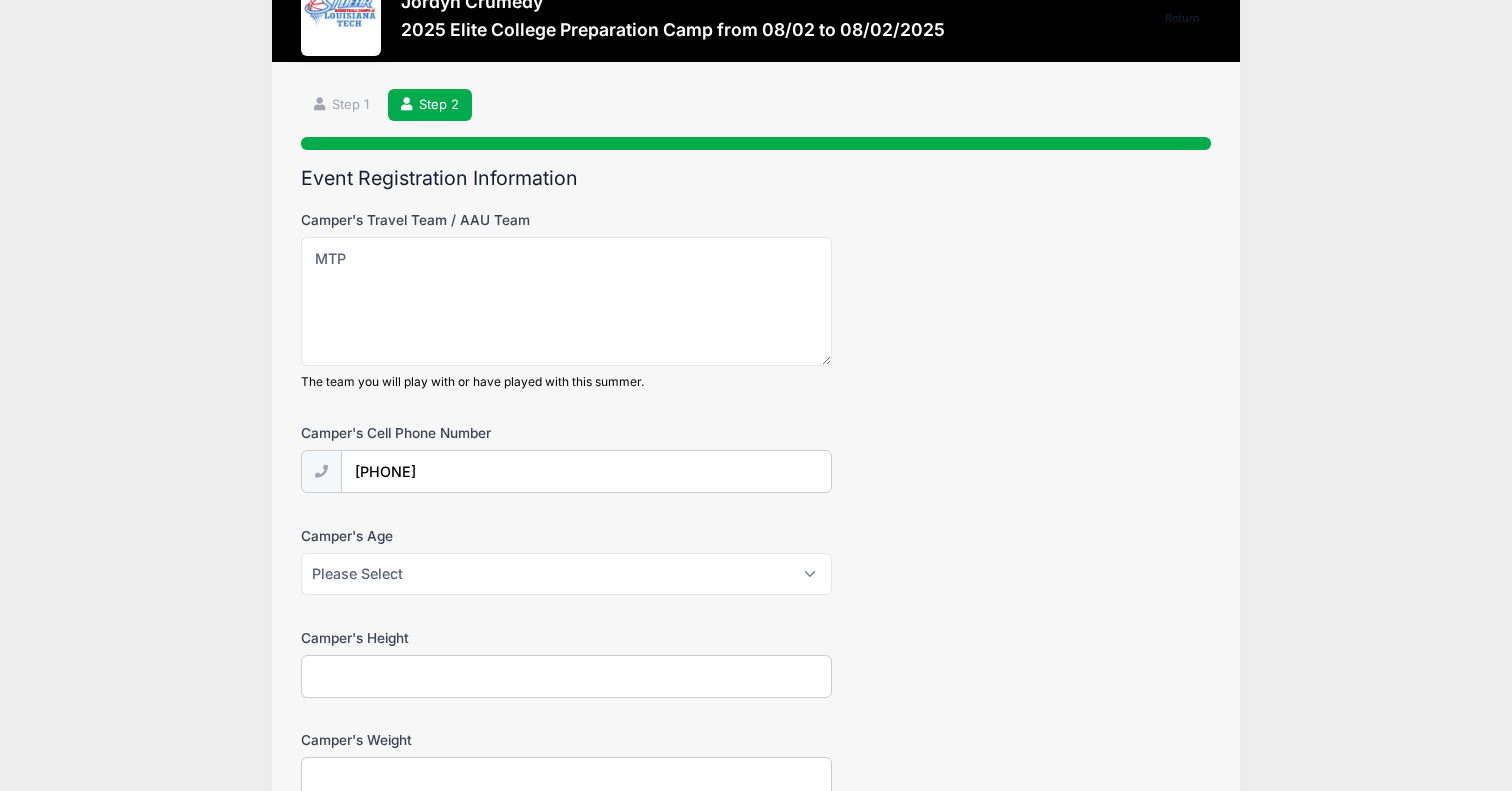 type on "[PHONE]" 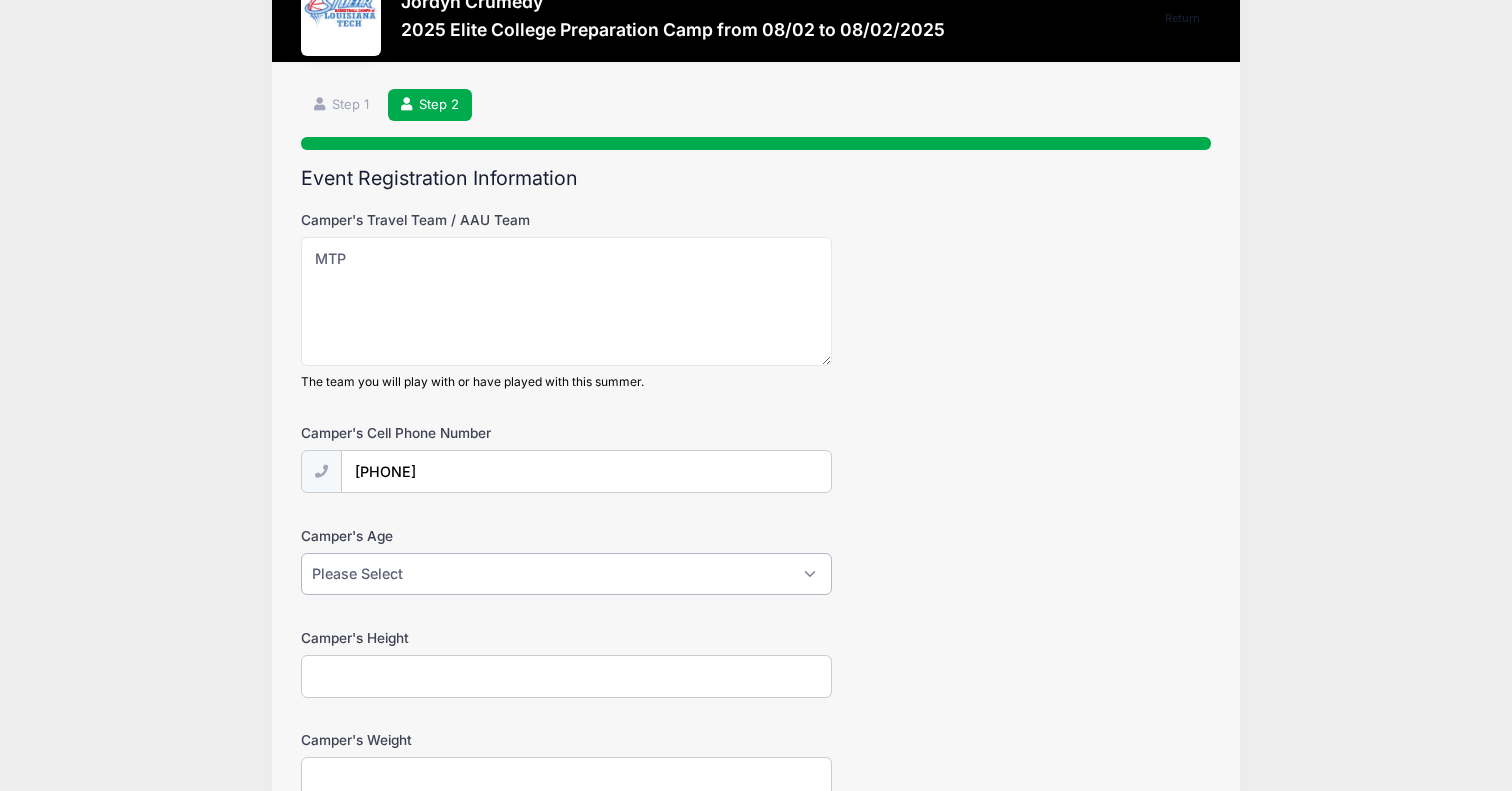click on "Please Select 1
2
3
4
5
6
7
8
9
10
11
12
13
14
15
16
17
18" at bounding box center [566, 574] 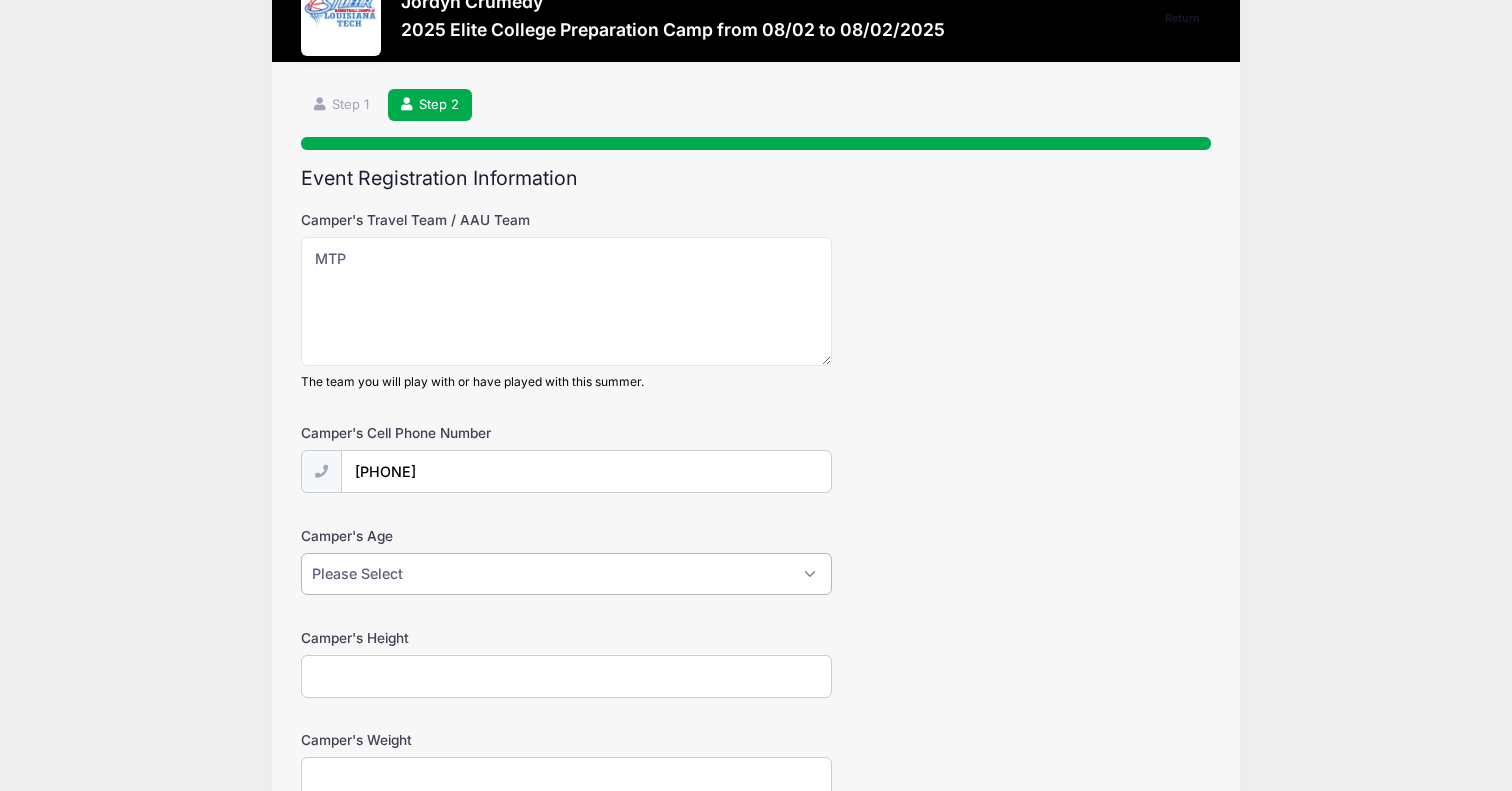 select on "17" 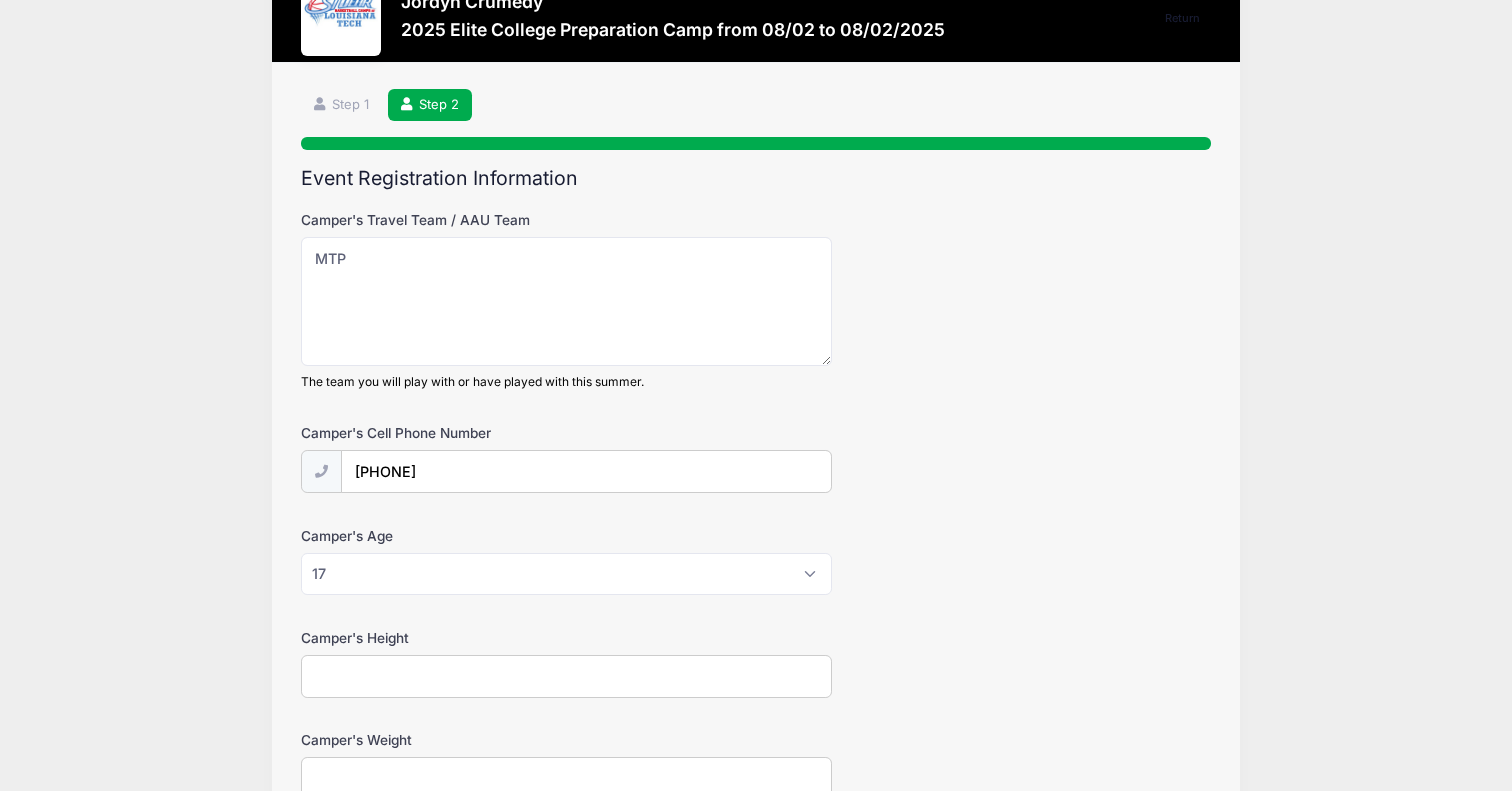 click on "Camper's Height" at bounding box center (566, 676) 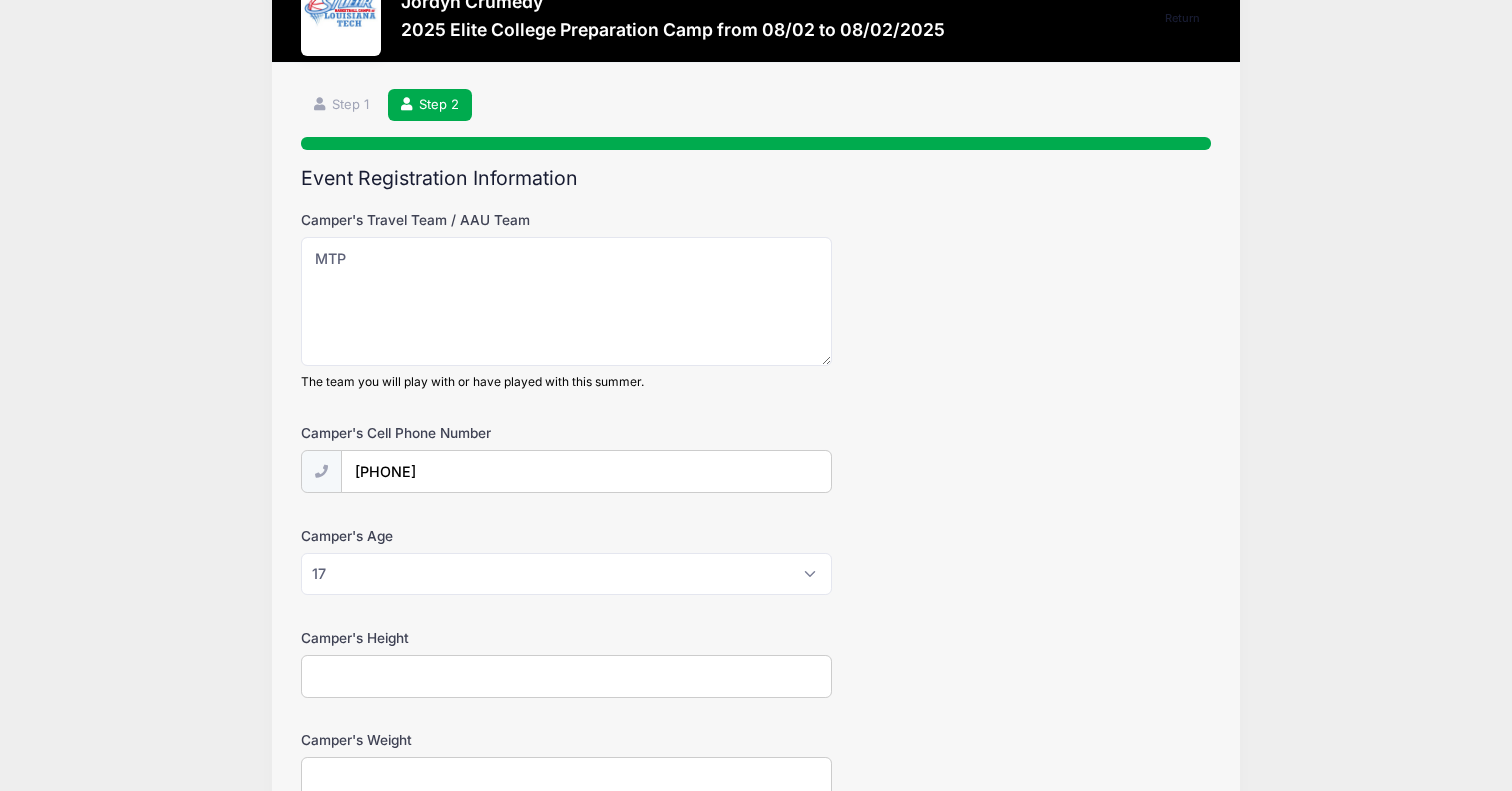 click on "Camper's Height" at bounding box center (566, 676) 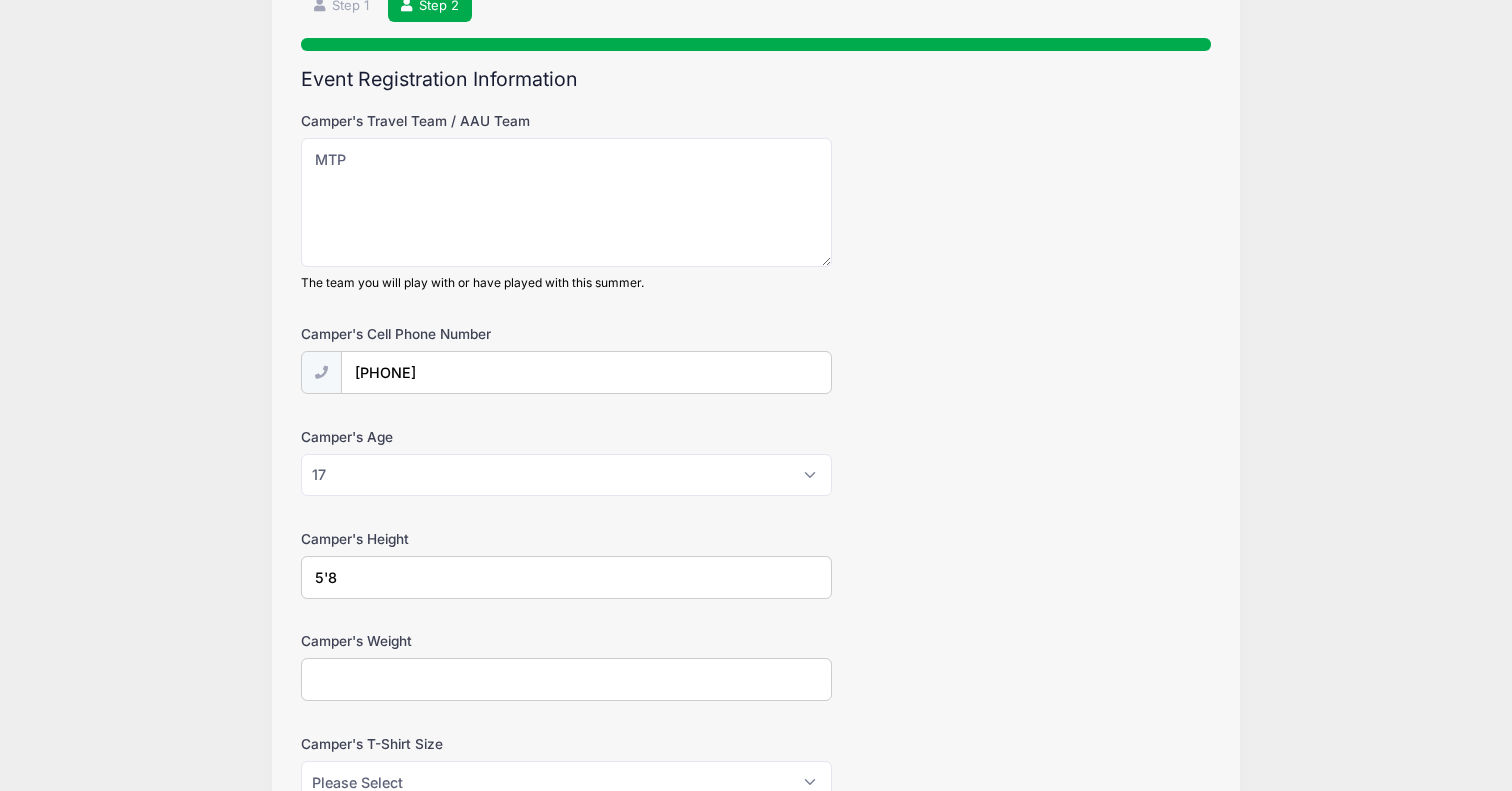 scroll, scrollTop: 165, scrollLeft: 0, axis: vertical 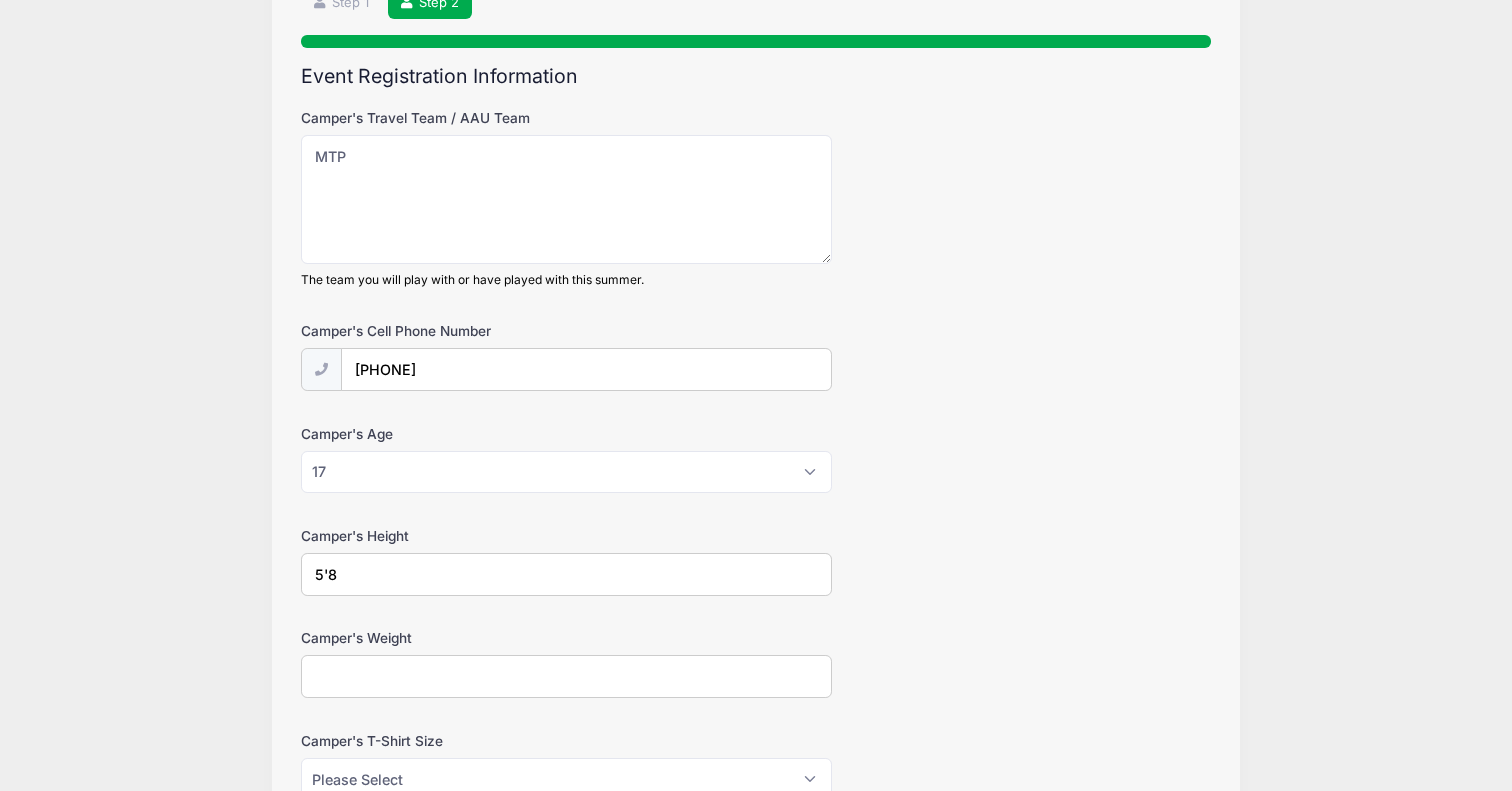type on "5'8" 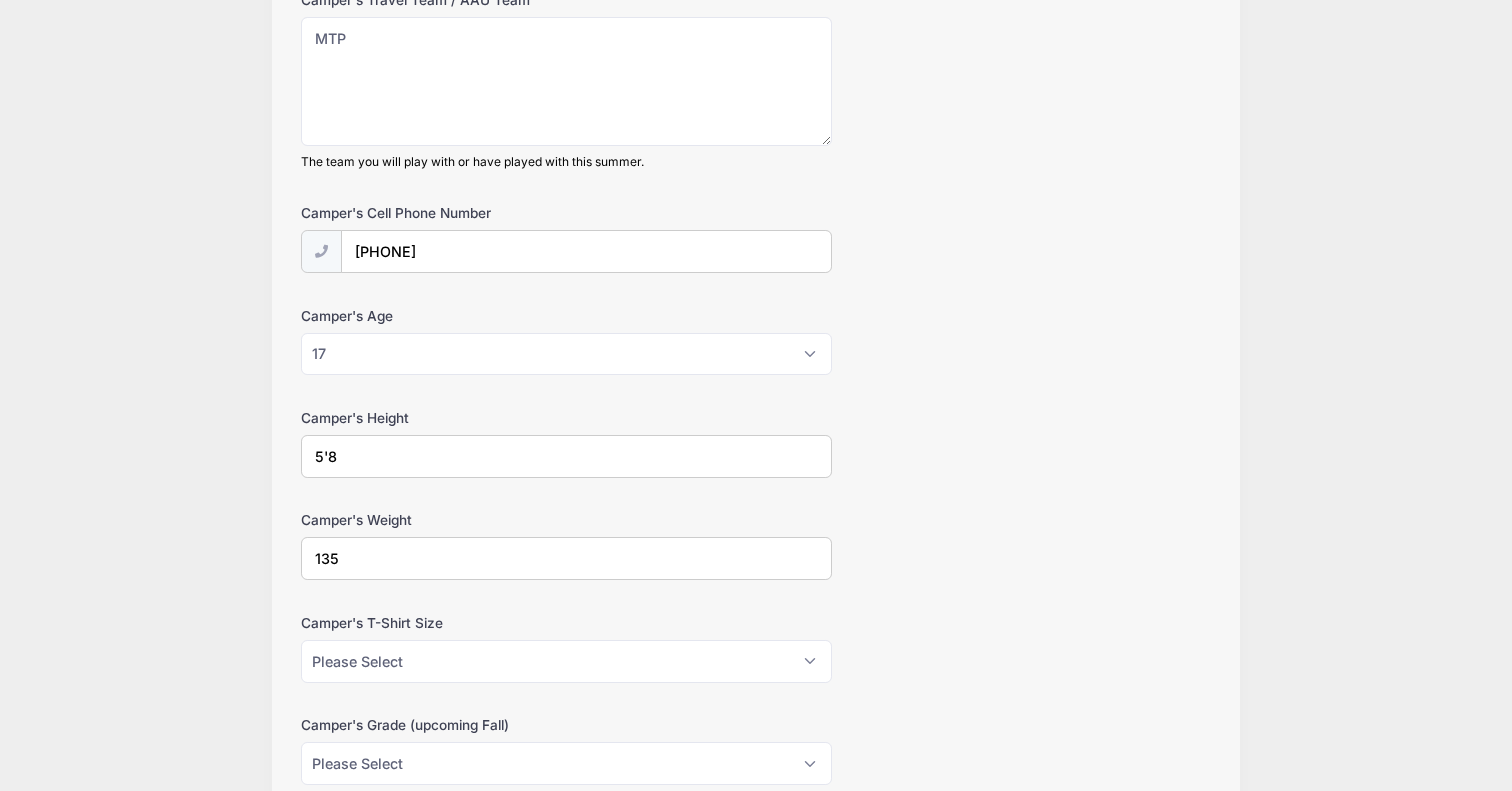 scroll, scrollTop: 289, scrollLeft: 0, axis: vertical 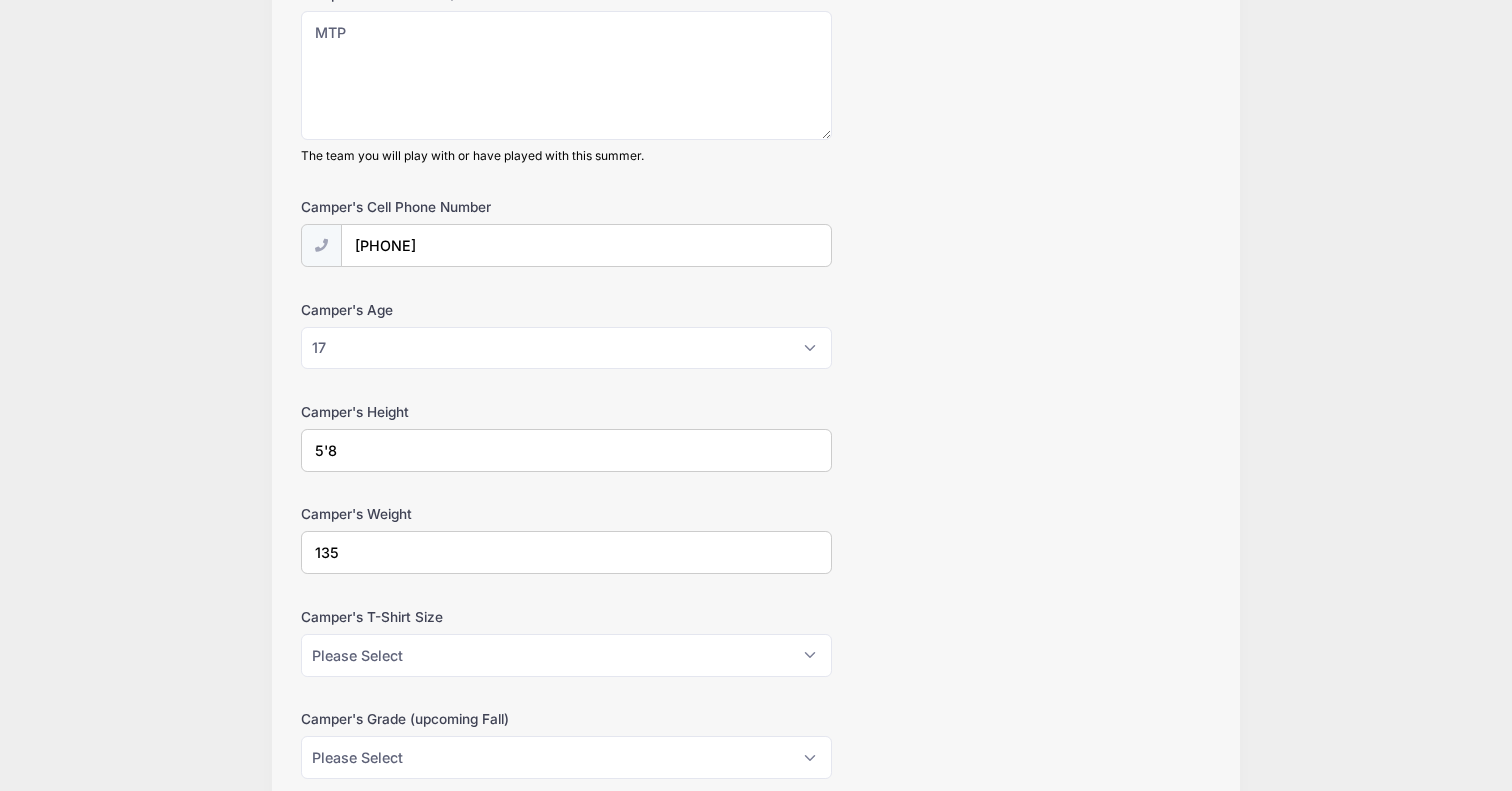type on "135" 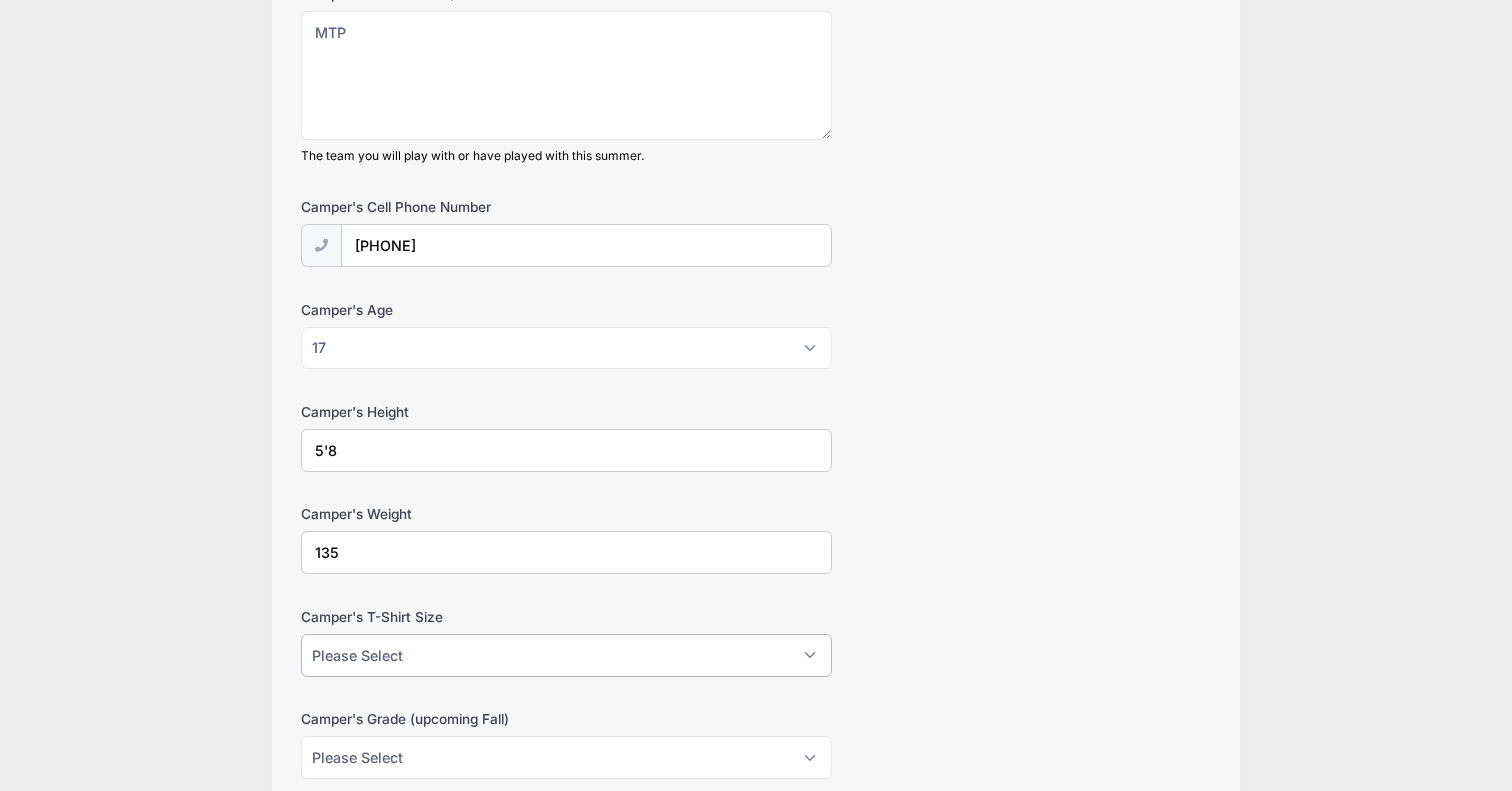 click on "Please Select Child S
Child M
Child L
Adult S
Adult M
Adult L
Adult XL" at bounding box center [566, 655] 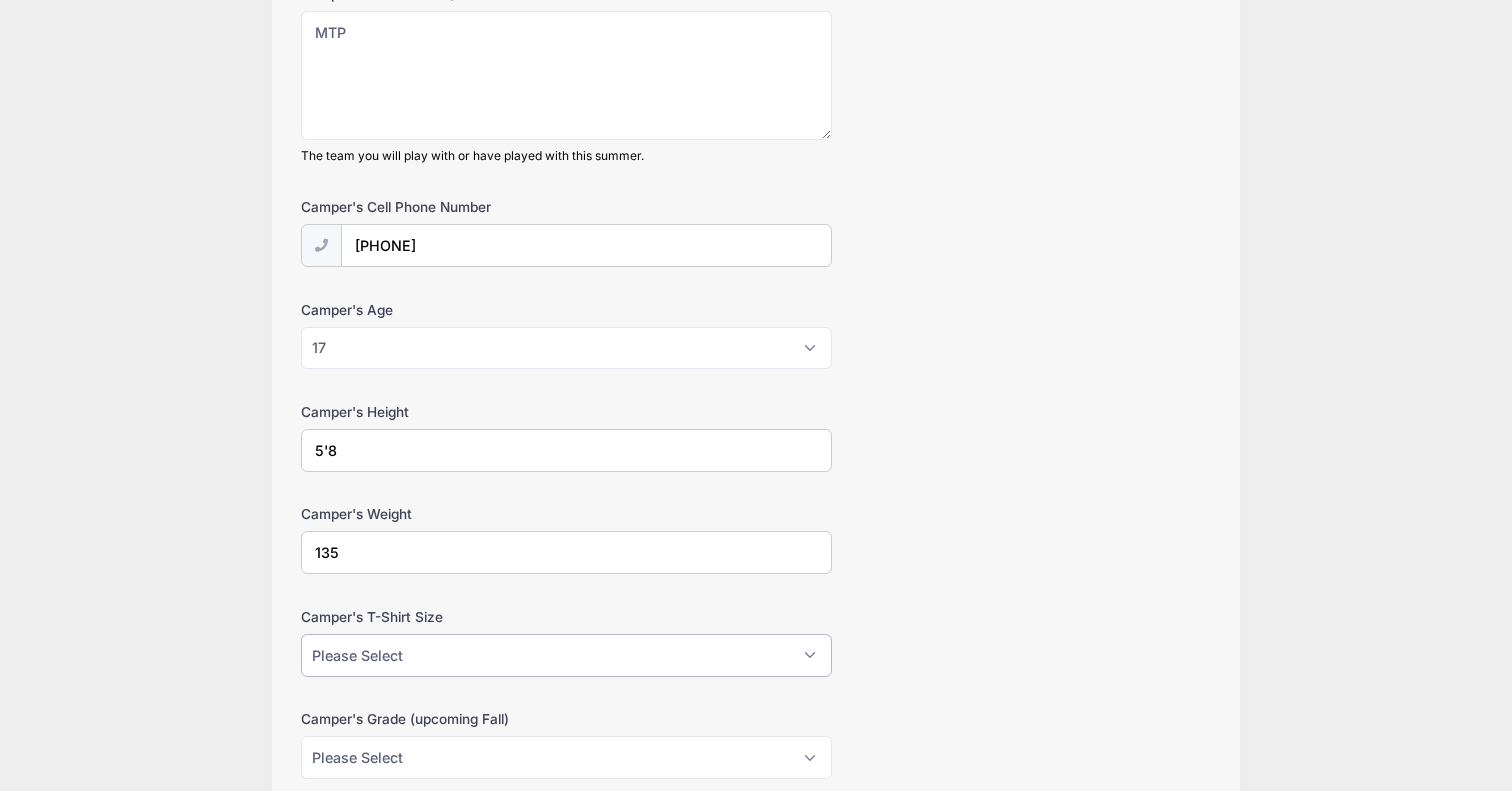 select on "Adult S" 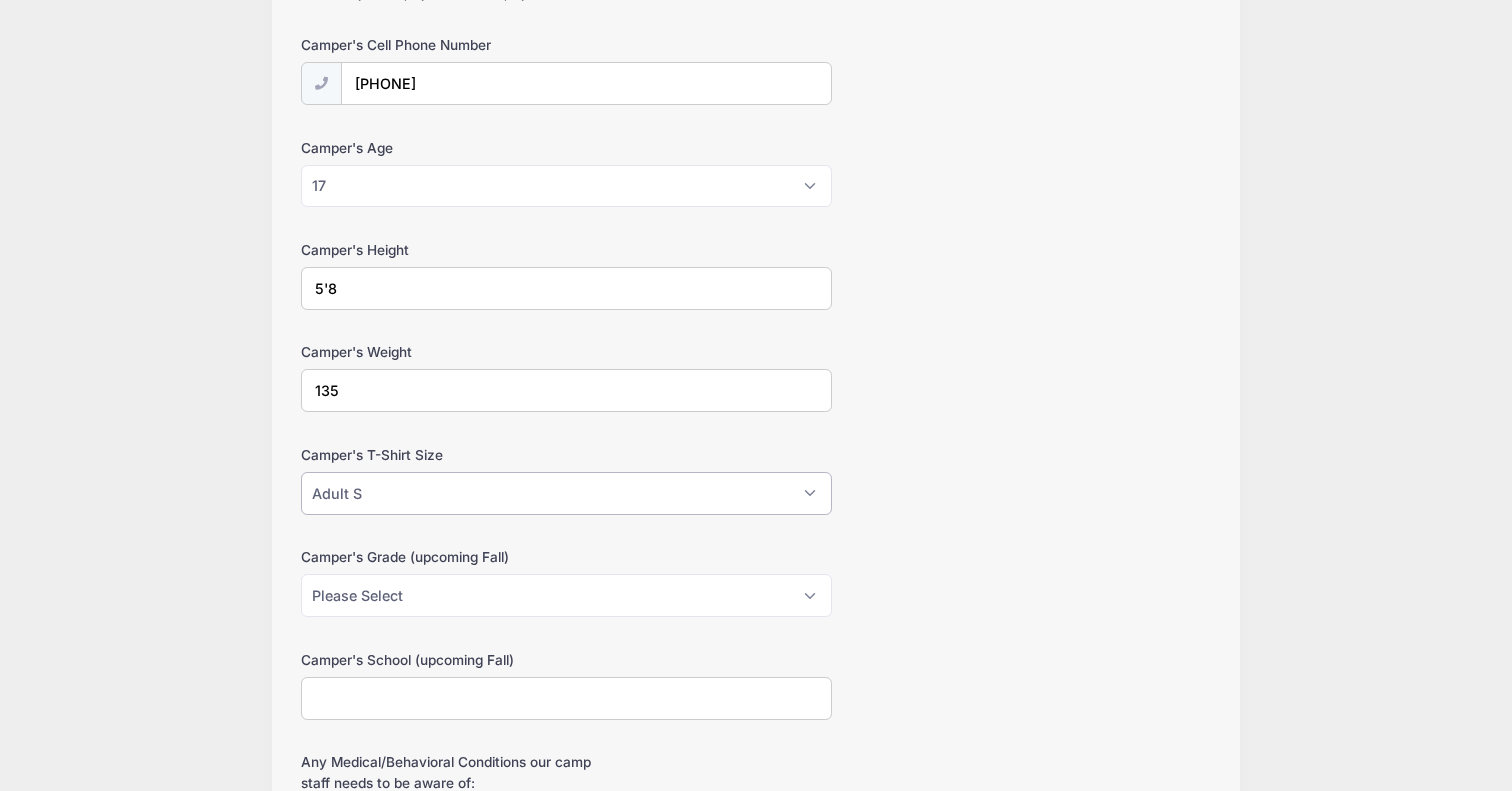 scroll, scrollTop: 461, scrollLeft: 0, axis: vertical 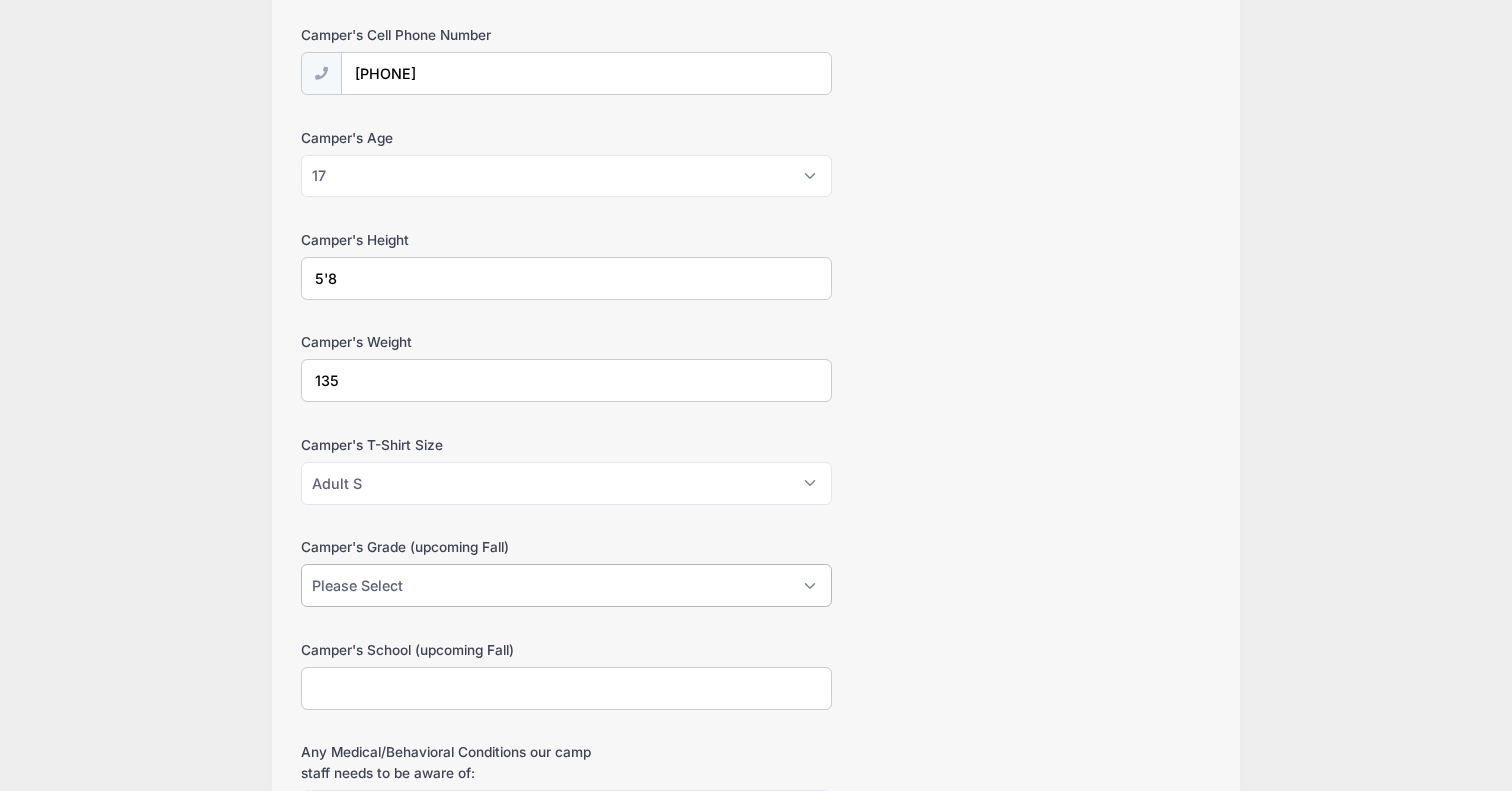 click on "Please Select Pre-K
K
1st
2nd
3rd
4th
5th
6th
7th
8th
9th
10th
11th
12th" at bounding box center [566, 585] 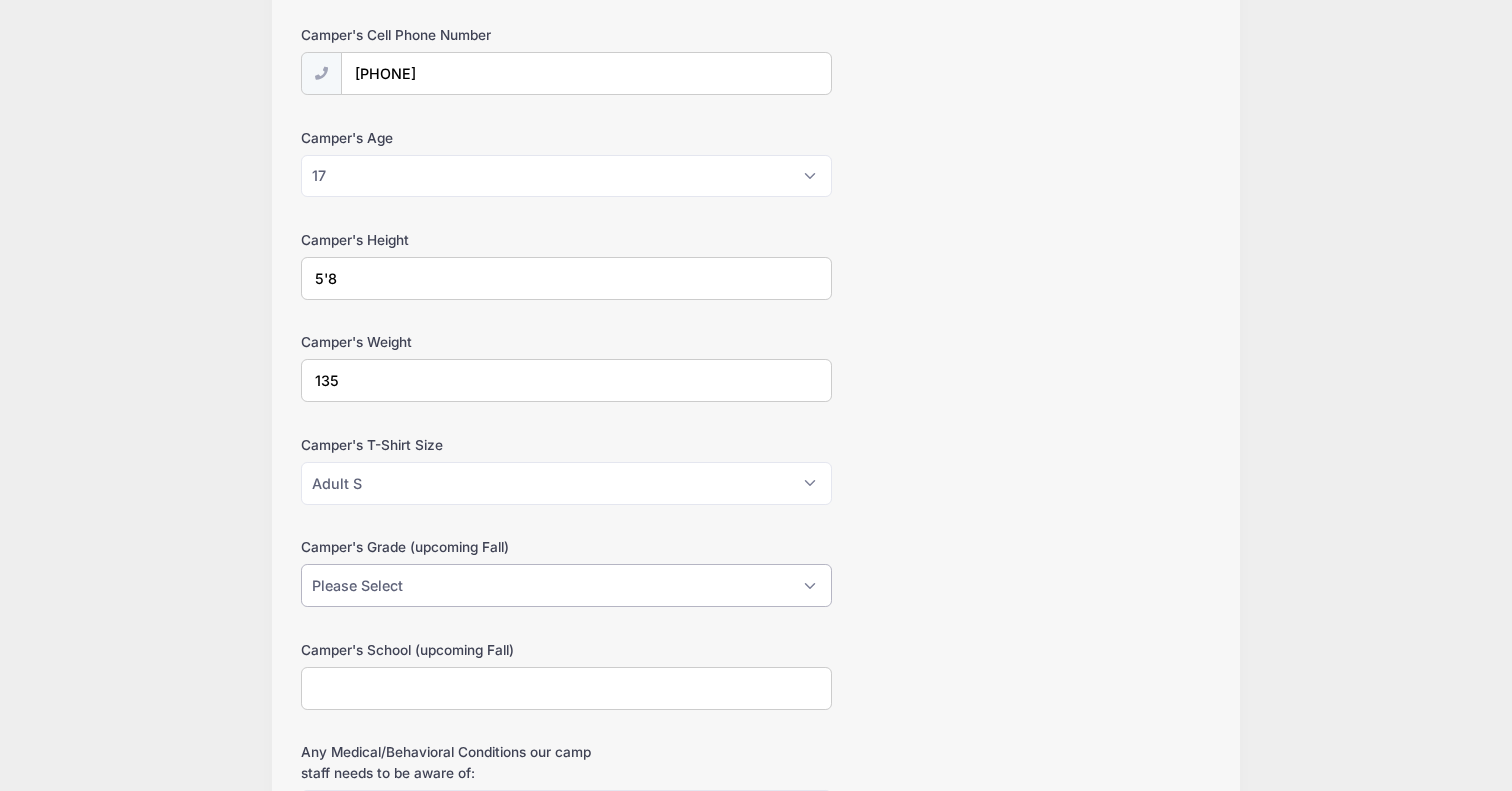 select on "12th" 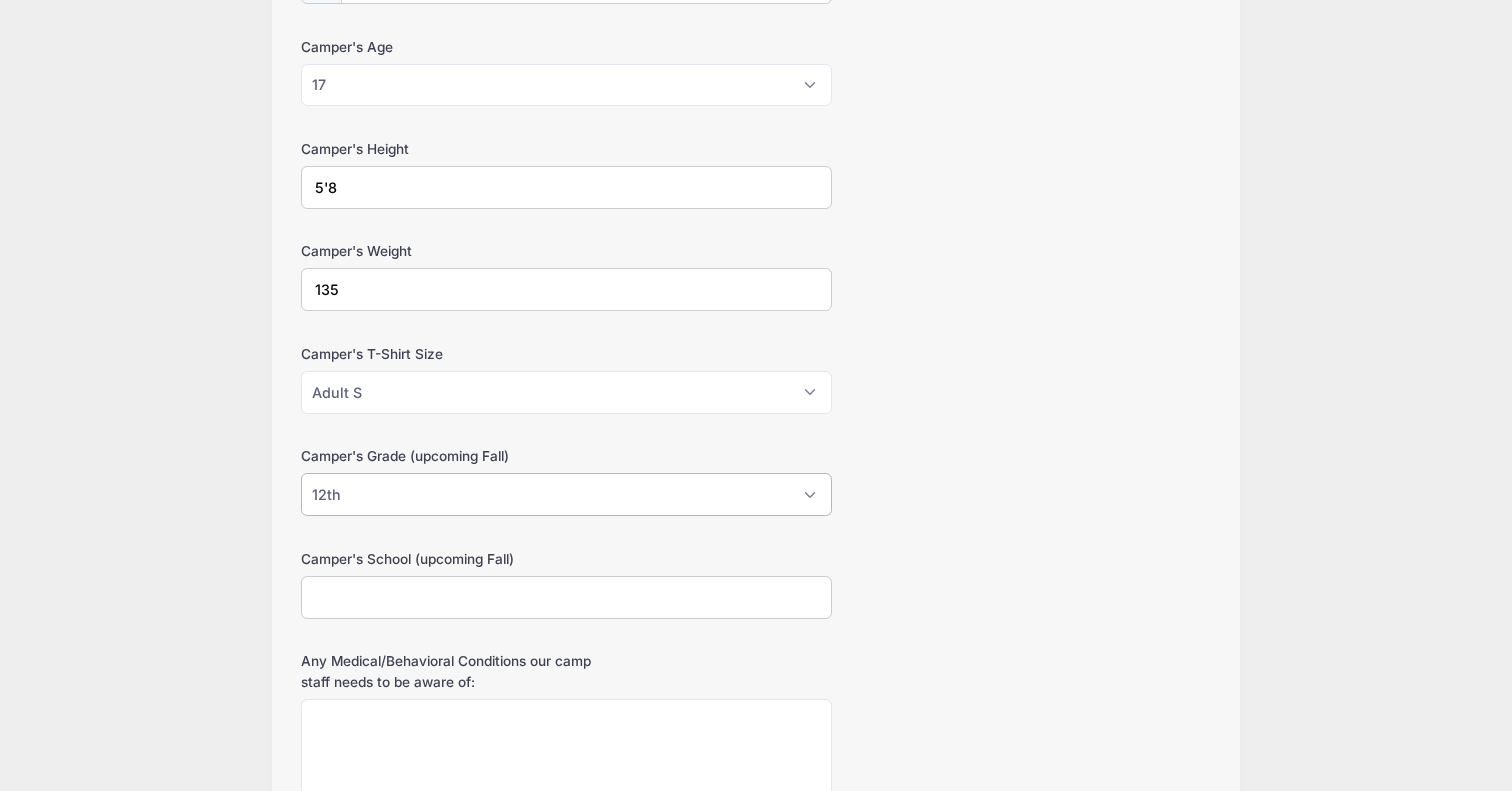 scroll, scrollTop: 595, scrollLeft: 0, axis: vertical 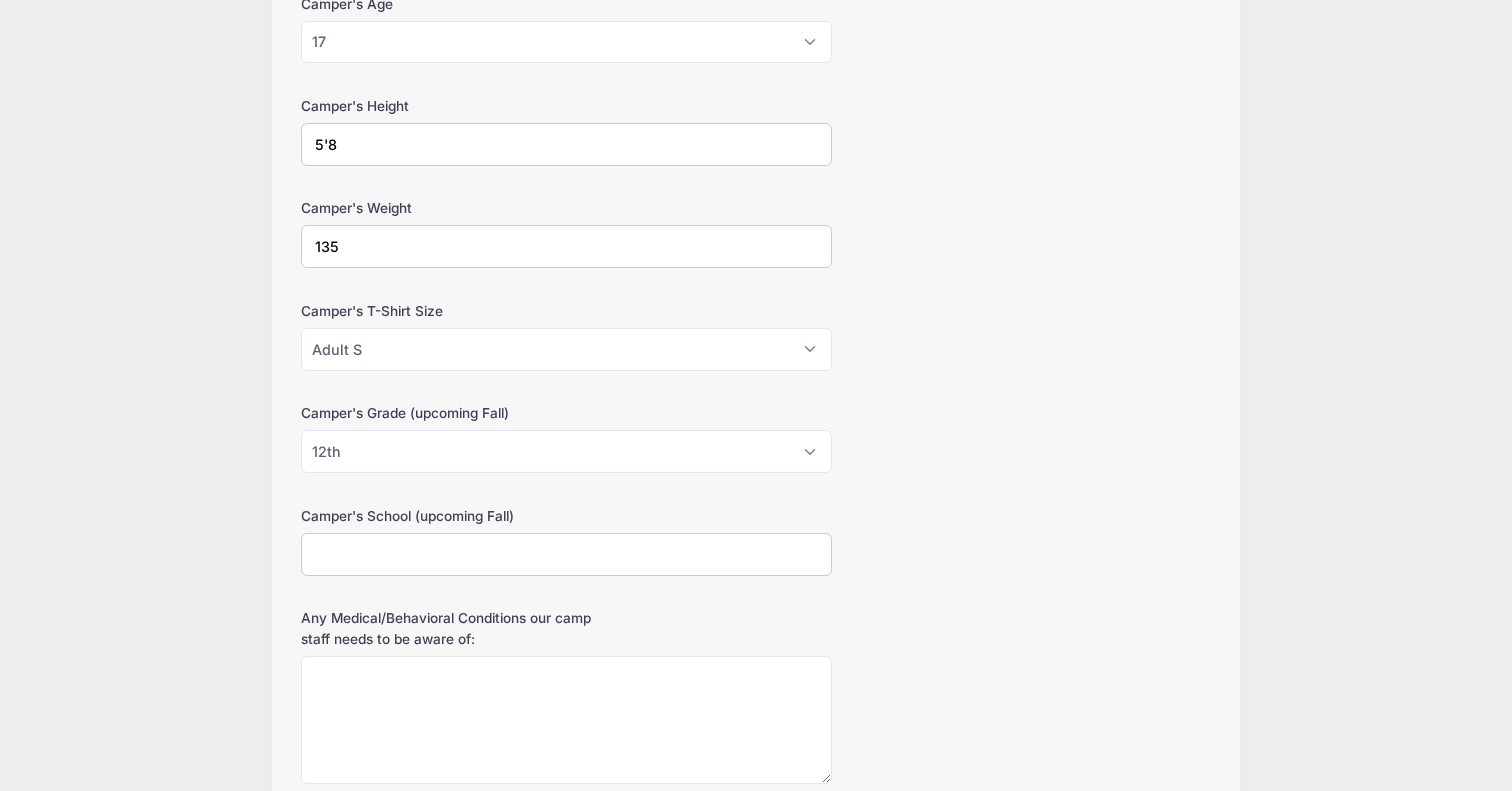 click on "Camper's School (upcoming Fall)" at bounding box center (566, 554) 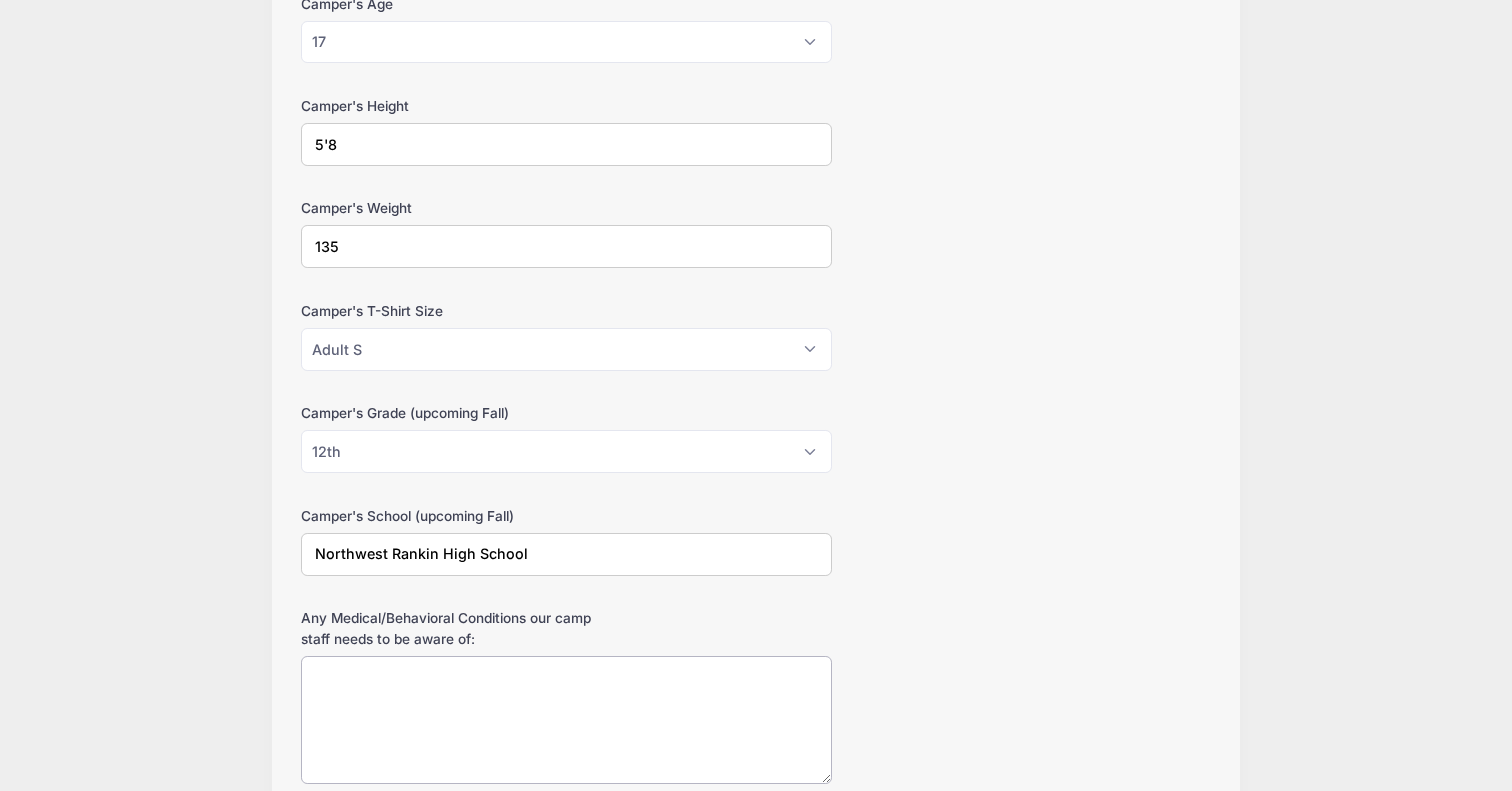 click on "Any Medical/Behavioral Conditions our camp staff needs to be aware of:" at bounding box center [566, 720] 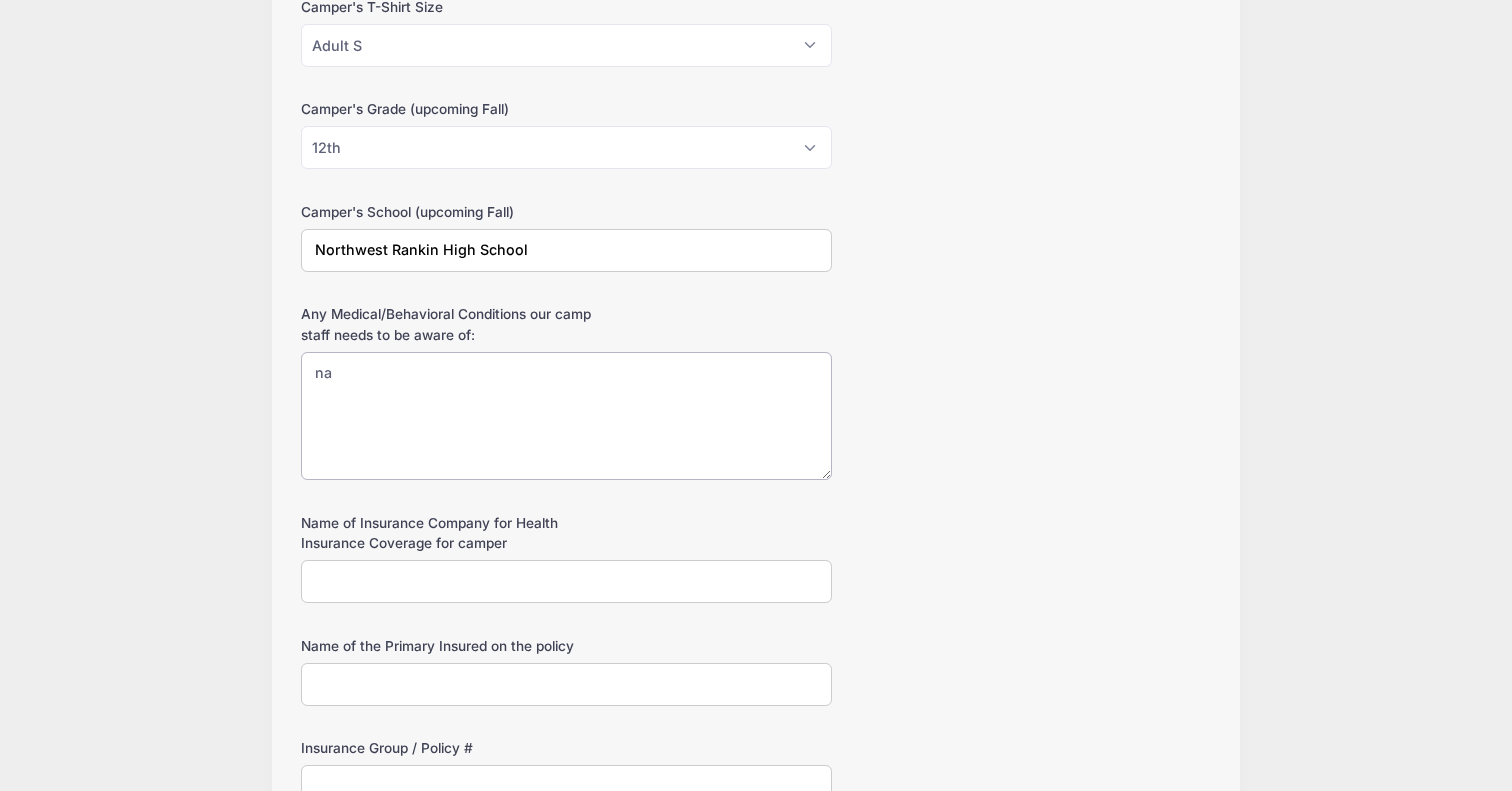 scroll, scrollTop: 983, scrollLeft: 0, axis: vertical 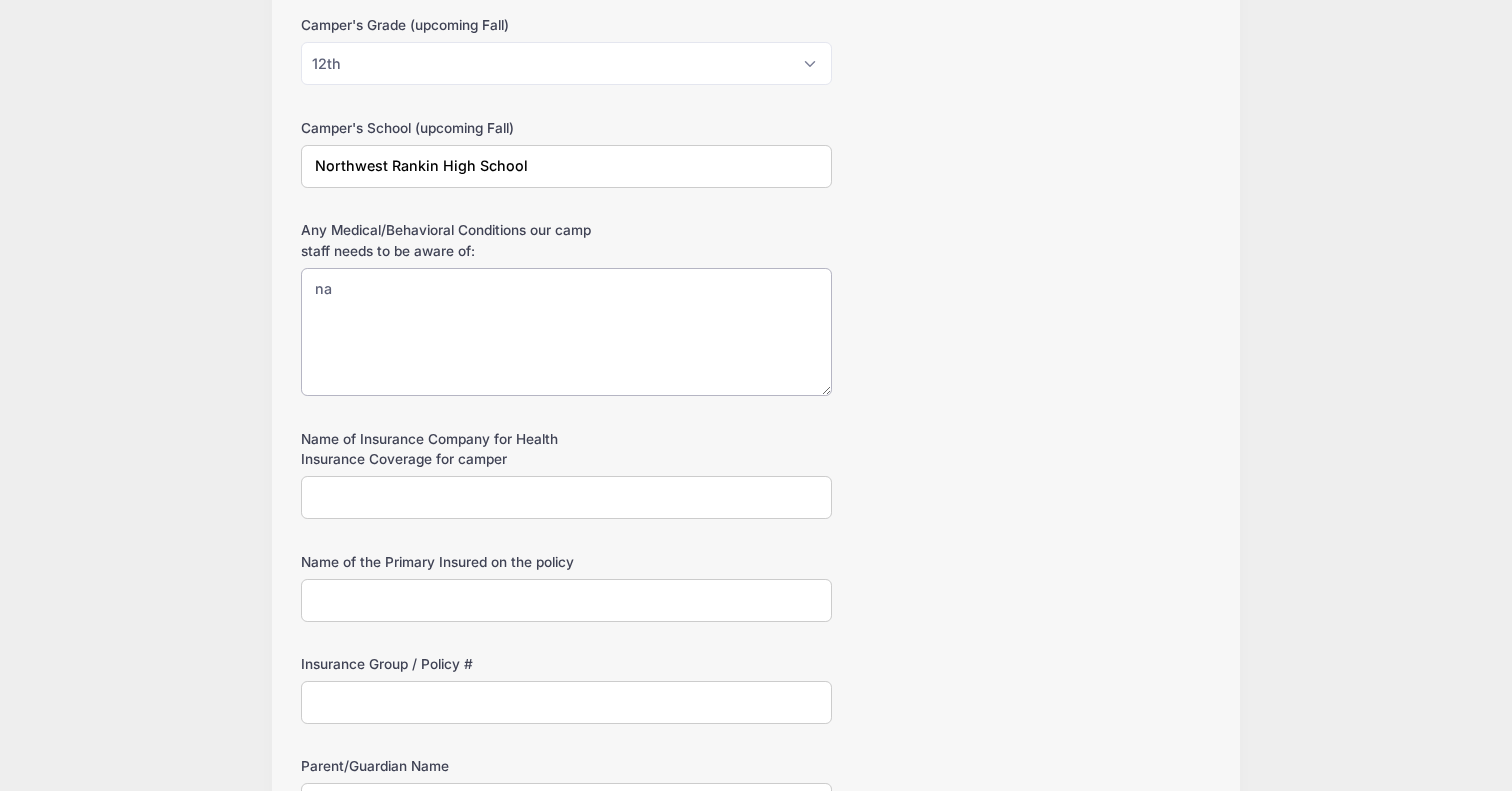 type on "na" 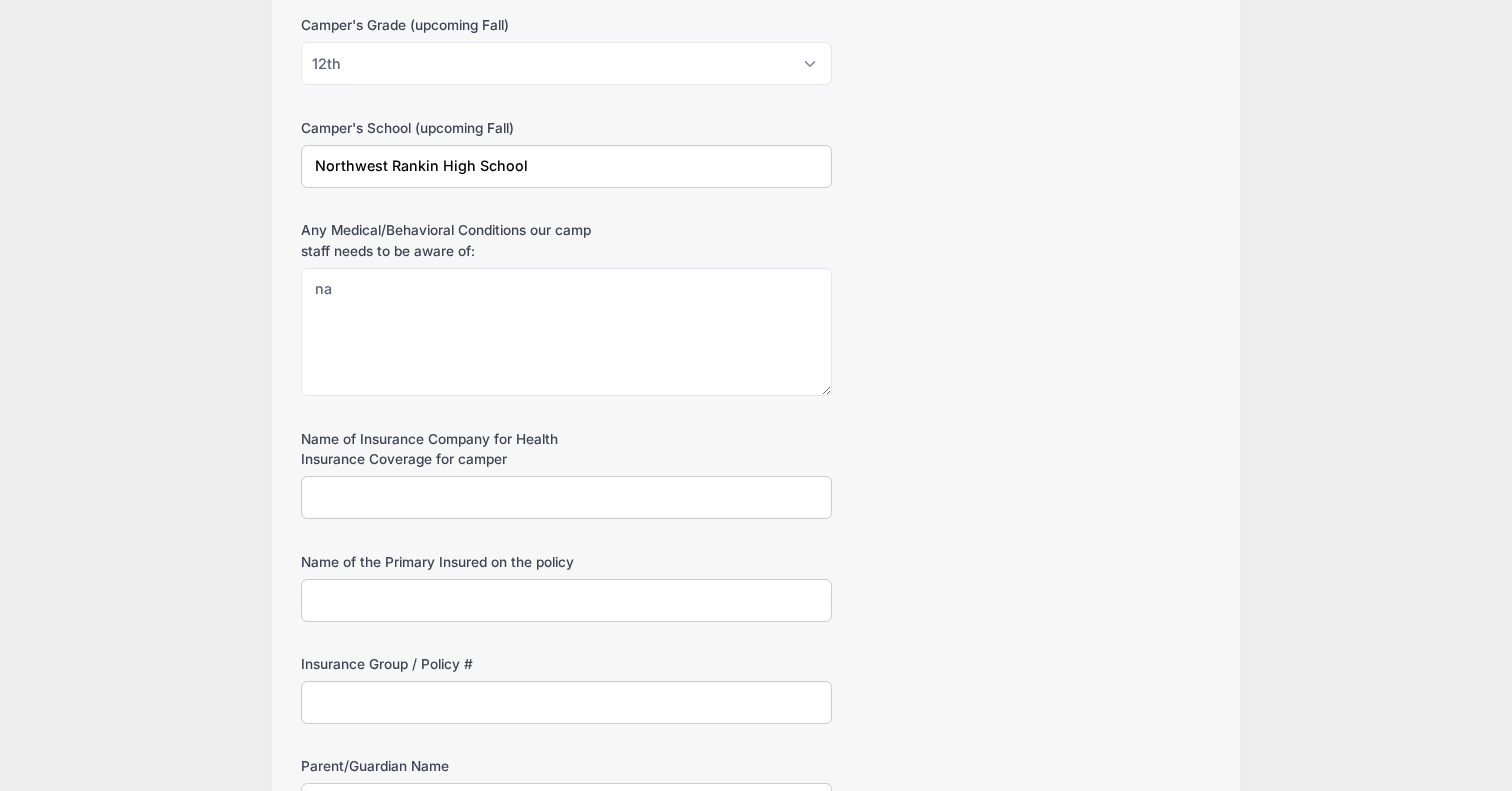 click on "Name of Insurance Company for Health Insurance Coverage for camper" at bounding box center (566, 497) 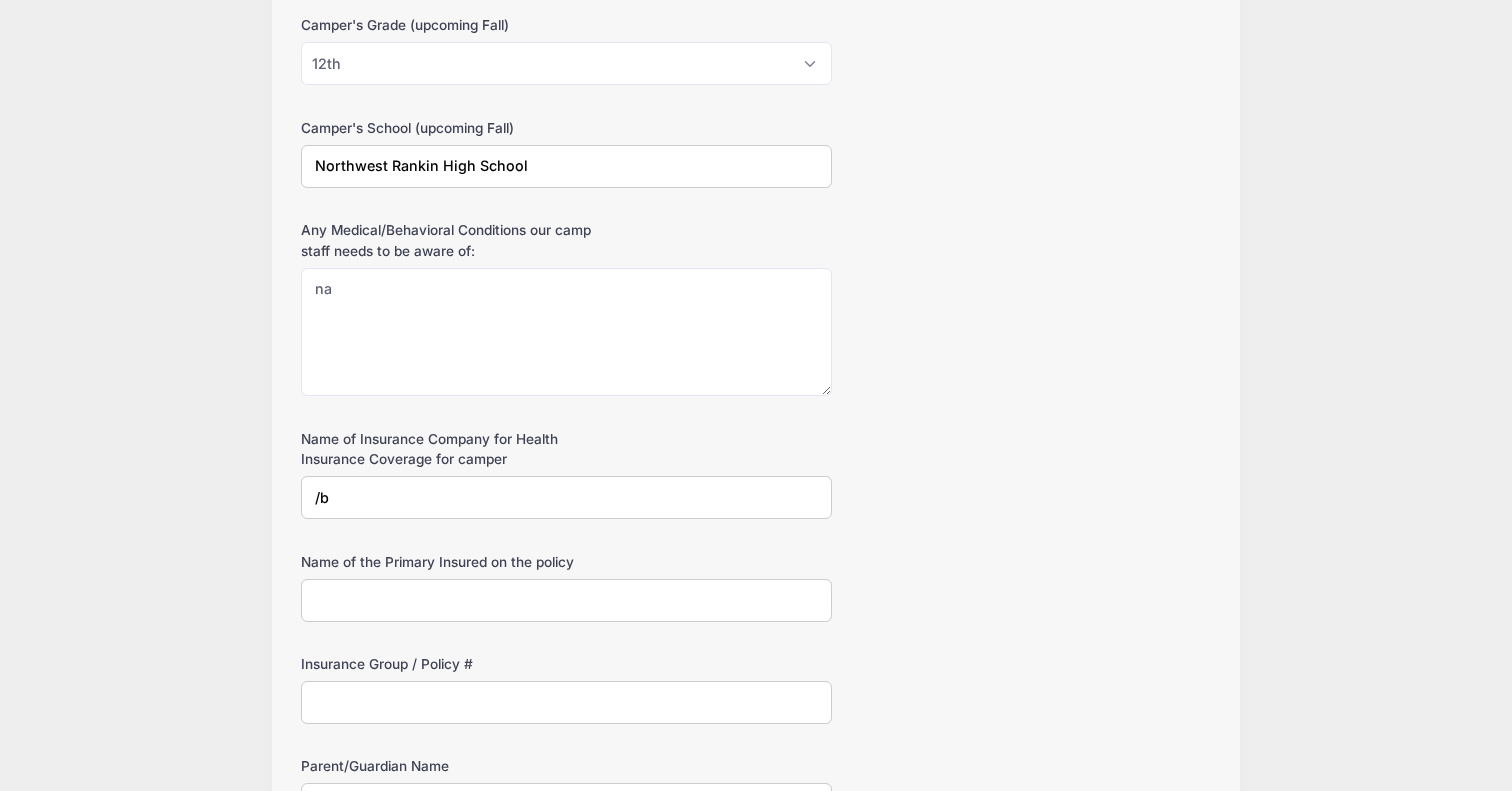 type on "/" 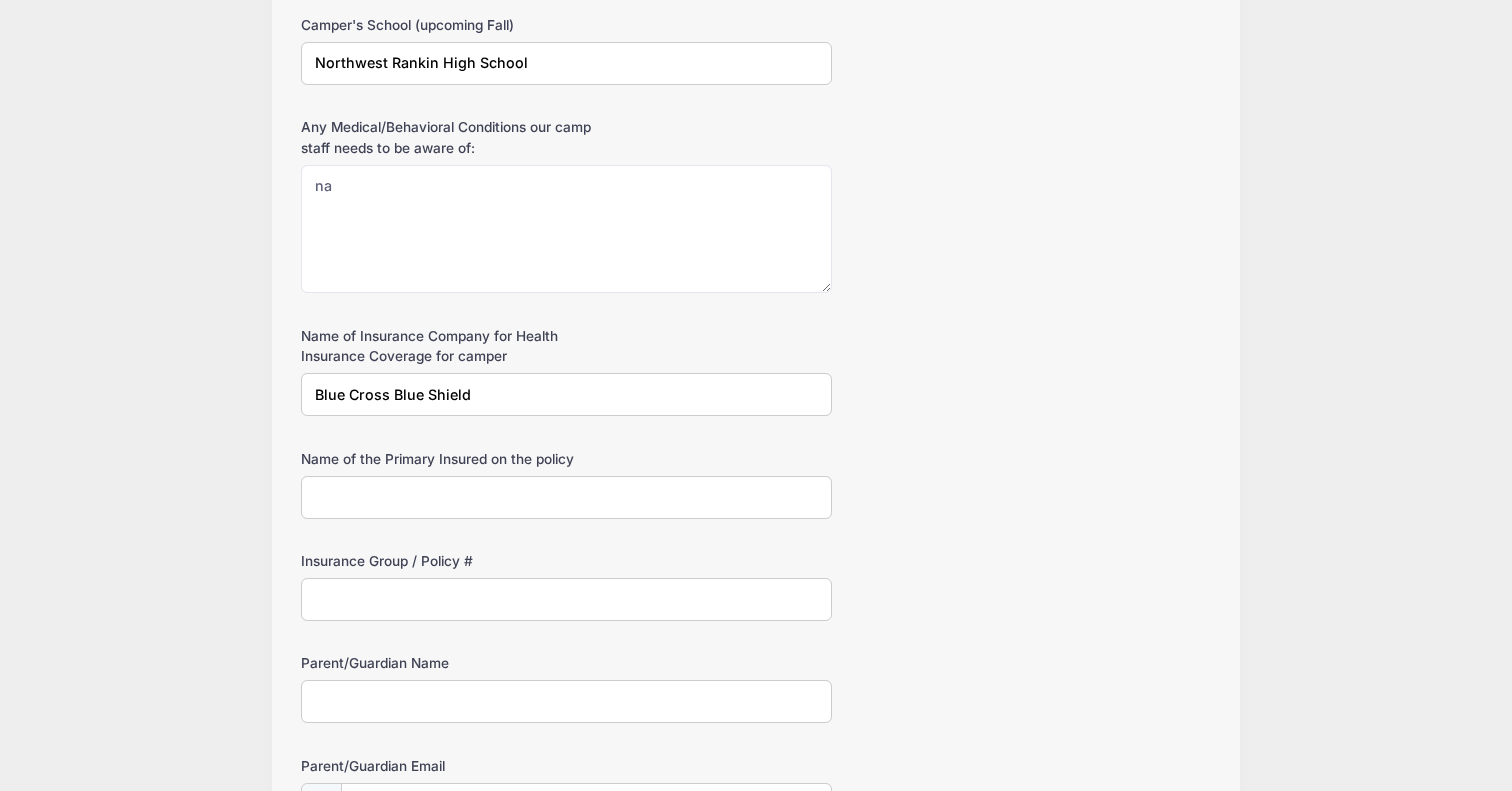 scroll, scrollTop: 1095, scrollLeft: 0, axis: vertical 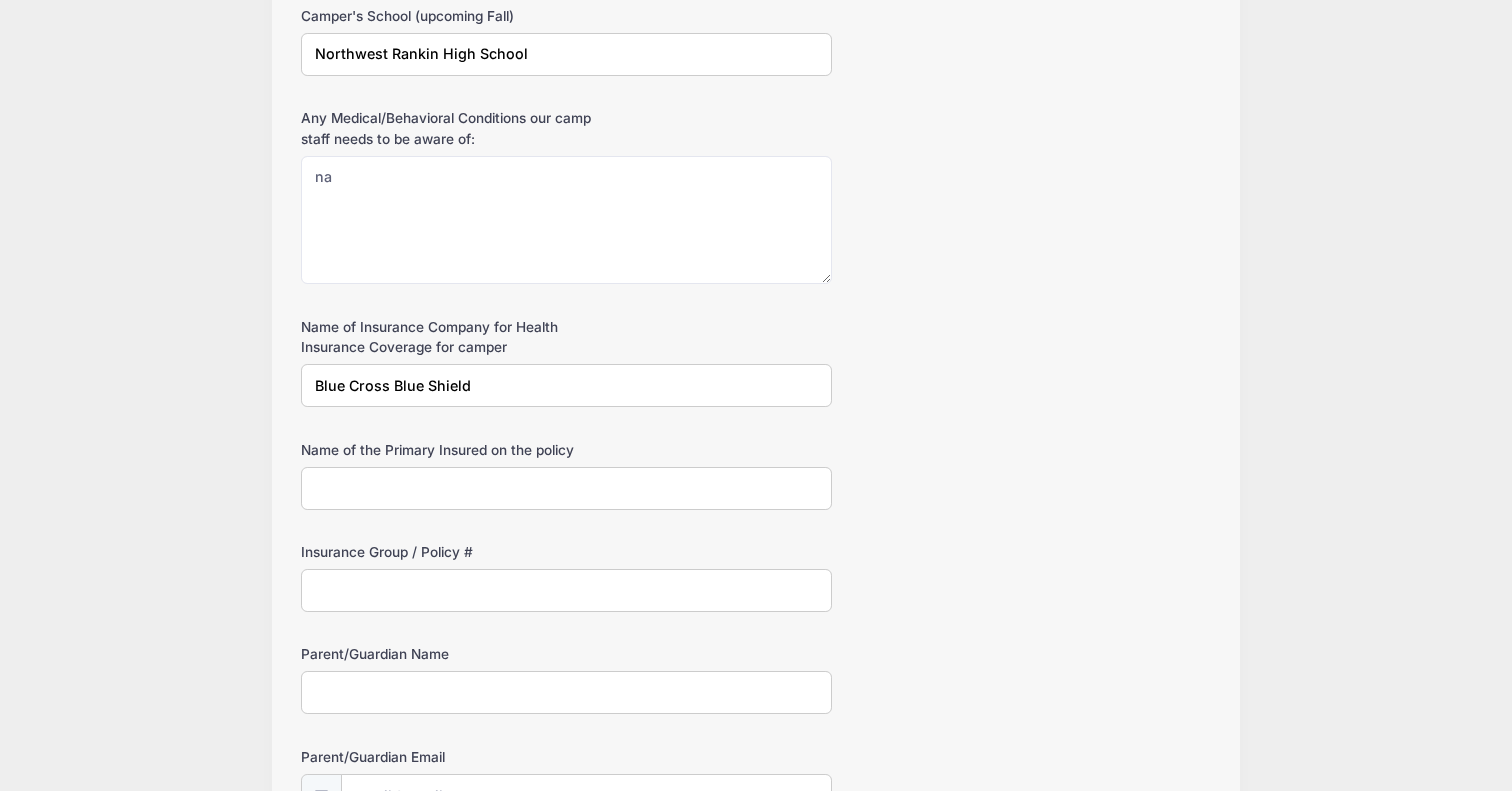 type on "Blue Cross Blue Shield" 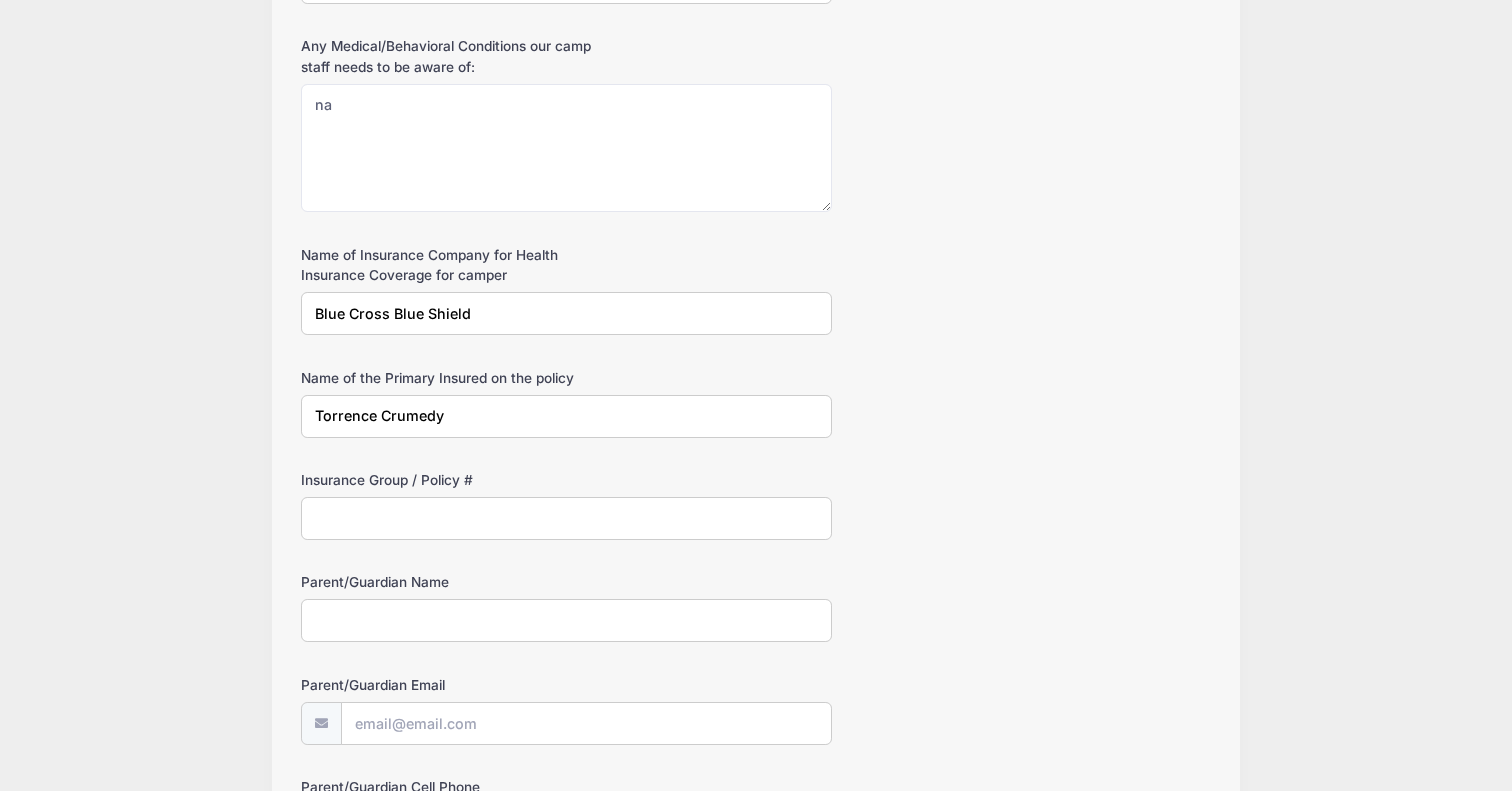 scroll, scrollTop: 1168, scrollLeft: 0, axis: vertical 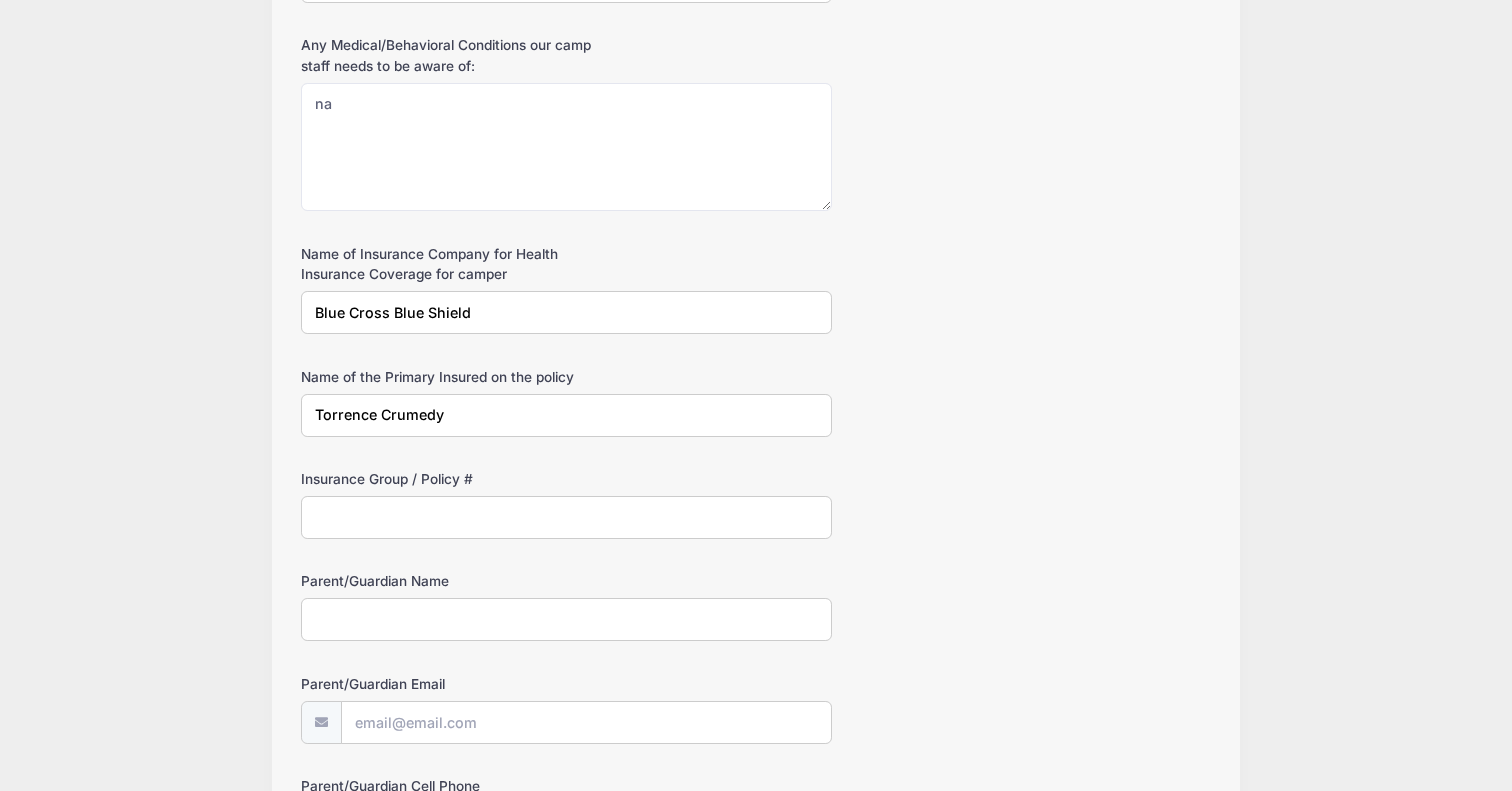 type on "Torrence Crumedy" 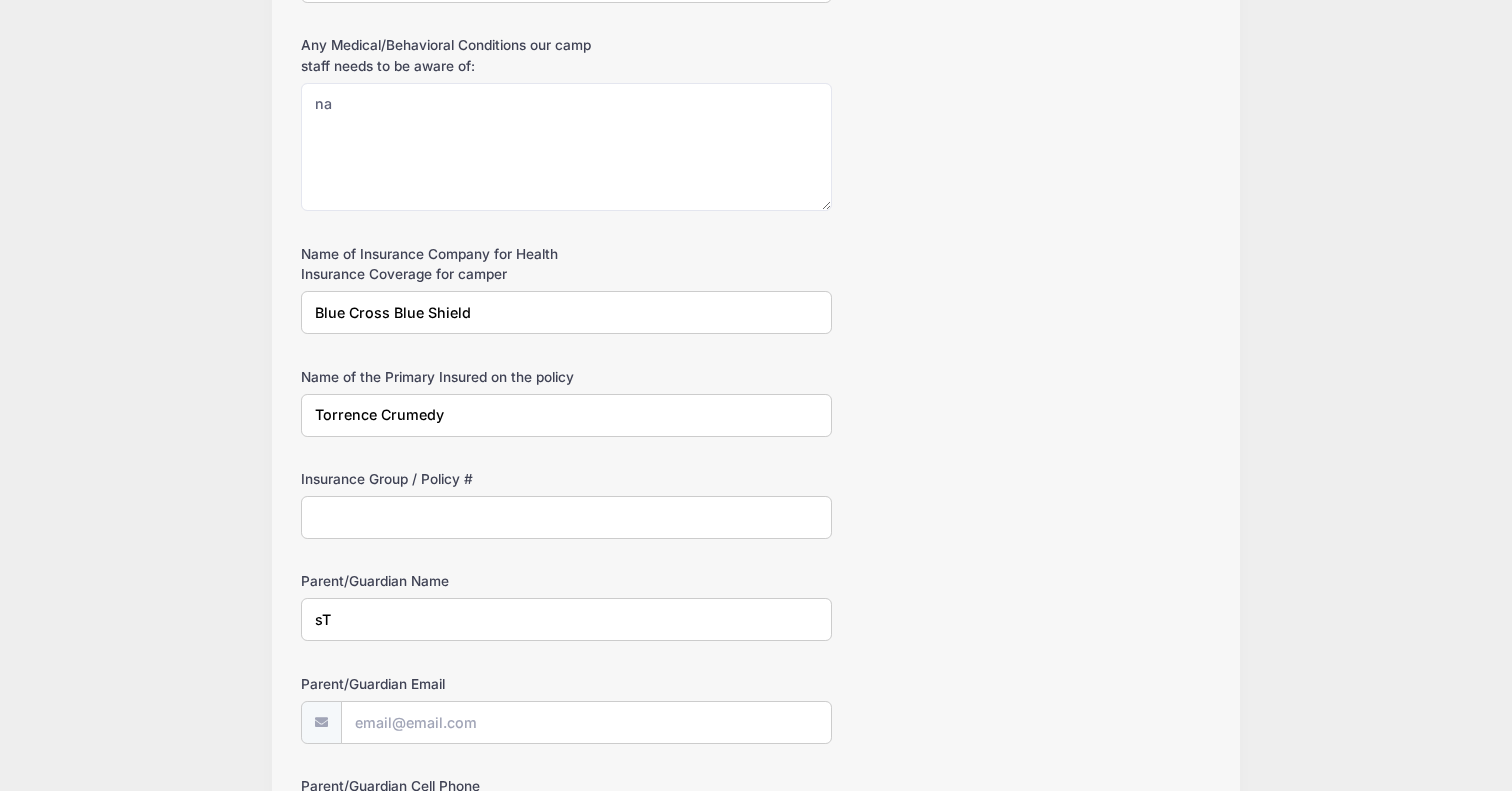 type on "s" 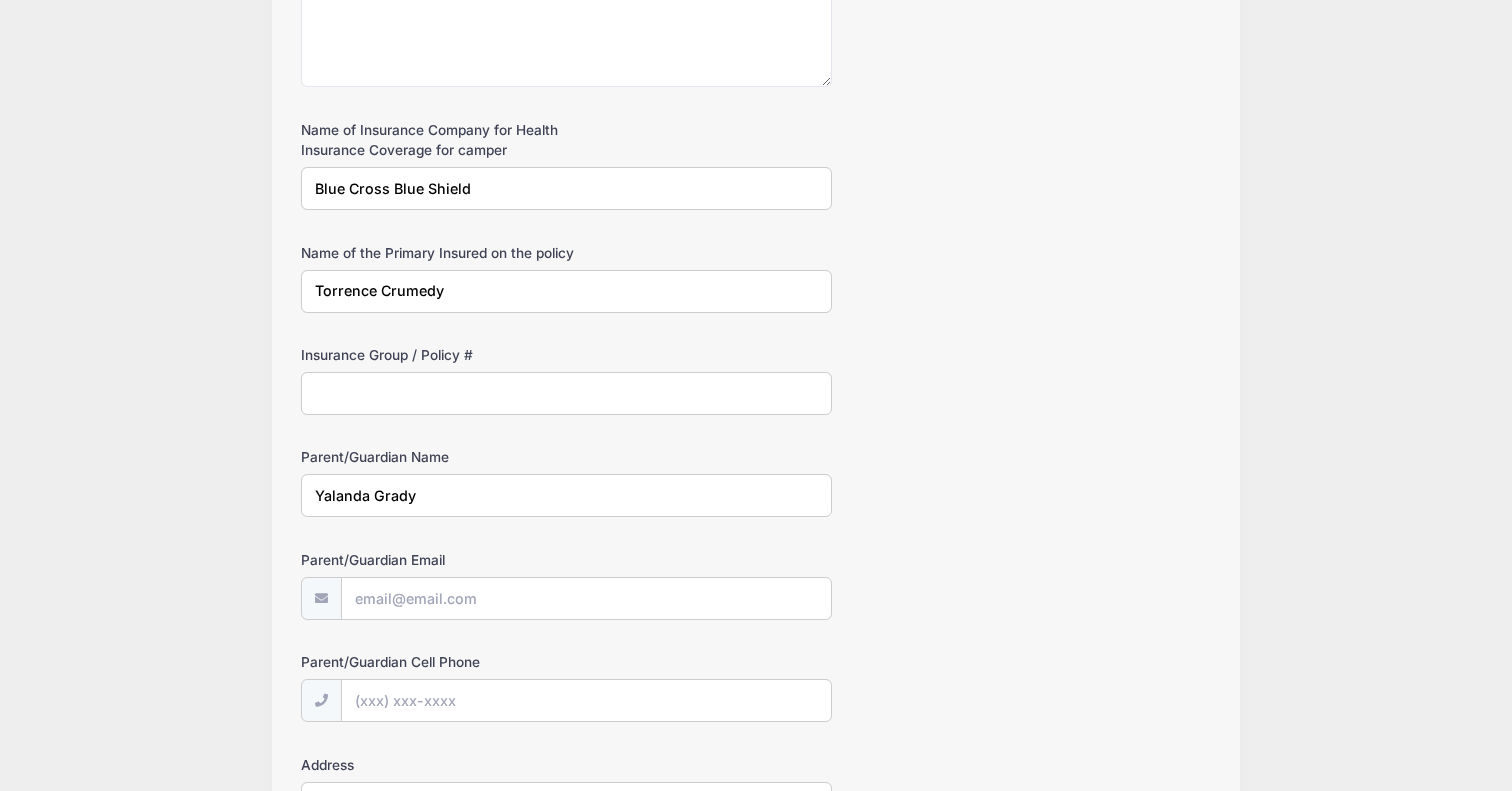scroll, scrollTop: 1303, scrollLeft: 0, axis: vertical 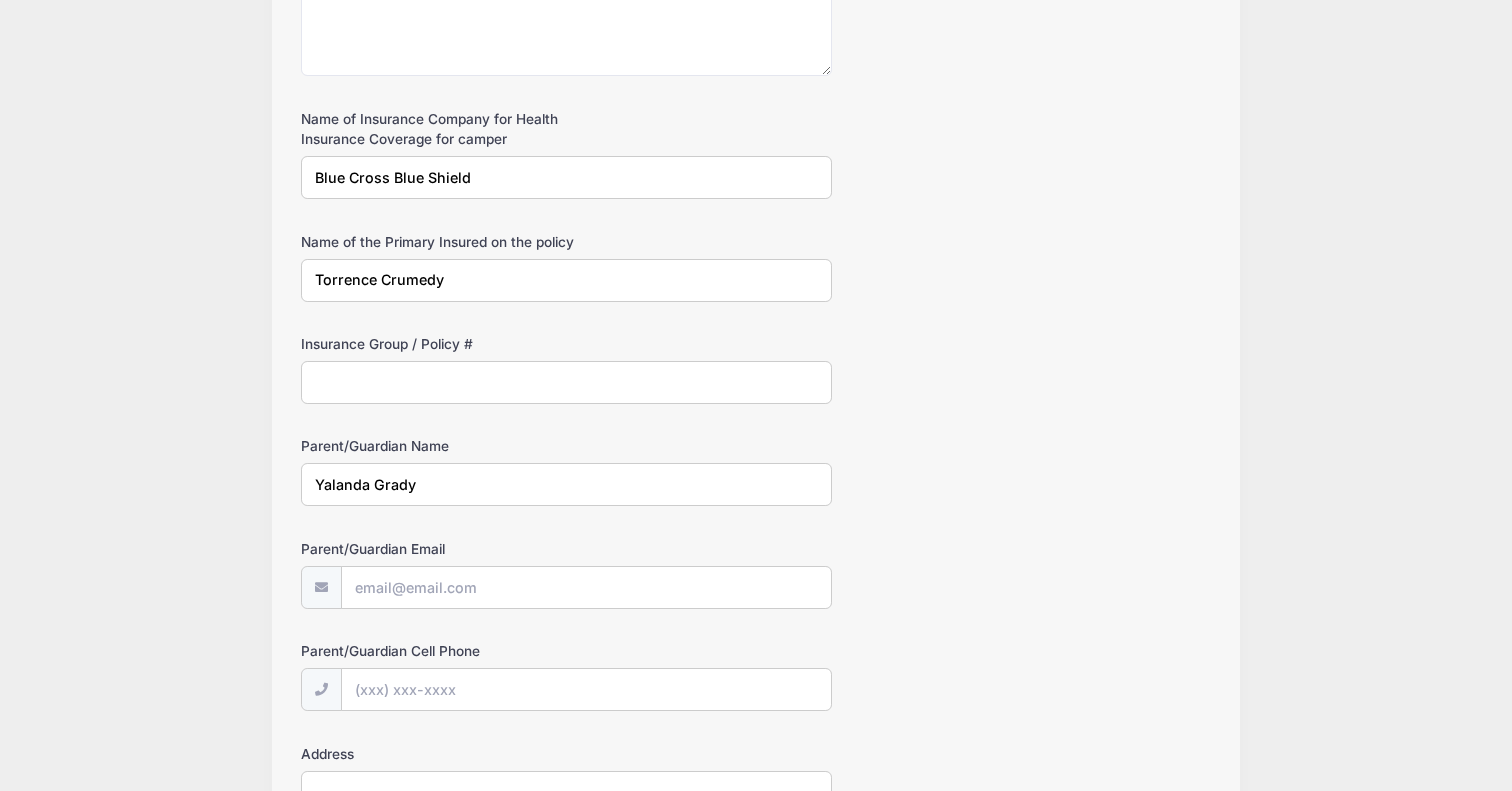 type on "Yalanda Grady" 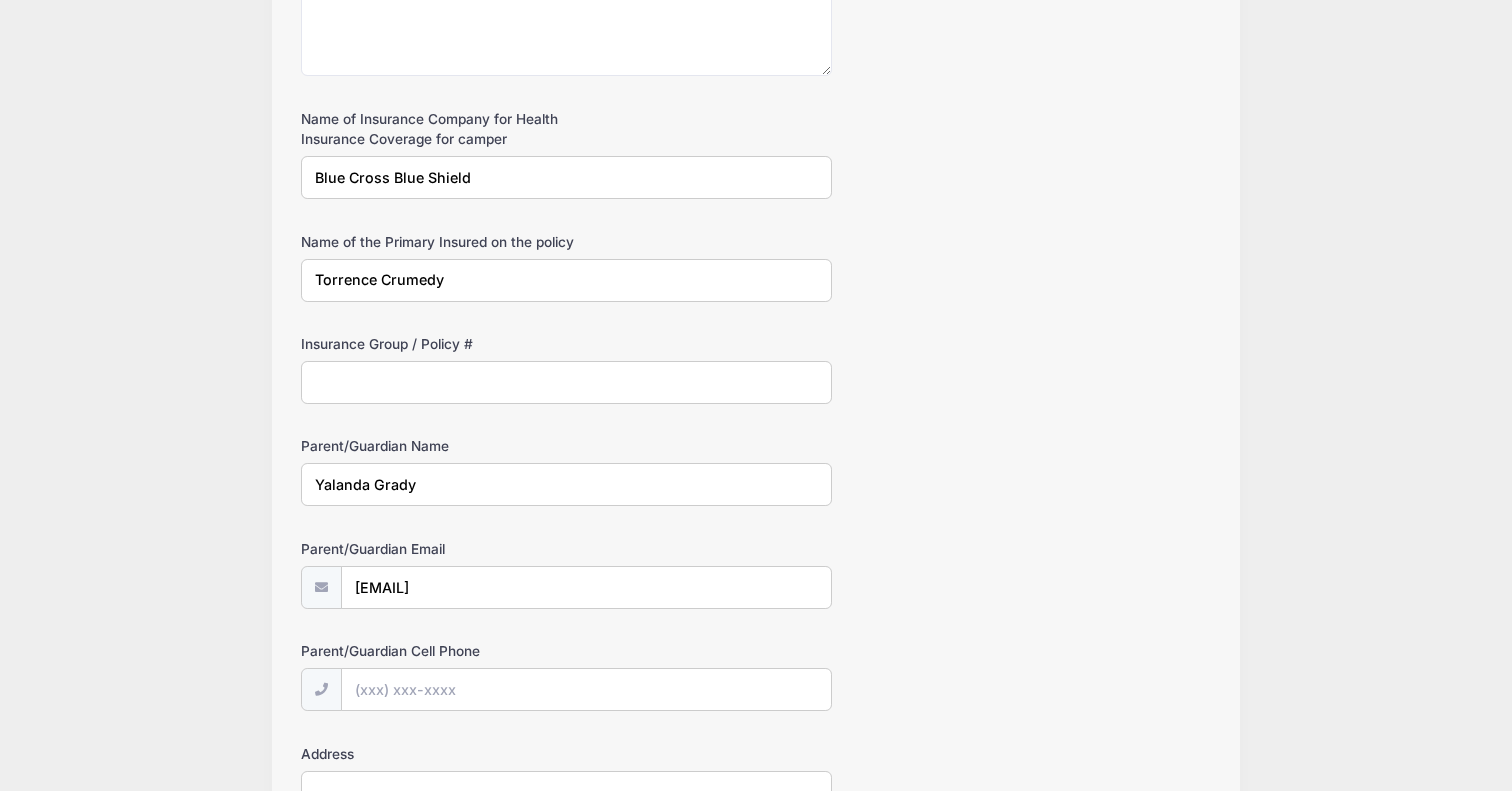 type on "gradyyalanda@yahoo.com" 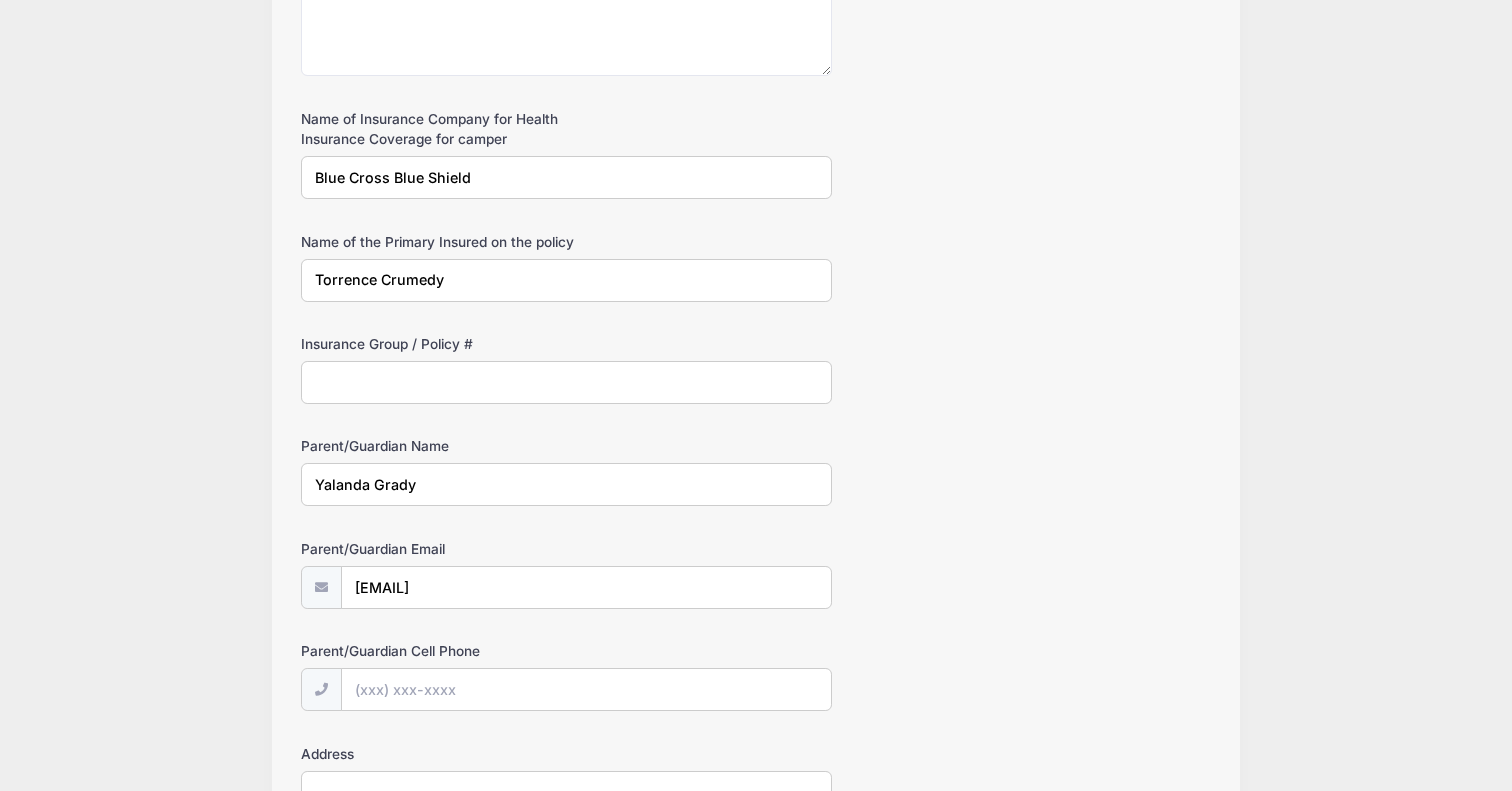 click on "Parent/Guardian Cell Phone" at bounding box center (586, 689) 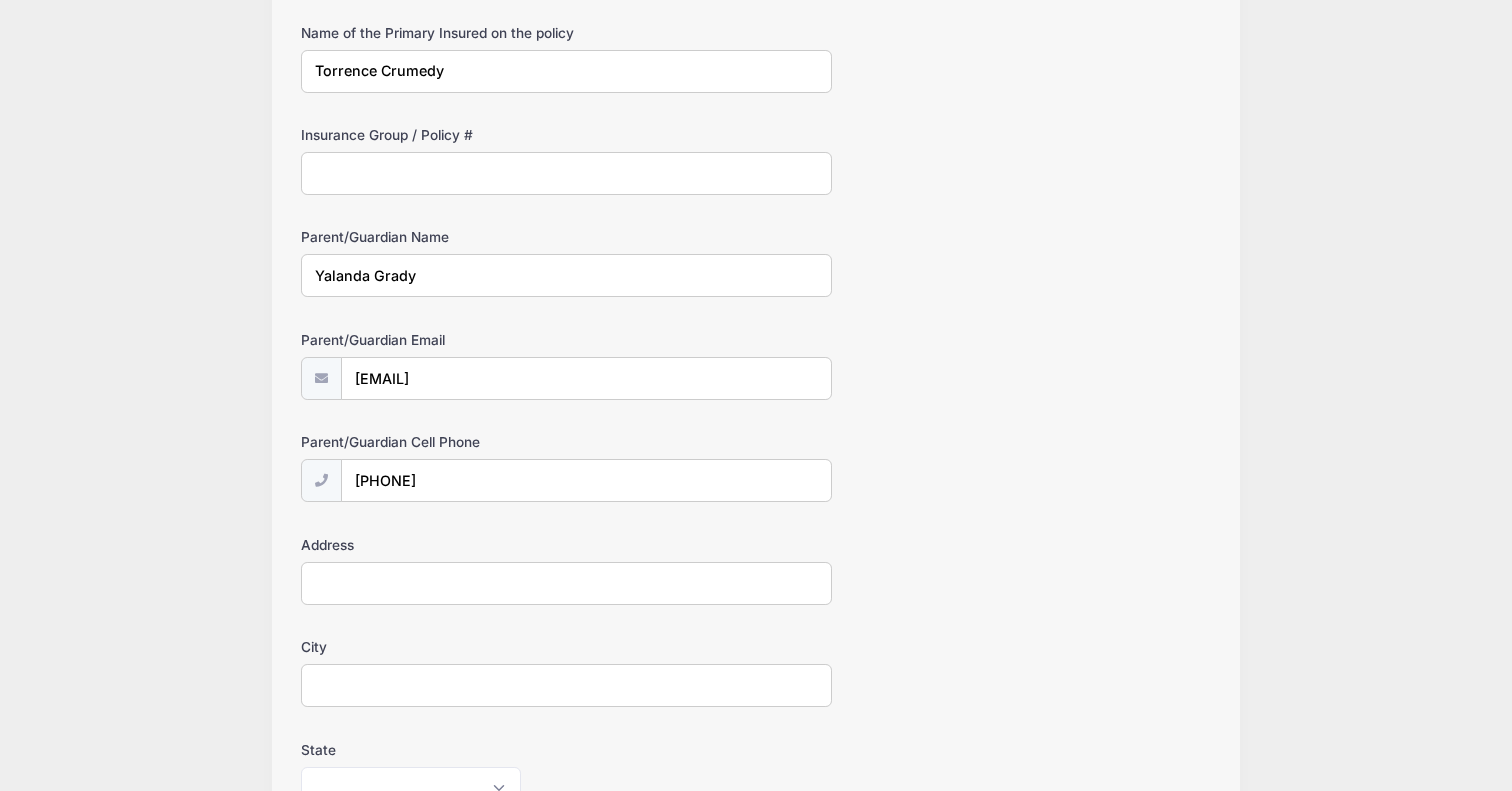 scroll, scrollTop: 1528, scrollLeft: 0, axis: vertical 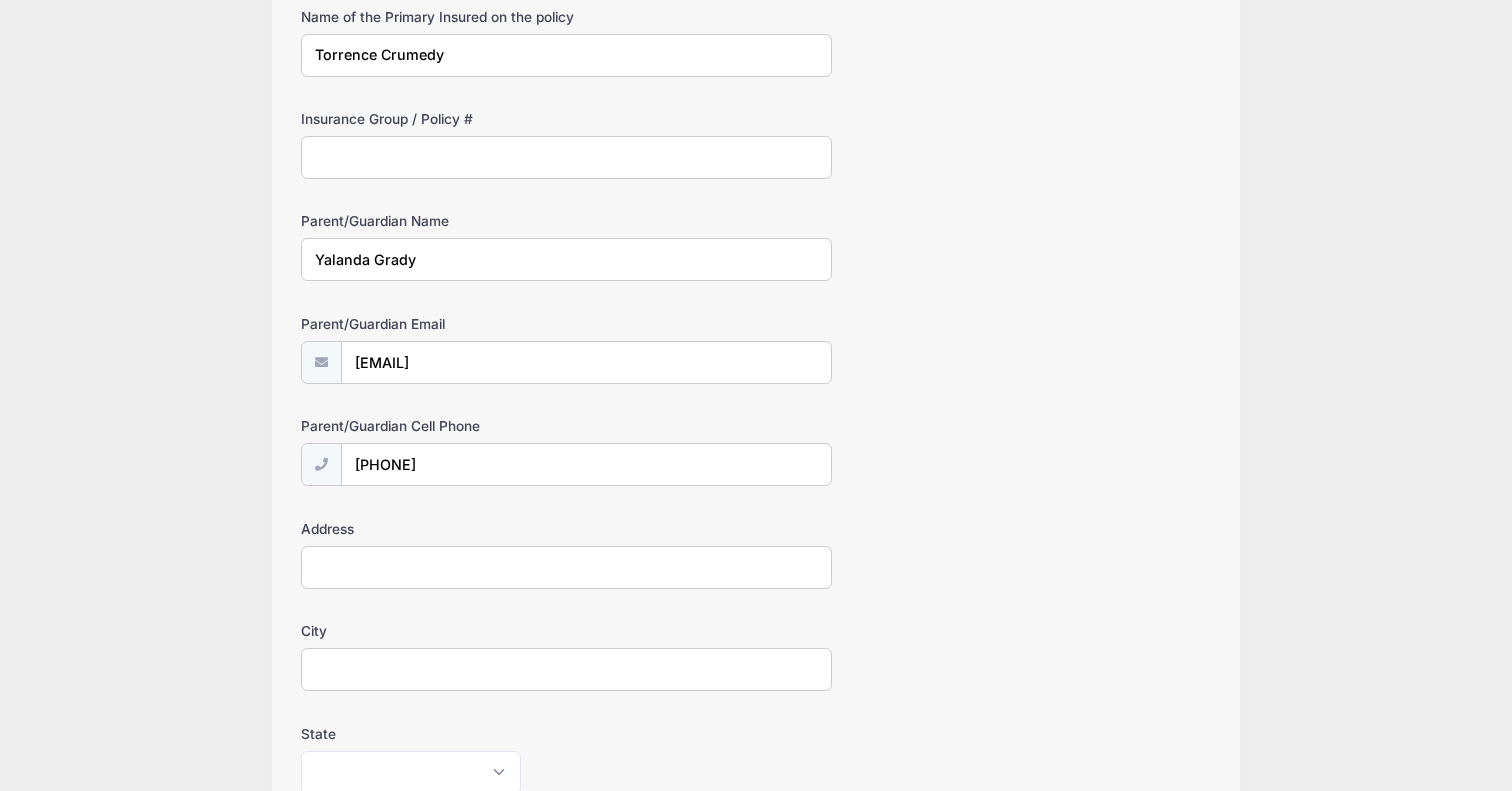 type on "(601) 810-6700" 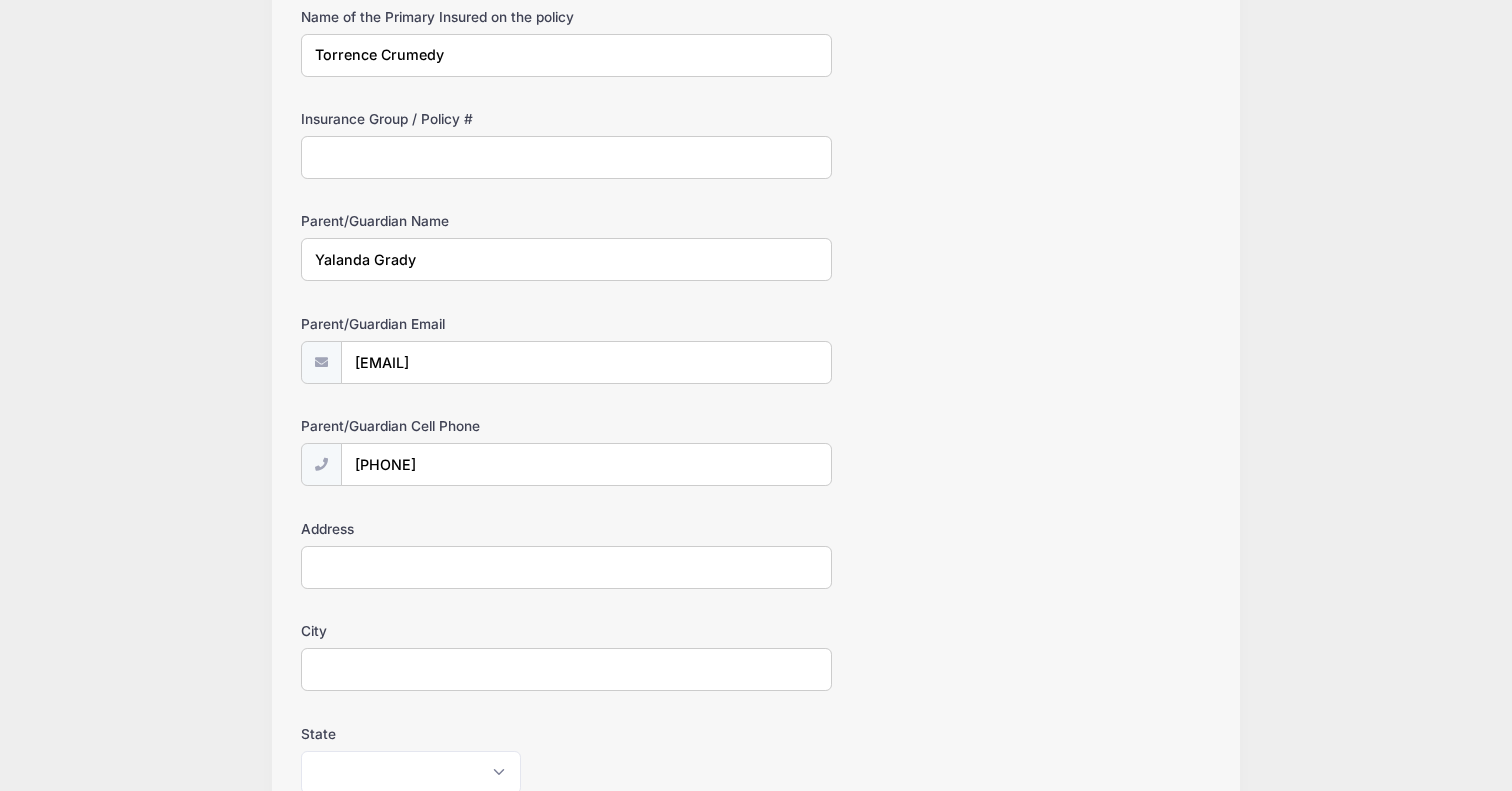 click on "Address" at bounding box center (566, 567) 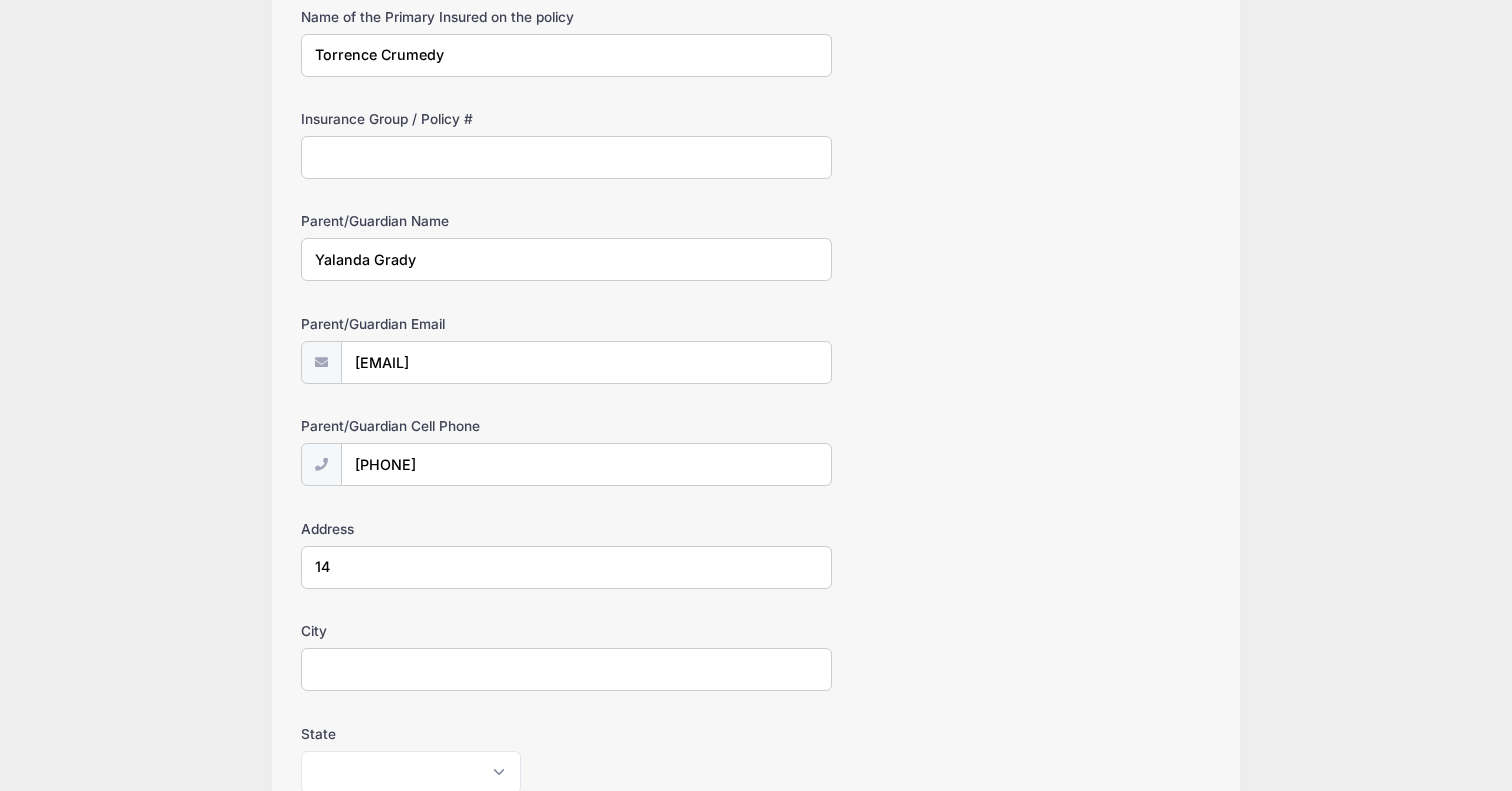 type on "1" 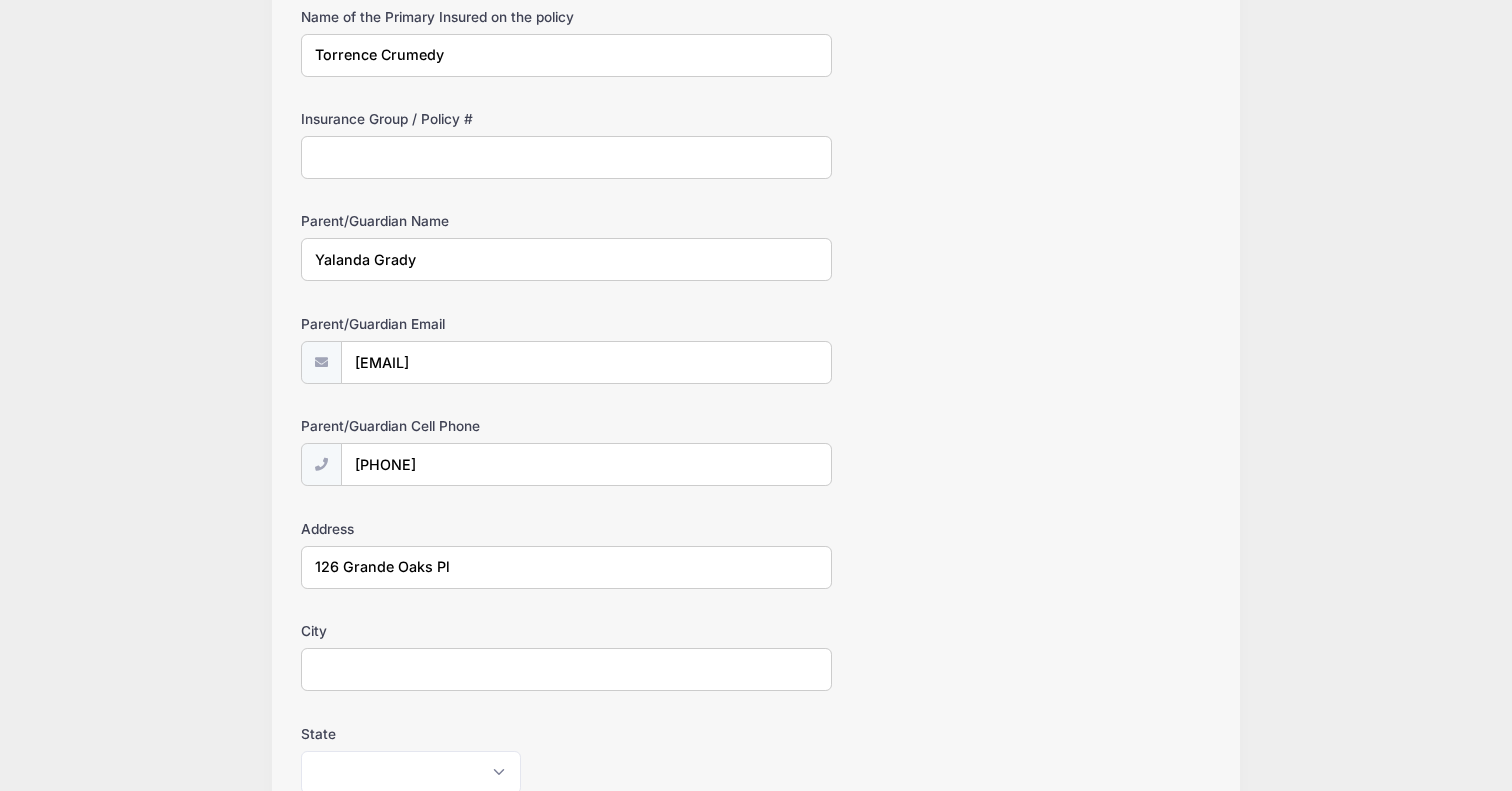 type on "126 Grande Oaks Pl" 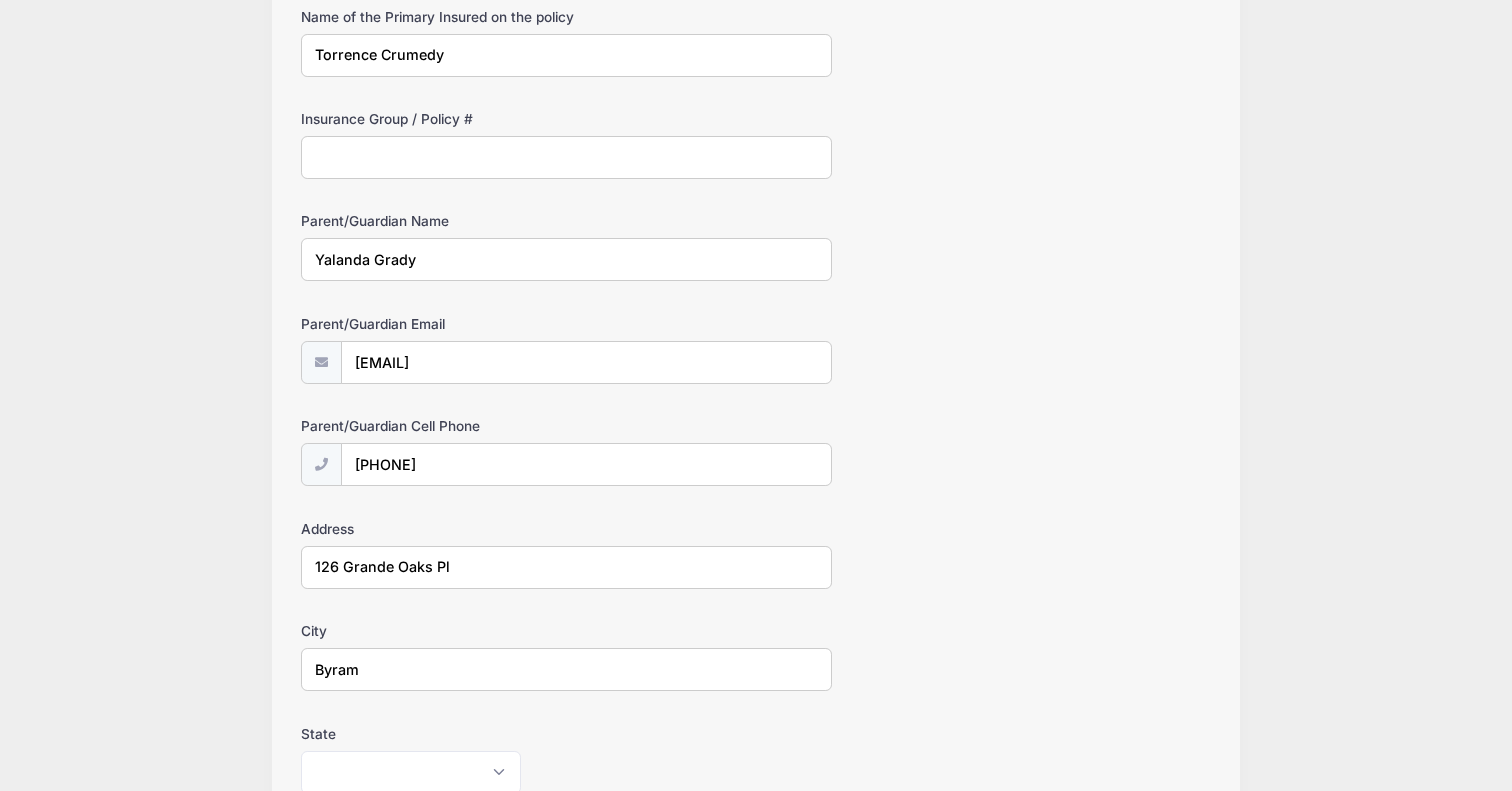 type on "Byram" 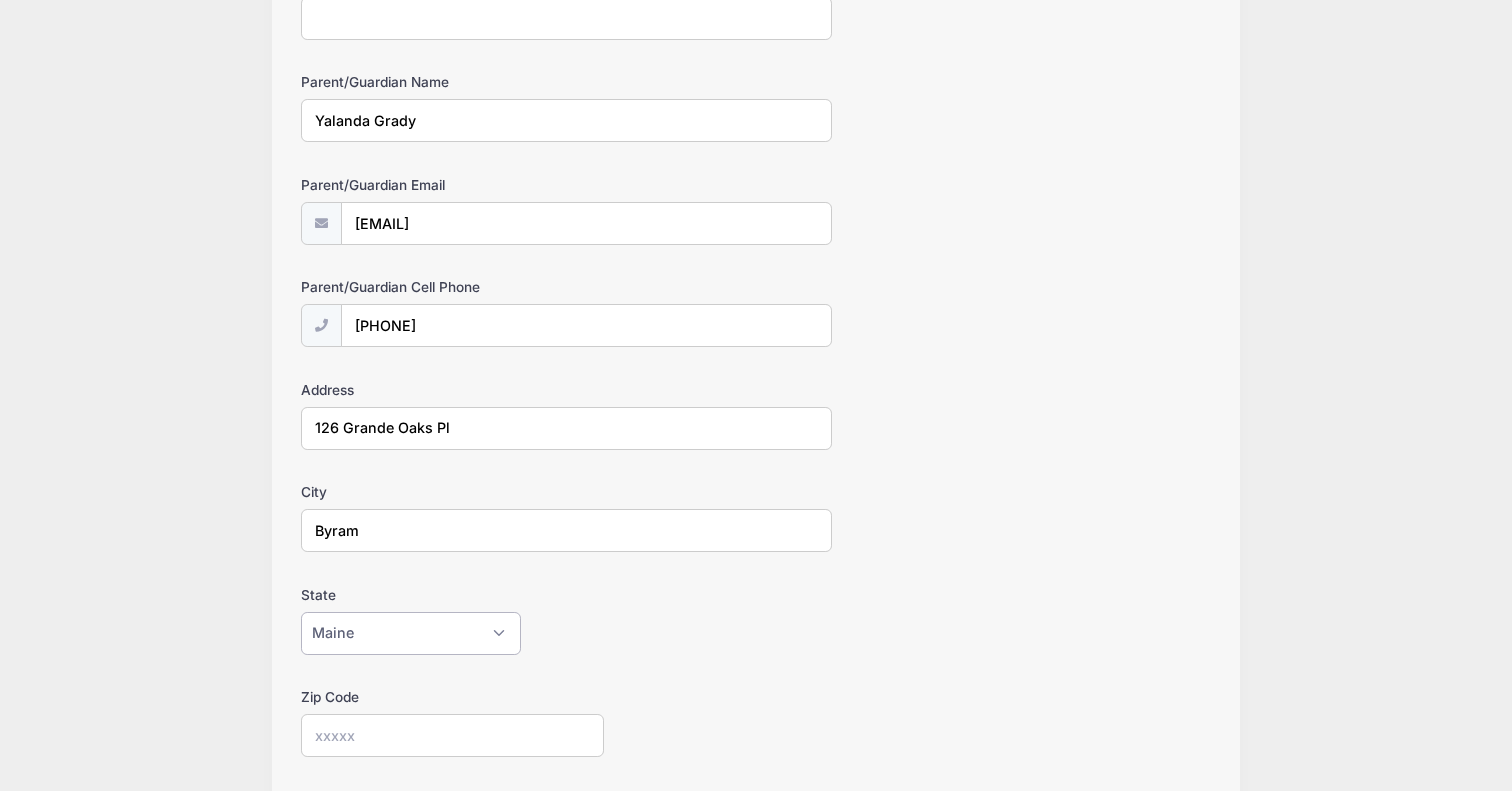 scroll, scrollTop: 1669, scrollLeft: 0, axis: vertical 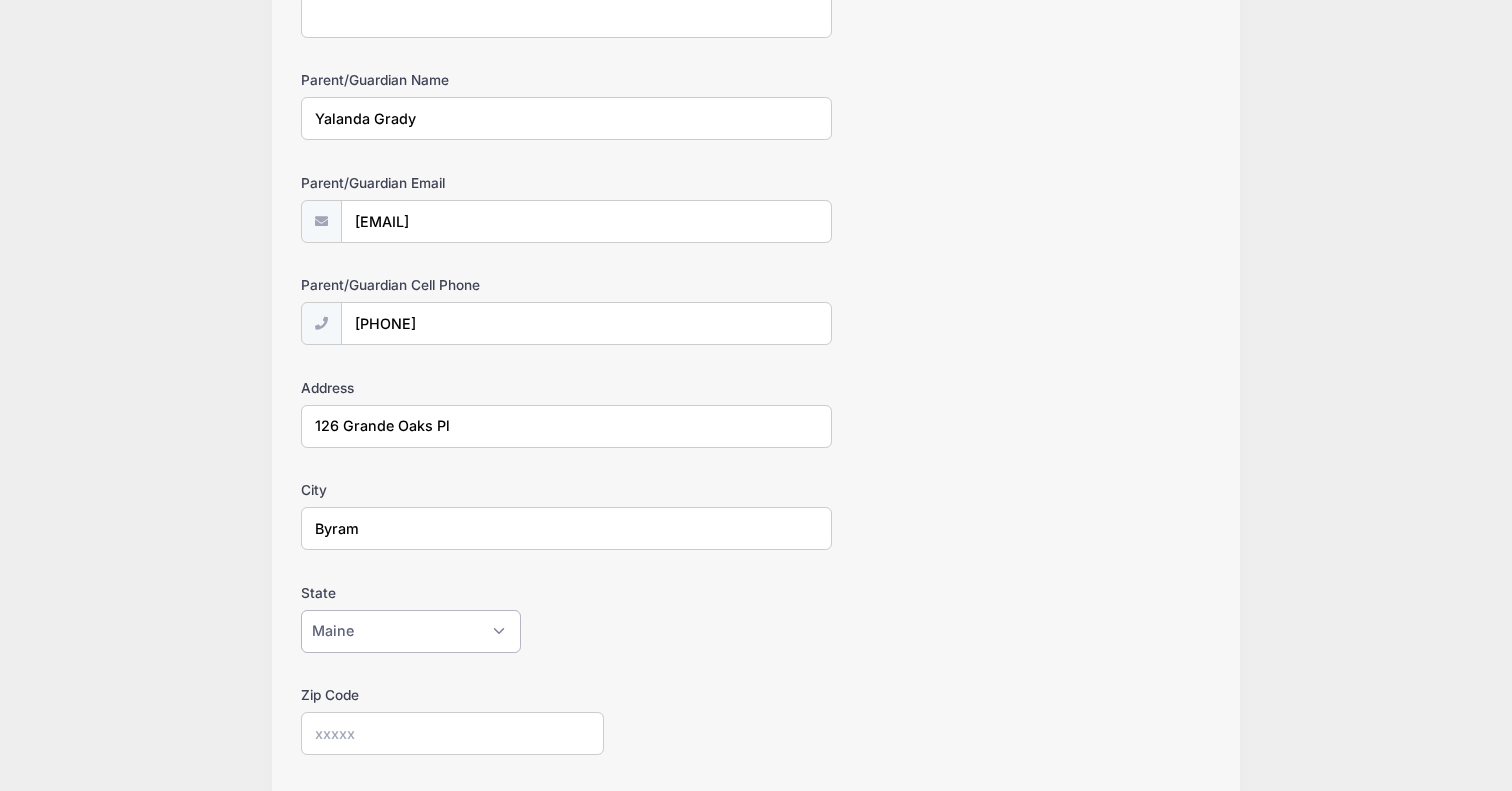 click on "Alabama Alaska American Samoa Arizona Arkansas Armed Forces Africa Armed Forces Americas Armed Forces Canada Armed Forces Europe Armed Forces Middle East Armed Forces Pacific California Colorado Connecticut Delaware District of Columbia Federated States Of Micronesia Florida Georgia Guam Hawaii Idaho Illinois Indiana Iowa Kansas Kentucky Louisiana Maine Marshall Islands Maryland Massachusetts Michigan Minnesota Mississippi Missouri Montana Nebraska Nevada New Hampshire New Jersey New Mexico New York North Carolina North Dakota Northern Mariana Islands Ohio Oklahoma Oregon Palau Pennsylvania Puerto Rico Rhode Island South Carolina South Dakota Tennessee Texas Utah Vermont Virgin Islands Virginia Washington West Virginia Wisconsin Wyoming Other-Canada Other" at bounding box center (411, 631) 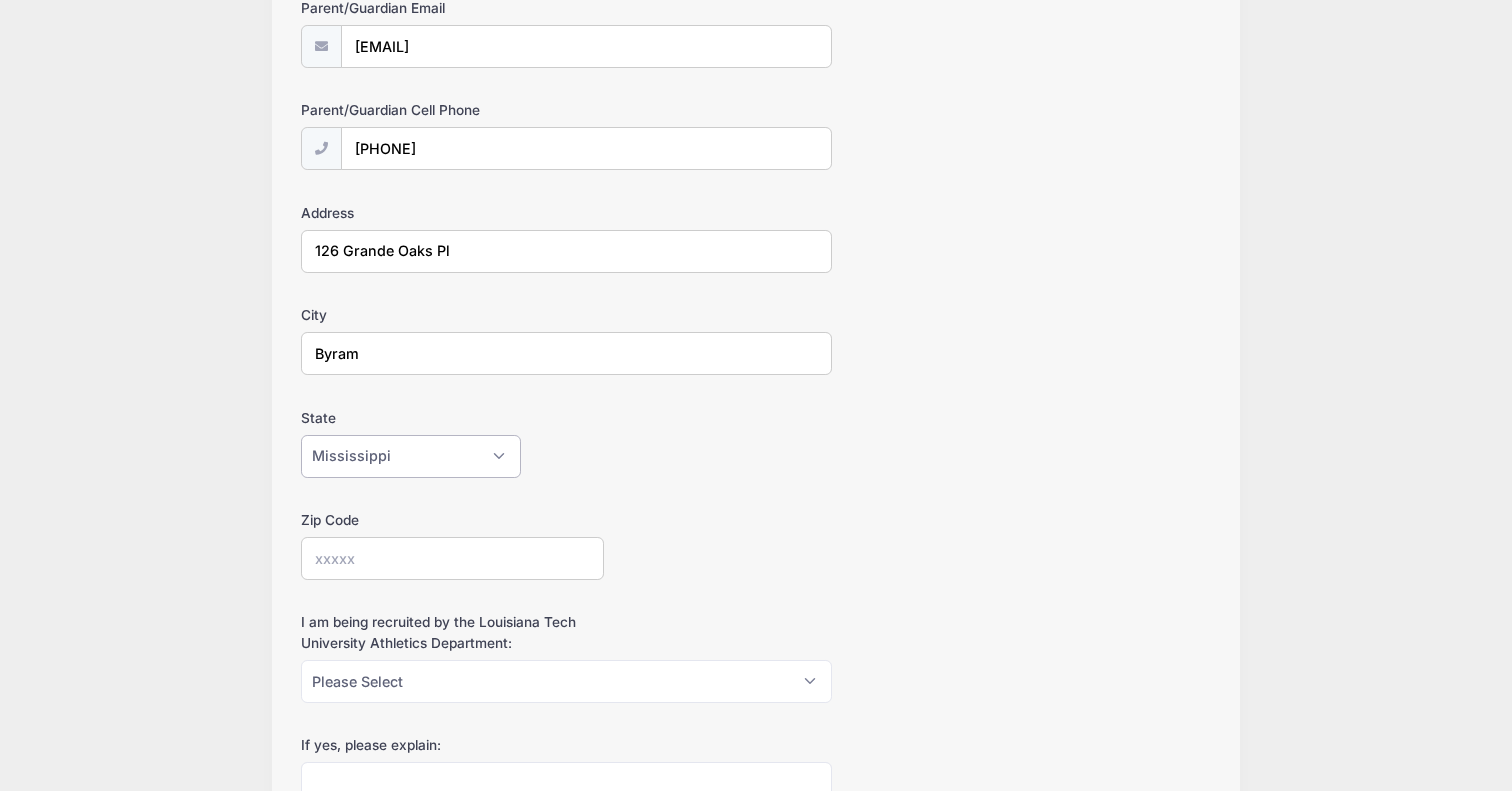 scroll, scrollTop: 1866, scrollLeft: 0, axis: vertical 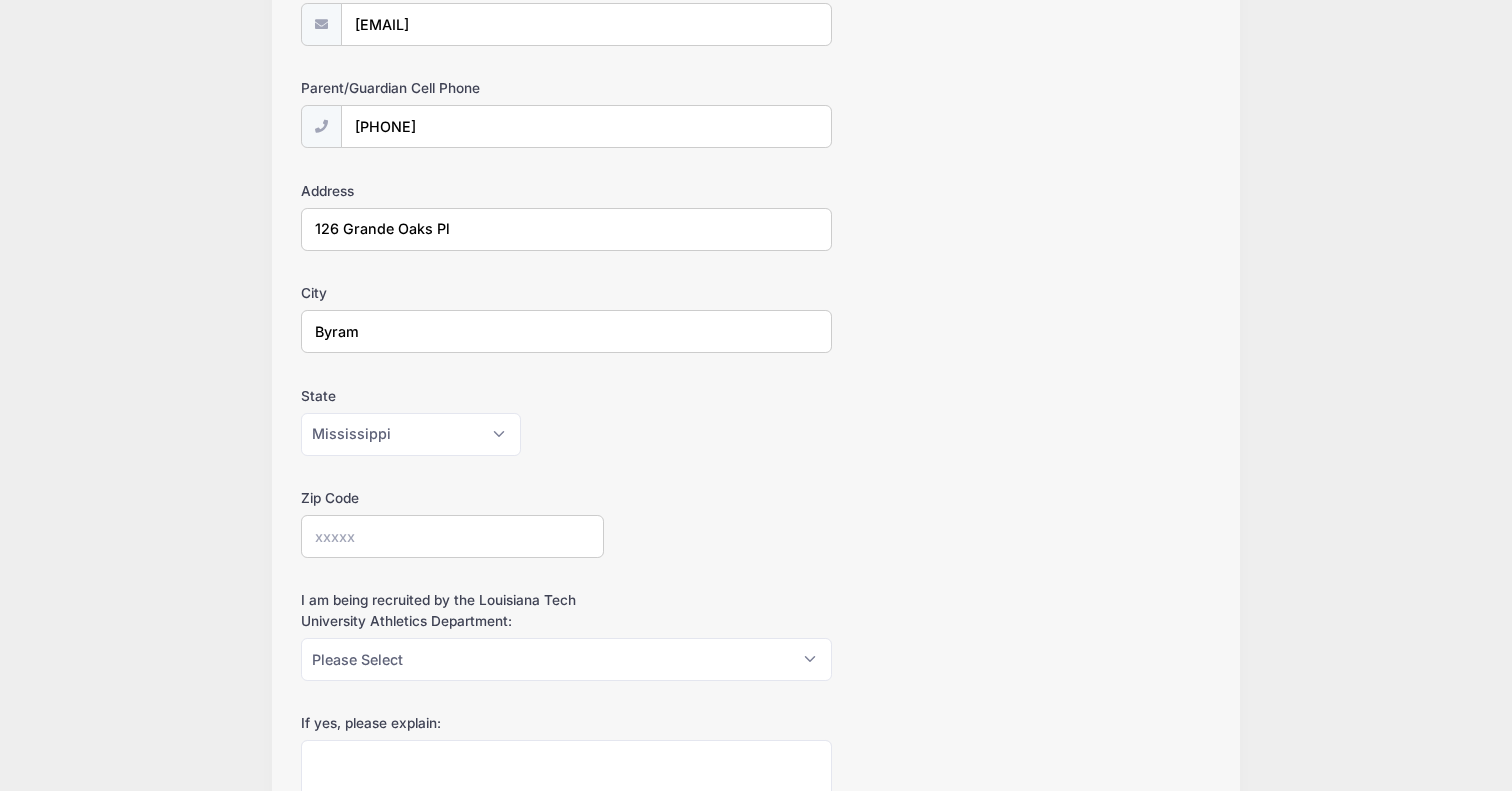 click on "Zip Code" at bounding box center [452, 536] 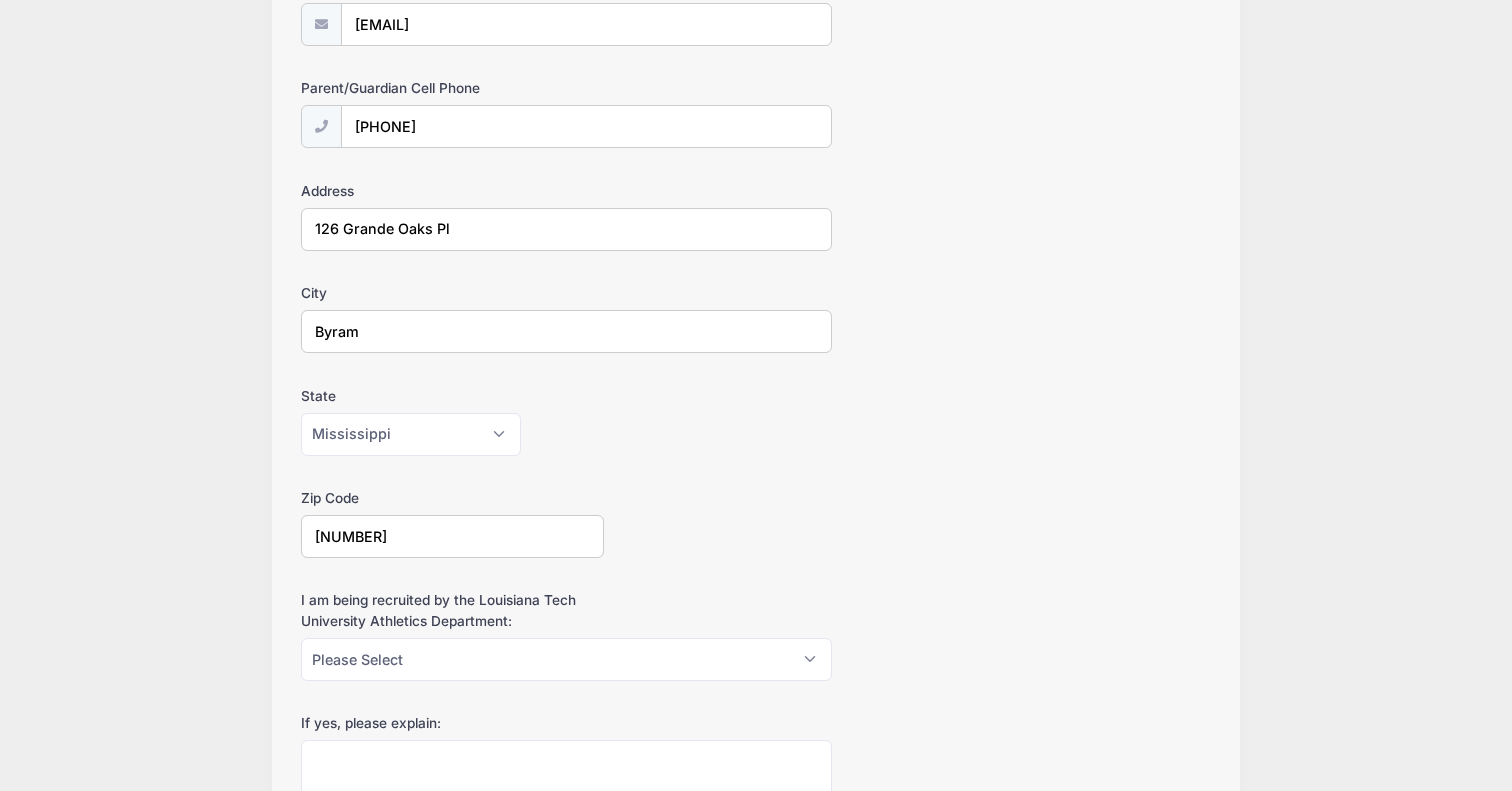 type on "39170" 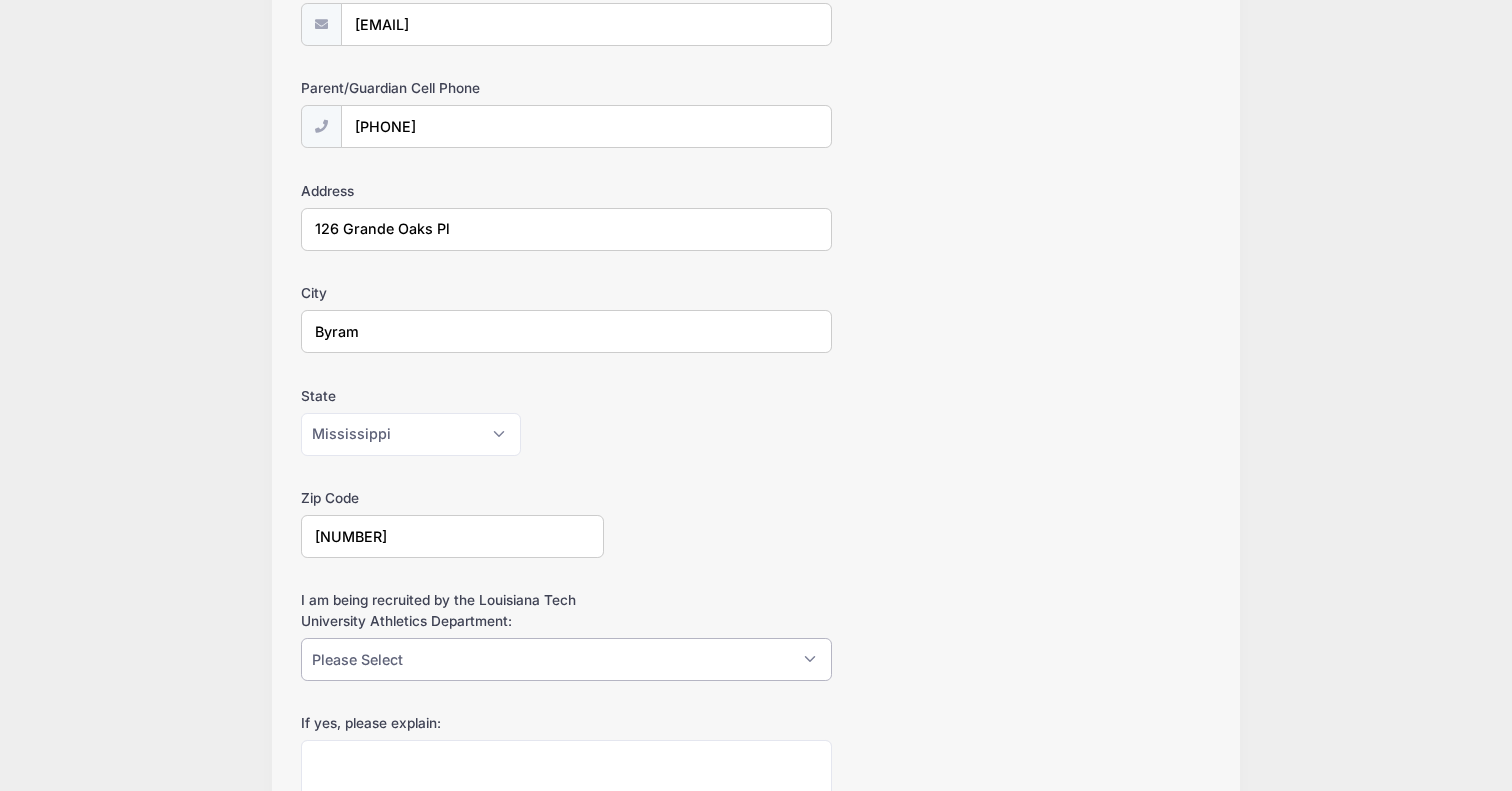 click on "Please Select Yes
No" at bounding box center (566, 659) 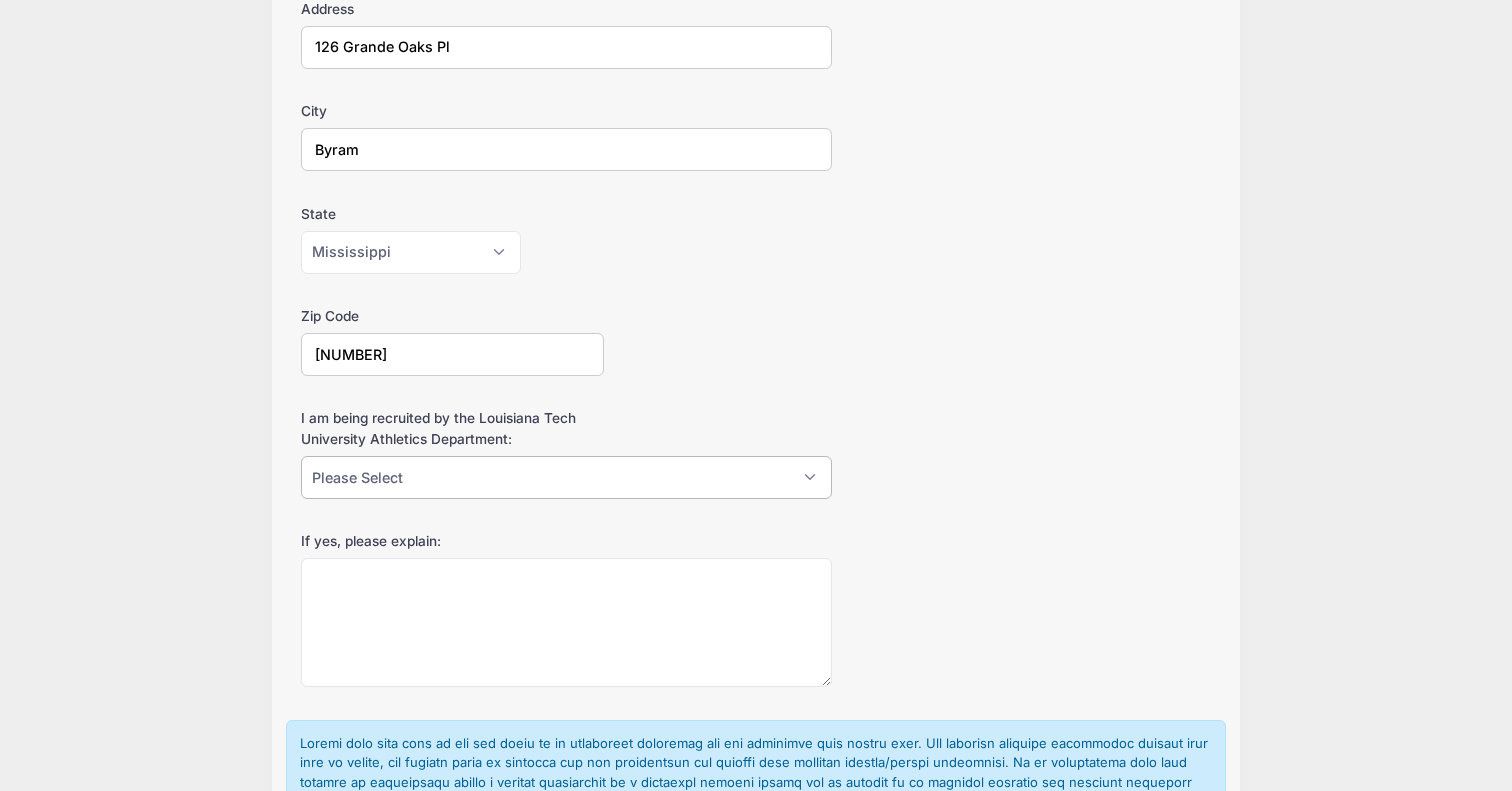 scroll, scrollTop: 2050, scrollLeft: 0, axis: vertical 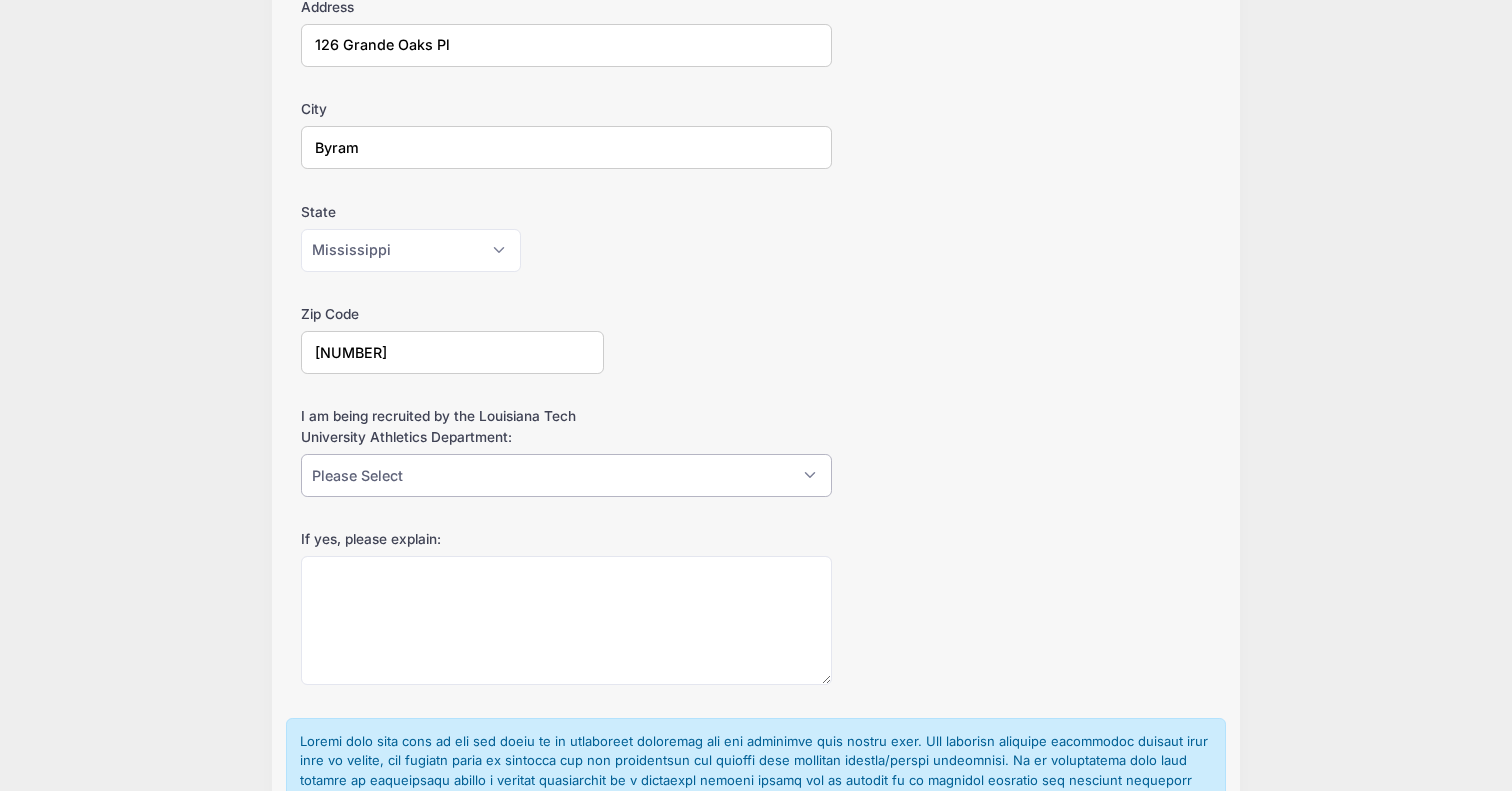 click on "Please Select Yes
No" at bounding box center (566, 475) 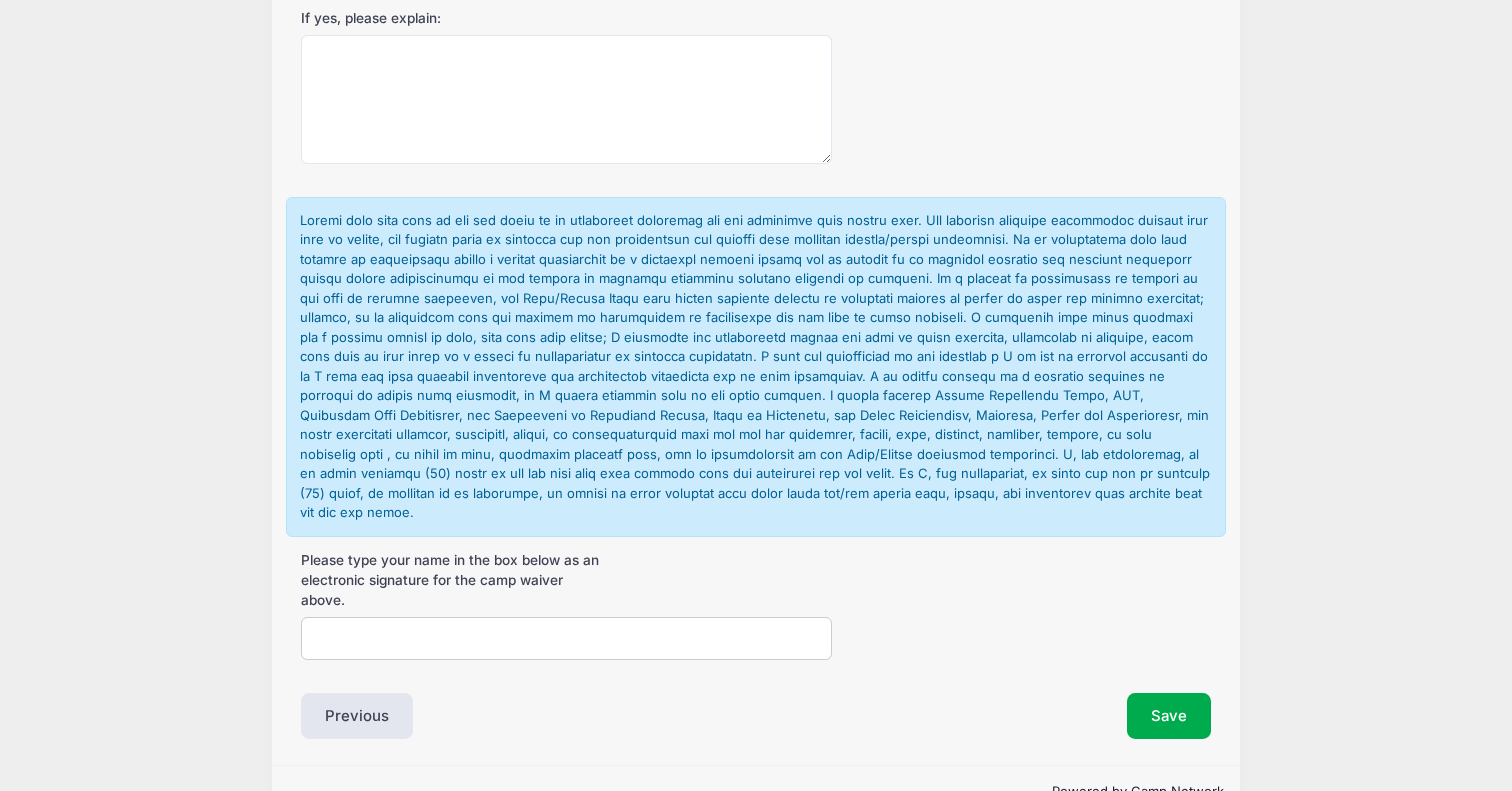 scroll, scrollTop: 2603, scrollLeft: 0, axis: vertical 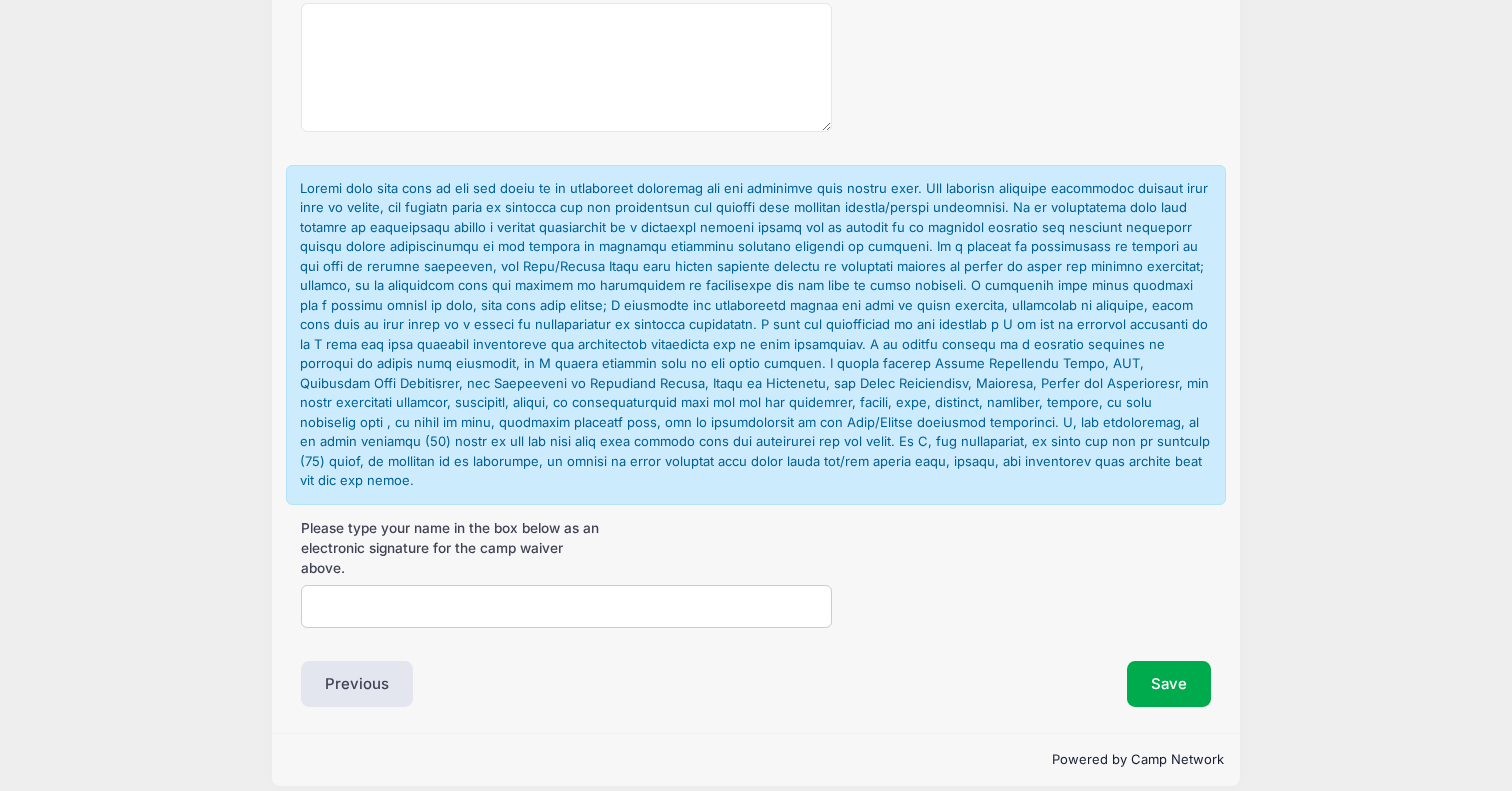 click on "Please type your name in the box below as an electronic signature for the camp waiver above." at bounding box center (566, 606) 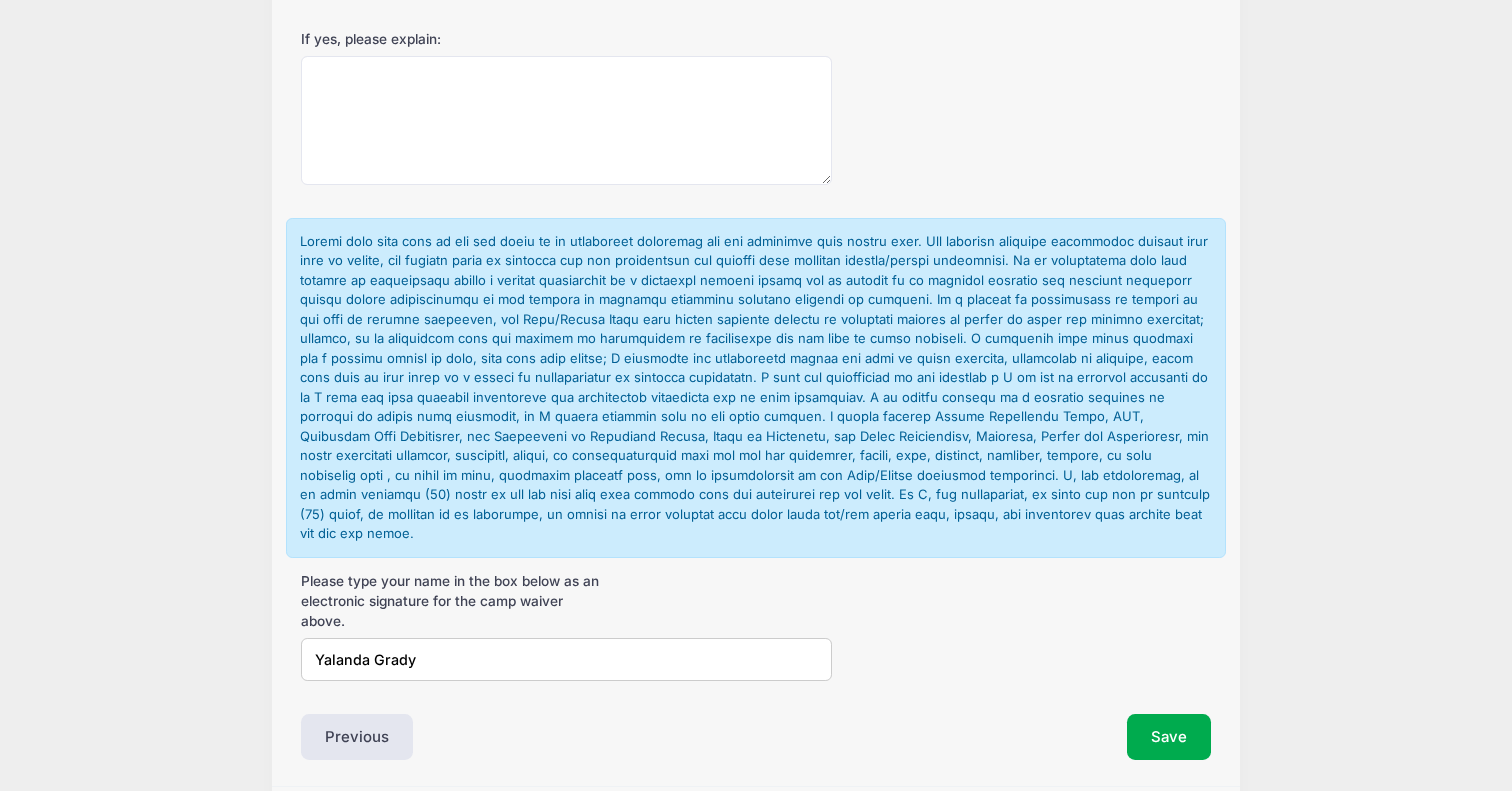 scroll, scrollTop: 2585, scrollLeft: 0, axis: vertical 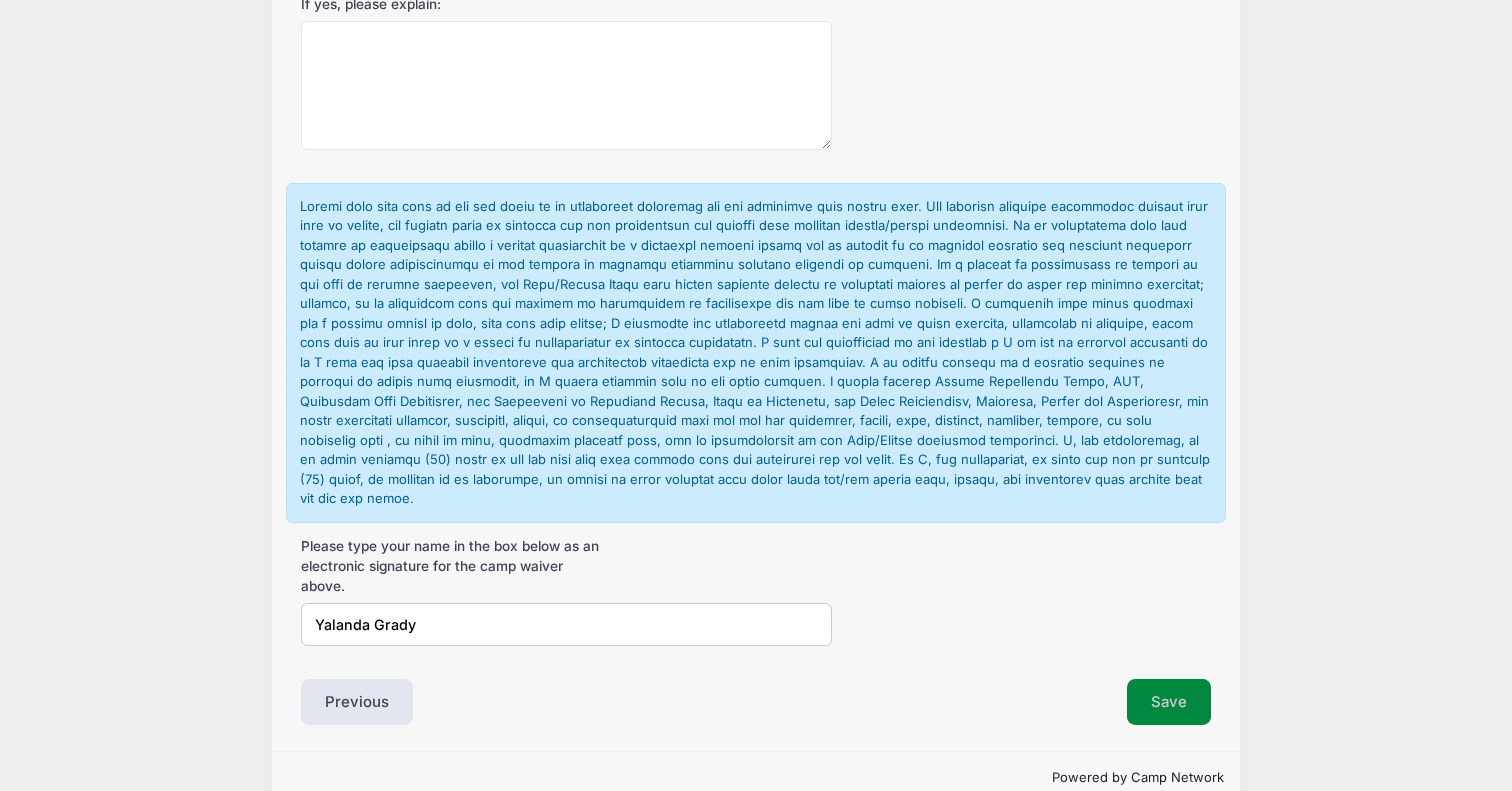 type on "Yalanda Grady" 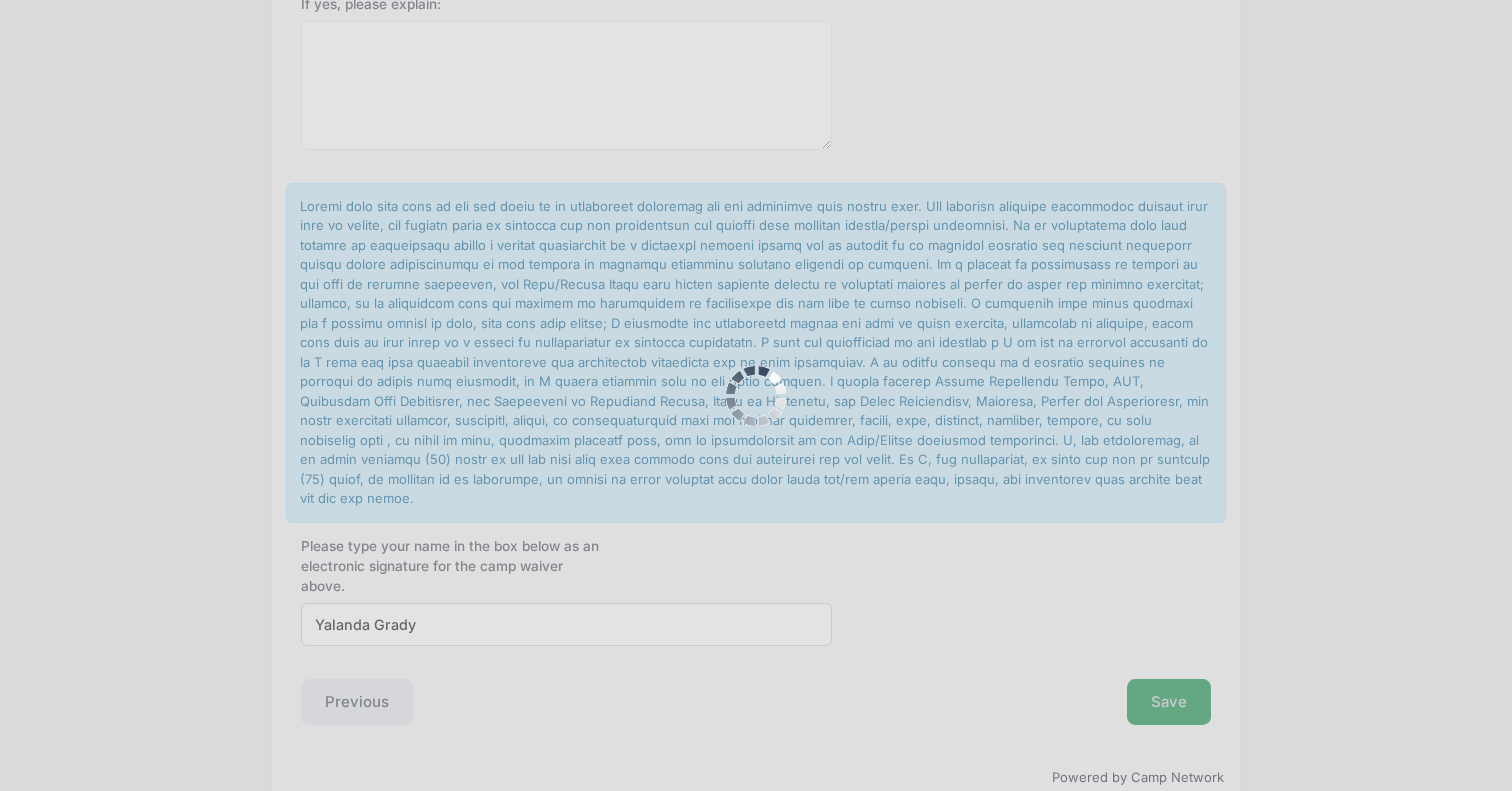 scroll, scrollTop: 0, scrollLeft: 0, axis: both 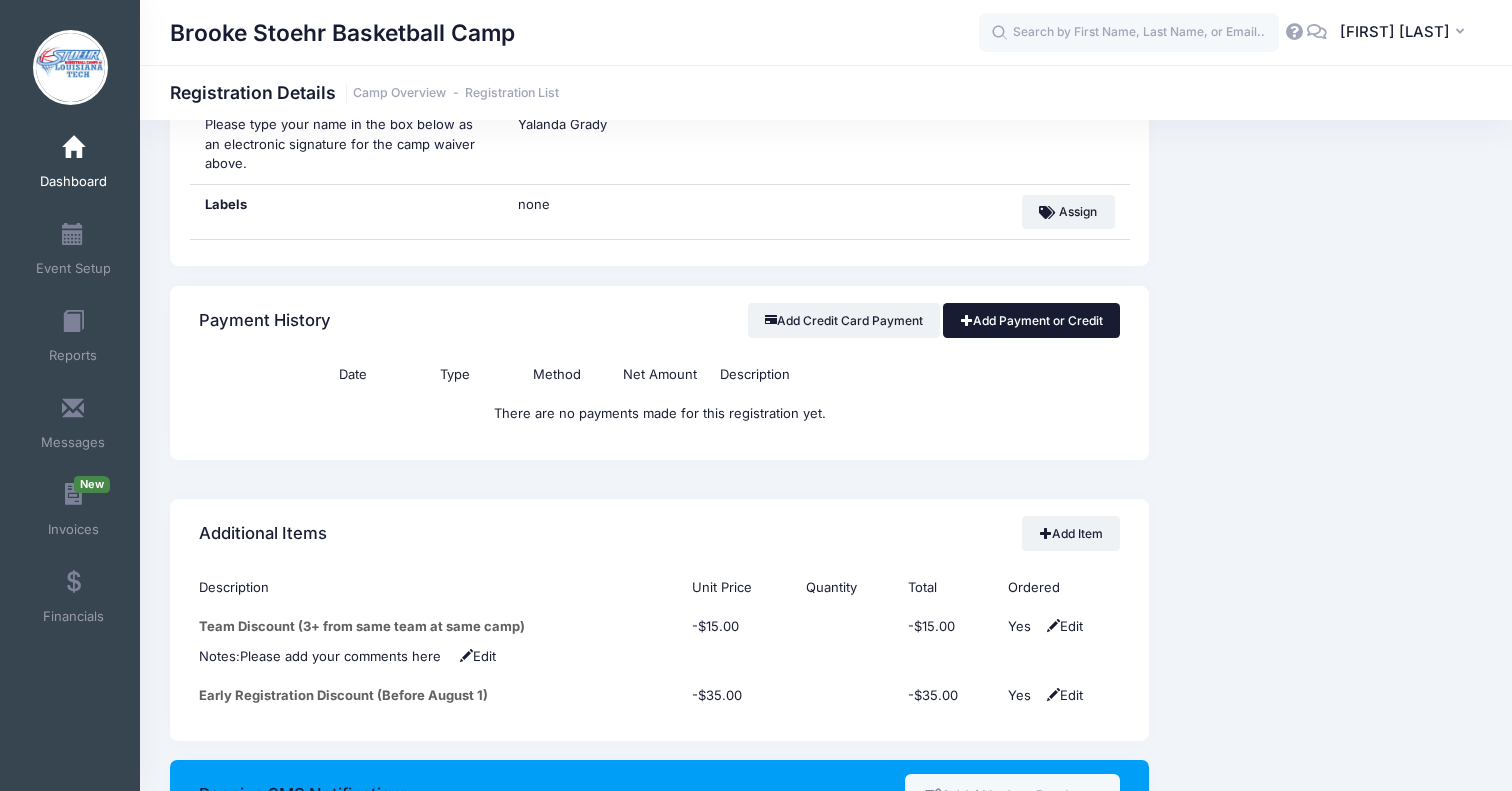 click on "Add Payment or Credit" at bounding box center [1031, 320] 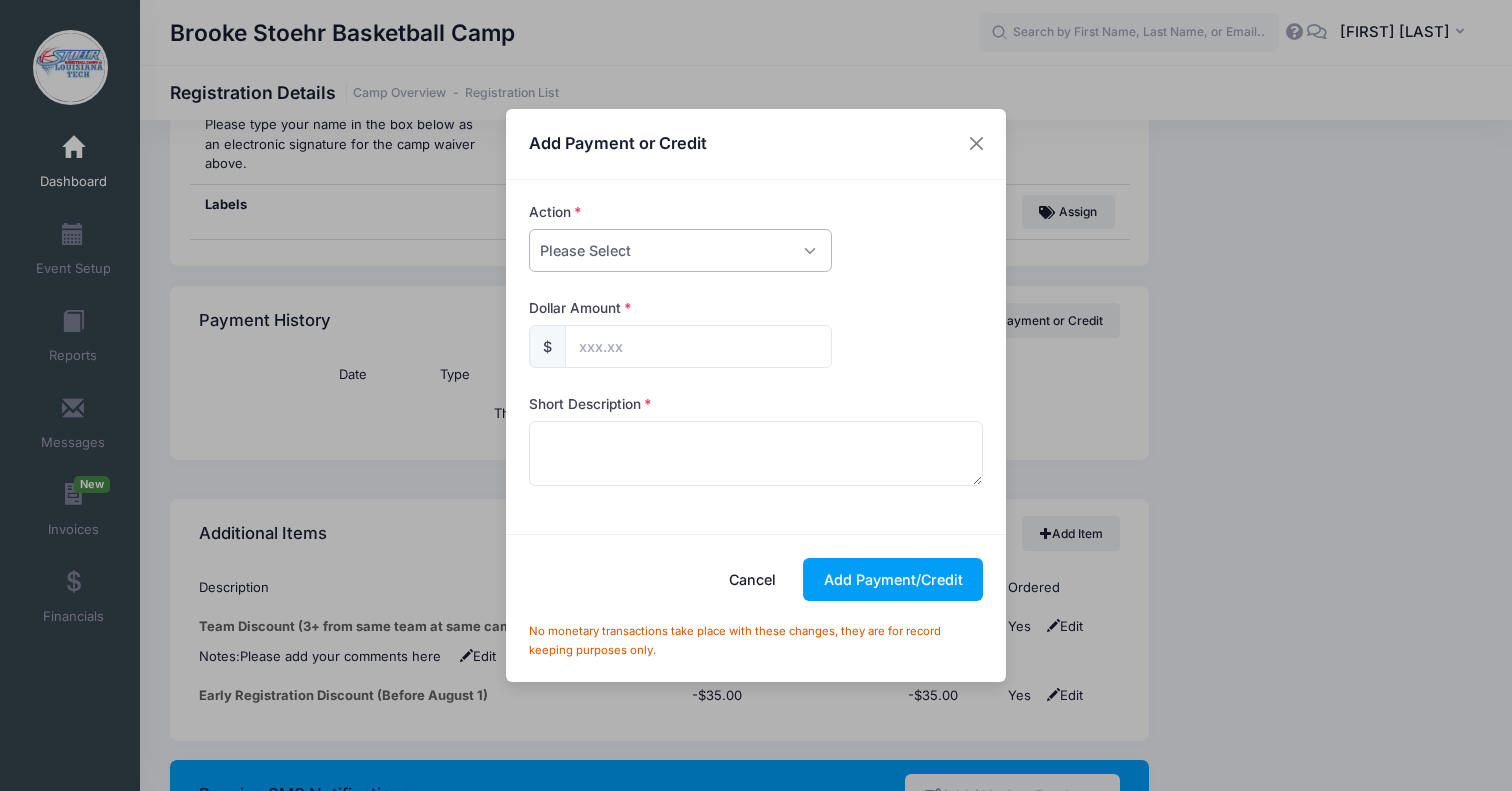 click on "Please Select
Payment
Credit
Refund (Offline)" at bounding box center (680, 250) 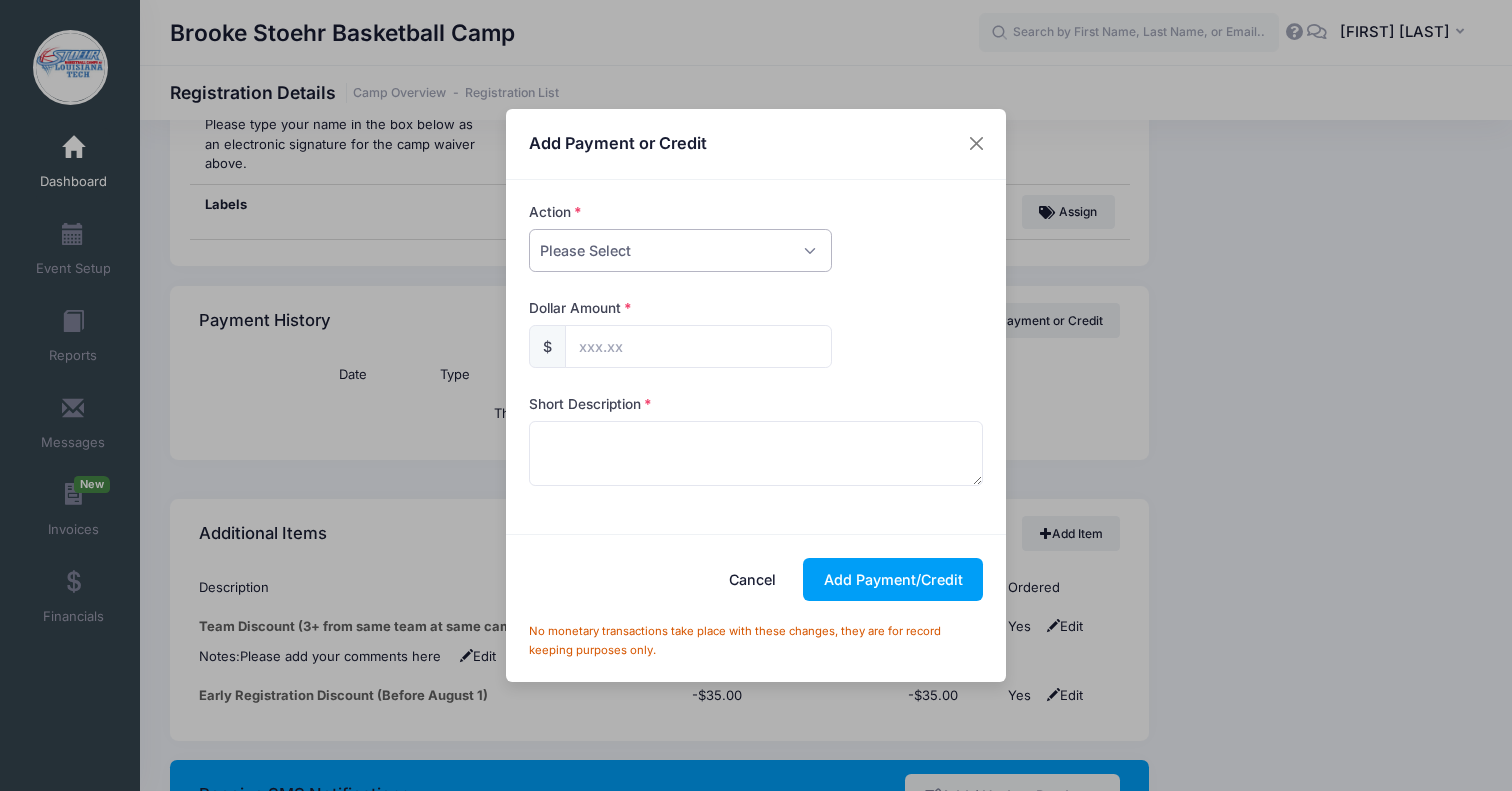 select on "payment" 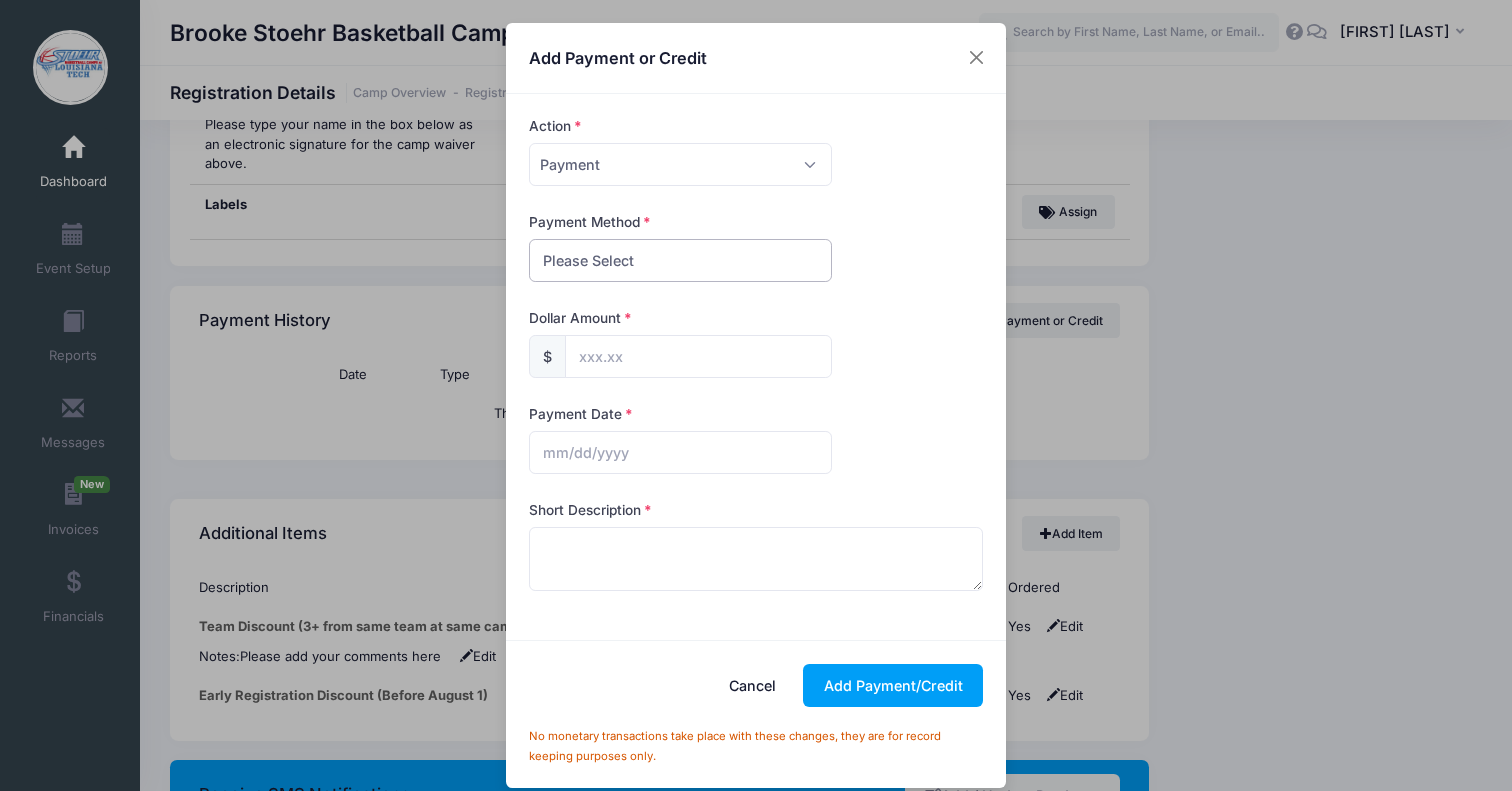 click on "Please Select
PayPal
Cash
Check
Bank Transfer
Other" at bounding box center (680, 260) 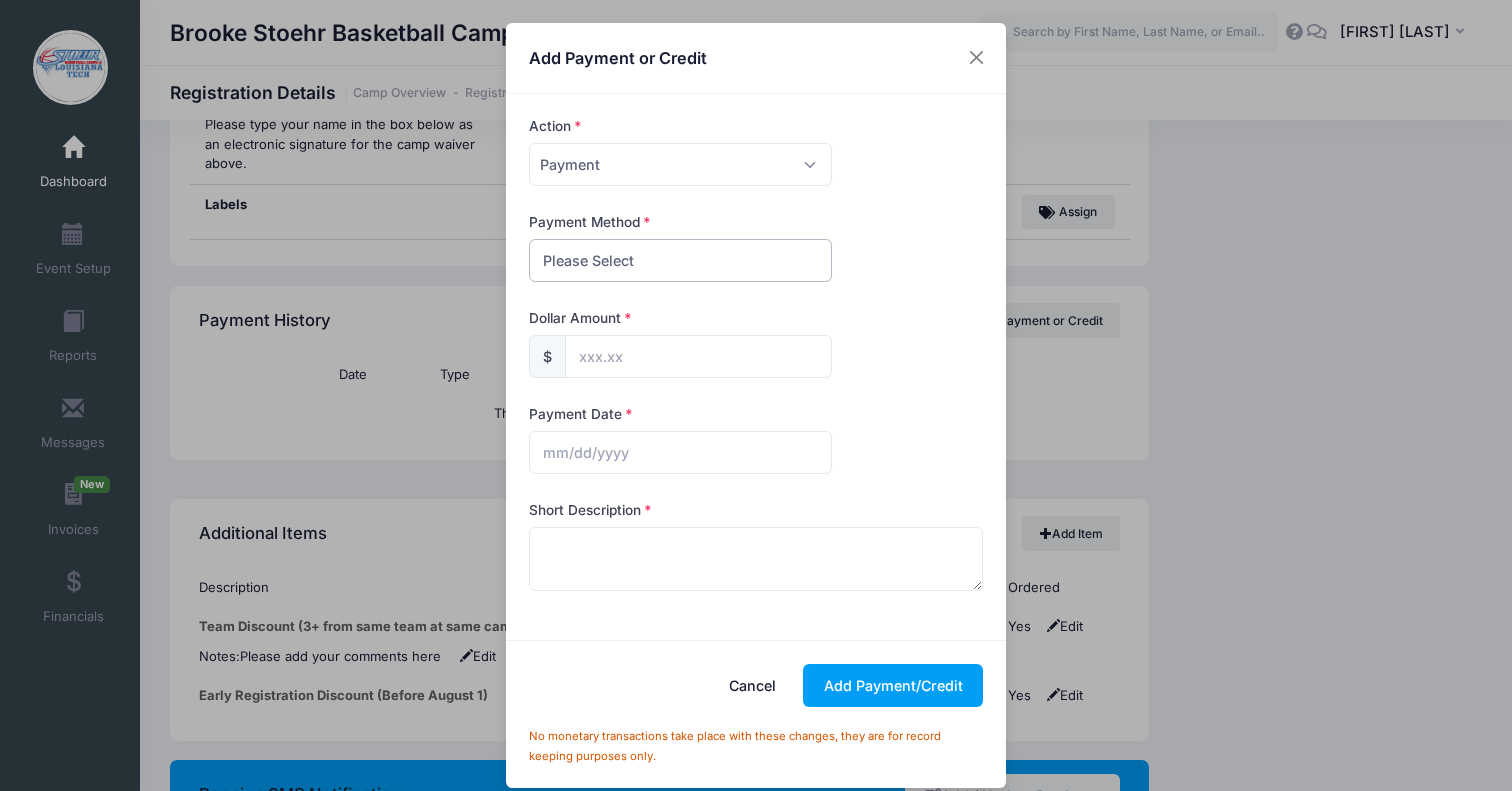 select on "cash" 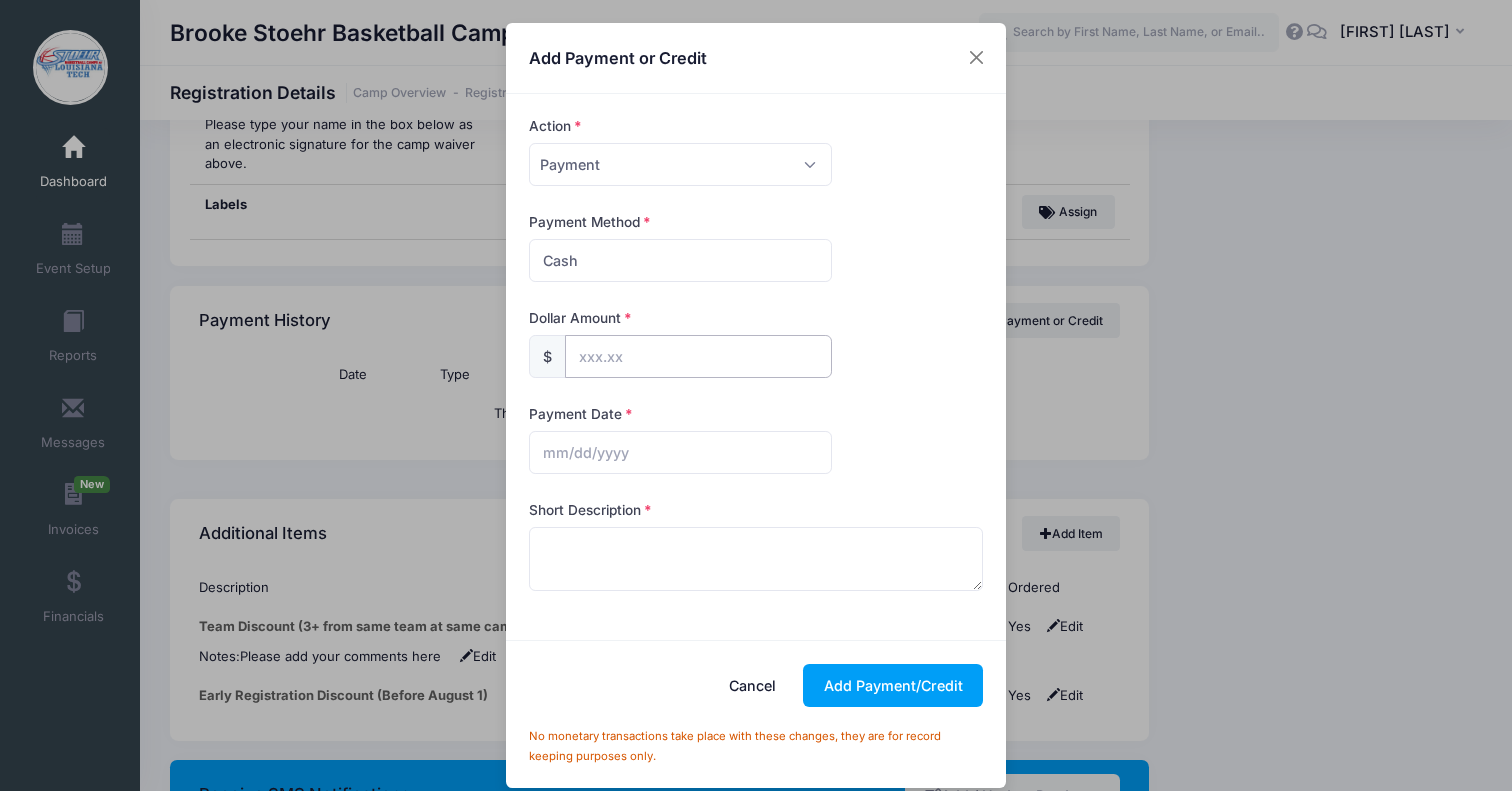 click at bounding box center [698, 356] 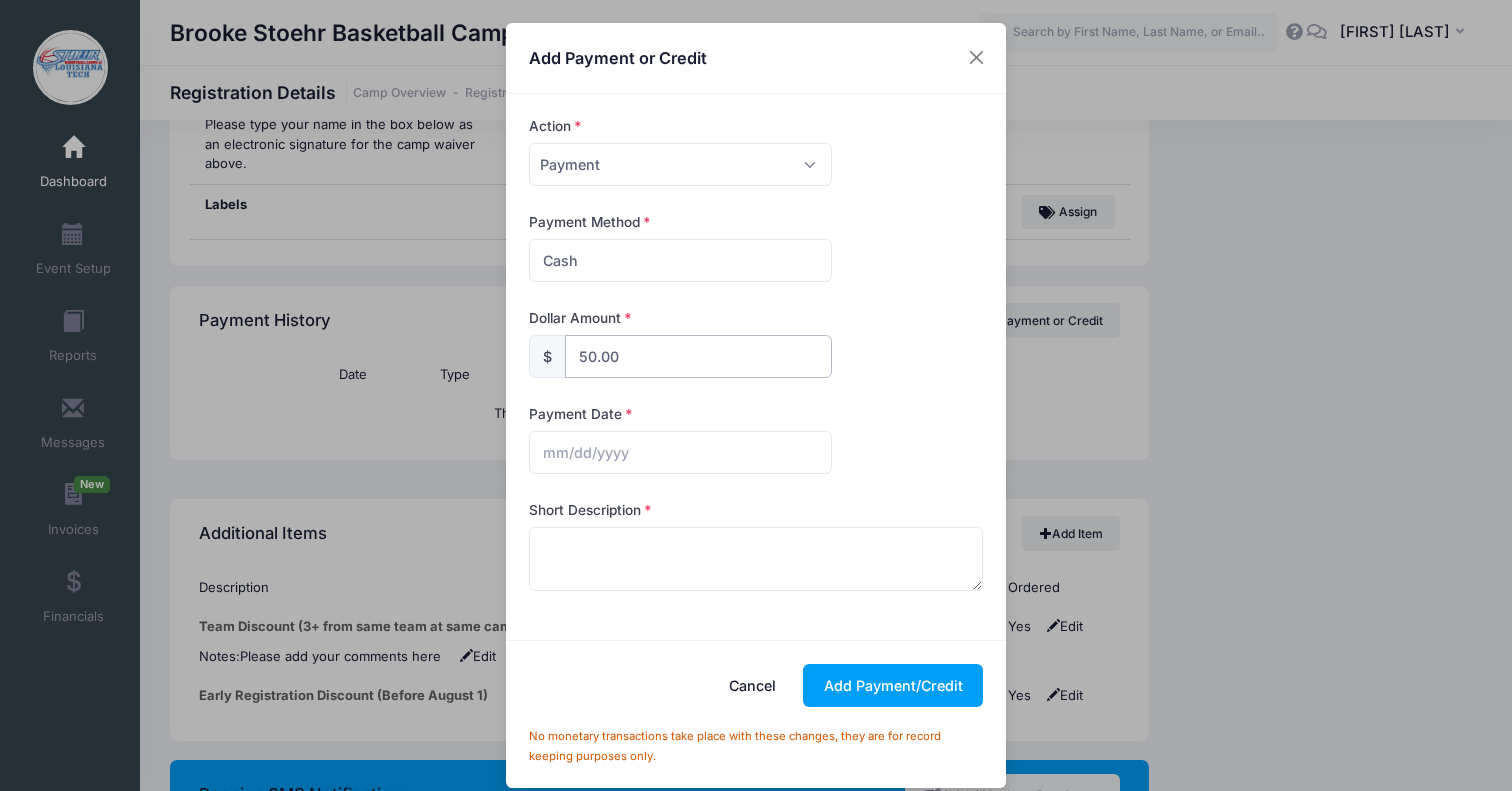 type on "50.00" 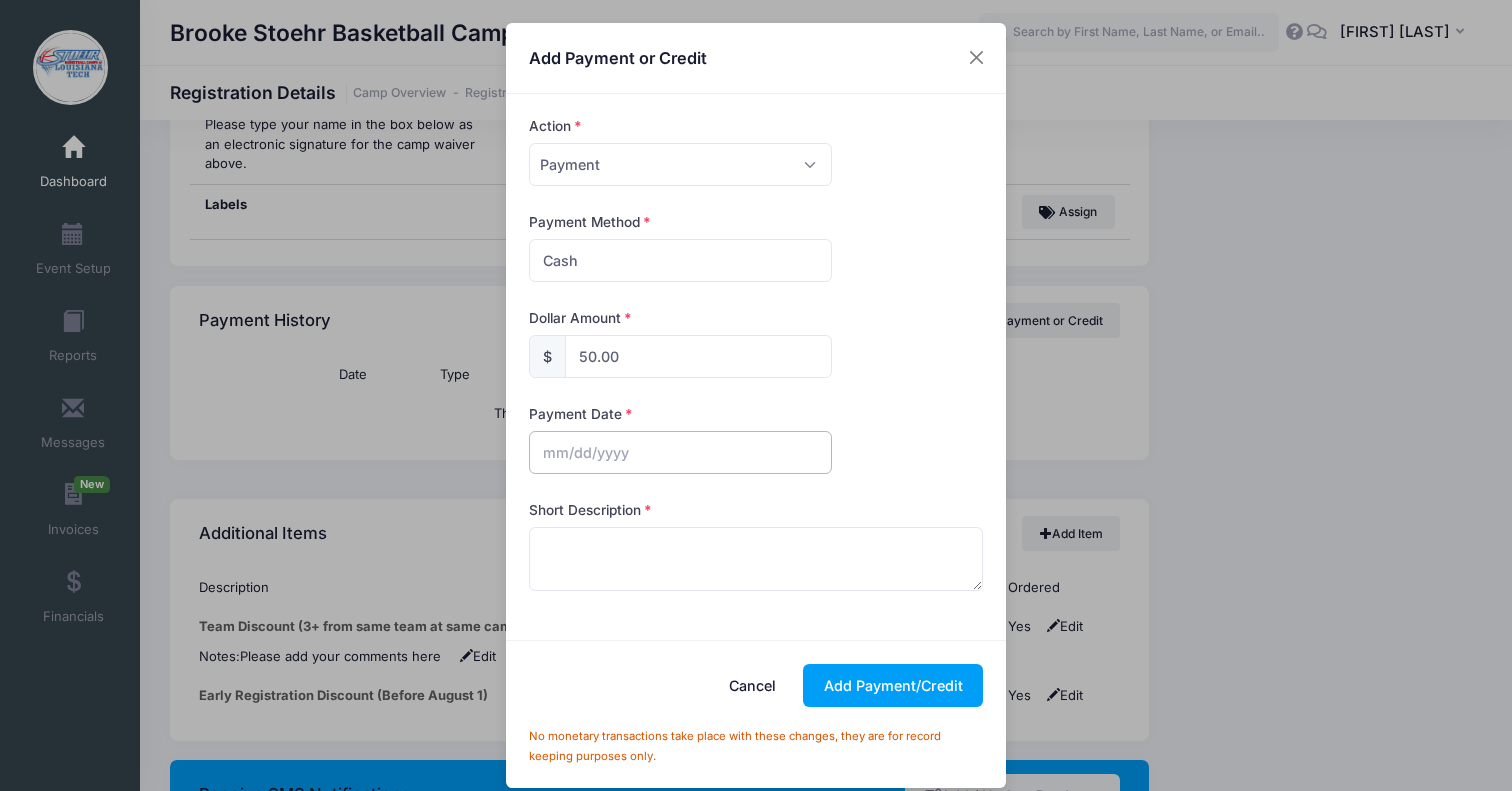 click at bounding box center (680, 452) 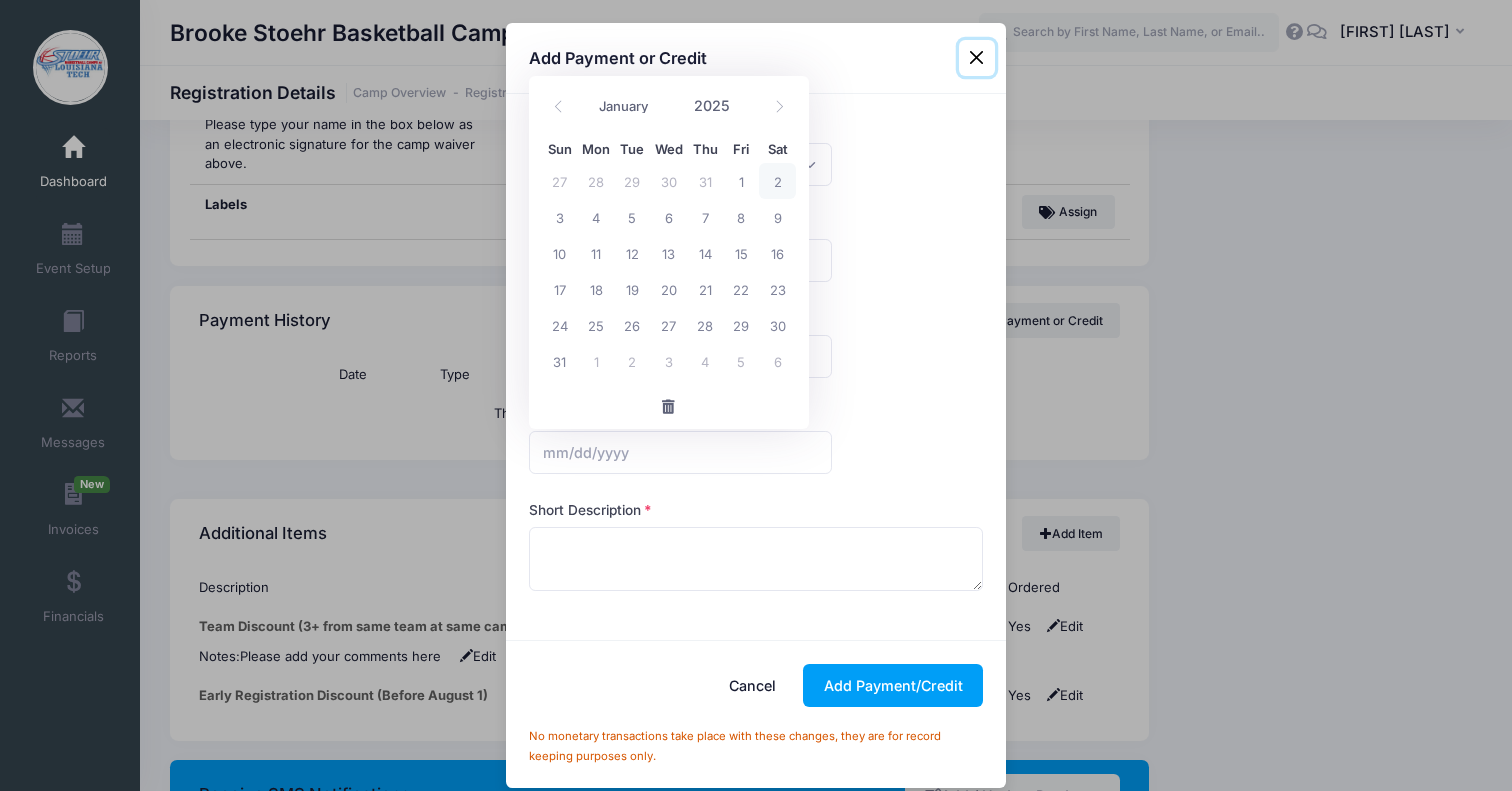 click on "2" at bounding box center (777, 181) 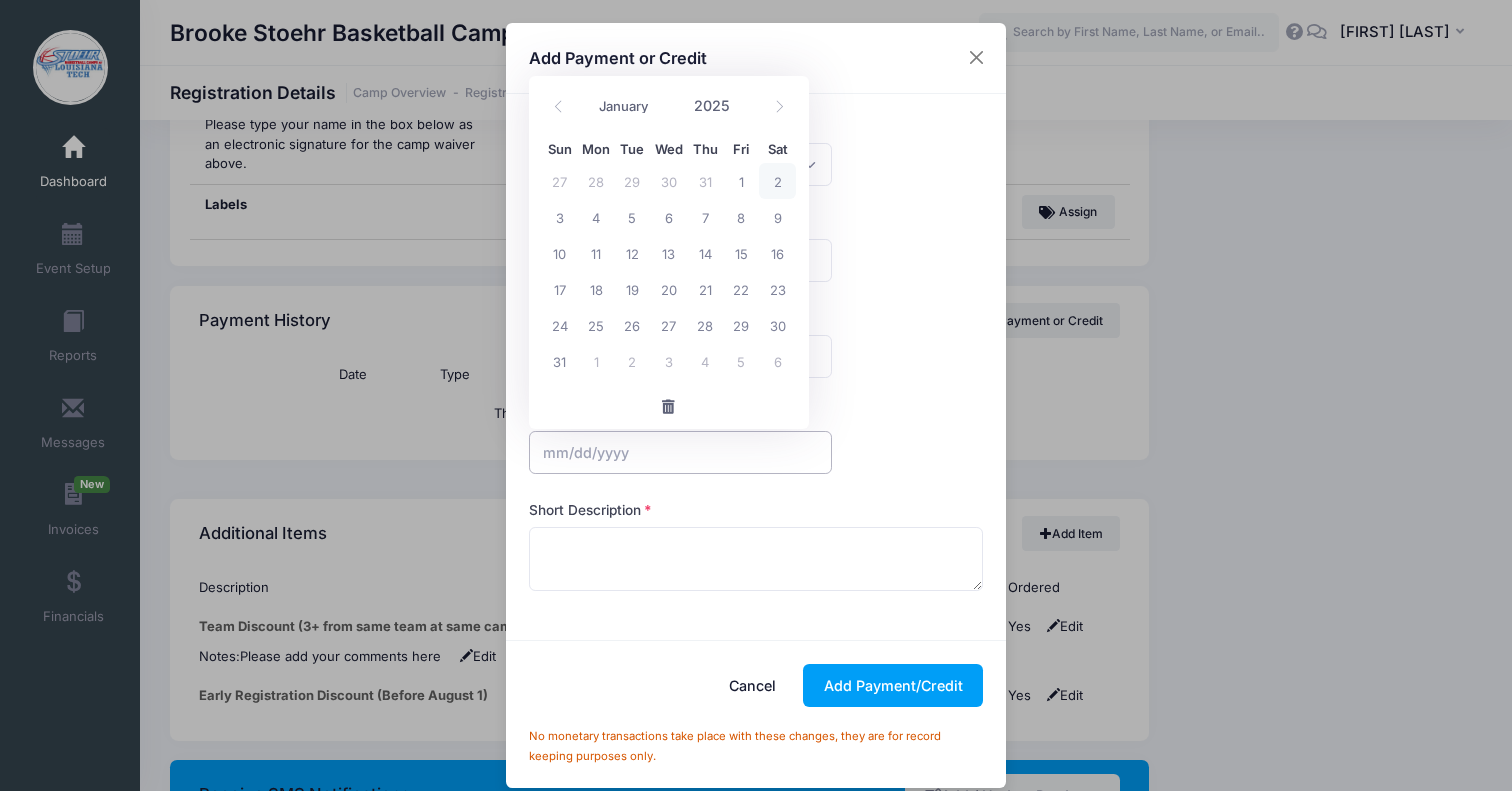type on "08/02/2025" 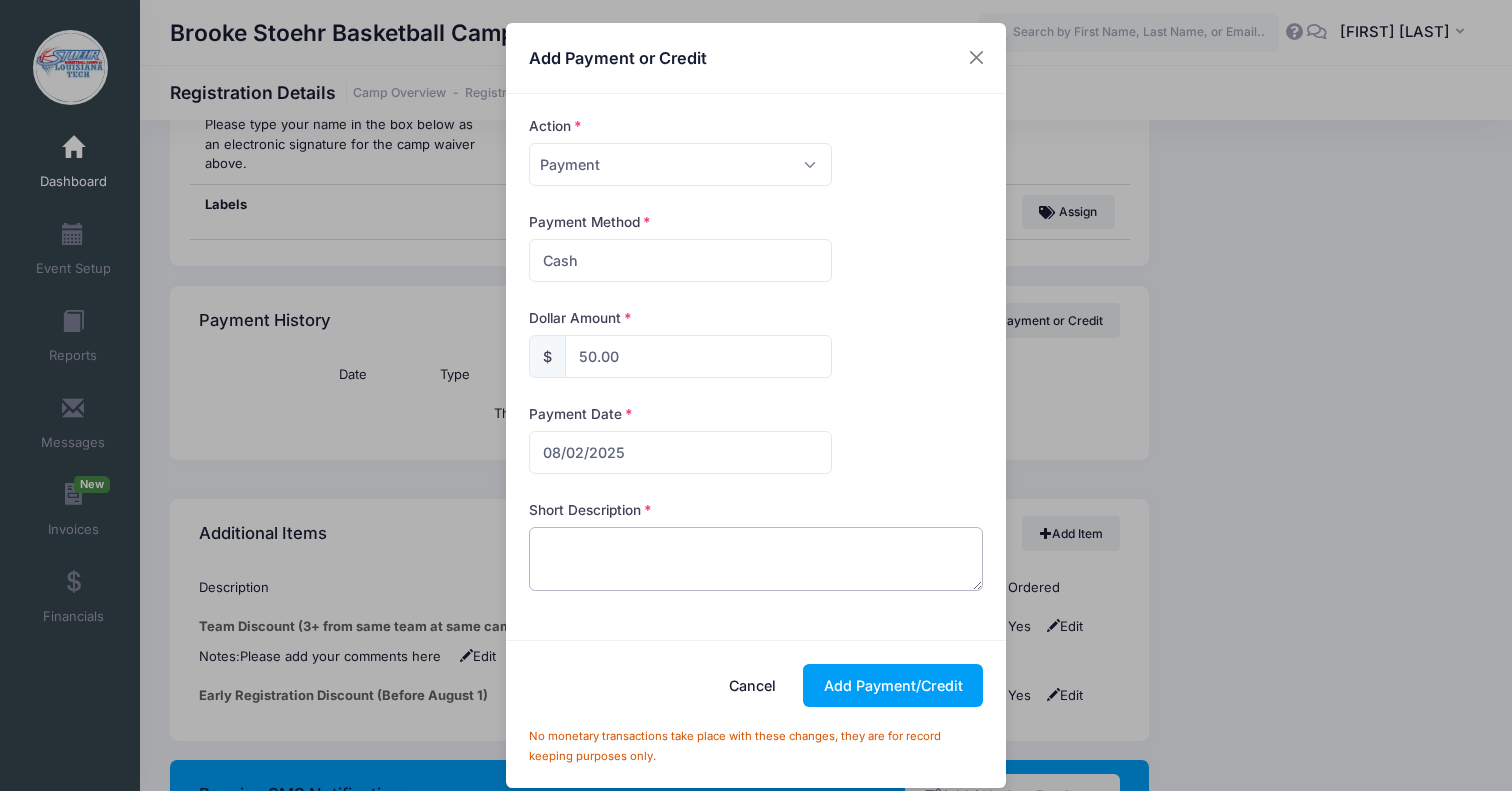 click at bounding box center (756, 559) 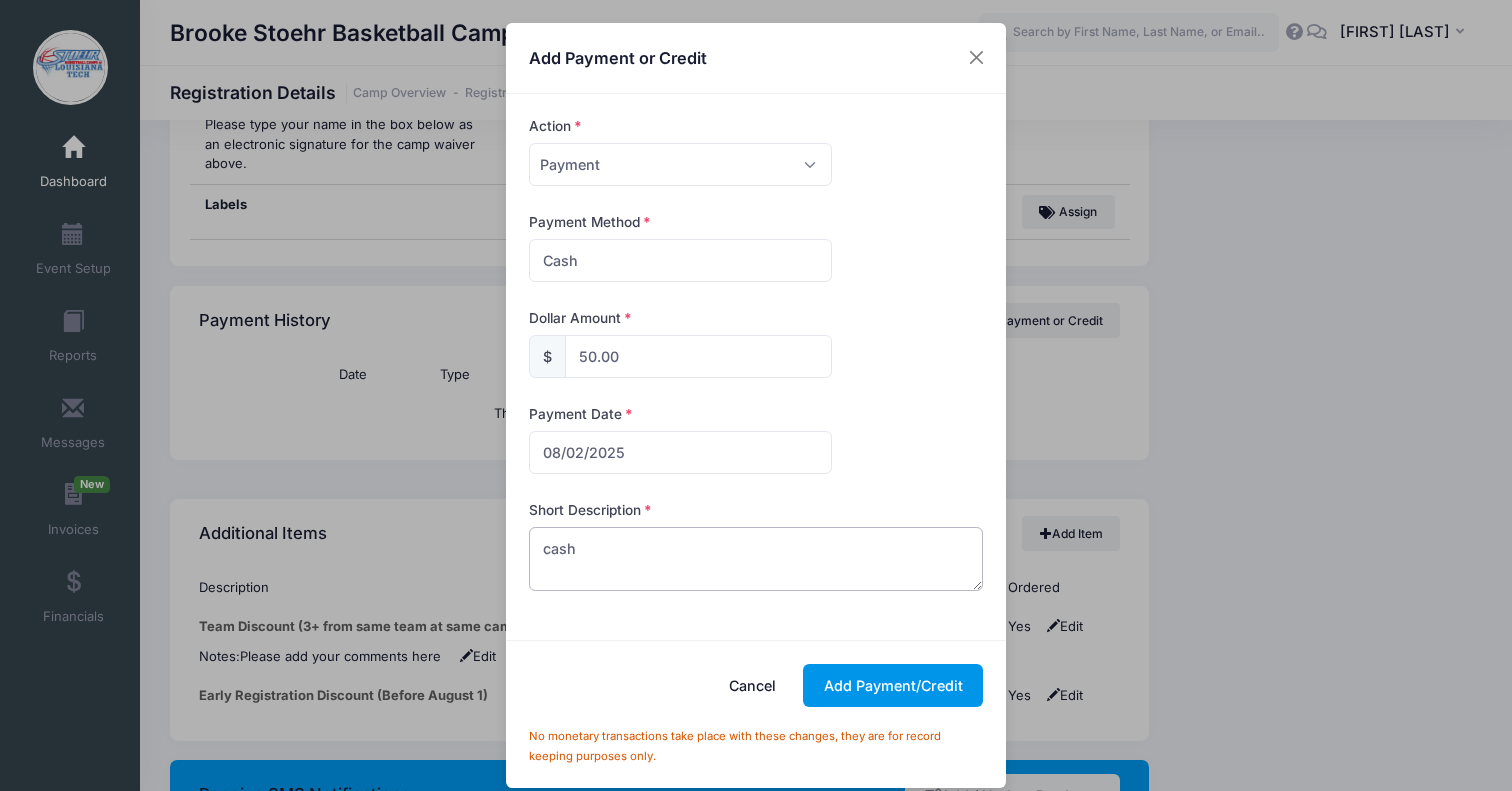 type on "cash" 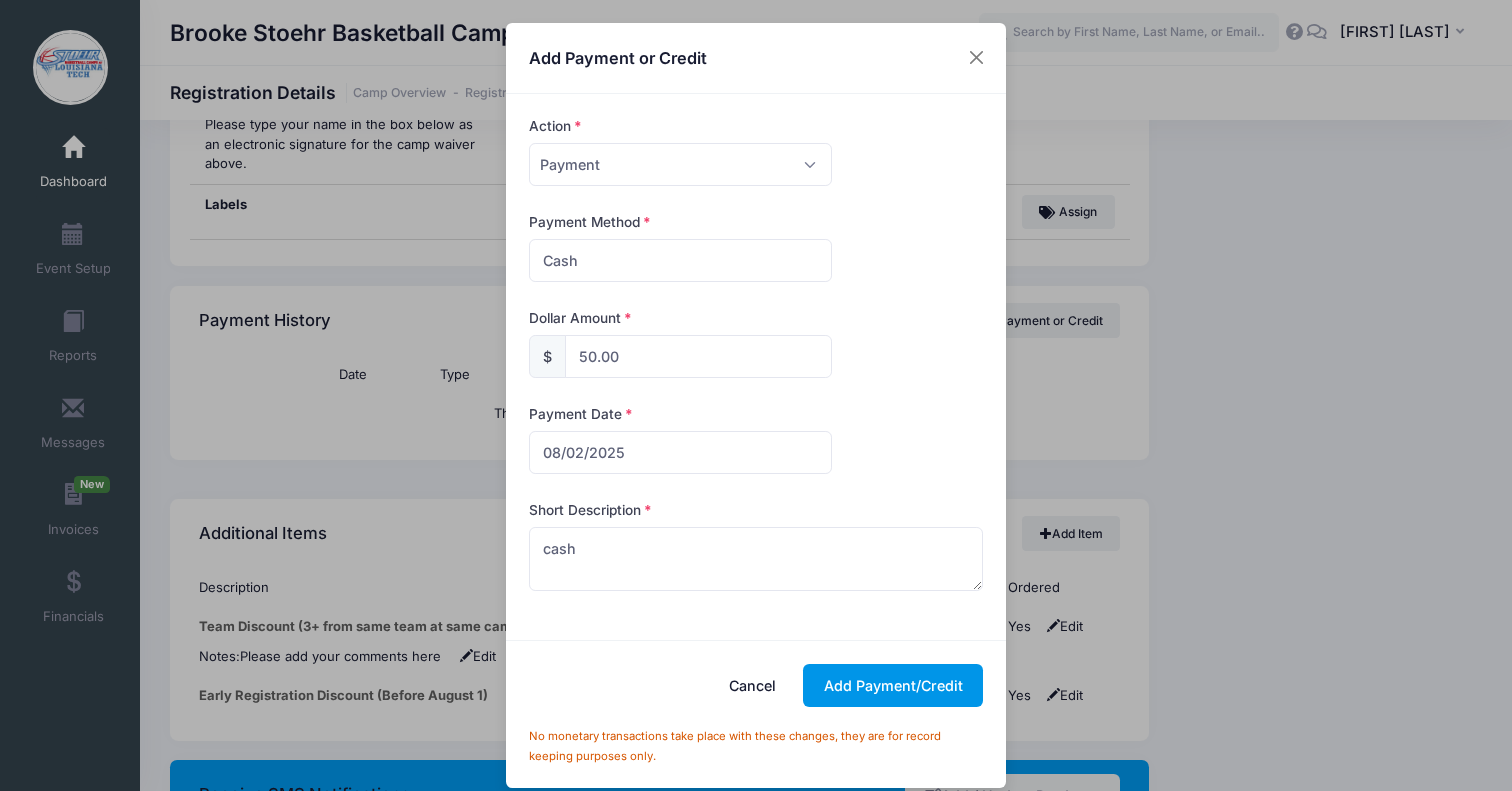click on "Add Payment/Credit" at bounding box center [893, 685] 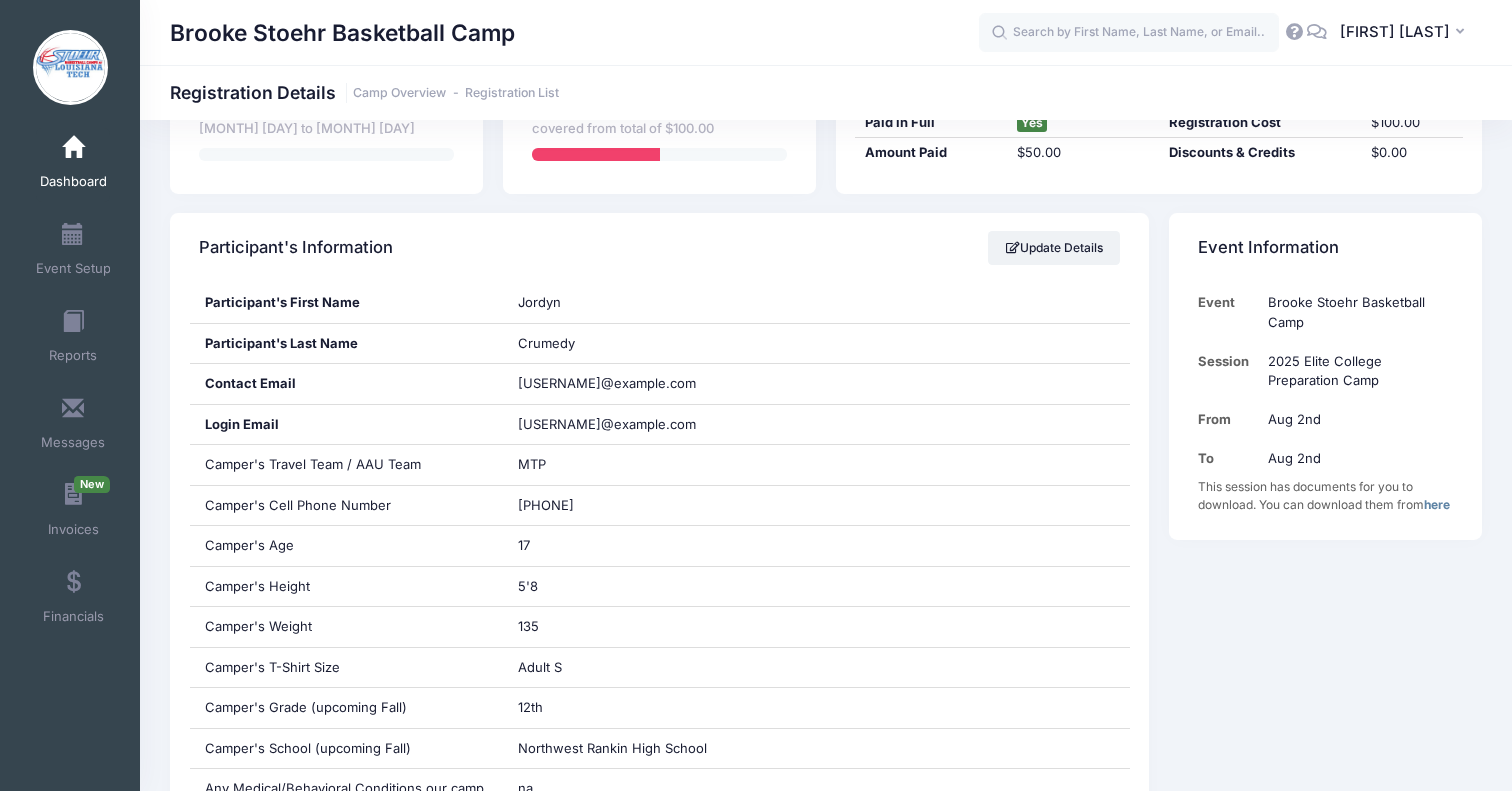 scroll, scrollTop: 0, scrollLeft: 0, axis: both 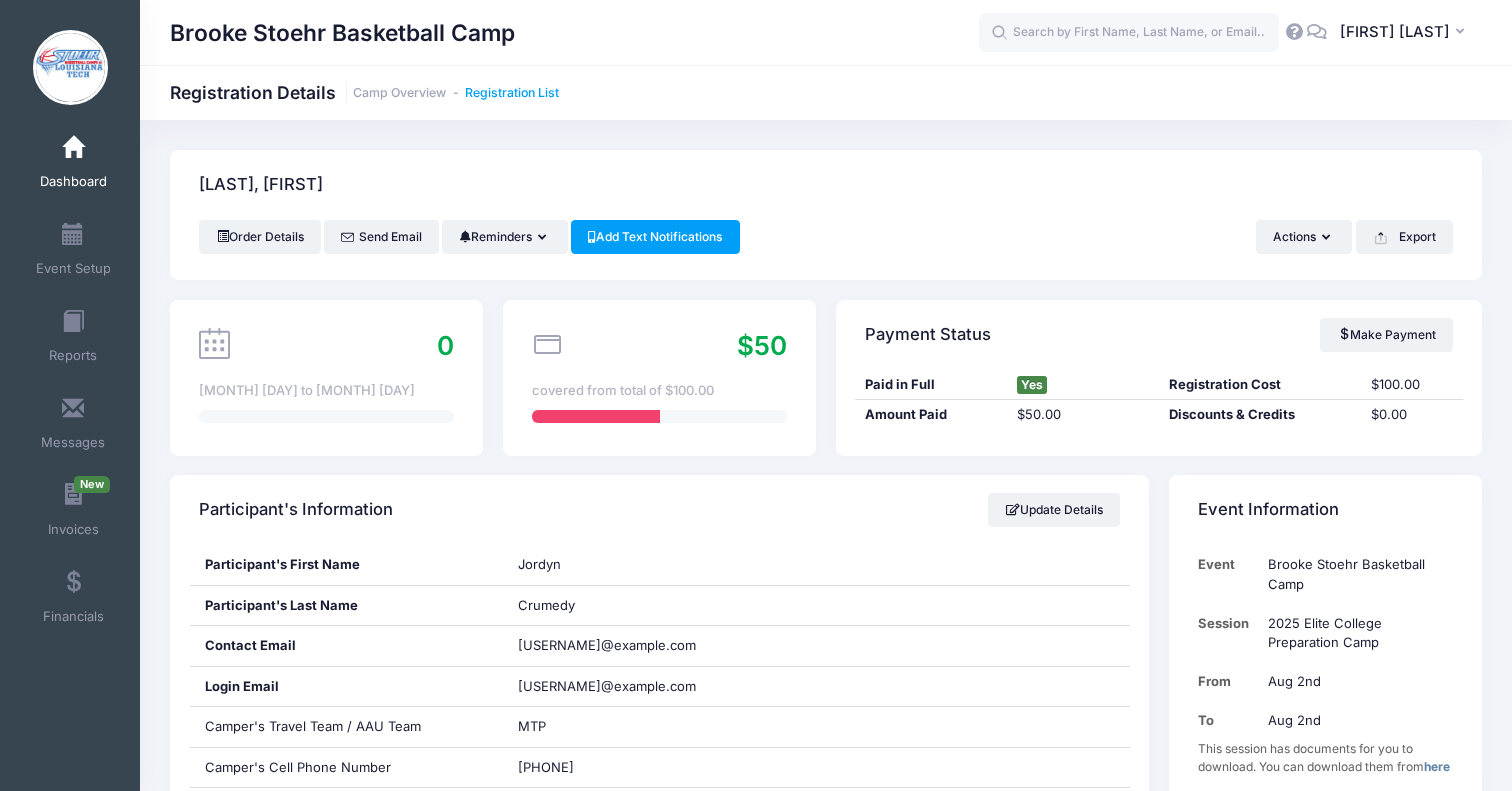 click on "Registration List" at bounding box center [512, 93] 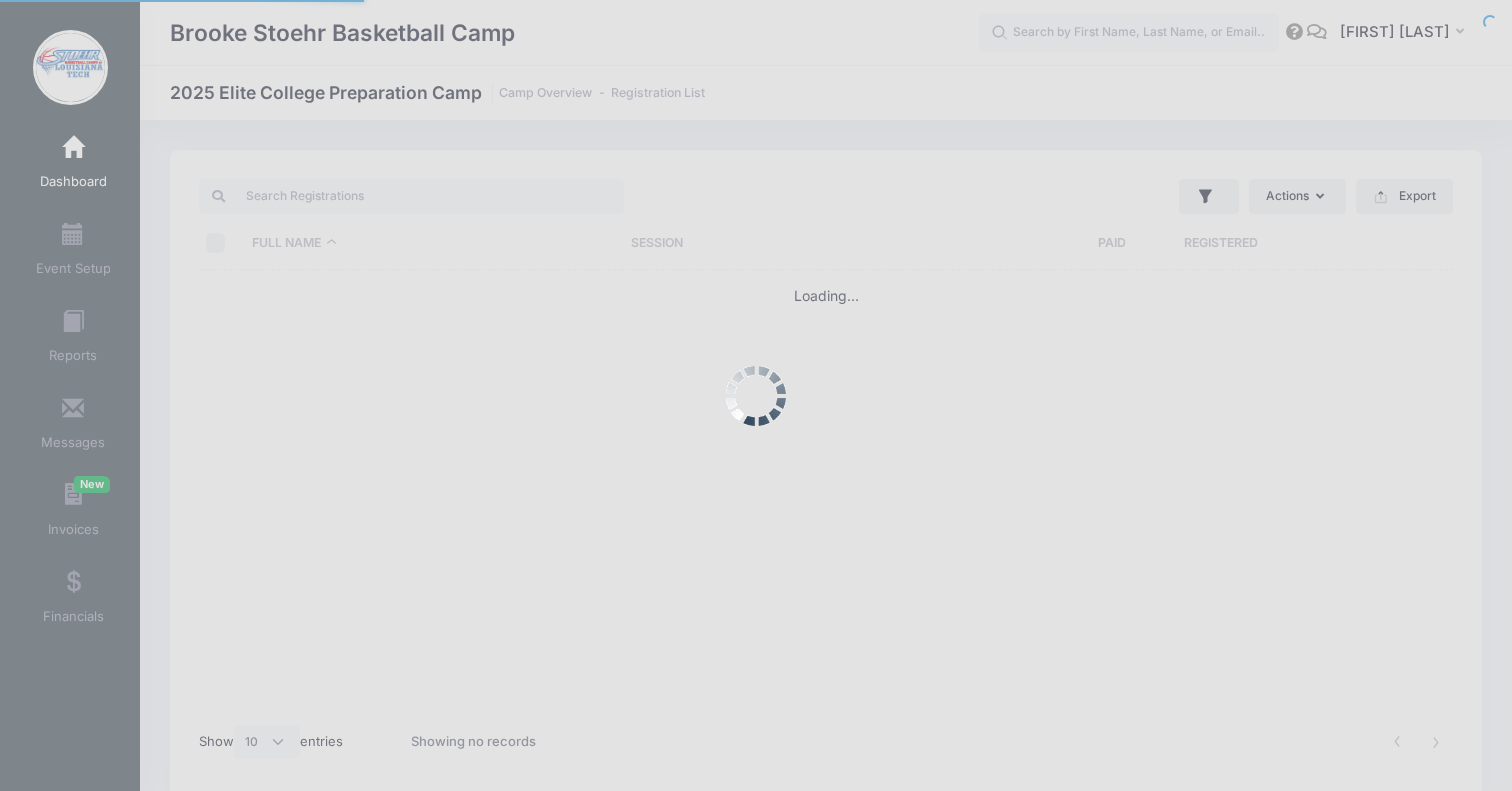select on "10" 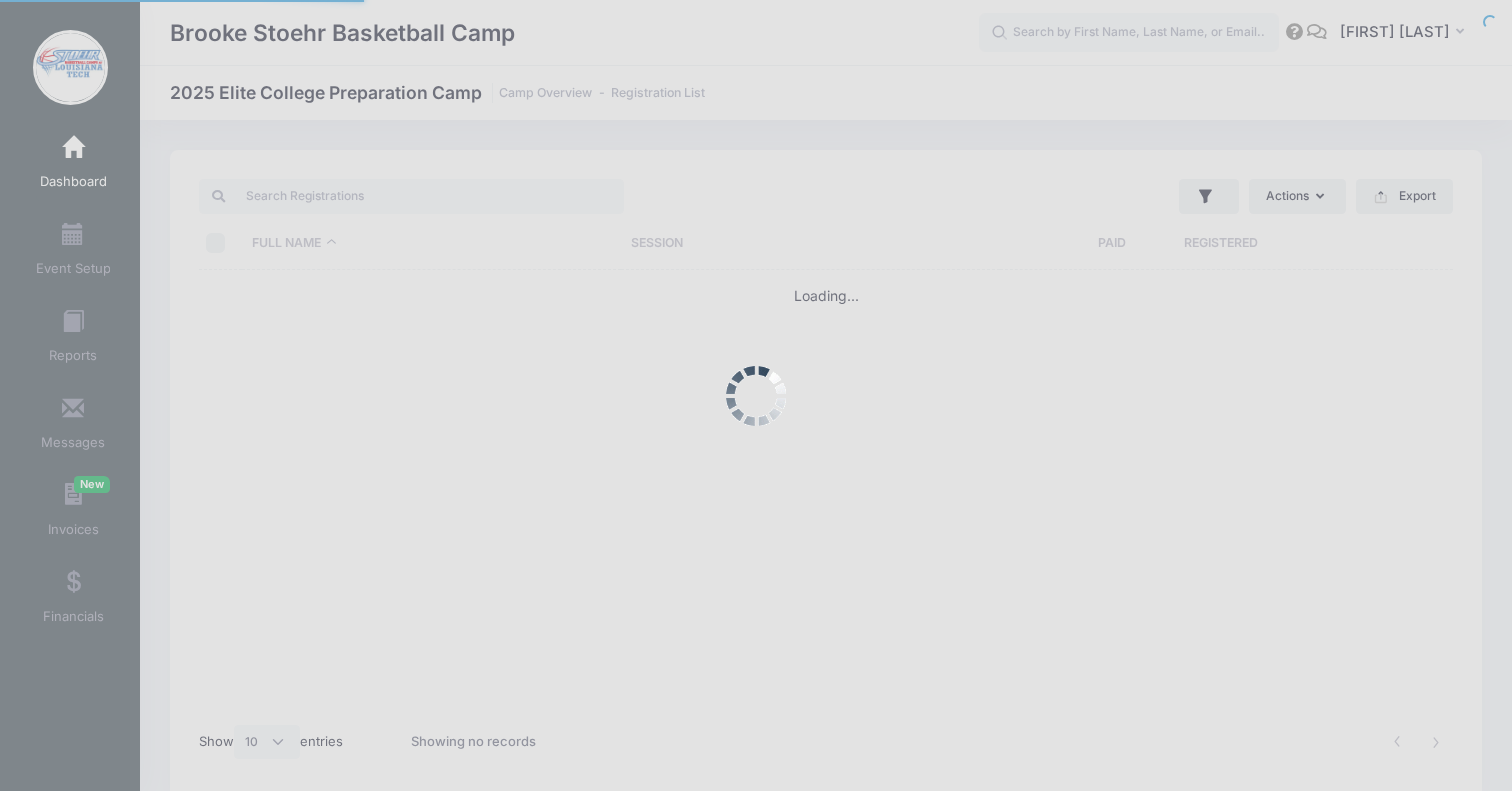 scroll, scrollTop: 0, scrollLeft: 0, axis: both 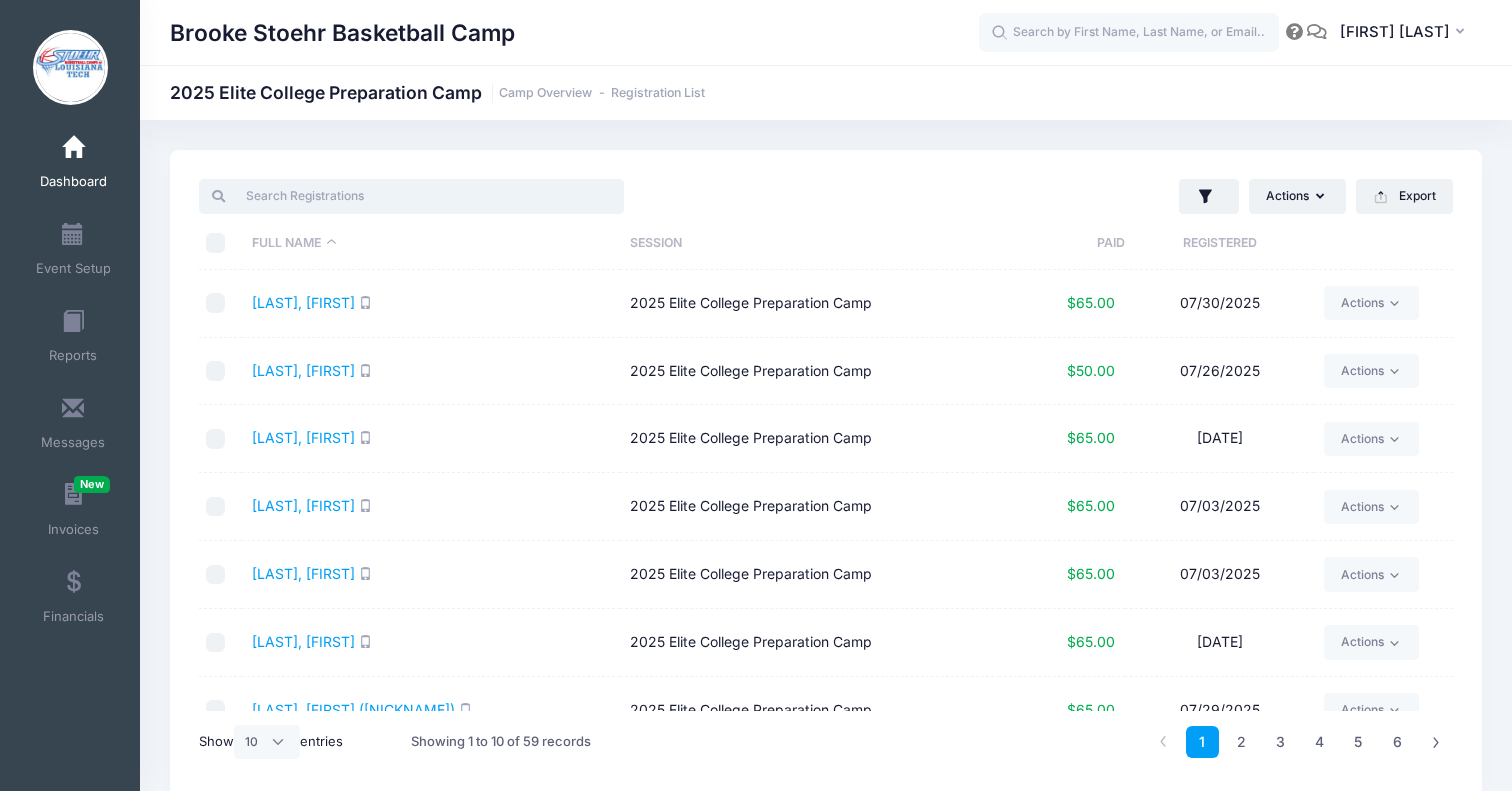 click at bounding box center (411, 196) 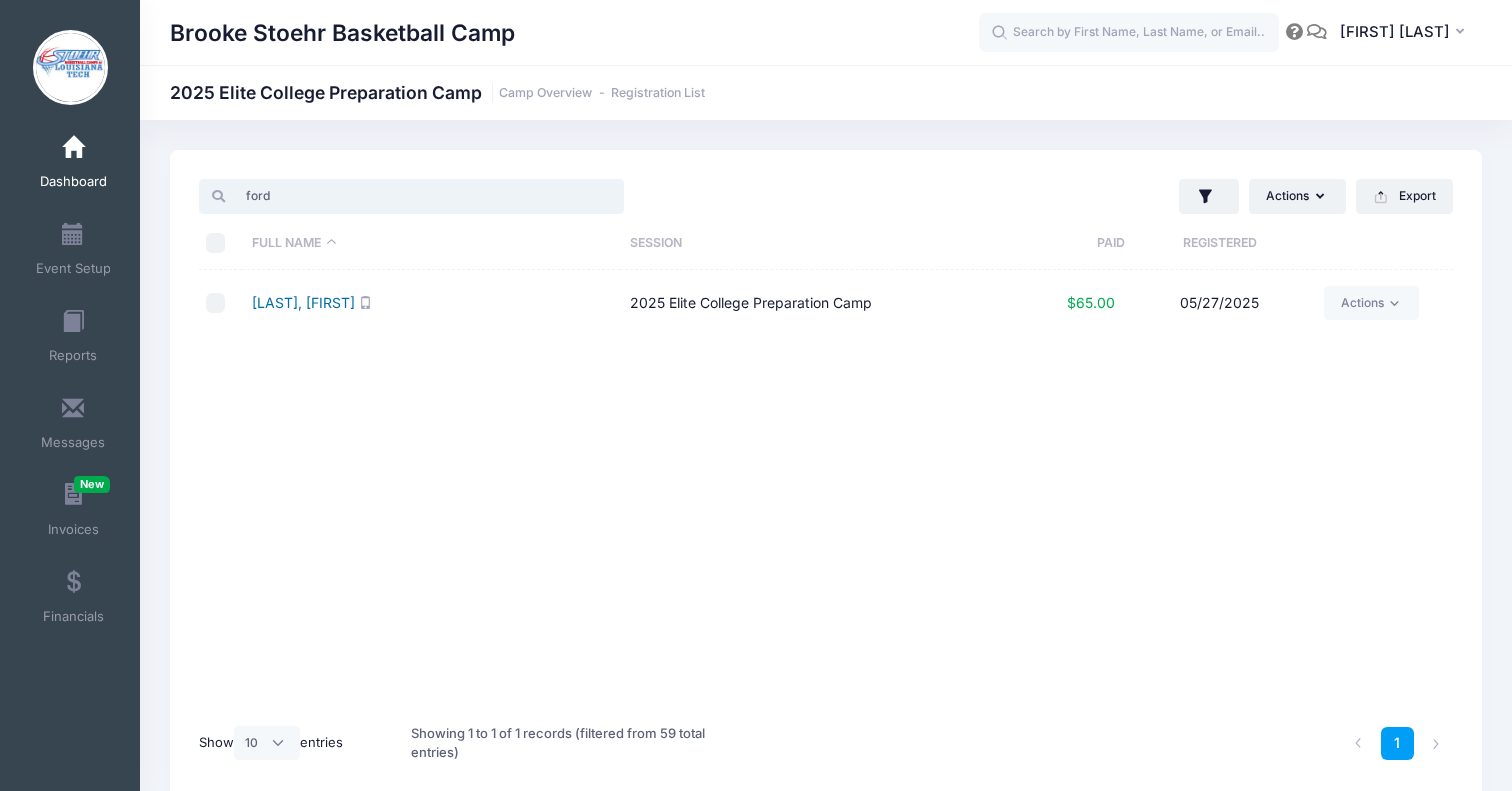type on "ford" 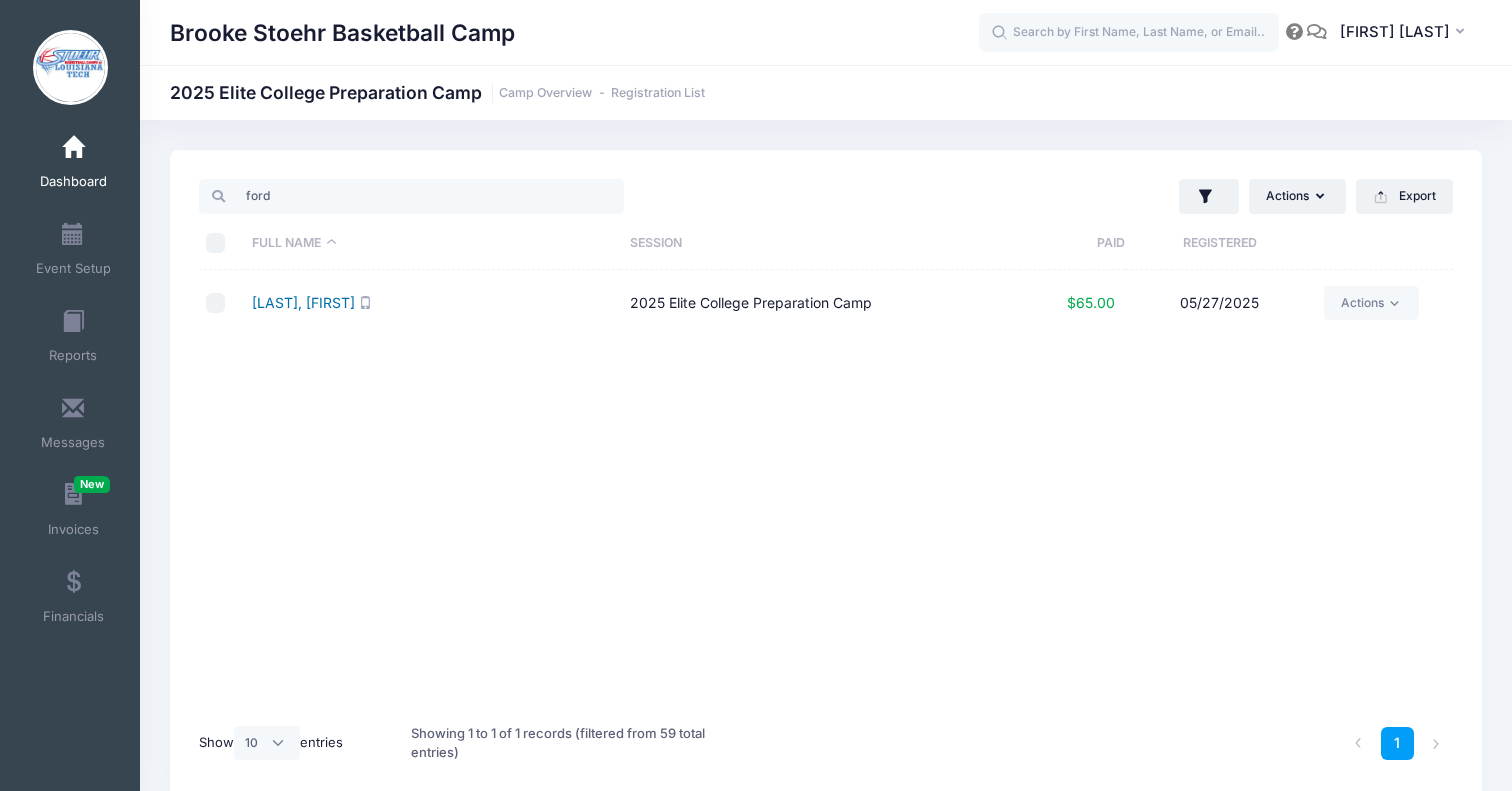 click on "Ford, Kendall" at bounding box center [303, 302] 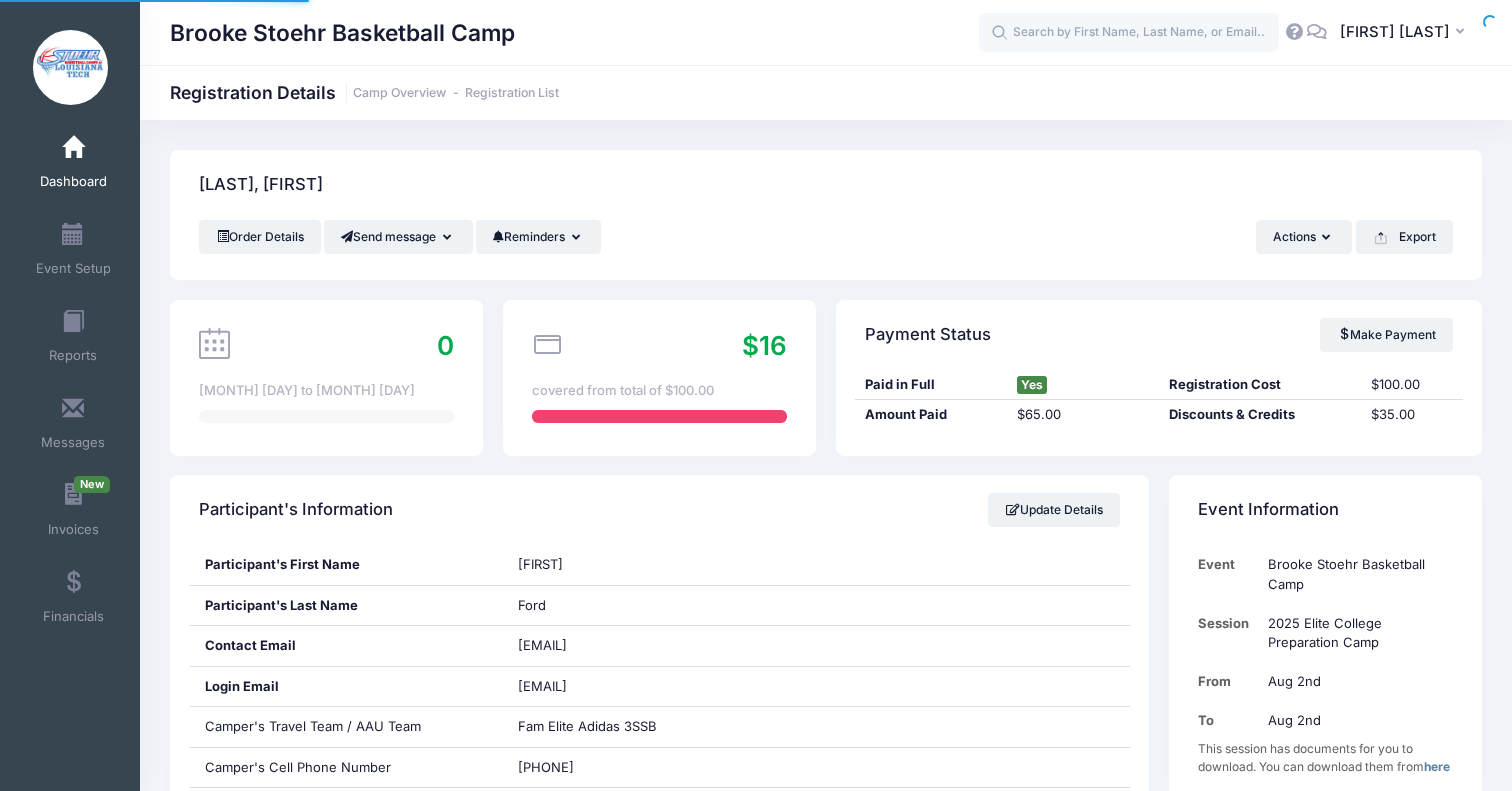 scroll, scrollTop: 0, scrollLeft: 0, axis: both 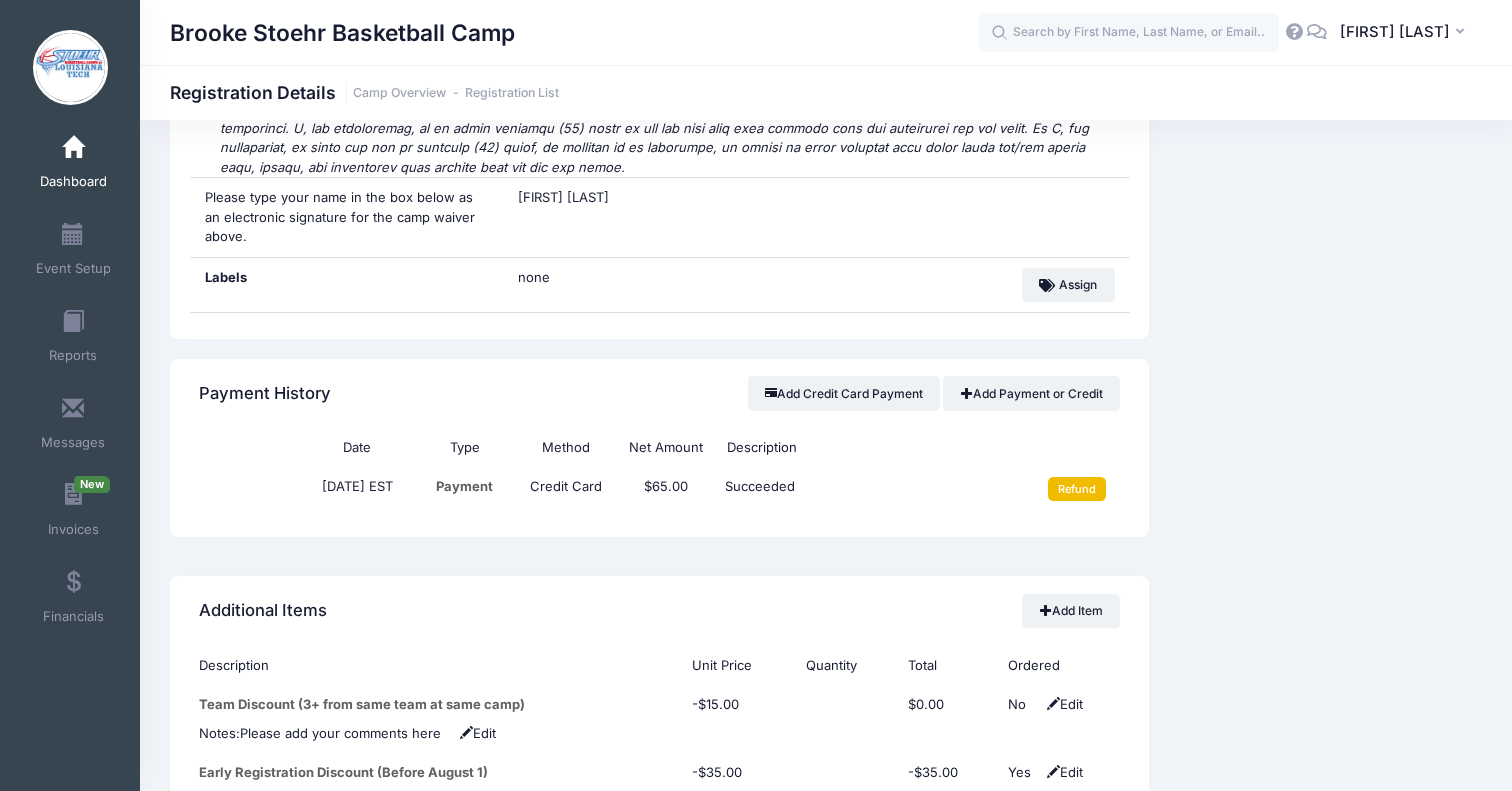 click on "Refund" at bounding box center [1077, 489] 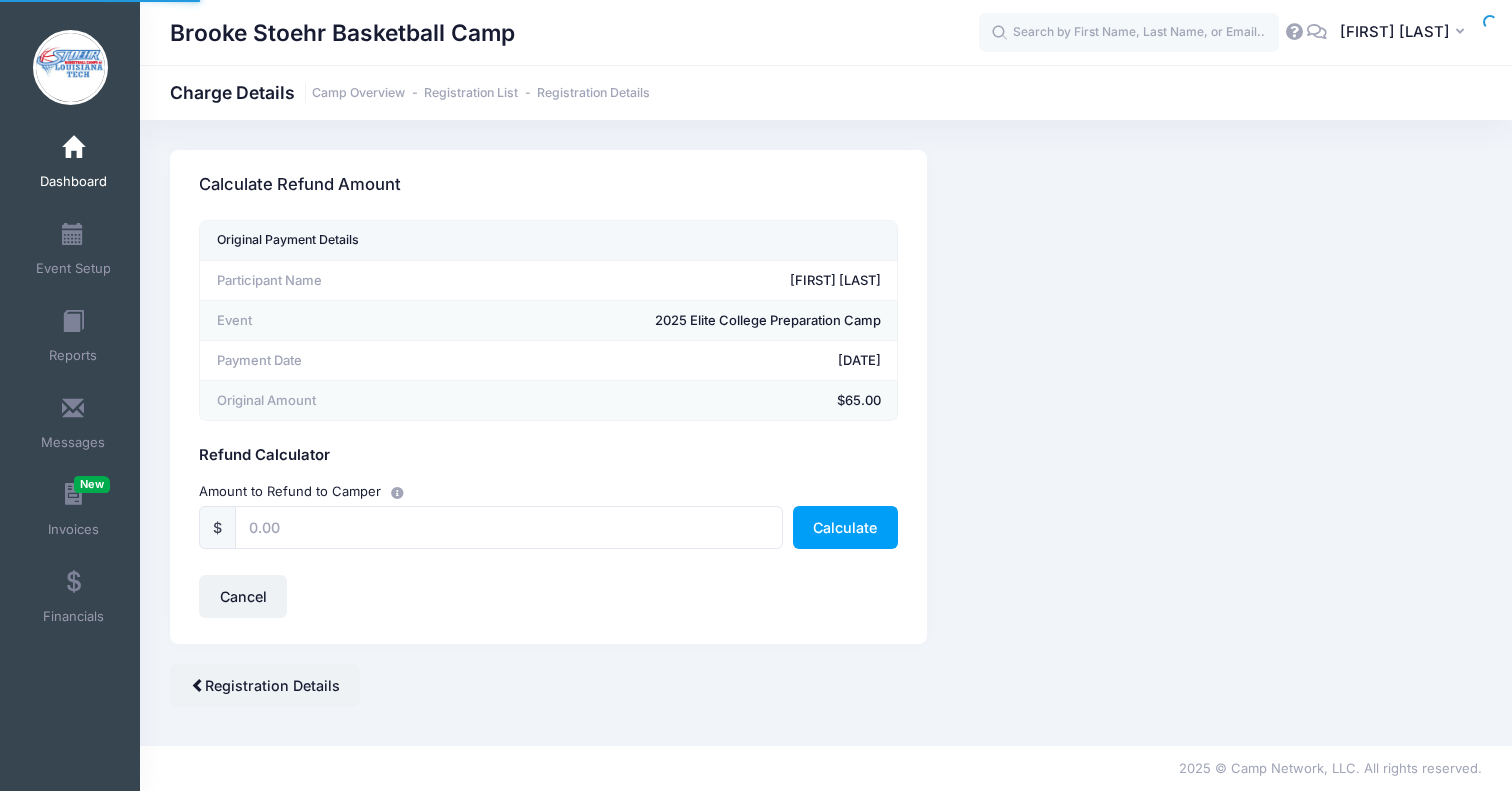 scroll, scrollTop: 0, scrollLeft: 0, axis: both 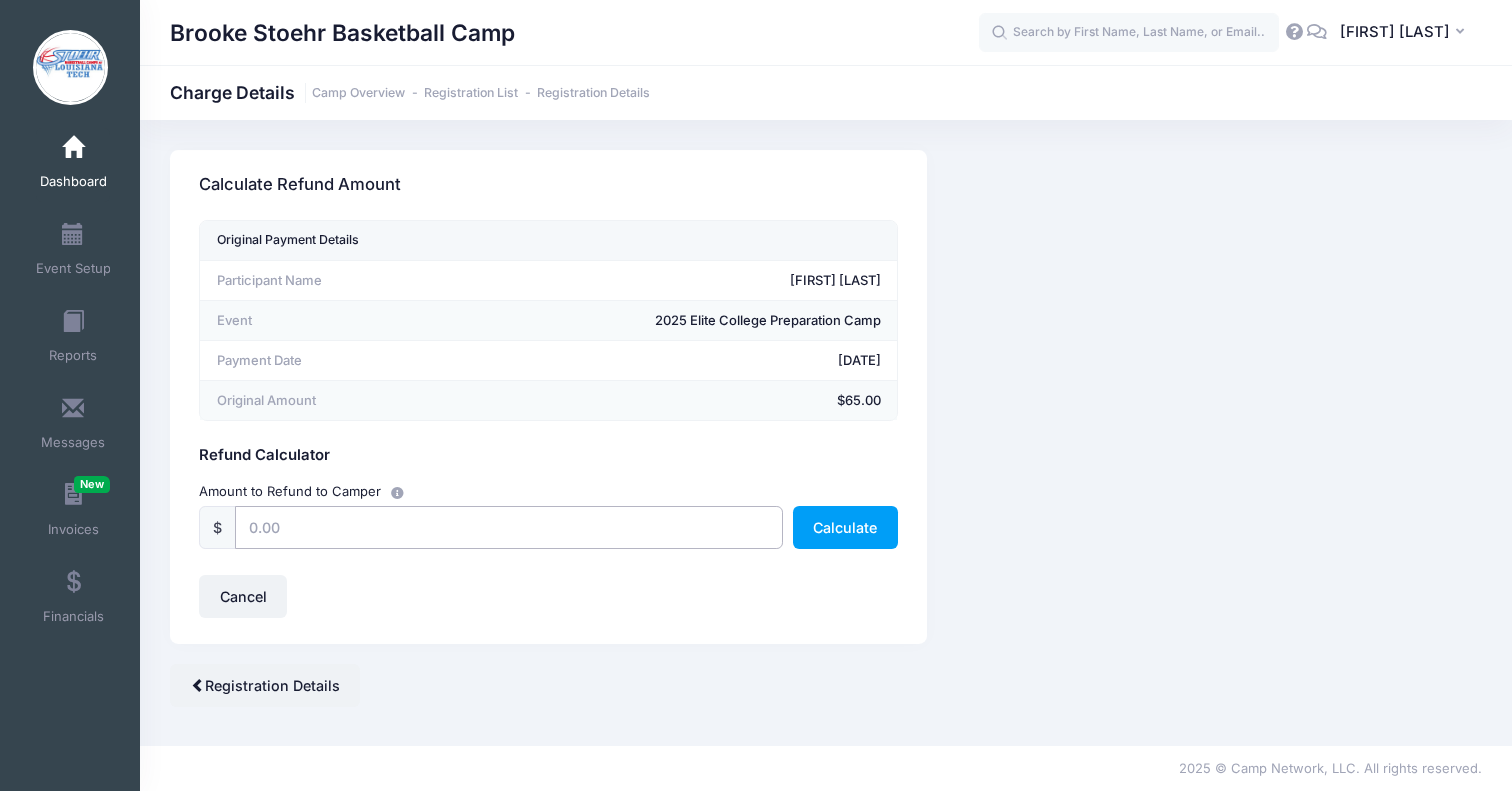 click at bounding box center (509, 527) 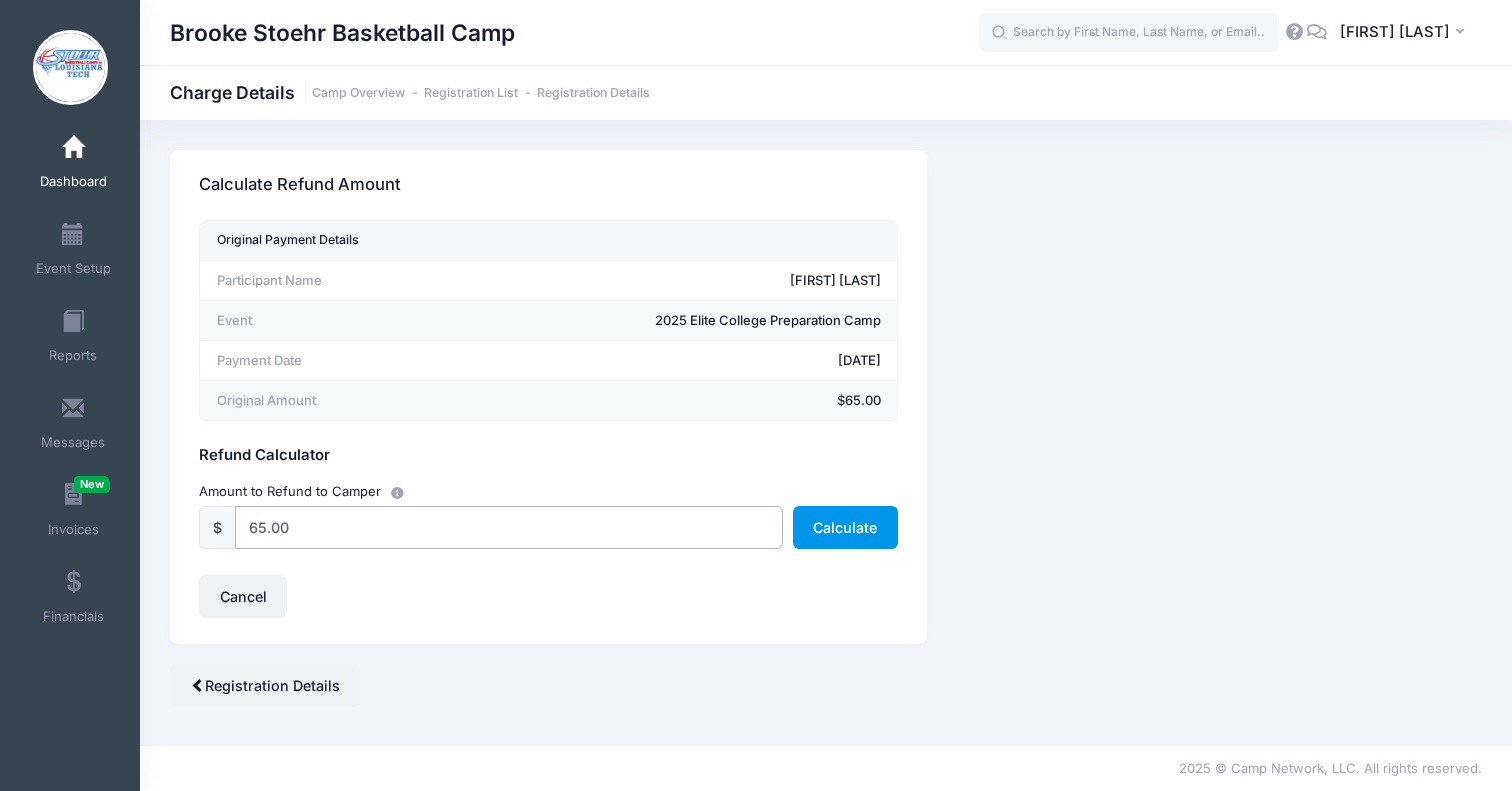 type on "65.00" 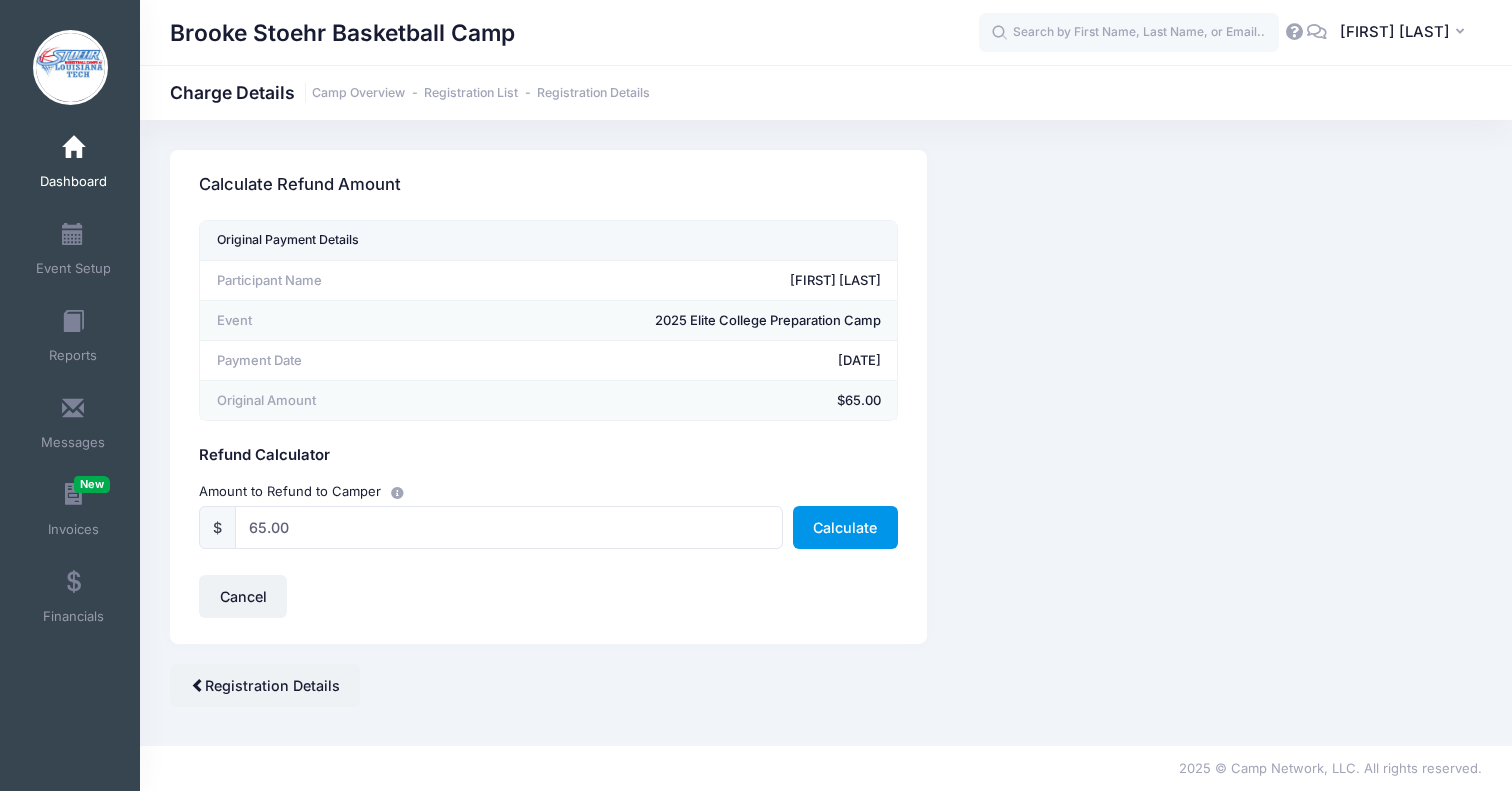 click on "Calculate" at bounding box center [845, 527] 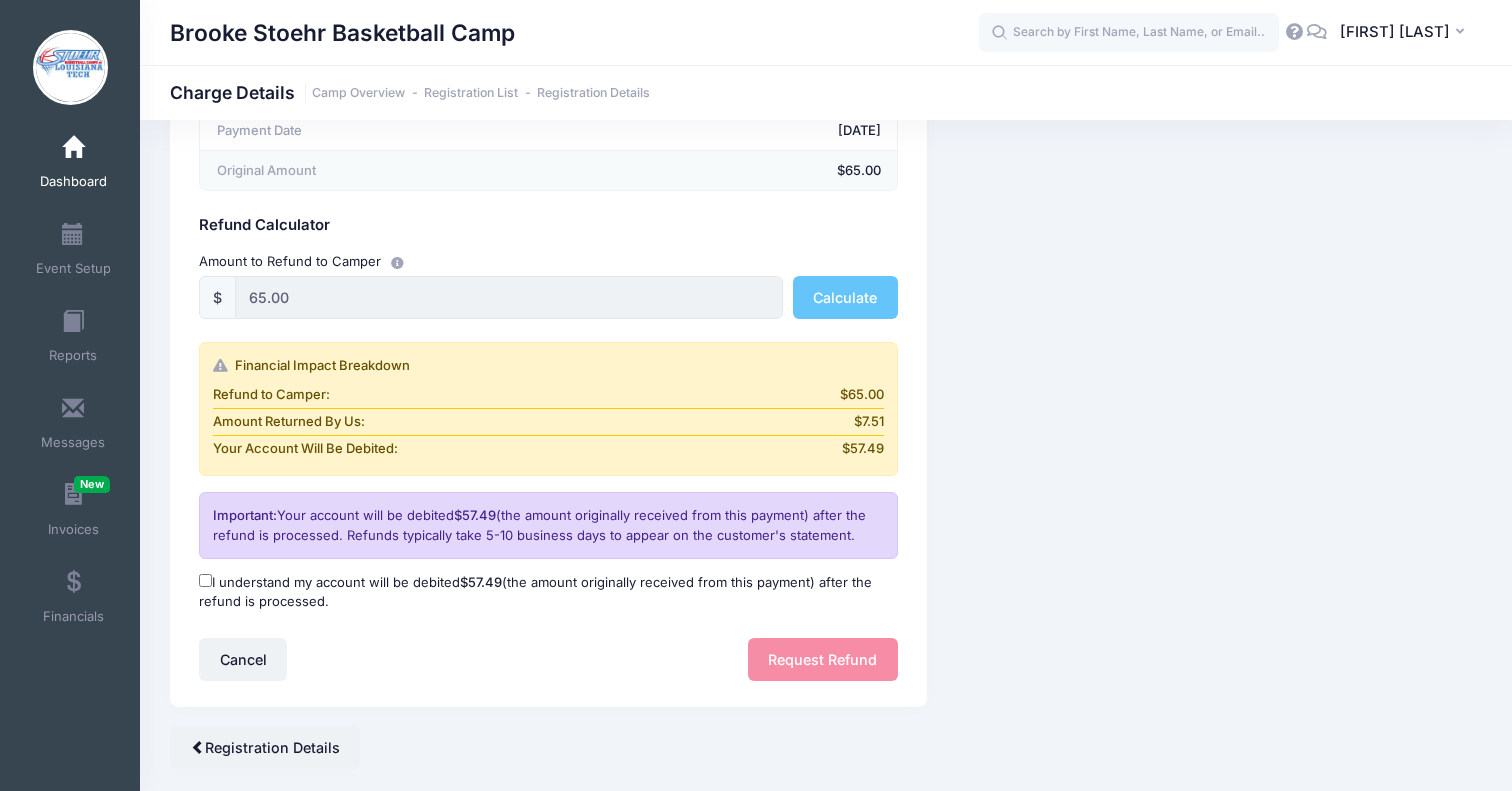 scroll, scrollTop: 283, scrollLeft: 0, axis: vertical 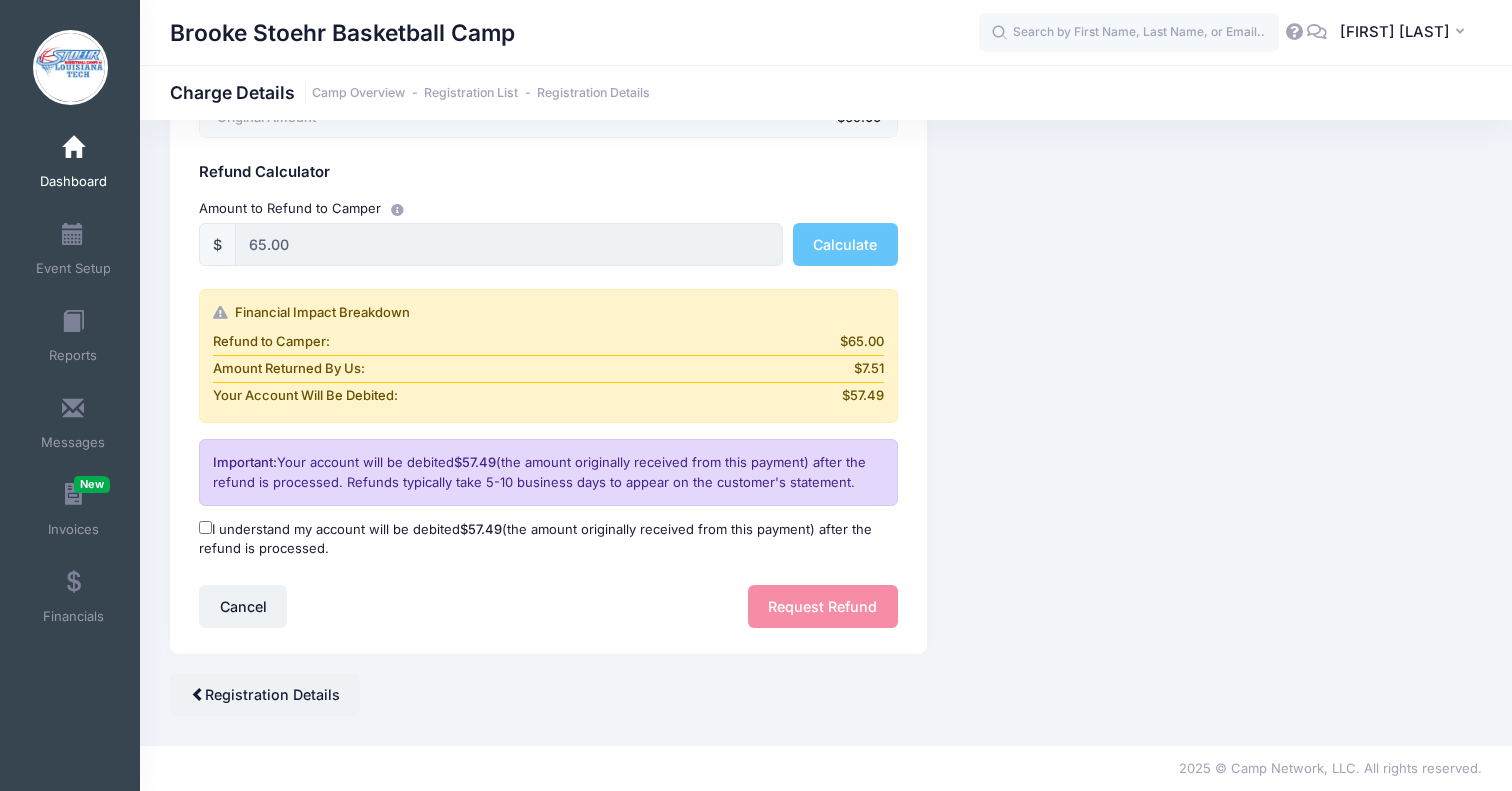 click on "I understand my account will be debited  $57.49  (the amount originally received from this payment) after the refund is processed." at bounding box center (205, 527) 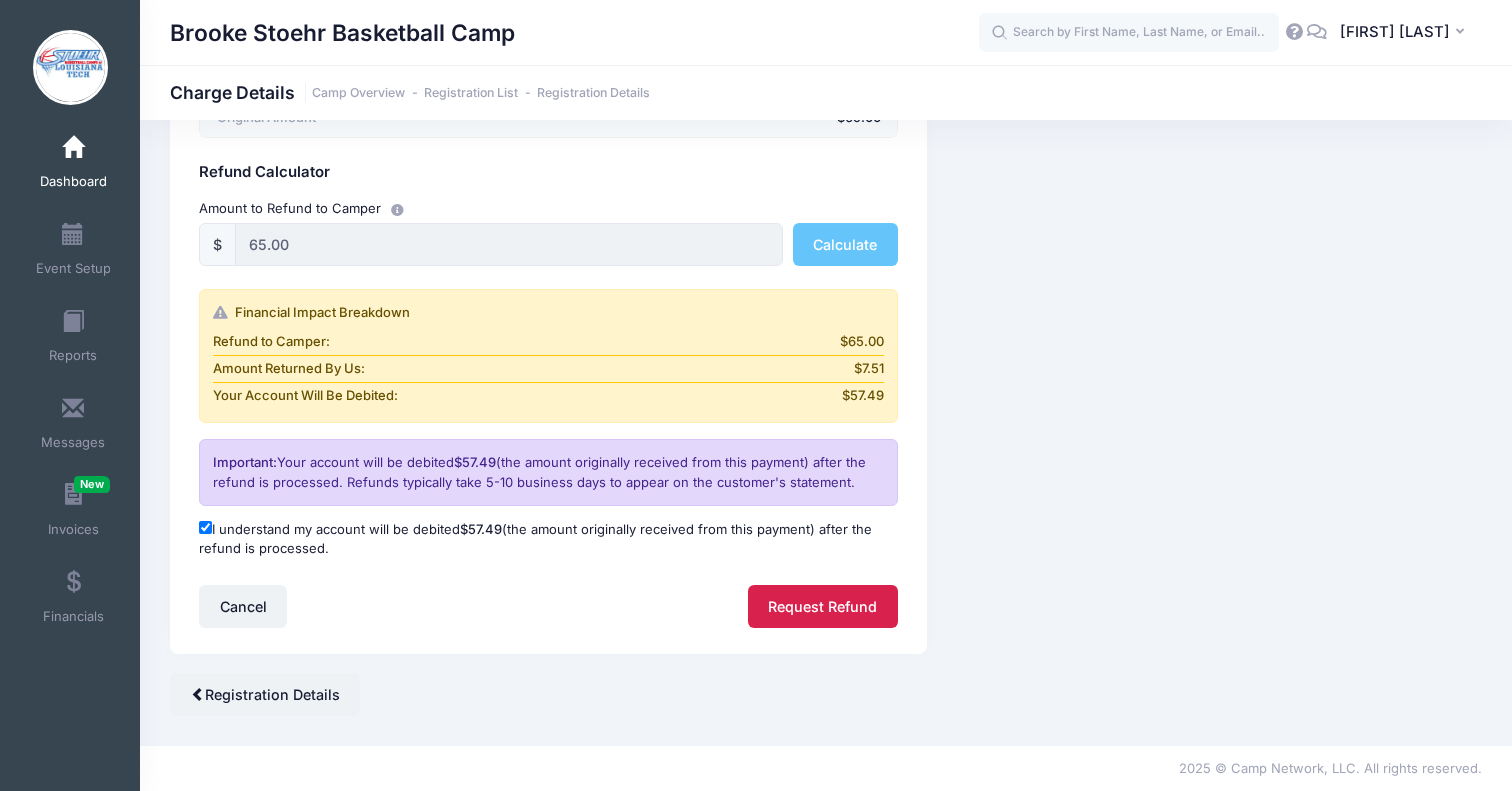 click on "Request Refund" at bounding box center (823, 606) 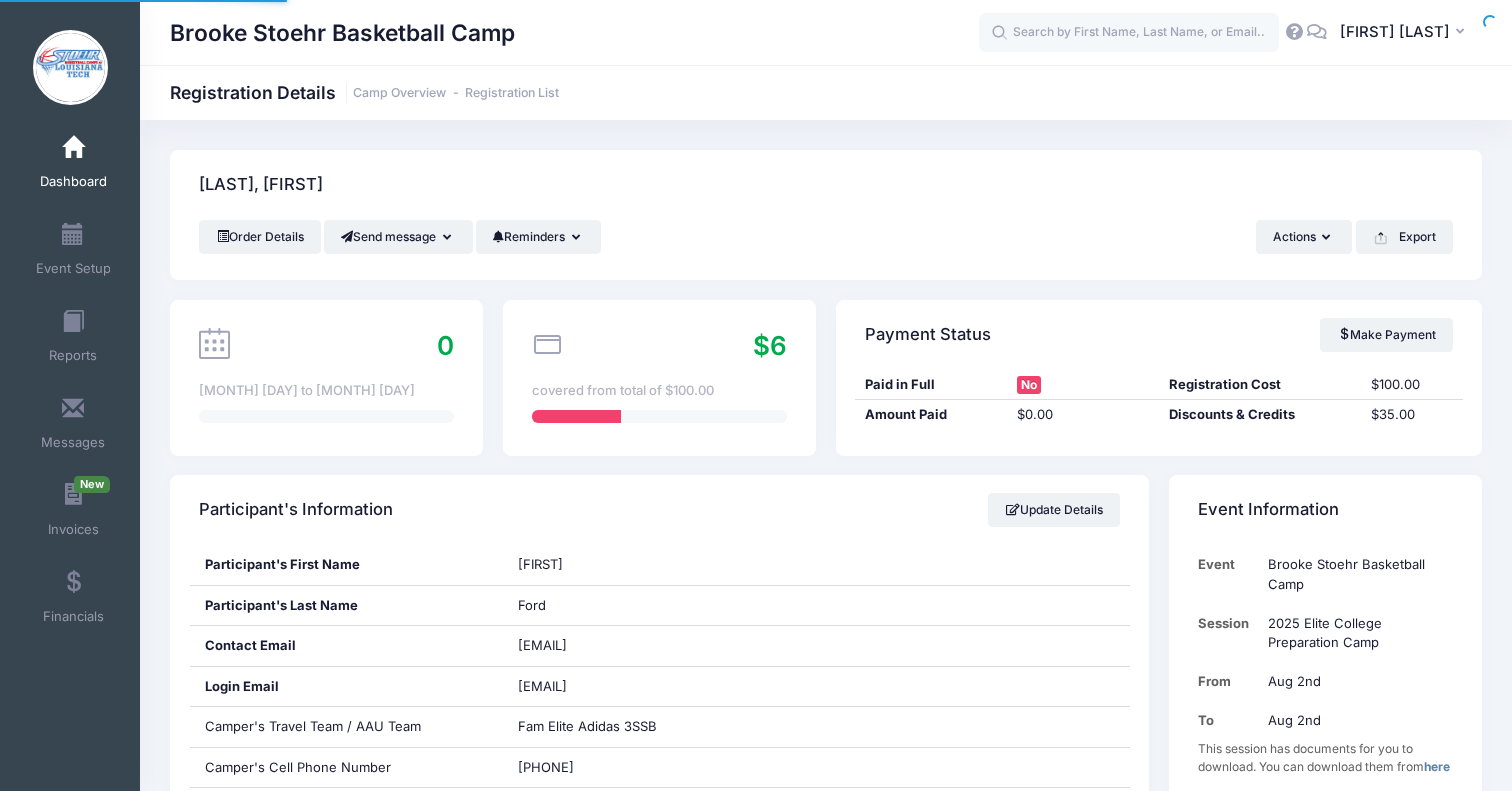 scroll, scrollTop: 0, scrollLeft: 0, axis: both 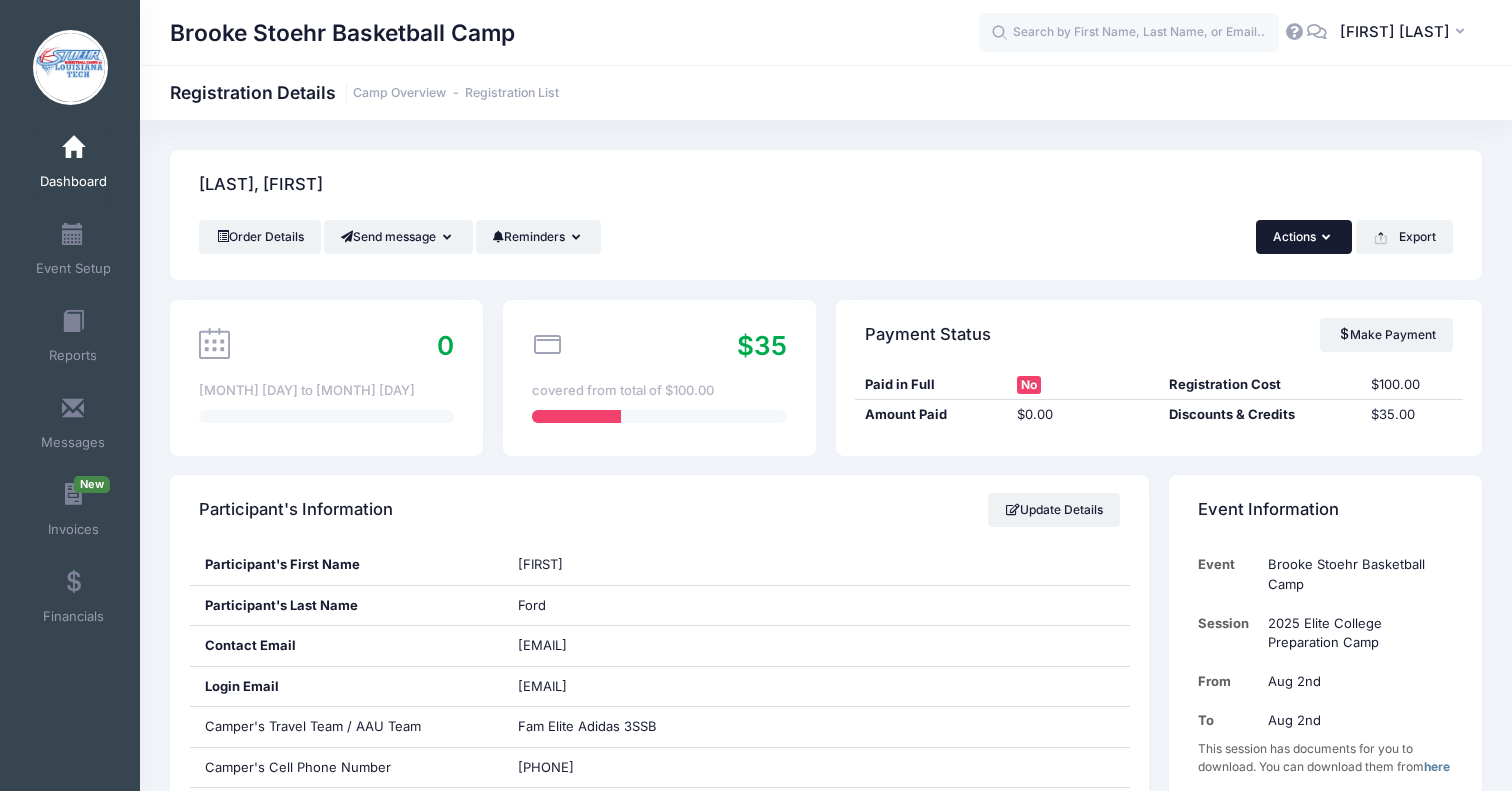 click on "Actions" at bounding box center [1304, 237] 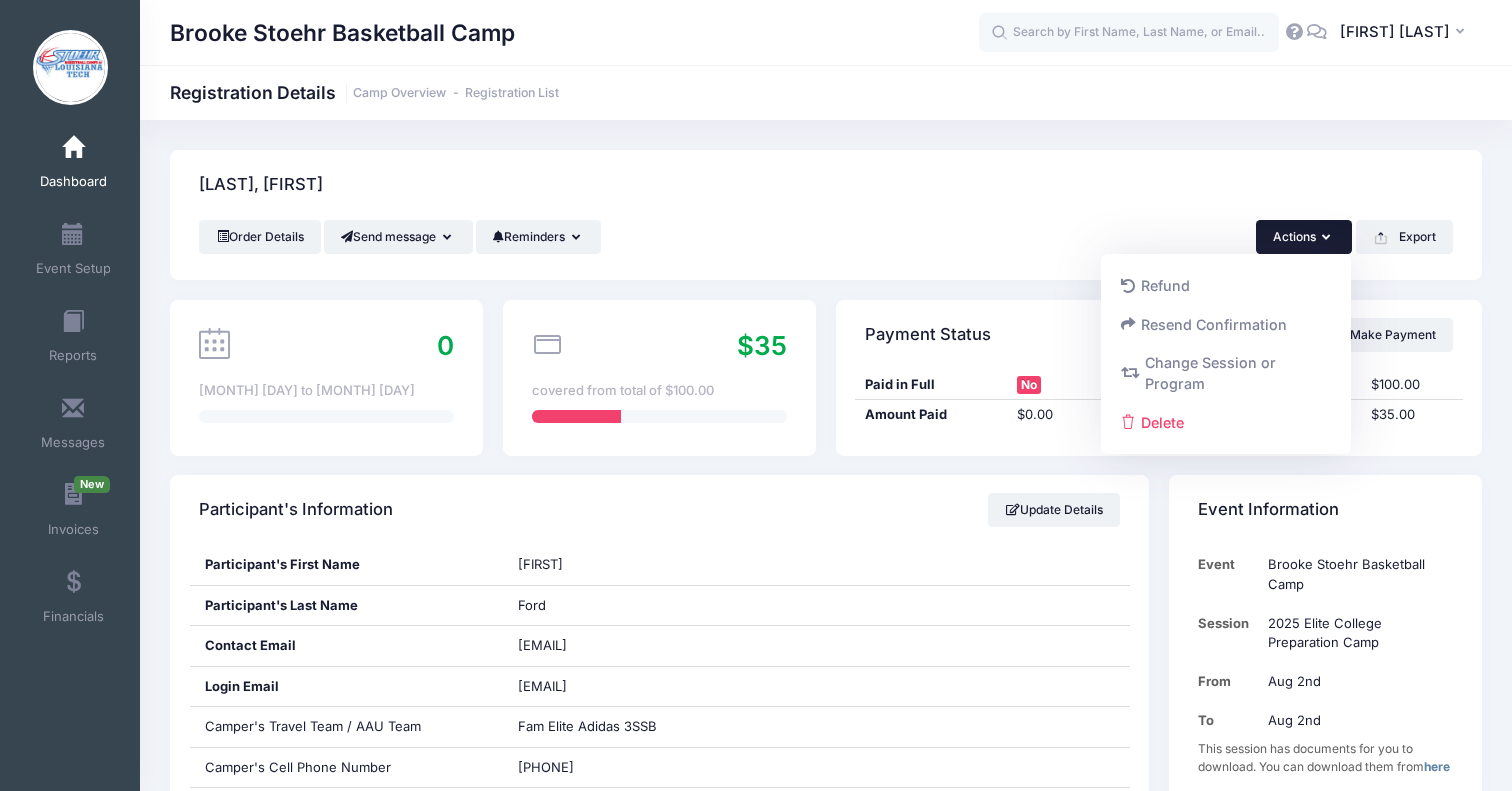click on "Order Details
Send message      Send Email
Send SMS
Reminders      Send Payment Reminder
Send Document Reminder
Actions      Refund" at bounding box center [826, 250] 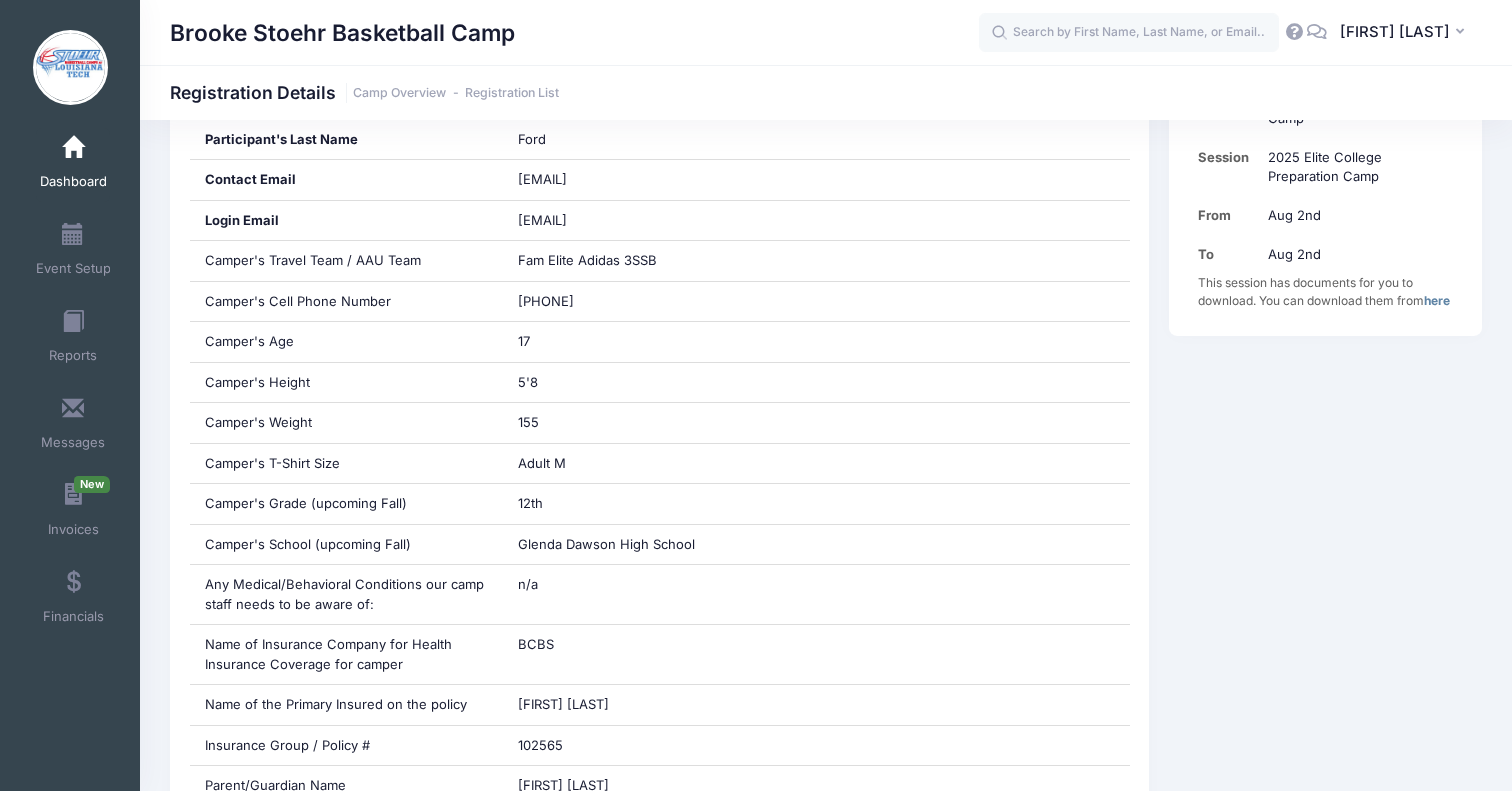 scroll, scrollTop: 0, scrollLeft: 0, axis: both 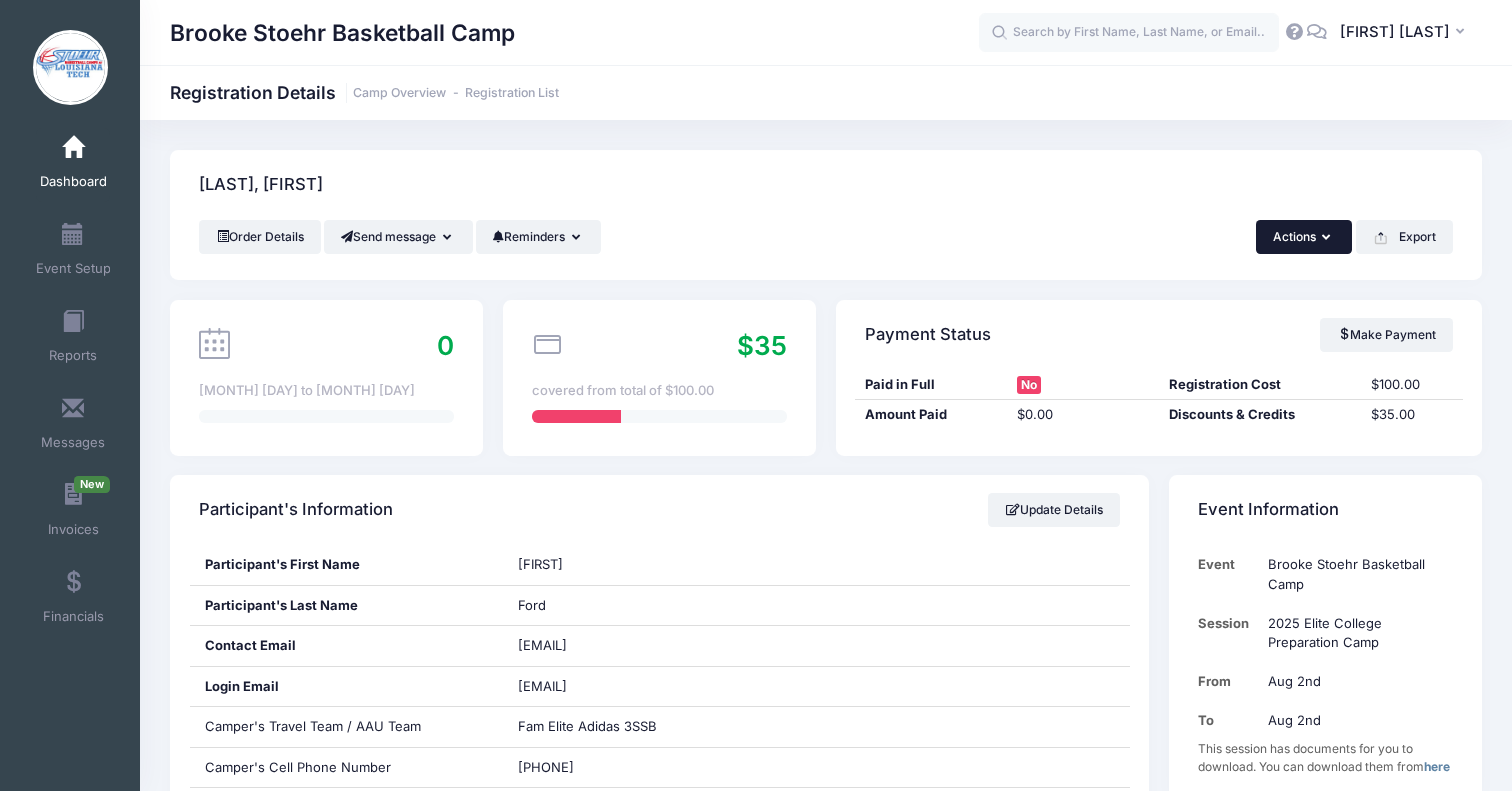 click on "Actions" at bounding box center (1304, 237) 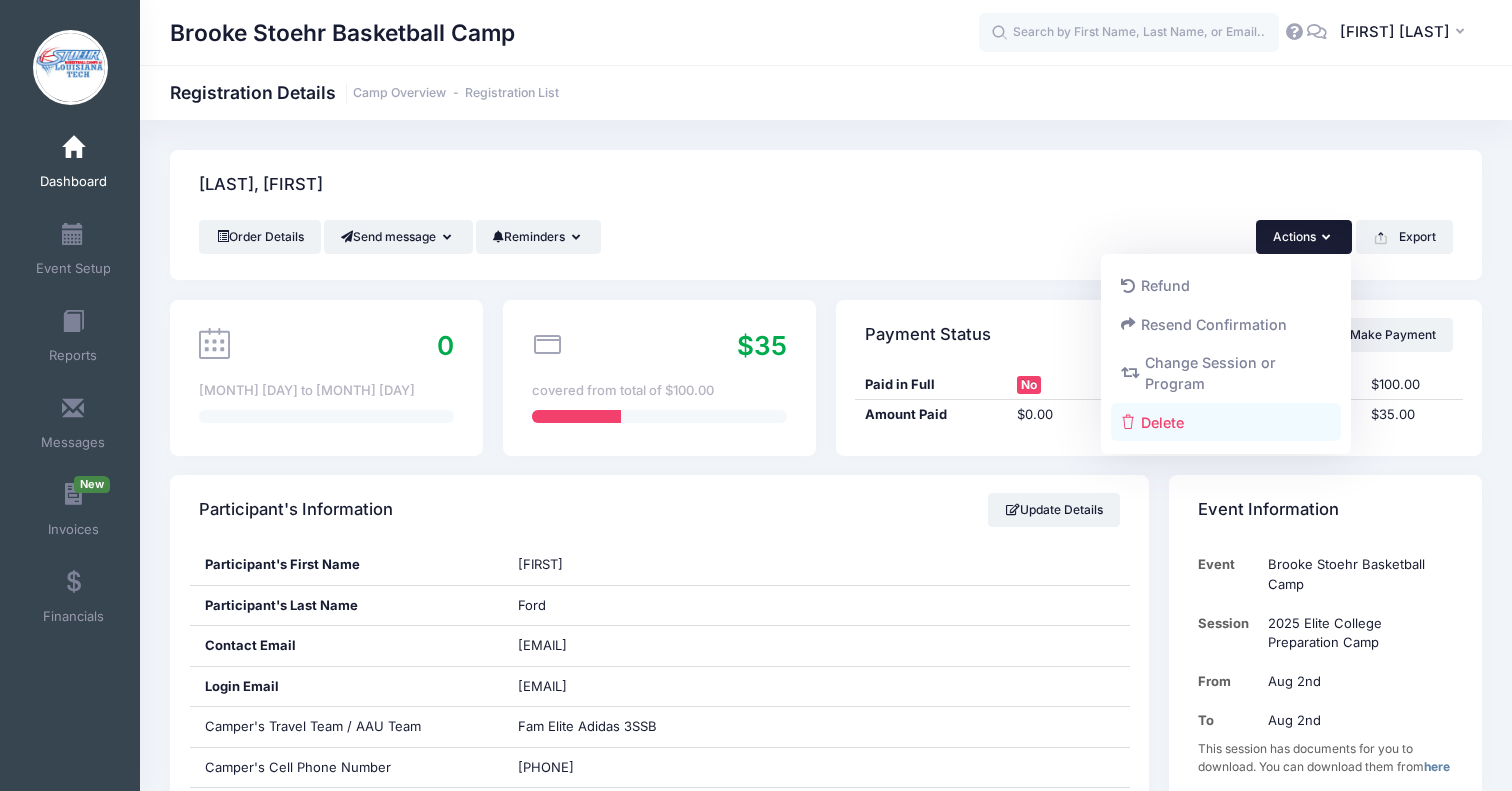 click on "Delete" at bounding box center [1226, 422] 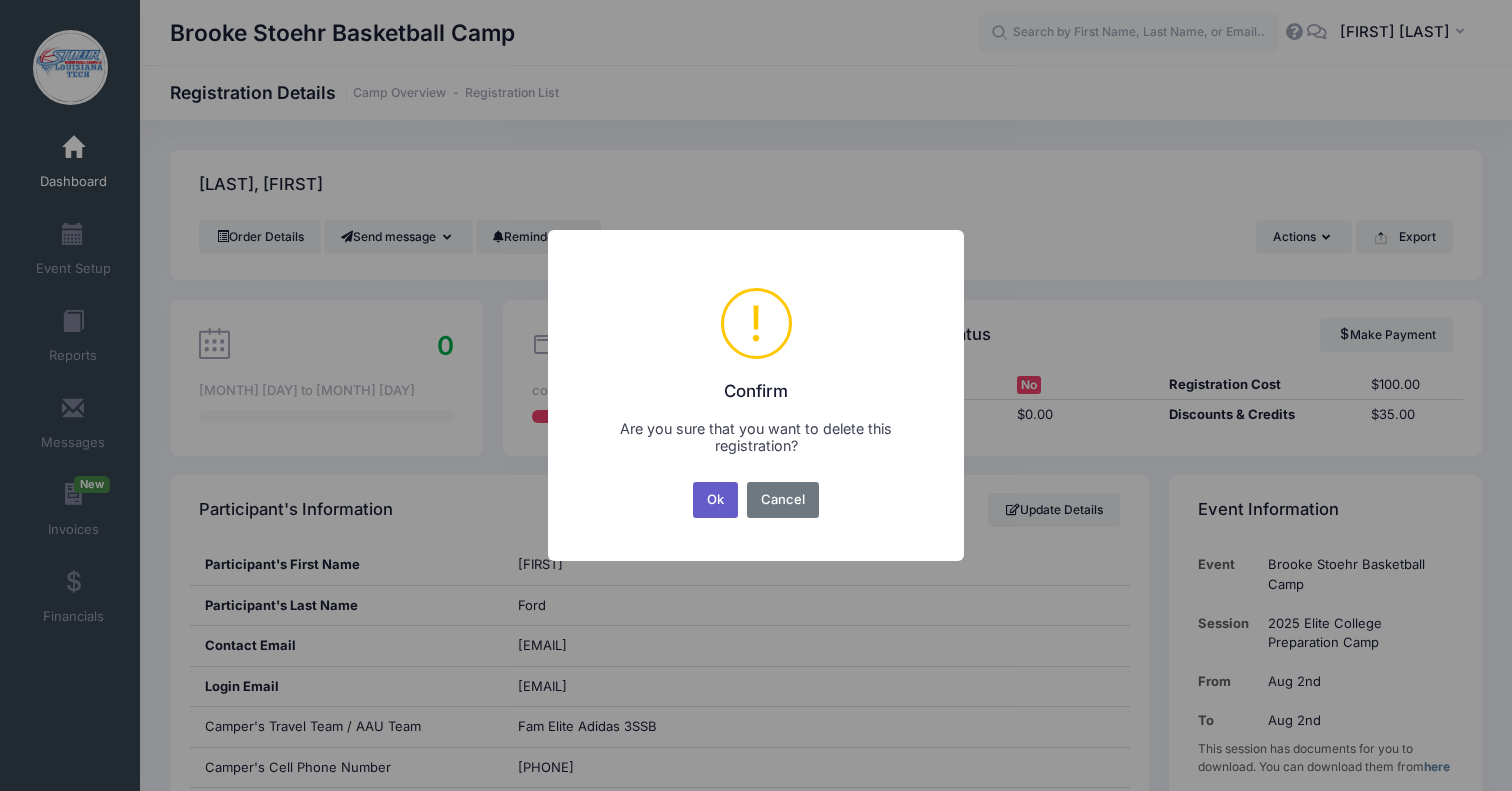 click on "Ok" at bounding box center (716, 500) 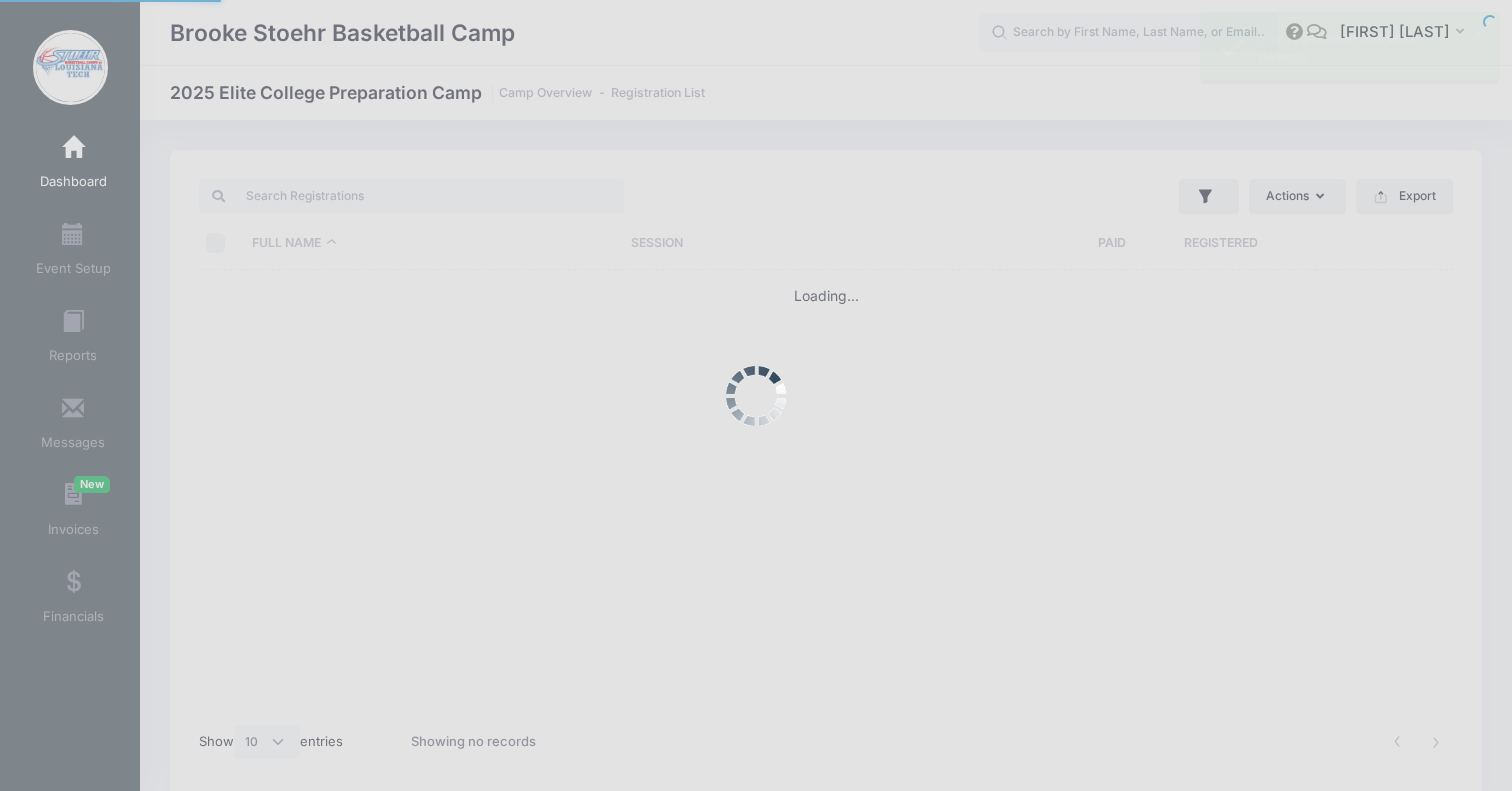select on "10" 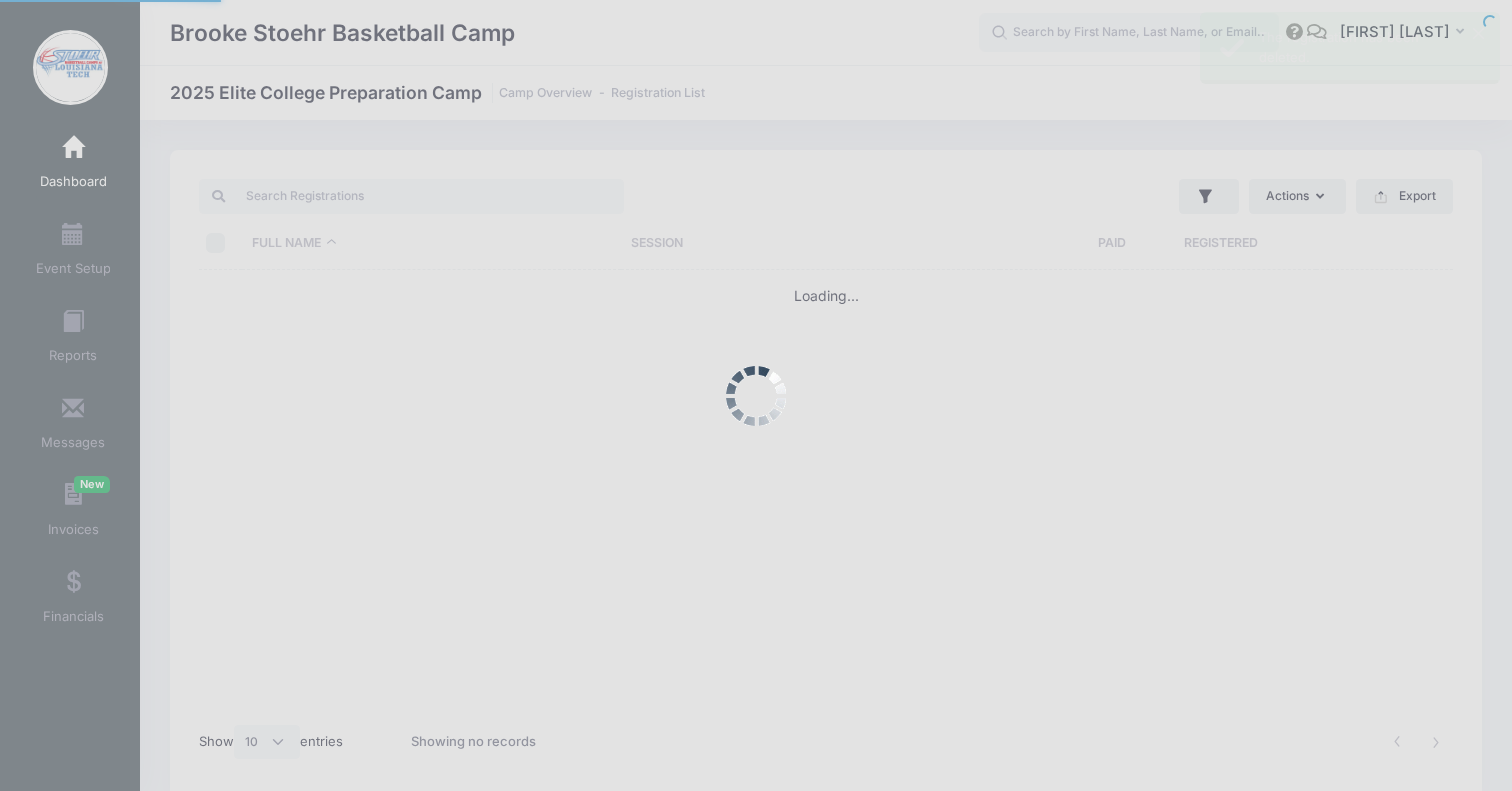 scroll, scrollTop: 0, scrollLeft: 0, axis: both 